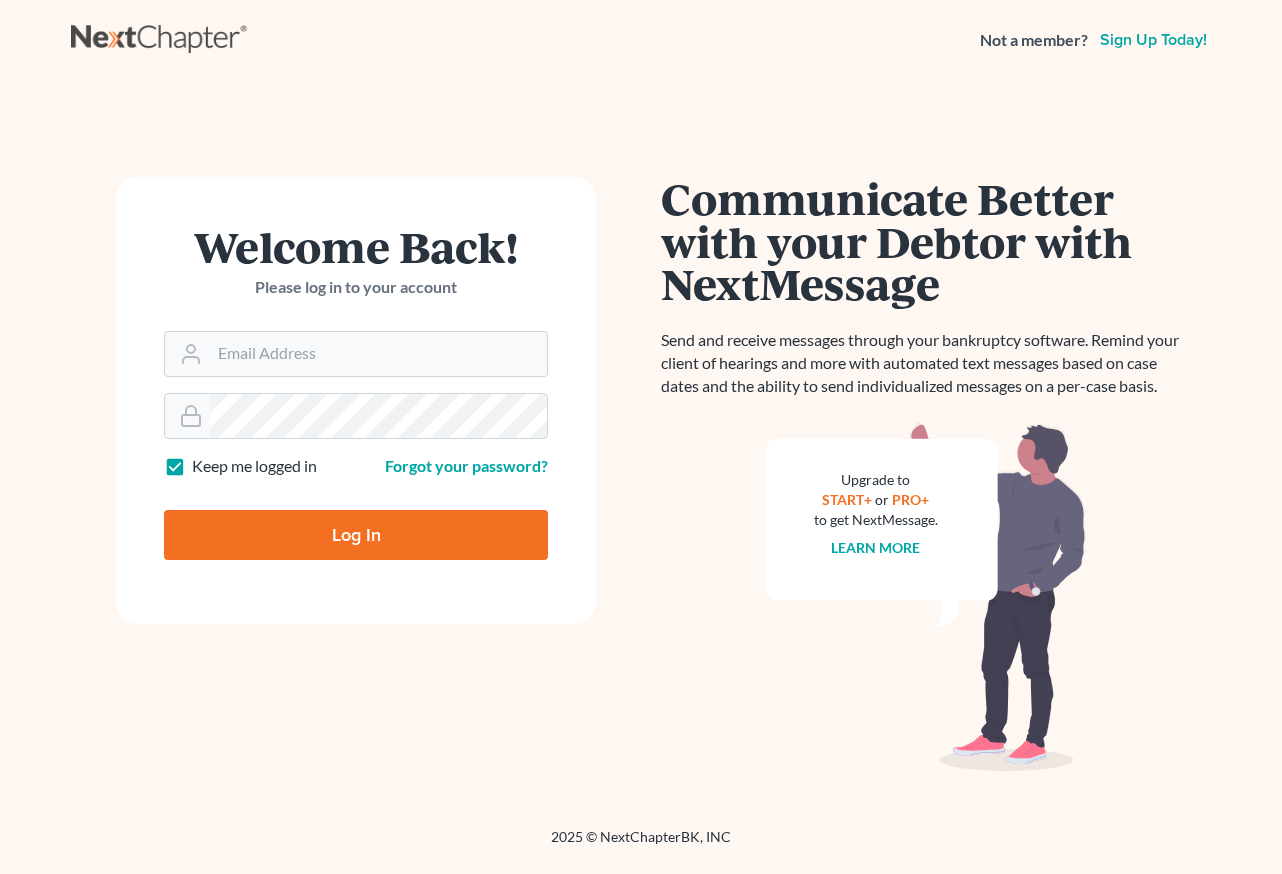 scroll, scrollTop: 0, scrollLeft: 0, axis: both 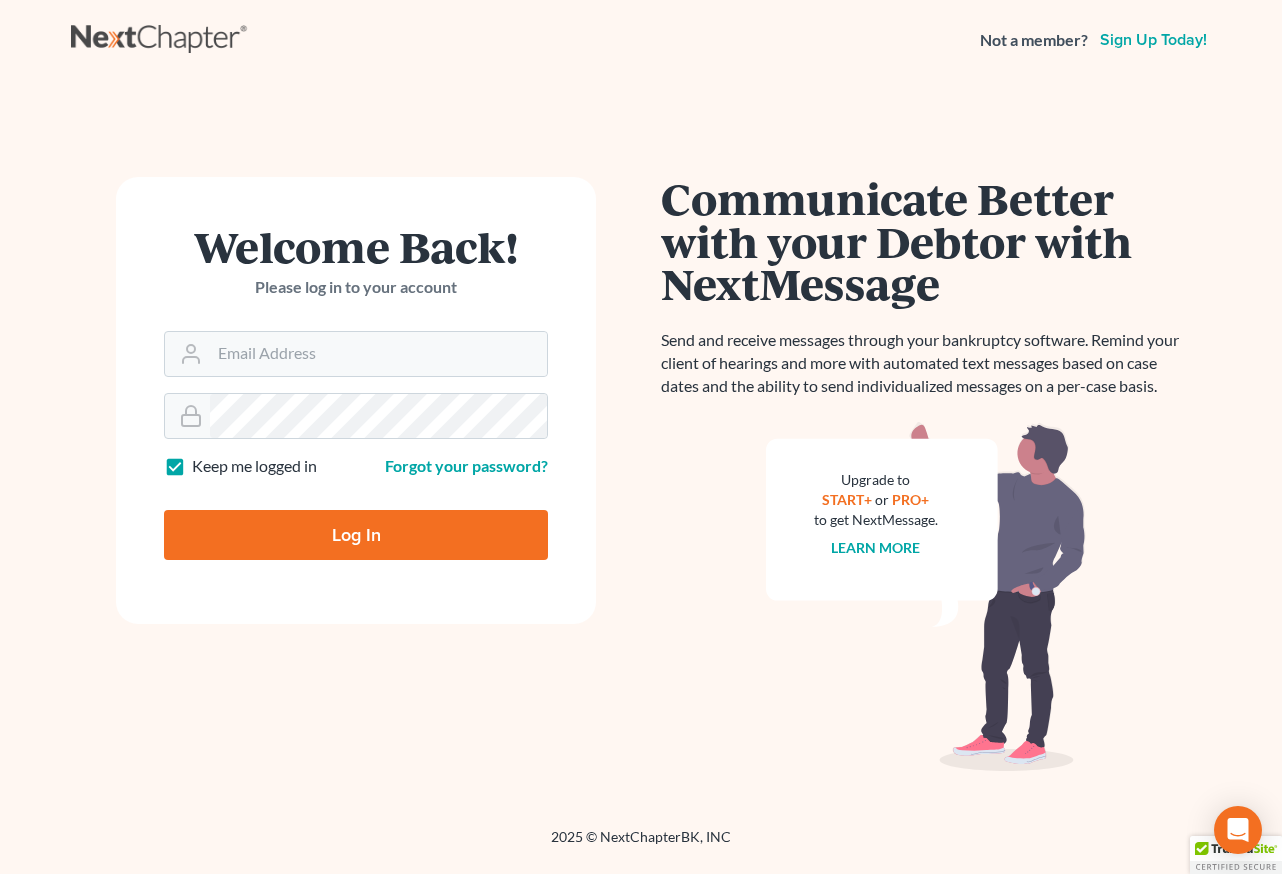 click on "Log In" at bounding box center [356, 535] 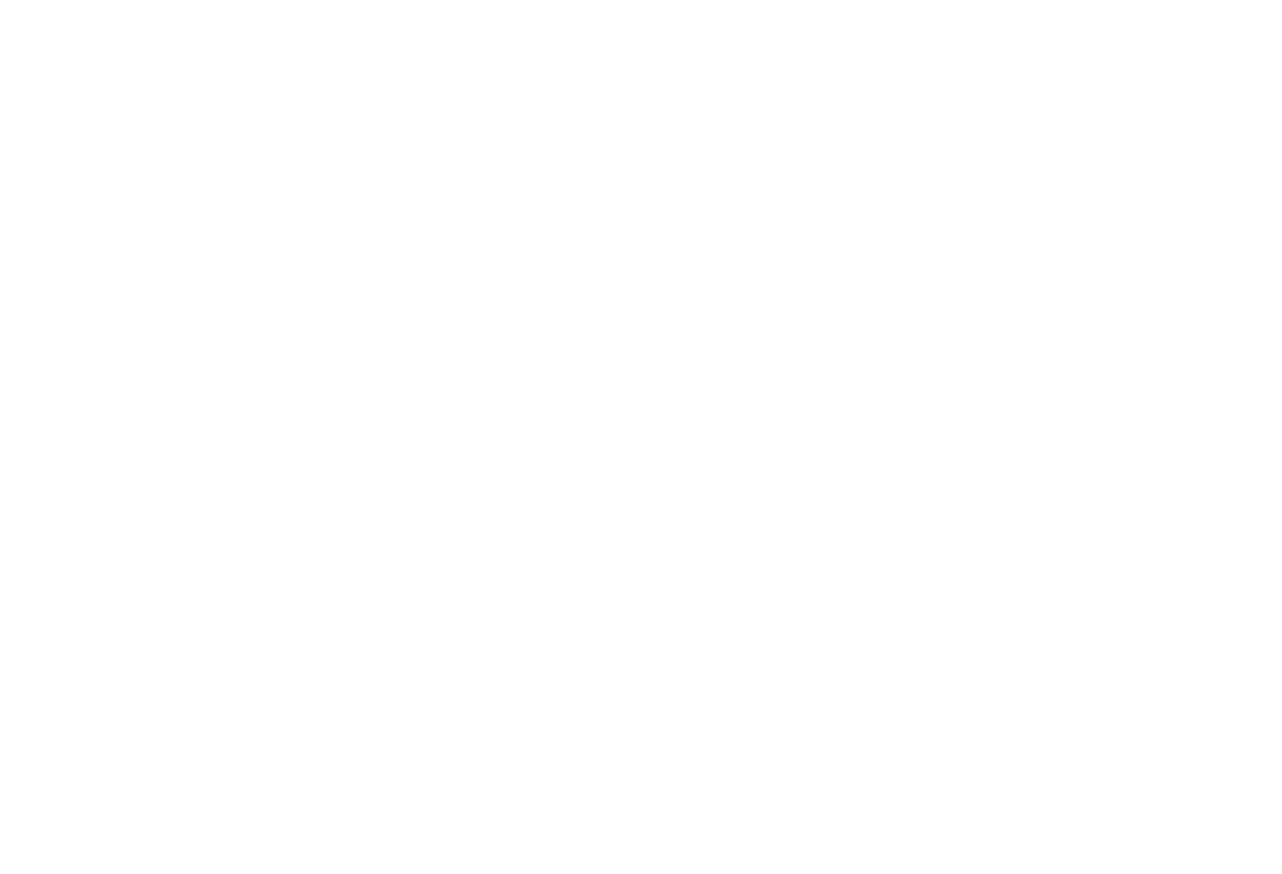 click at bounding box center [0, 0] 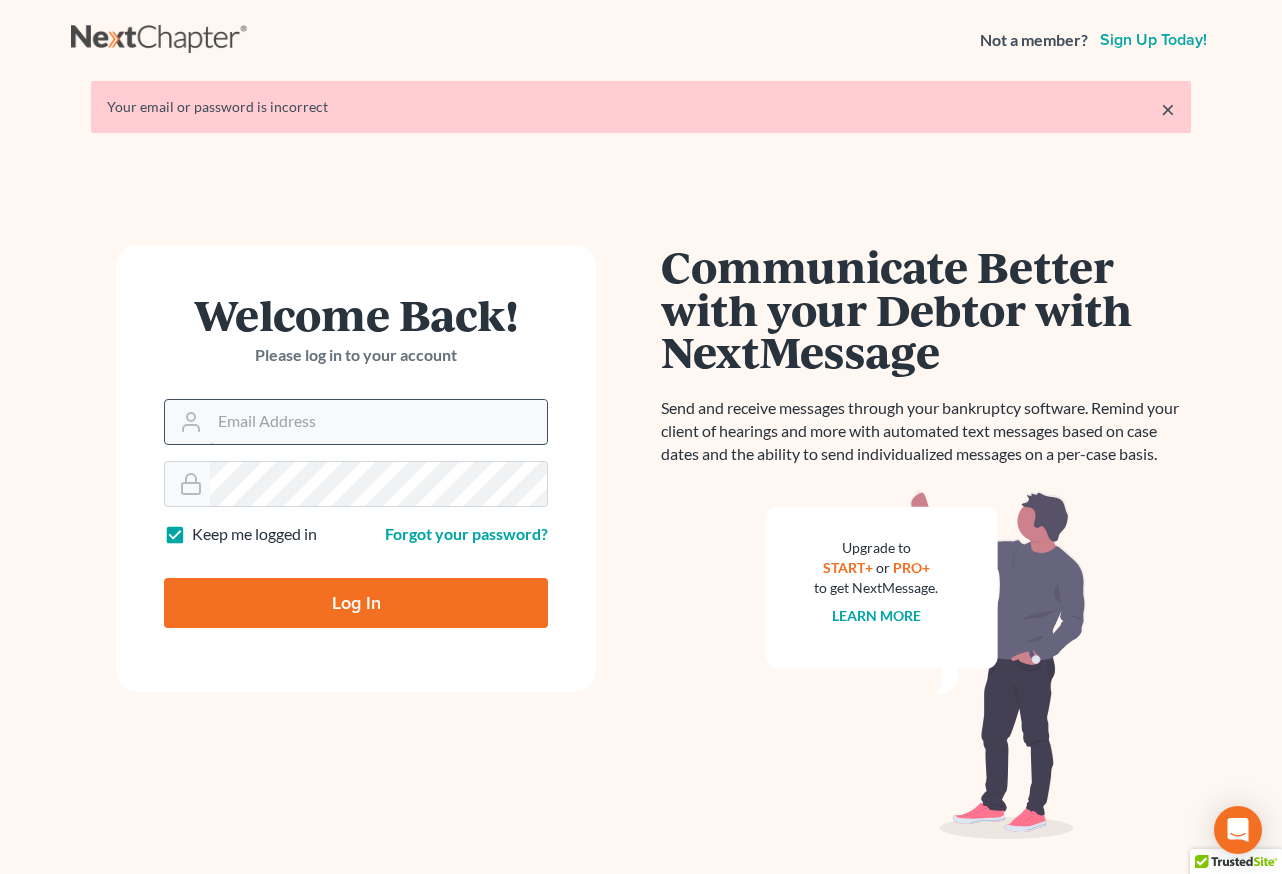 click on "Email Address" at bounding box center [378, 422] 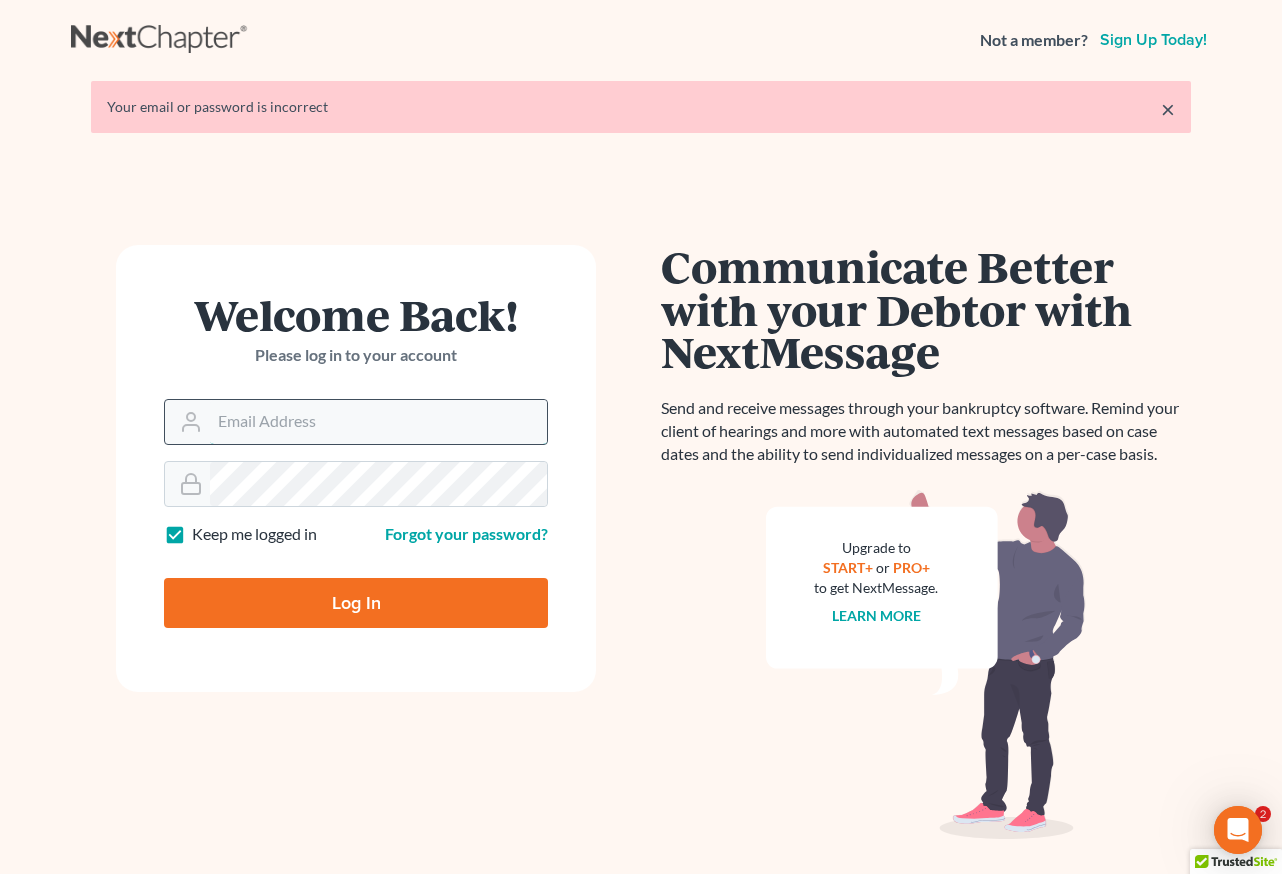 scroll, scrollTop: 0, scrollLeft: 0, axis: both 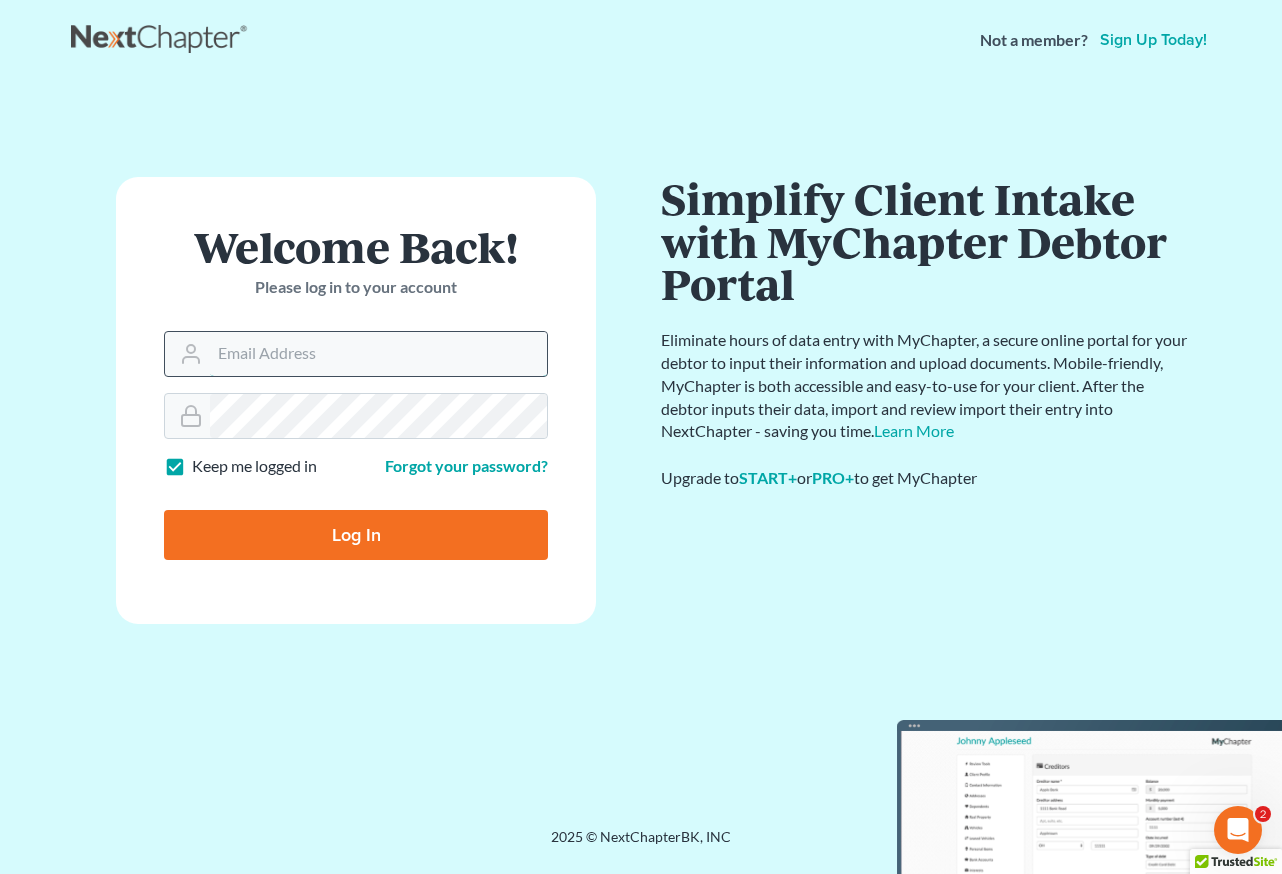 type on "[EMAIL]" 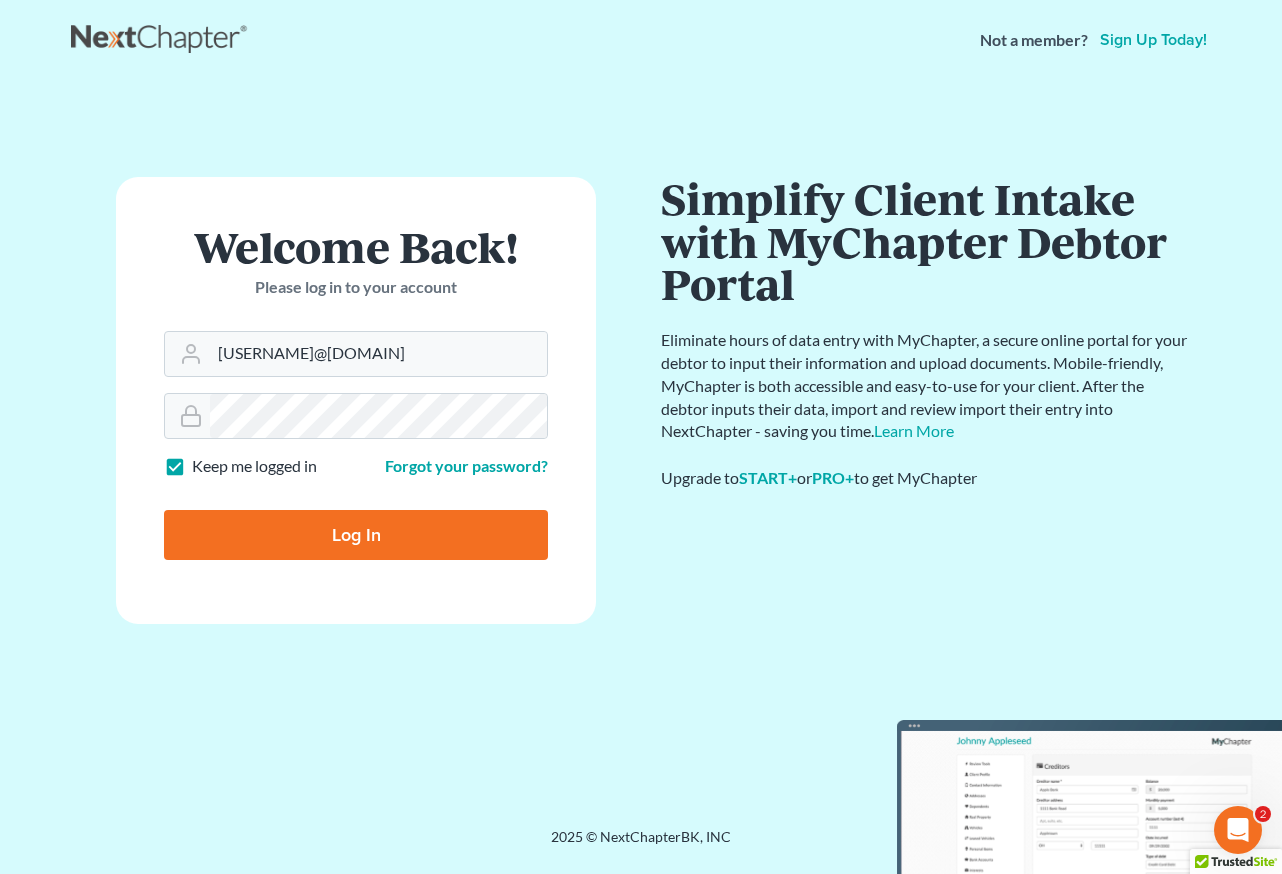 click on "Log In" at bounding box center [356, 535] 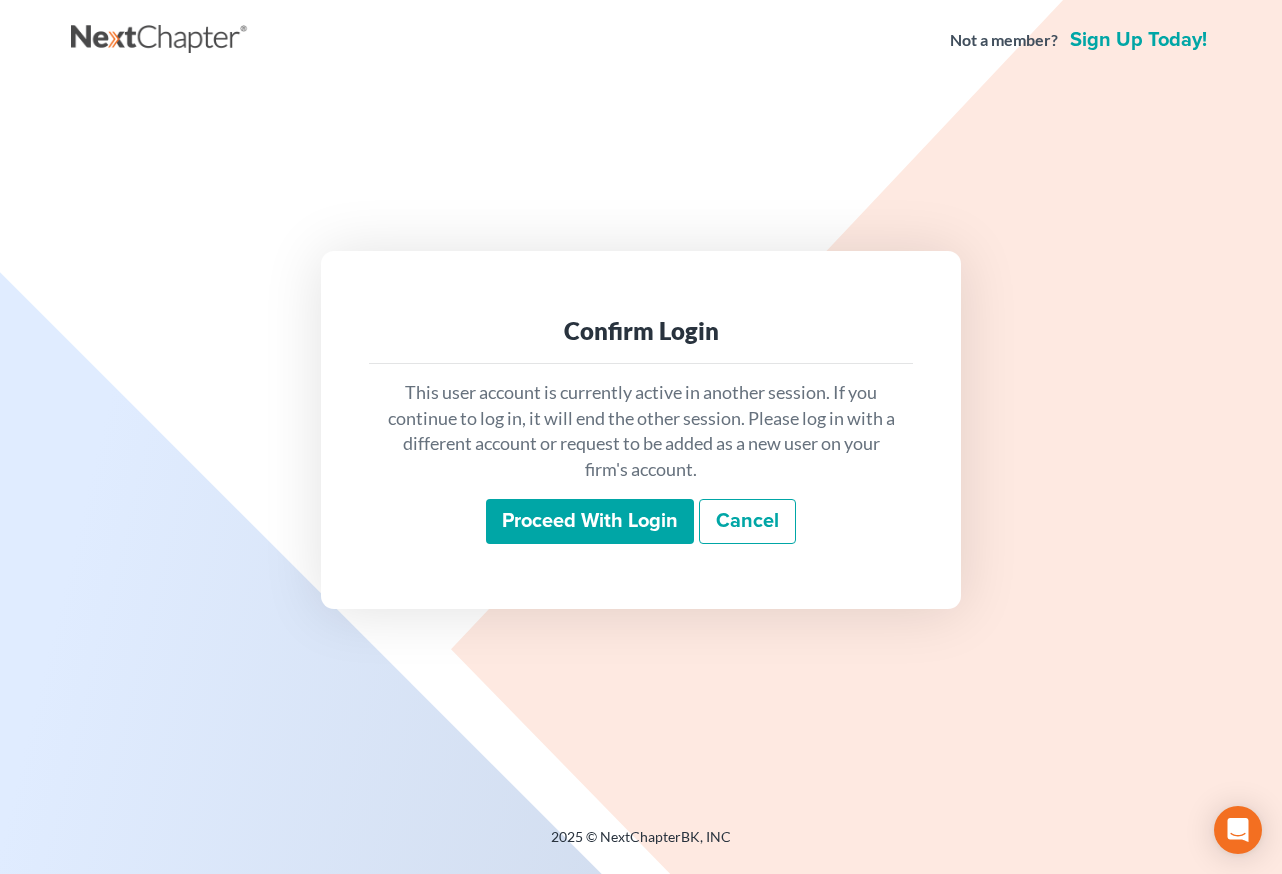scroll, scrollTop: 0, scrollLeft: 0, axis: both 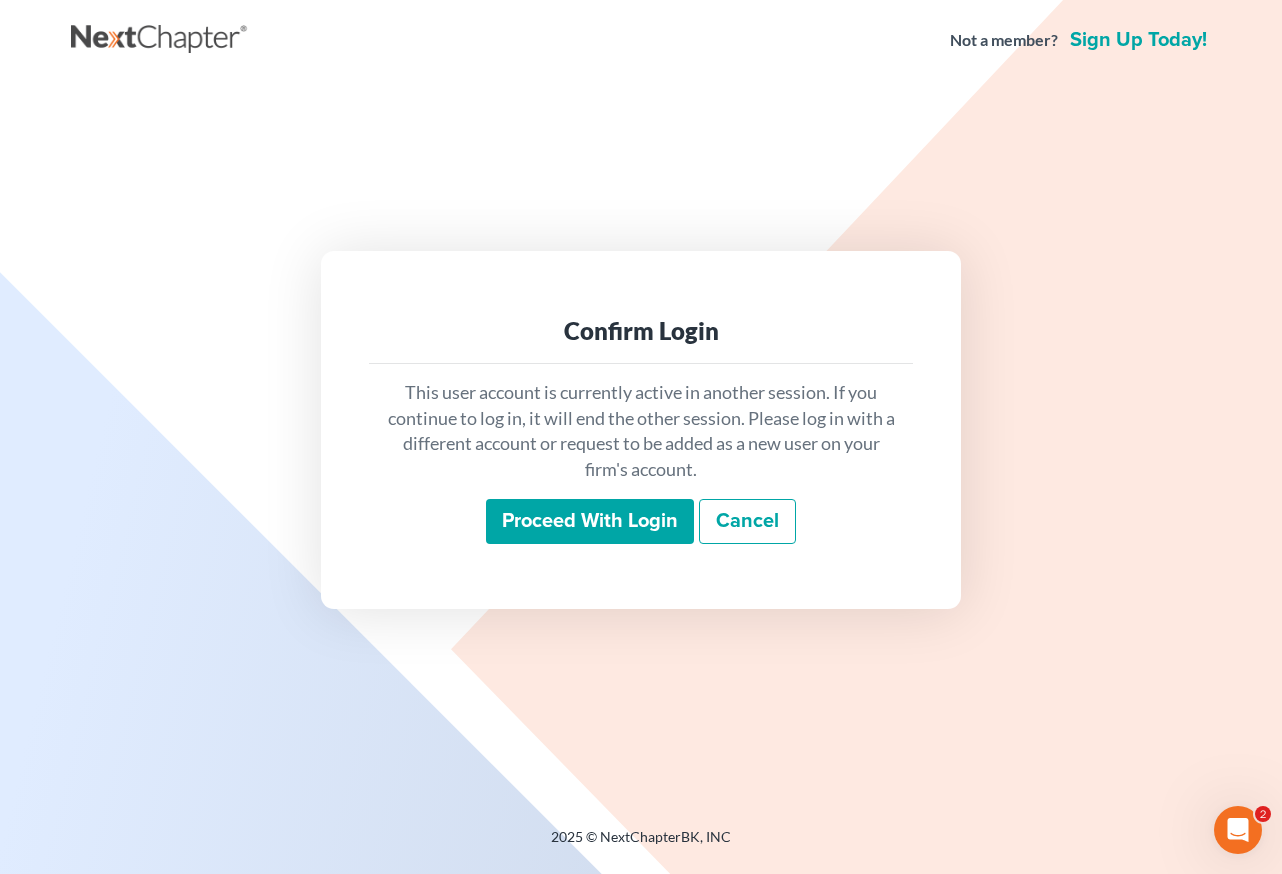 click on "Proceed with login" at bounding box center [590, 522] 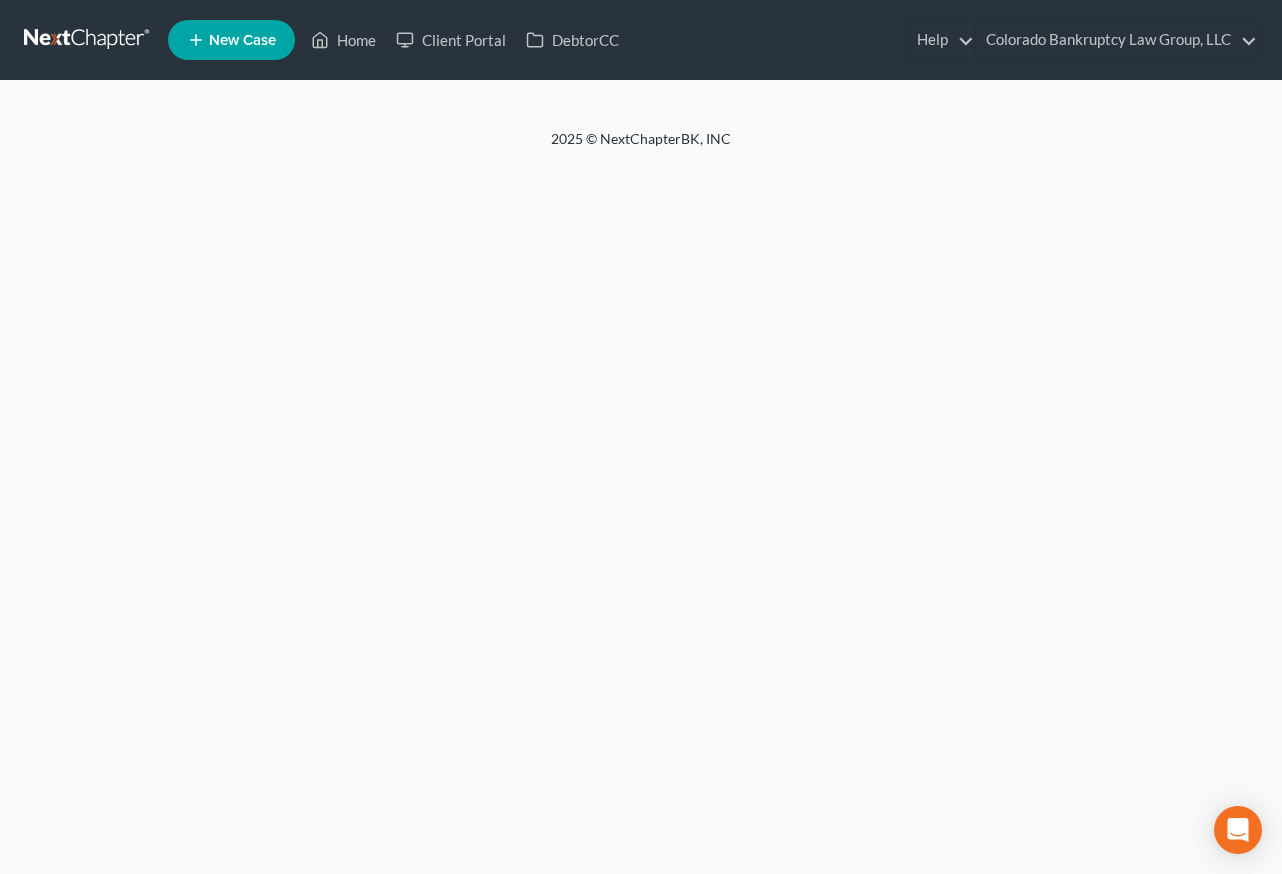 scroll, scrollTop: 0, scrollLeft: 0, axis: both 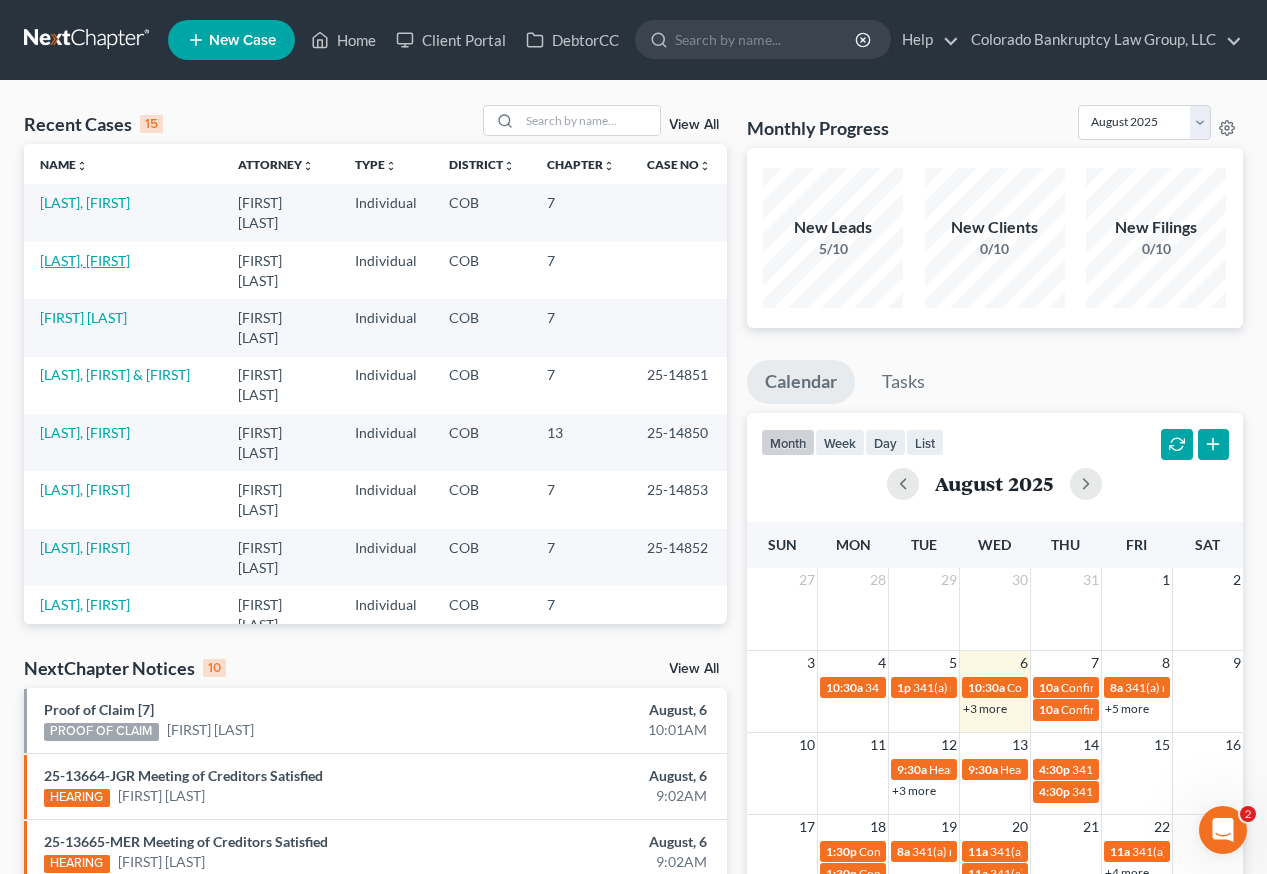click on "[LAST], [FIRST]" at bounding box center (85, 260) 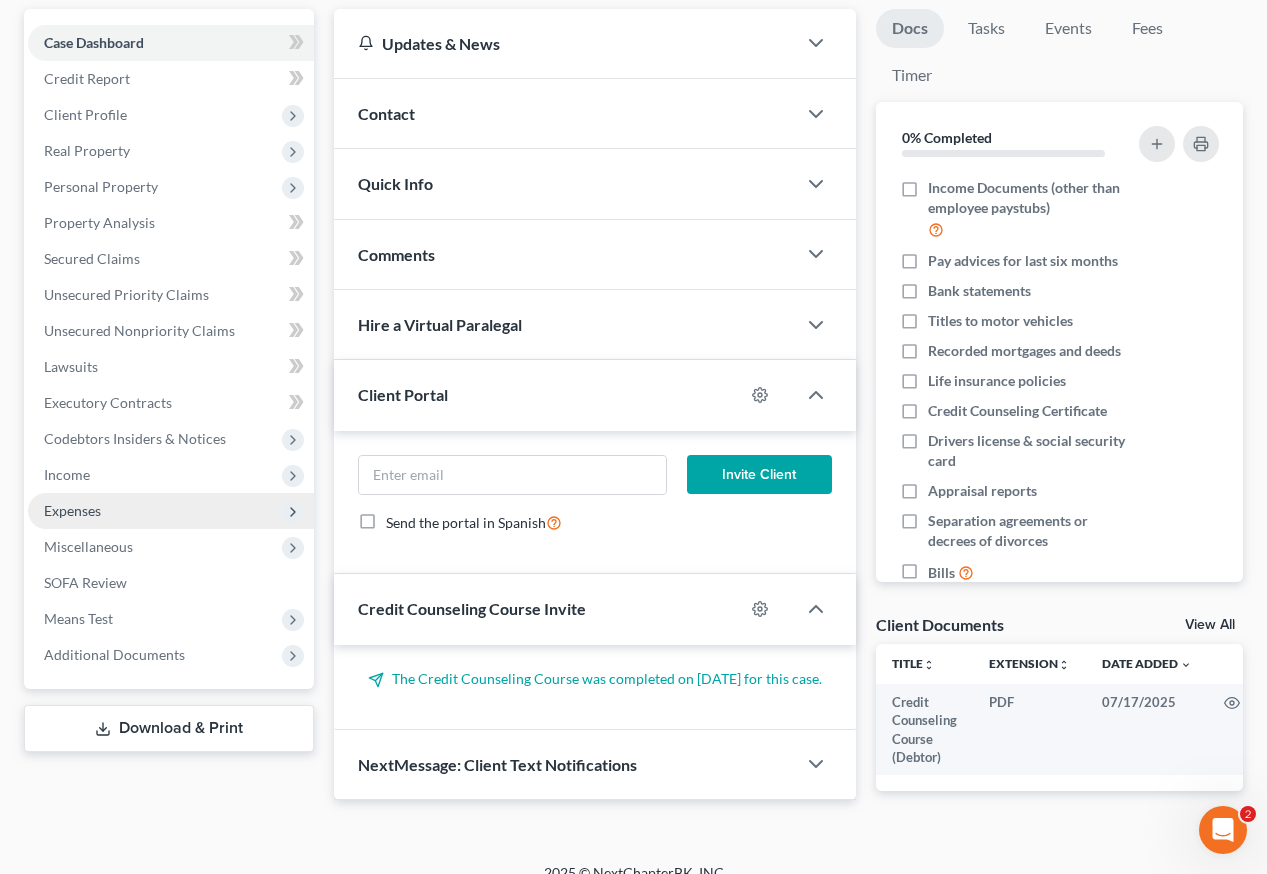 scroll, scrollTop: 200, scrollLeft: 0, axis: vertical 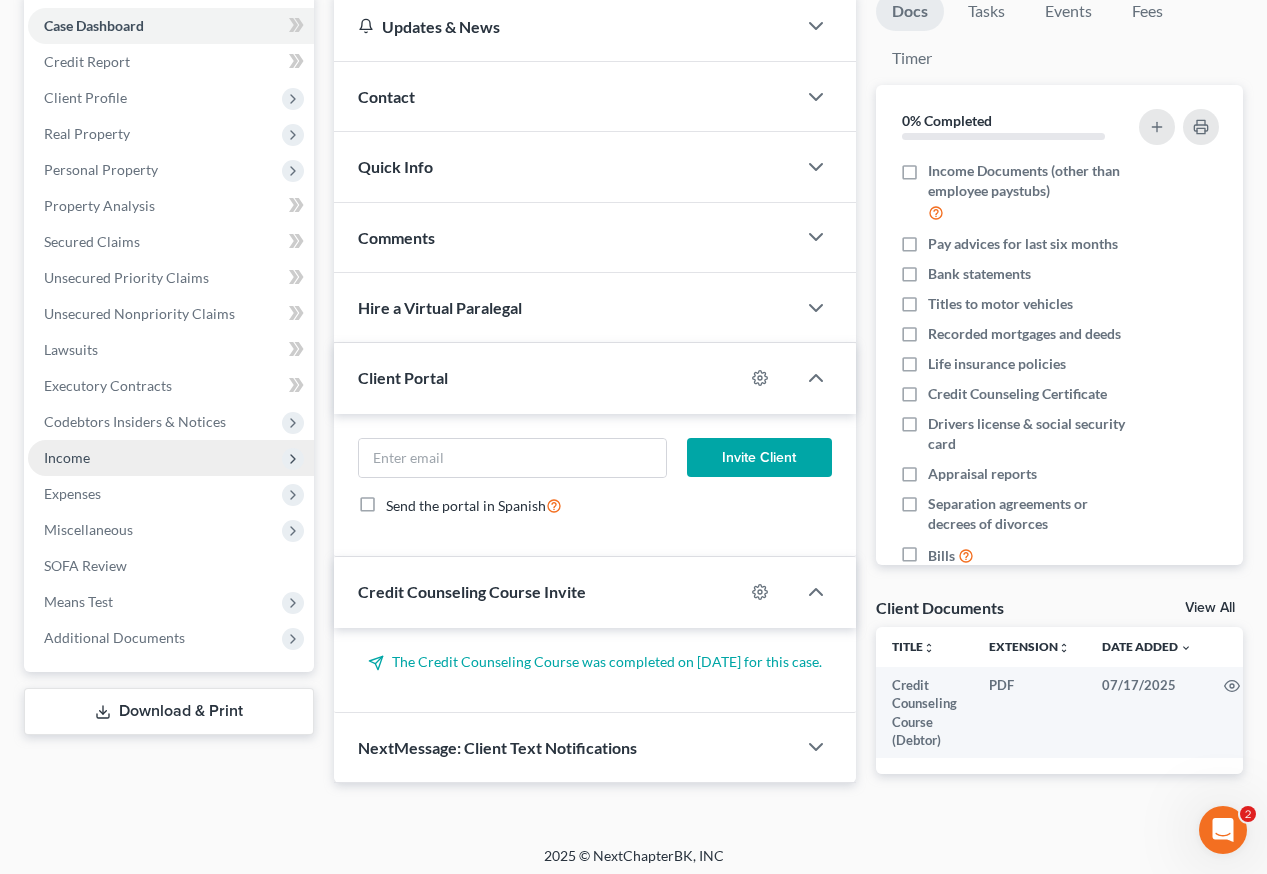 click on "Income" at bounding box center (67, 457) 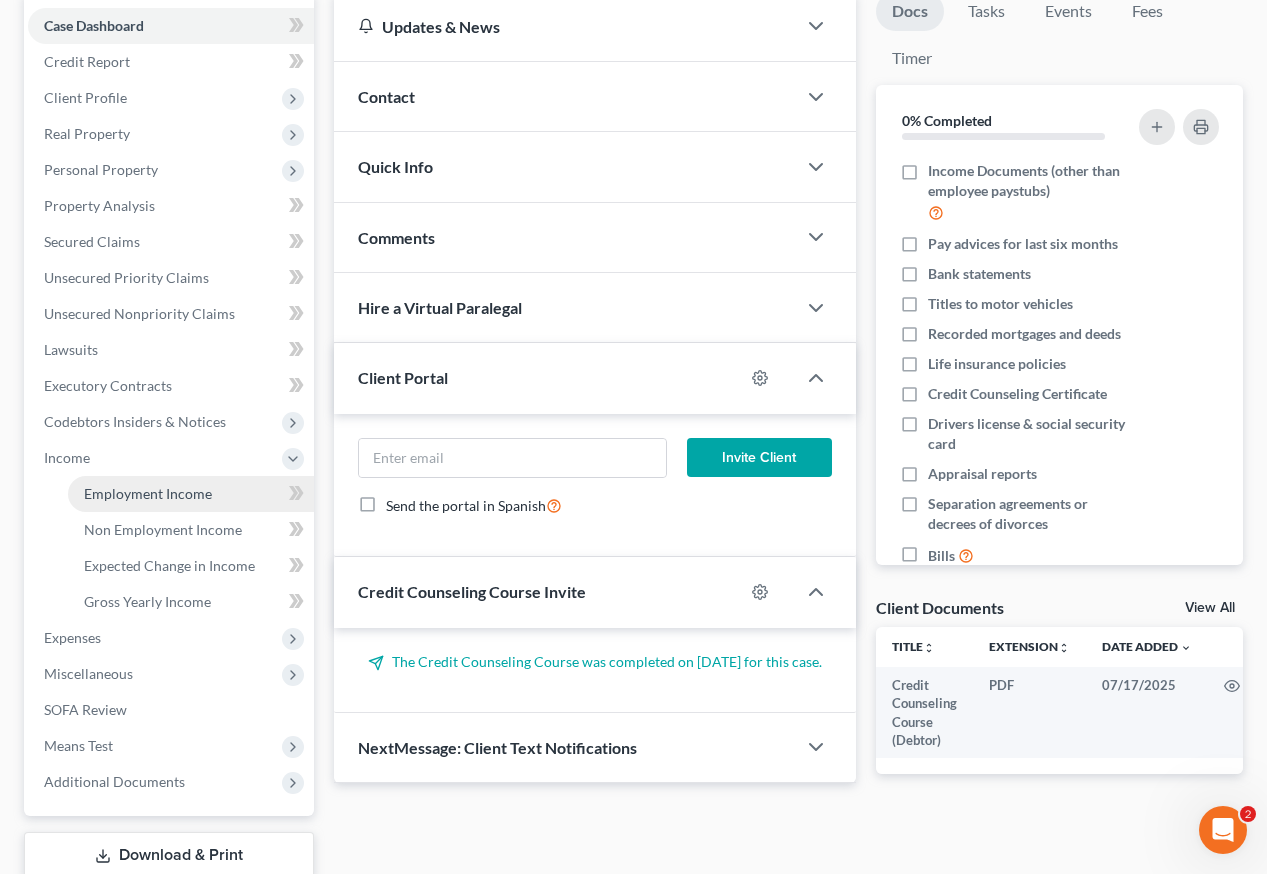 click on "Employment Income" at bounding box center (148, 493) 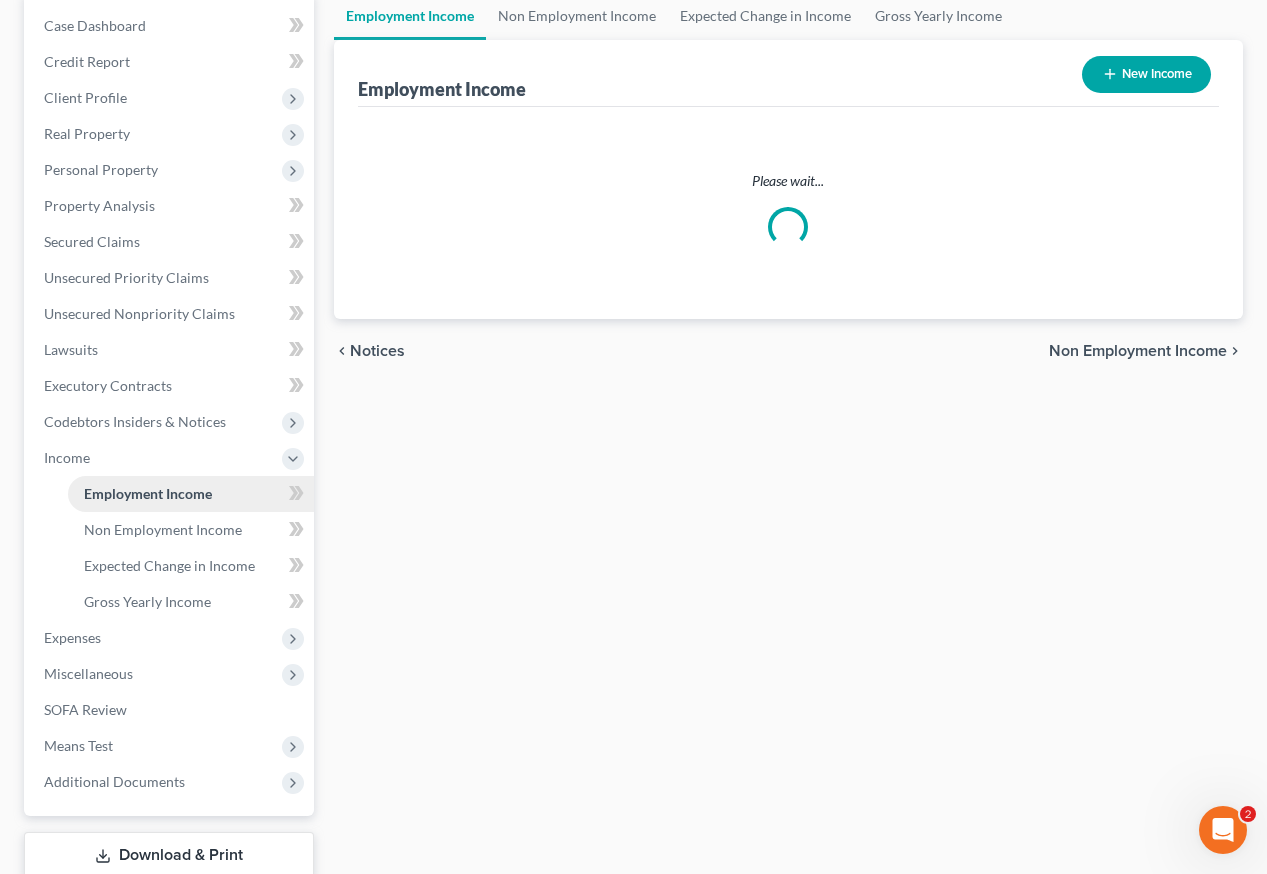 scroll, scrollTop: 0, scrollLeft: 0, axis: both 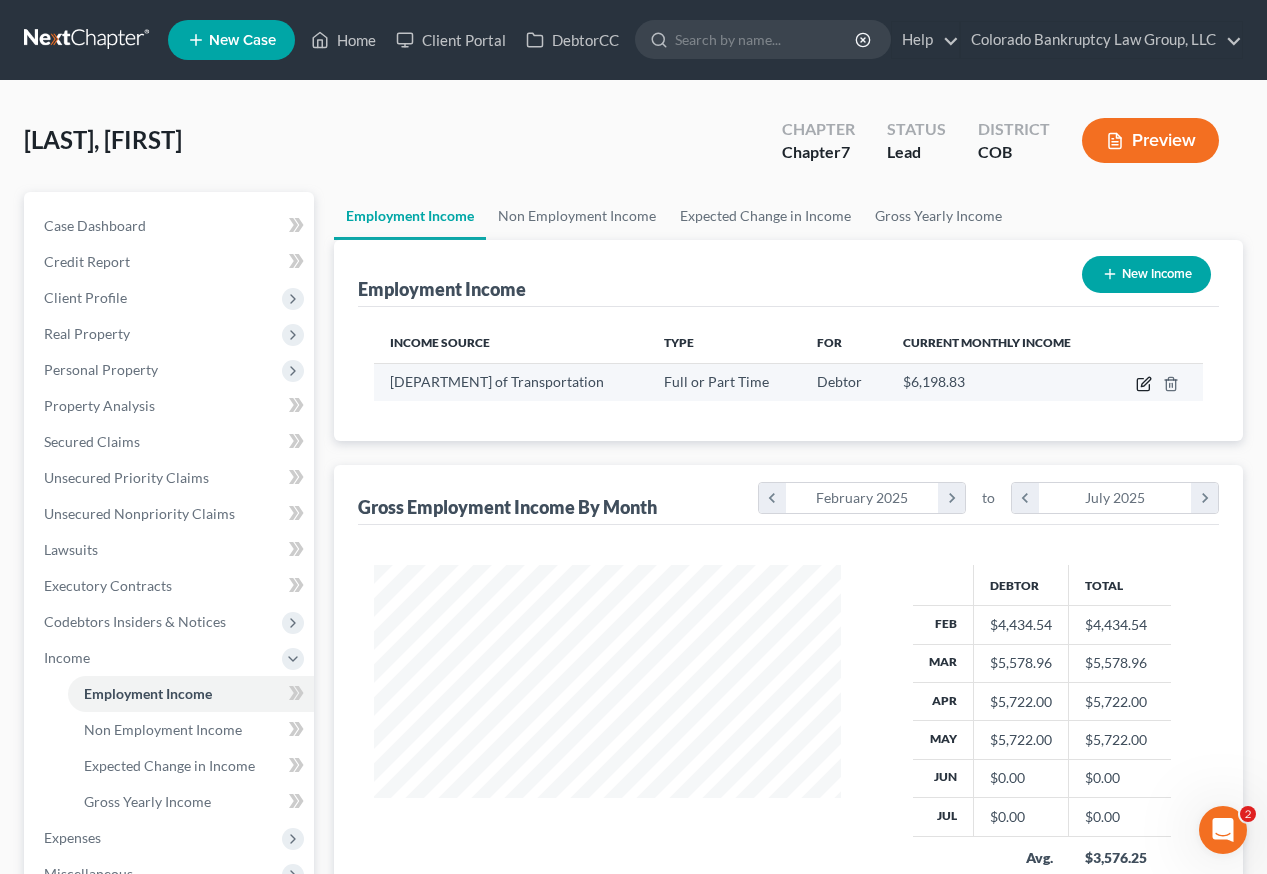 click 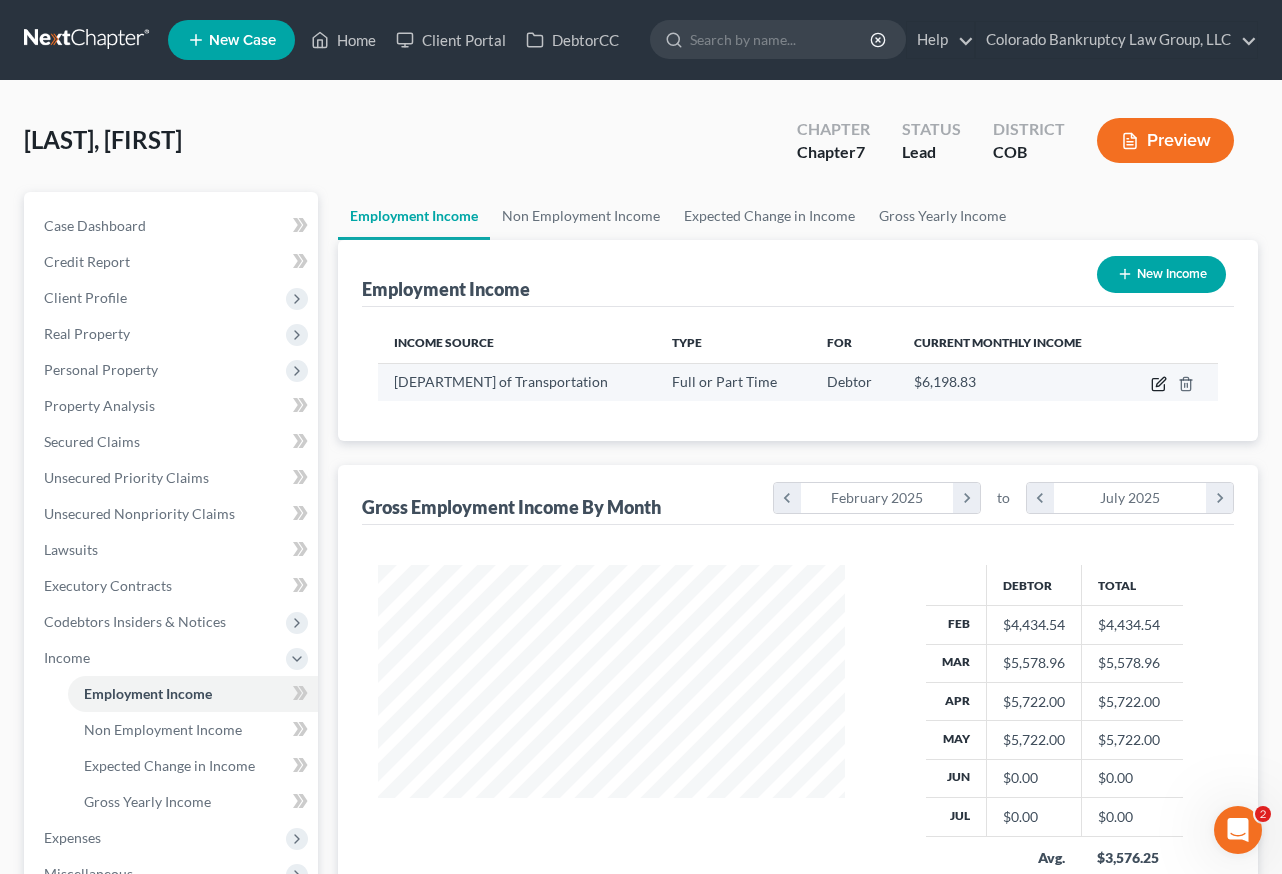 select on "0" 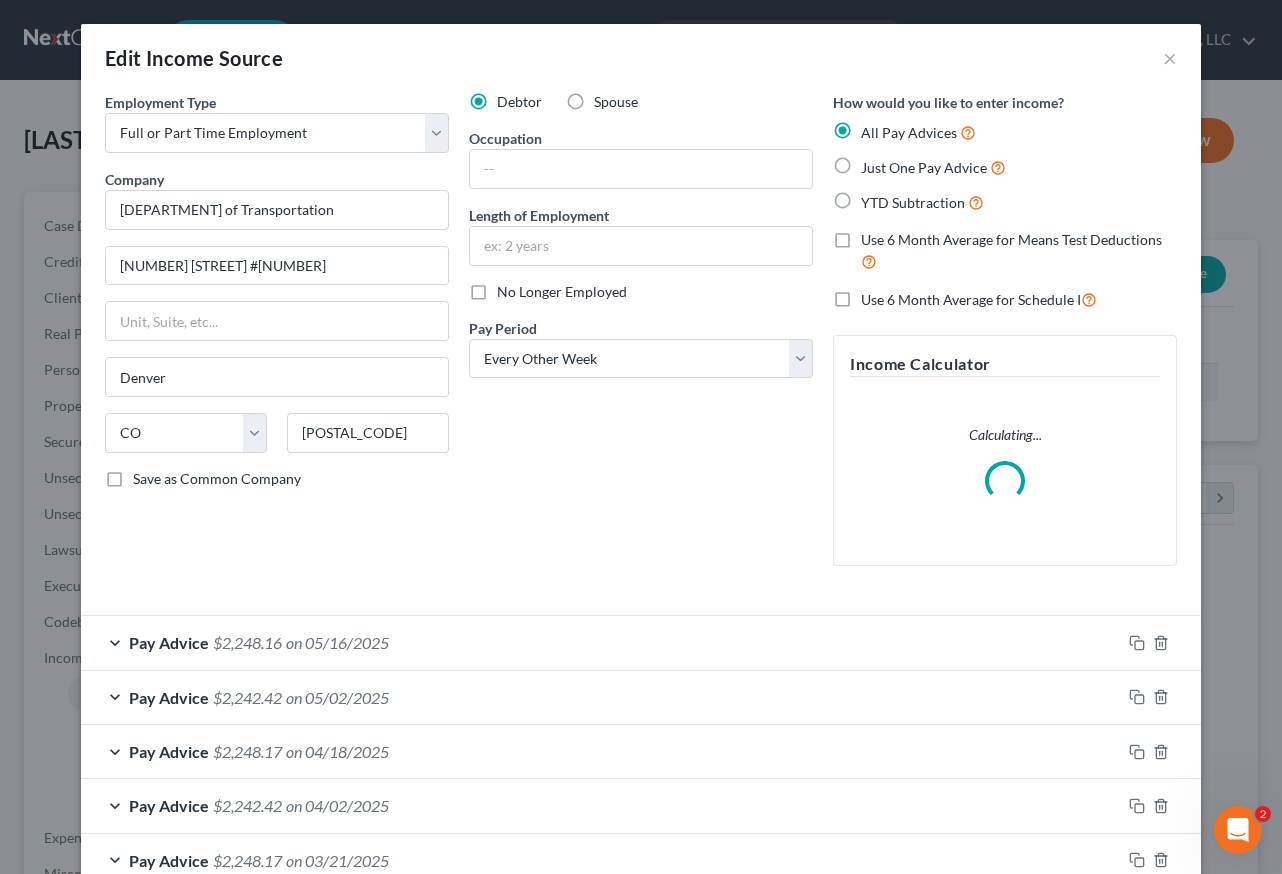 scroll, scrollTop: 999642, scrollLeft: 999486, axis: both 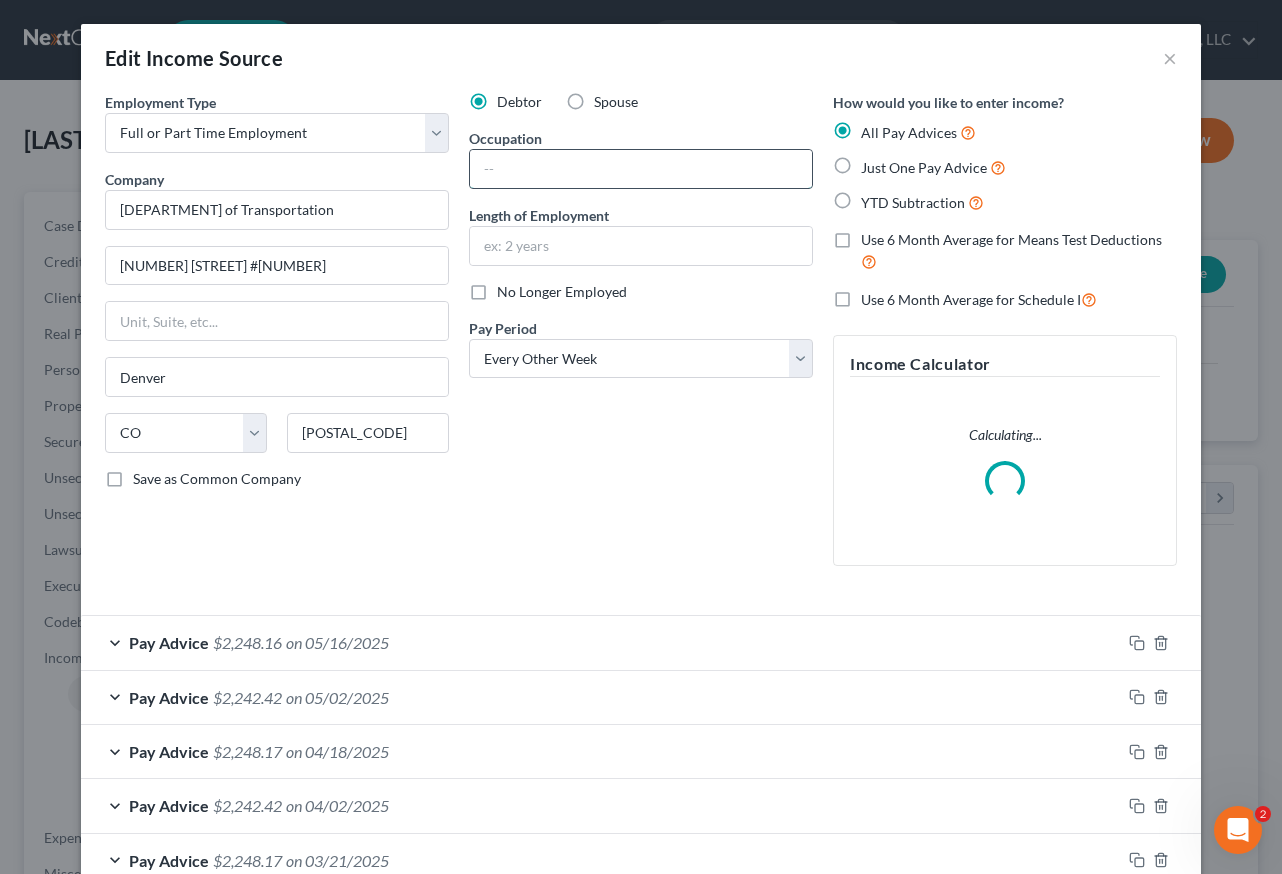 click at bounding box center [641, 169] 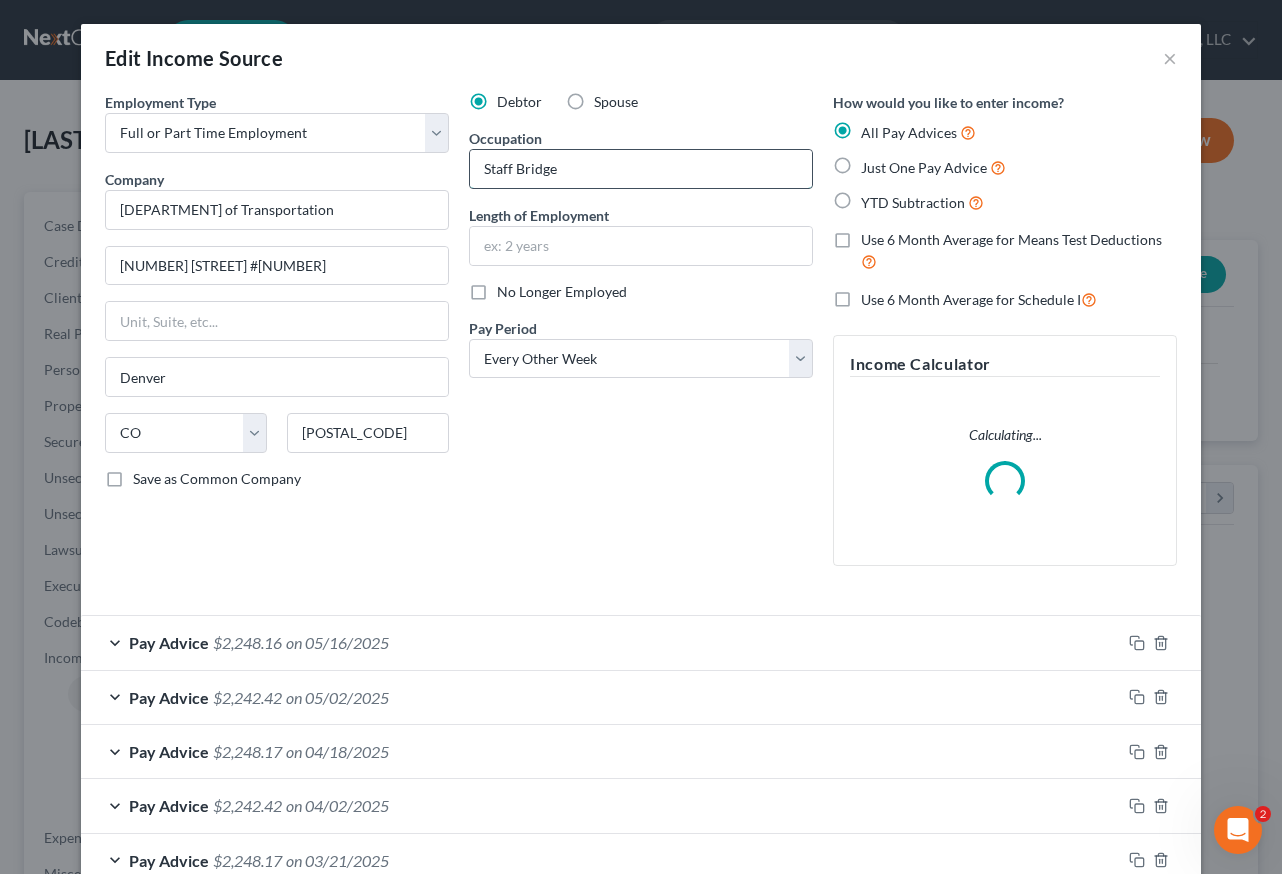 type on "Staff Bridge" 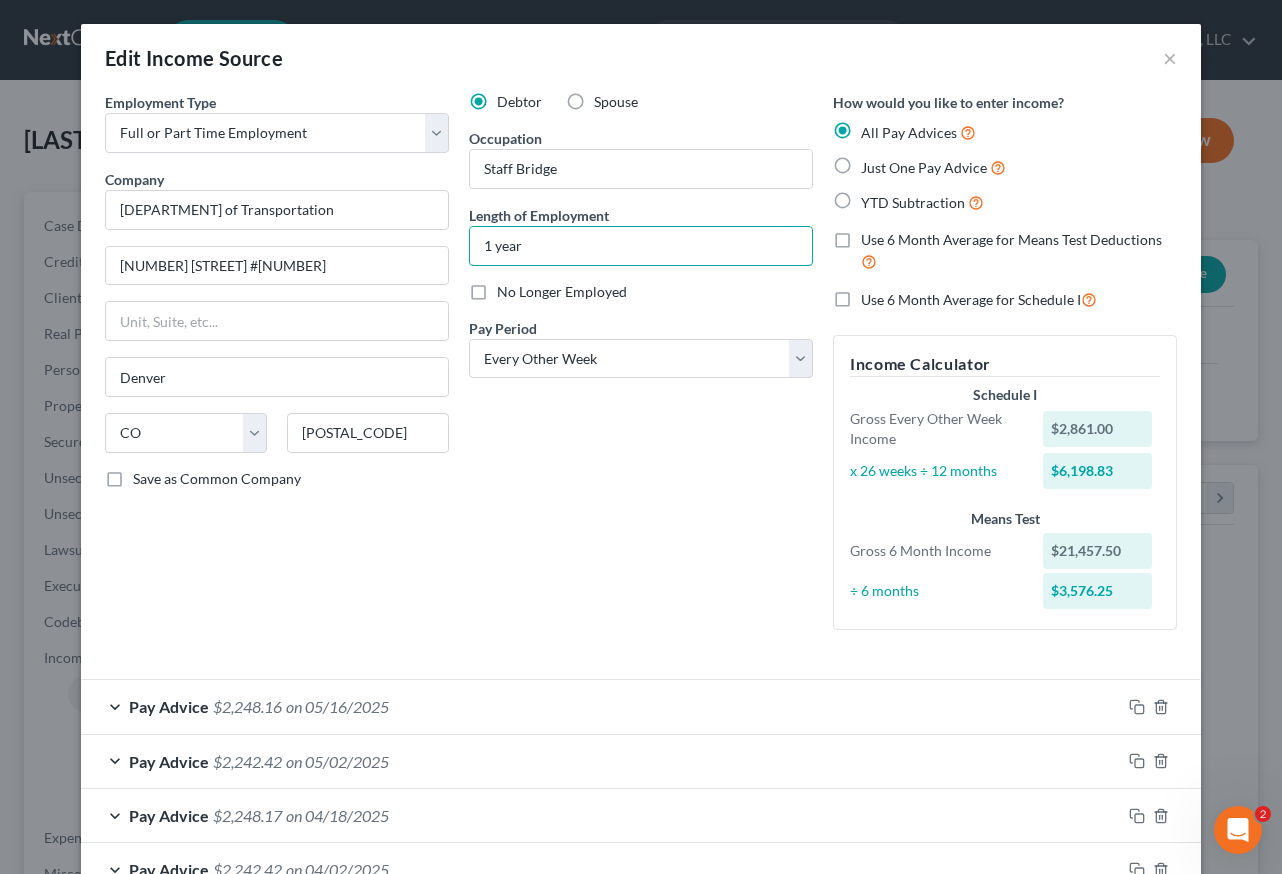 type on "1 year" 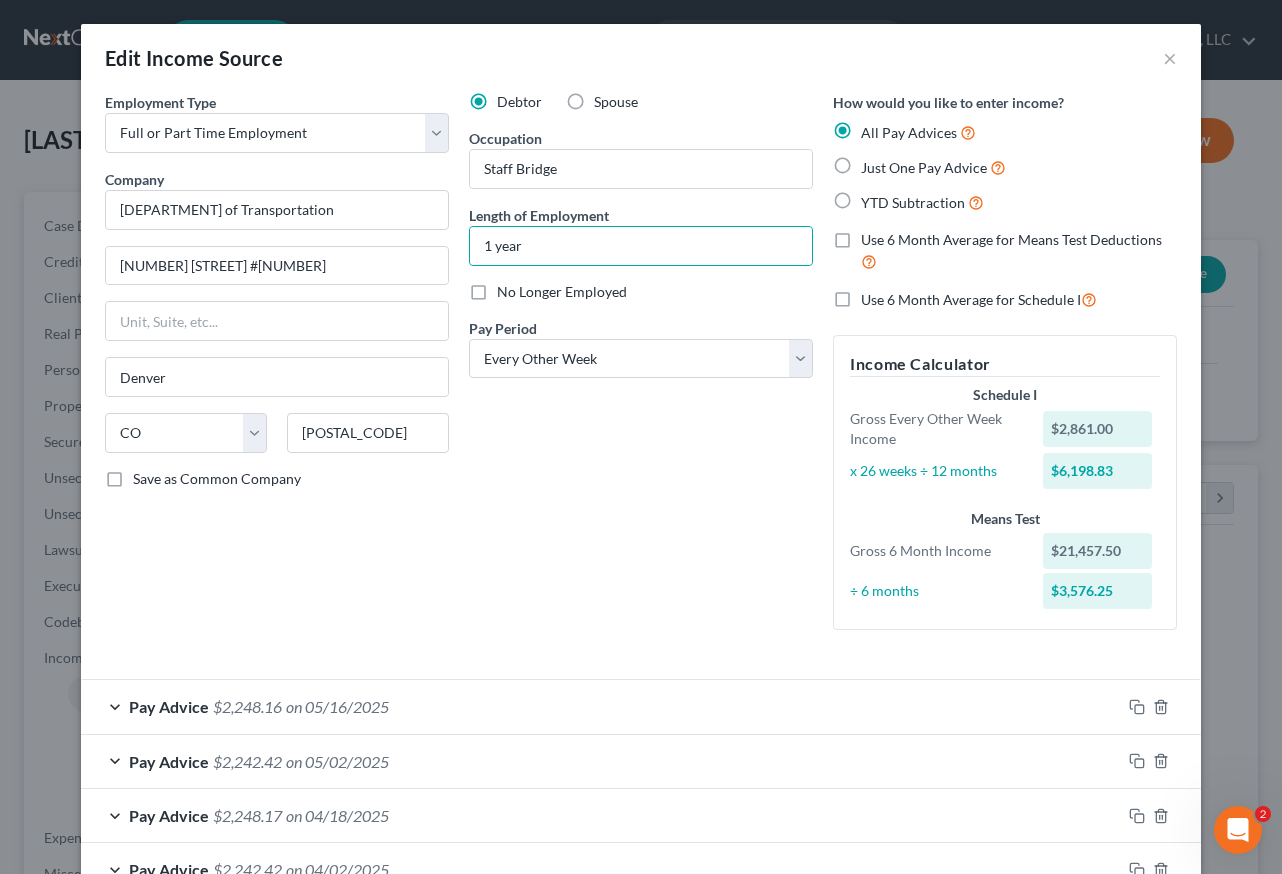 click on "Debtor Spouse Occupation Staff Bridge Length of Employment 1 year No Longer Employed
Pay Period
*
Select Monthly Twice Monthly Every Other Week Weekly" at bounding box center (641, 369) 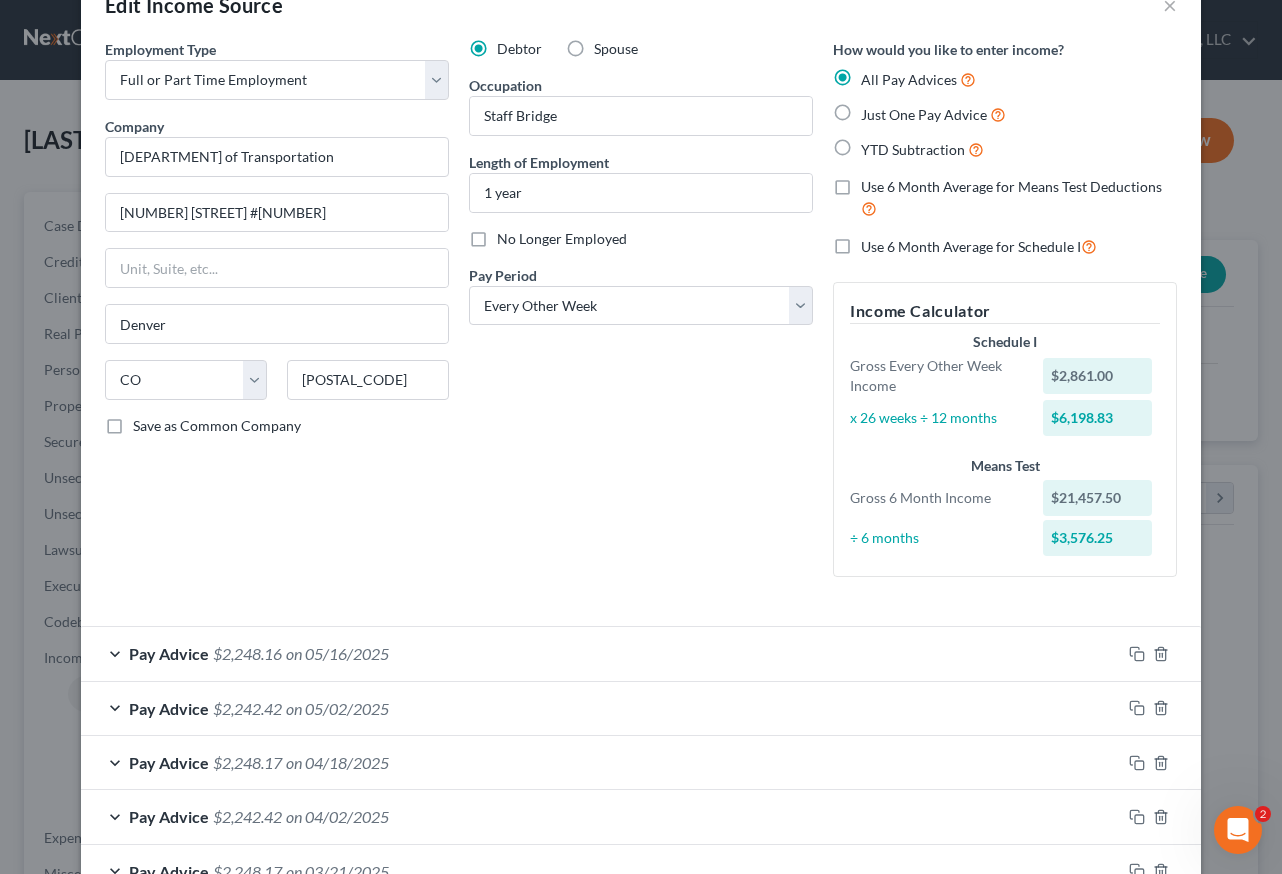 scroll, scrollTop: 100, scrollLeft: 0, axis: vertical 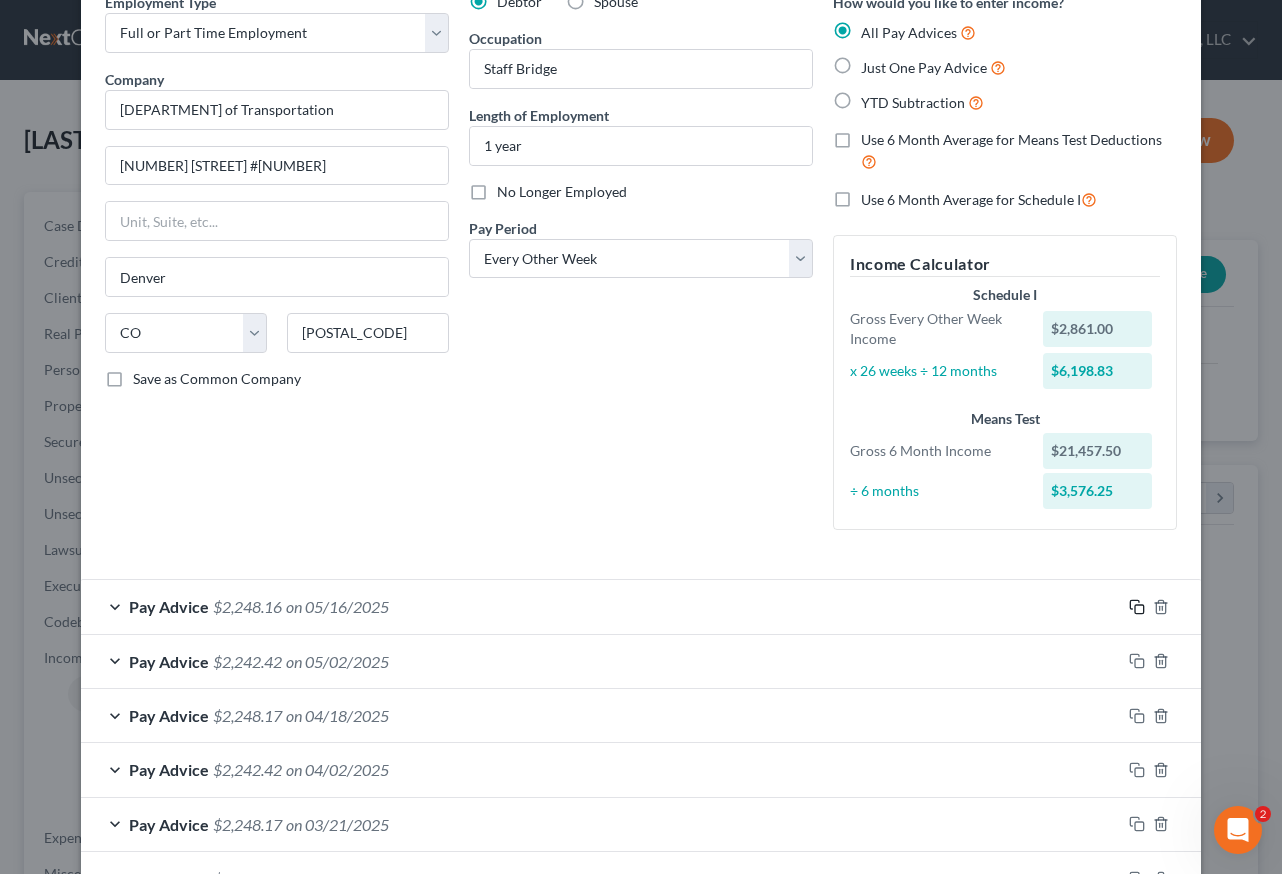 click 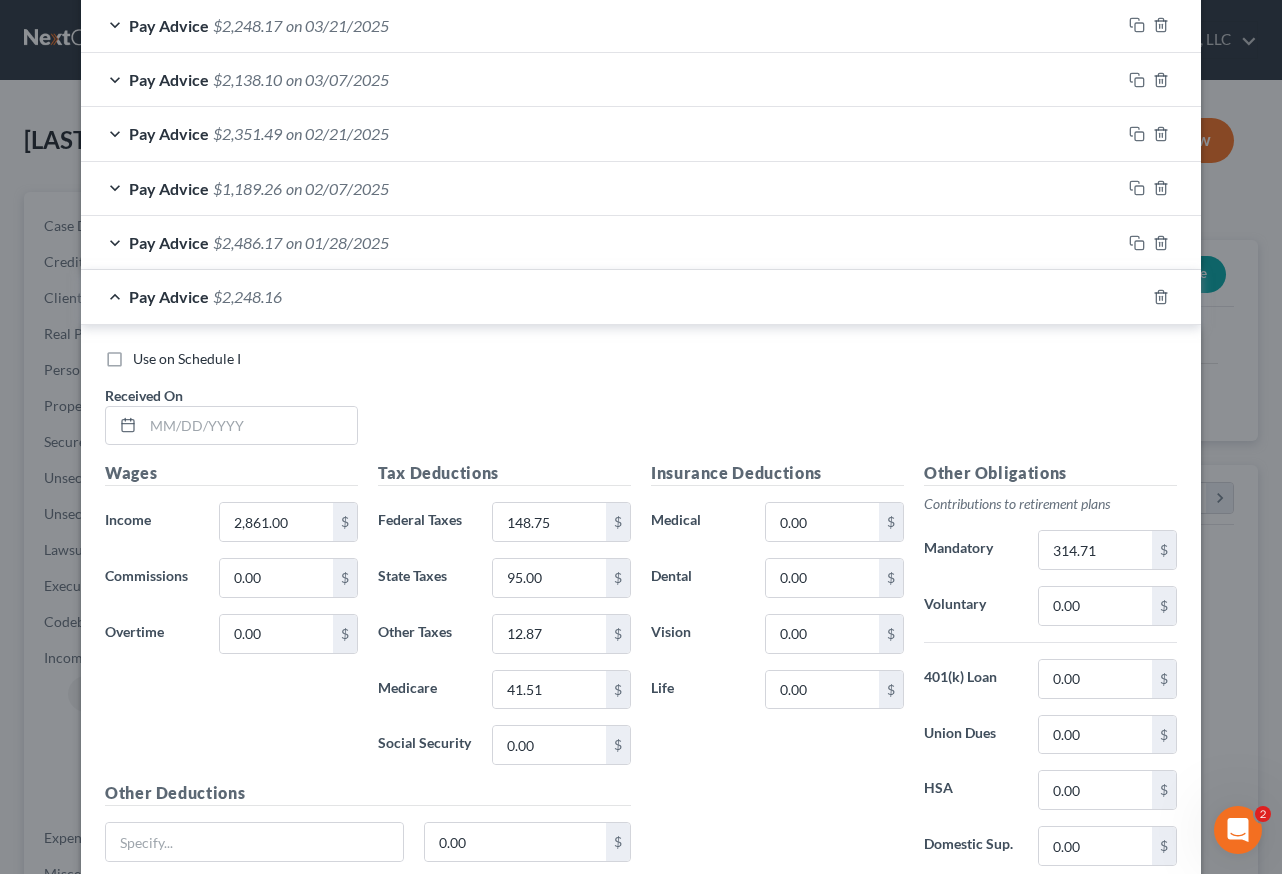 scroll, scrollTop: 900, scrollLeft: 0, axis: vertical 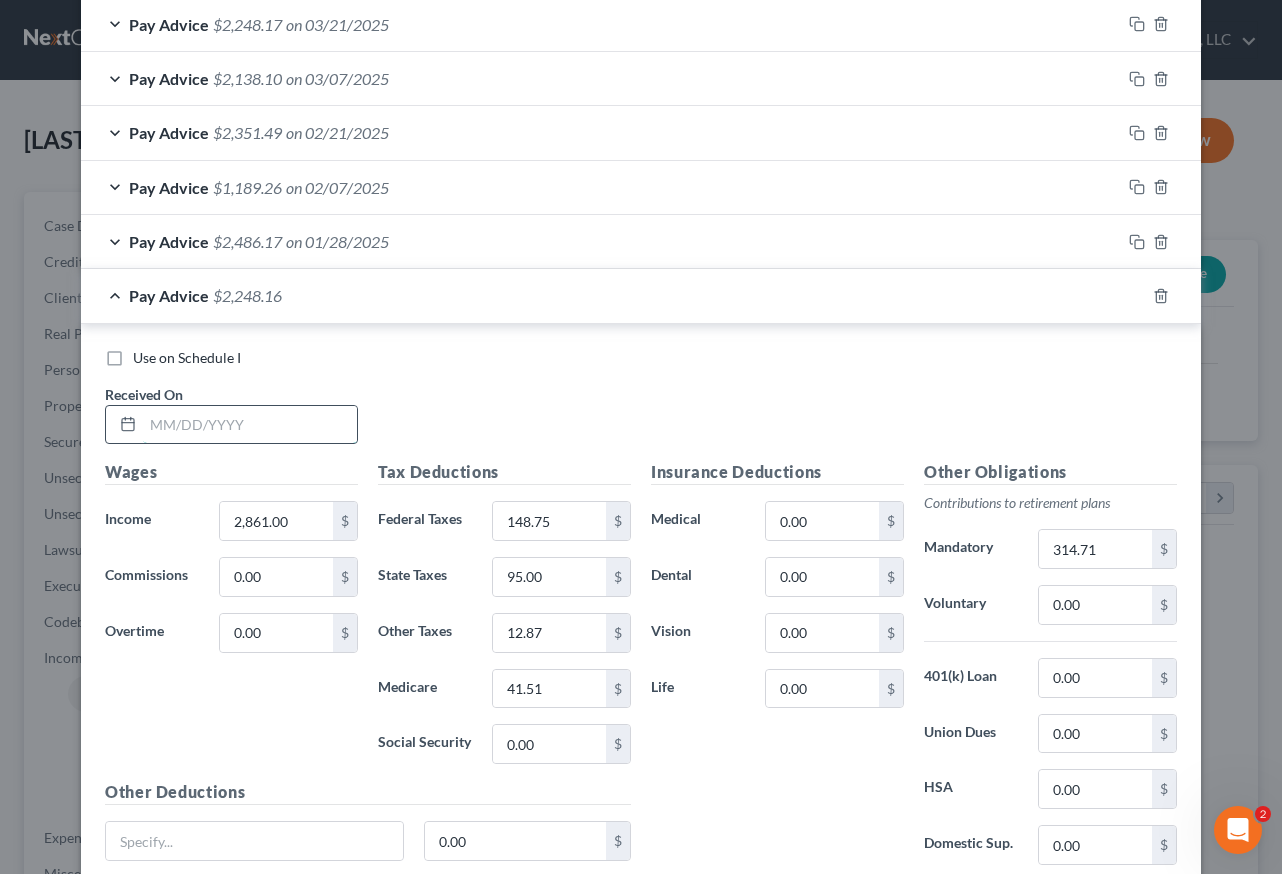 click at bounding box center (250, 425) 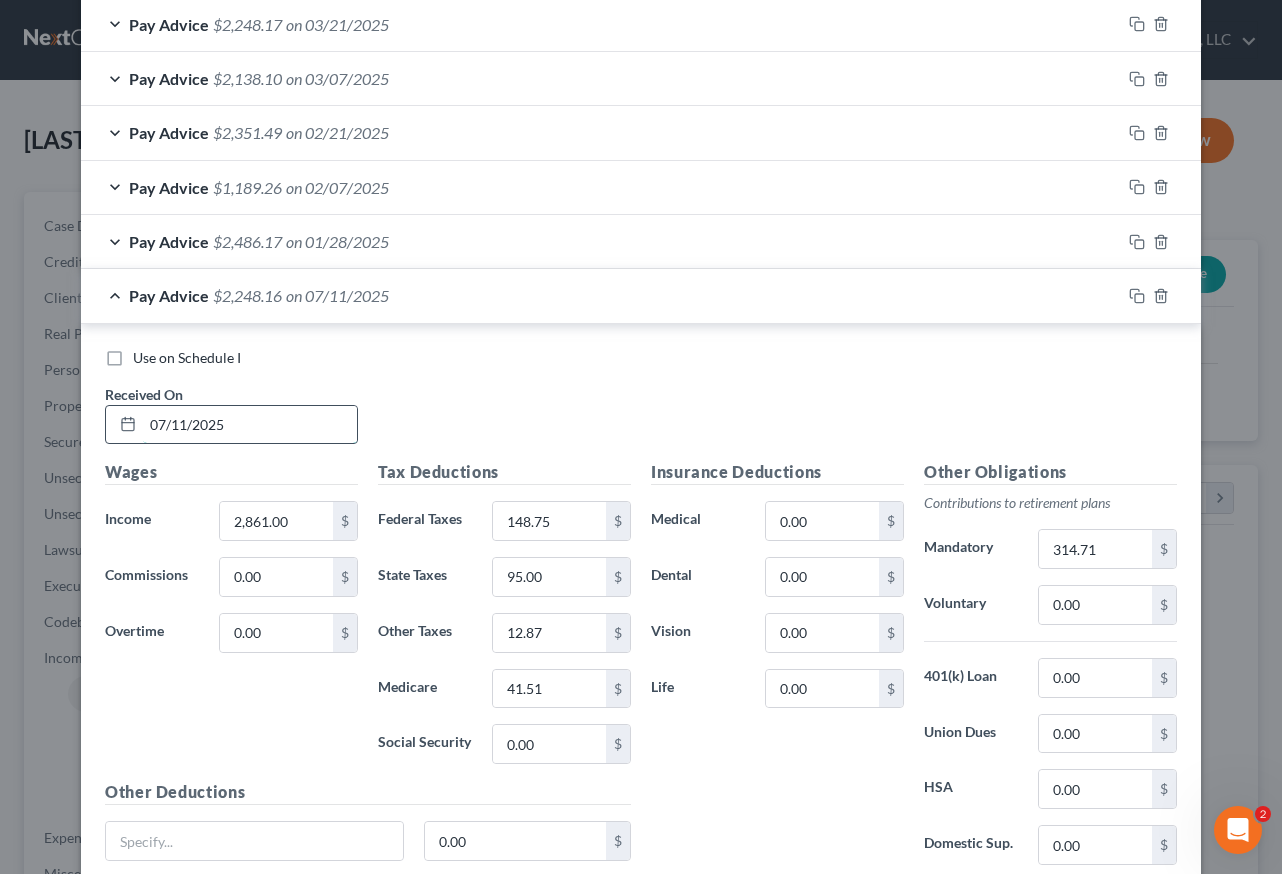 type on "07/11/2025" 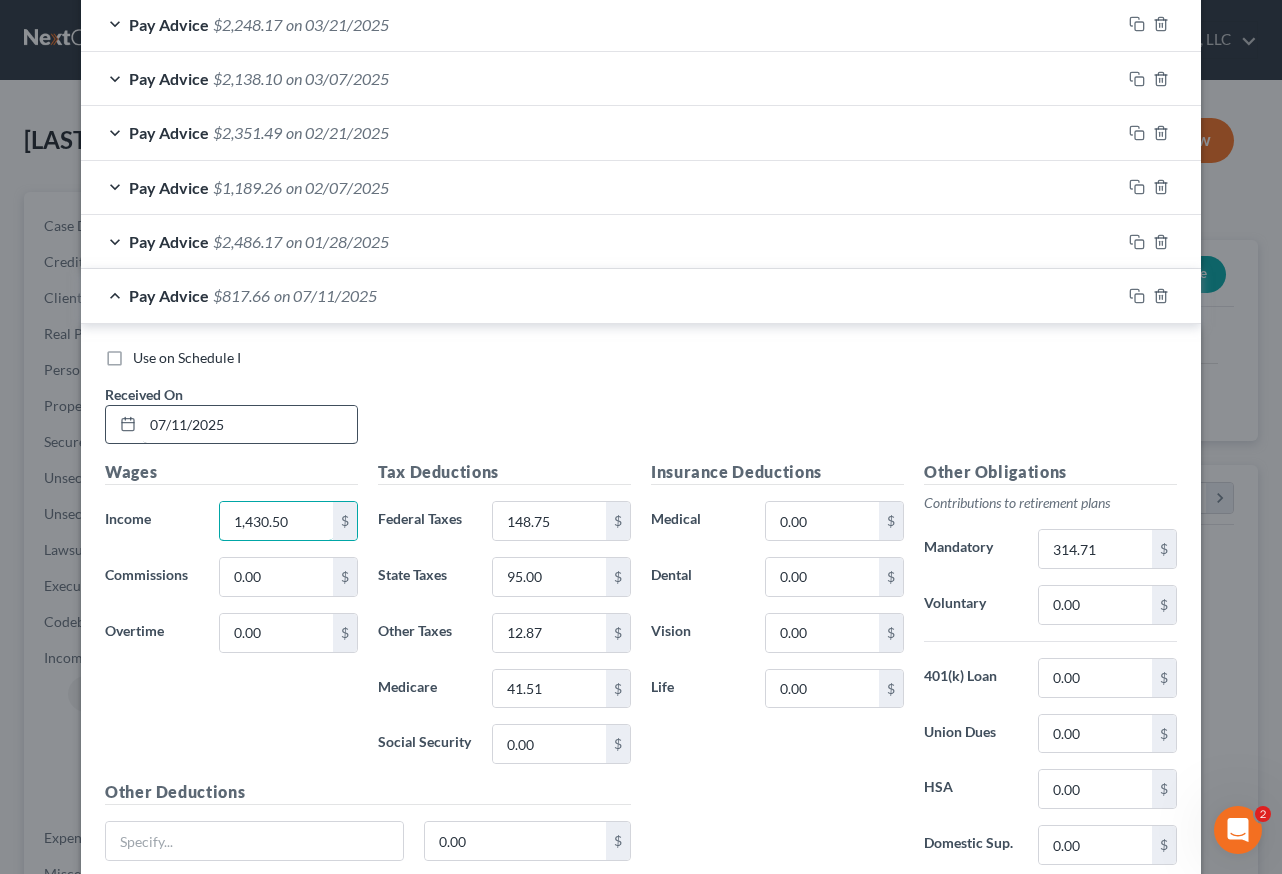type on "1,430.50" 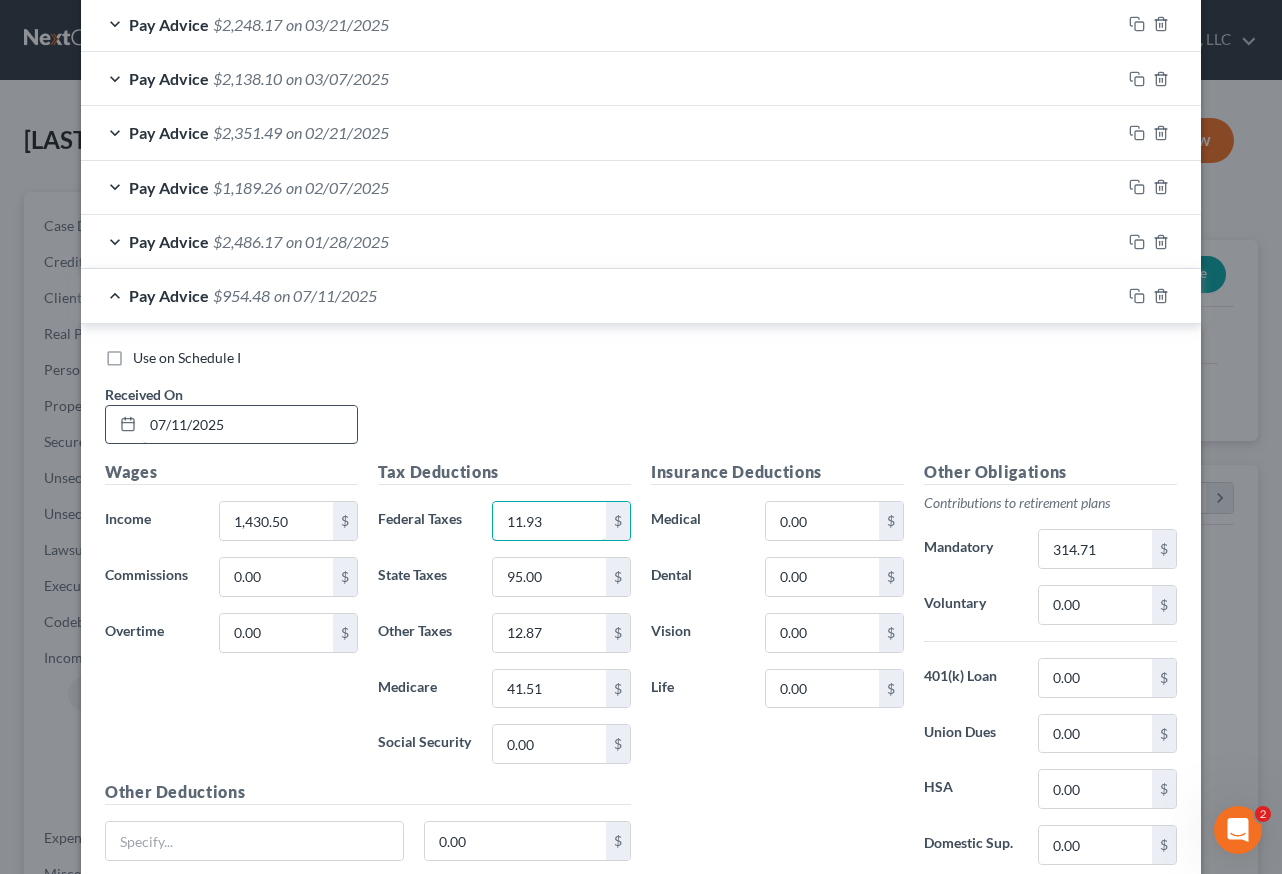 type on "11.93" 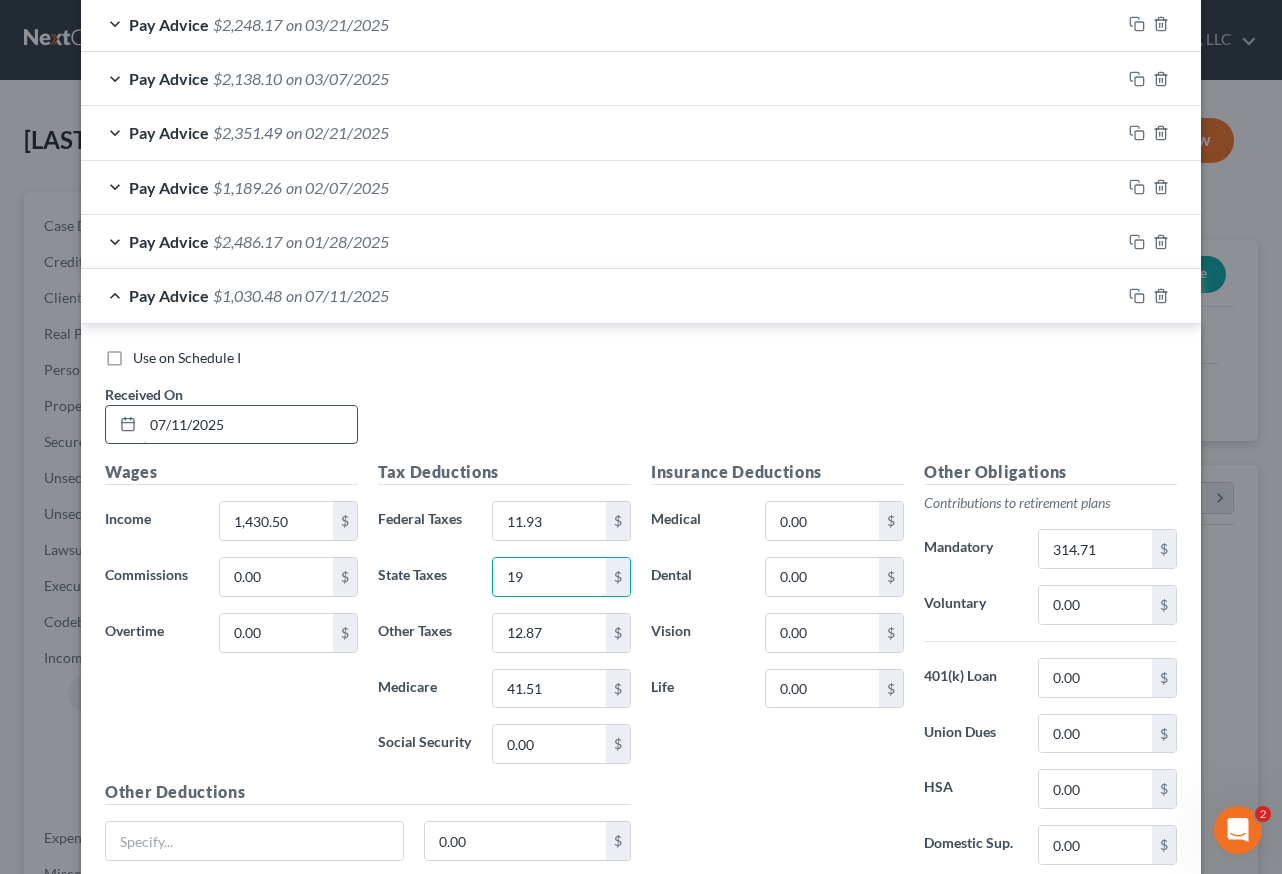 type on "1" 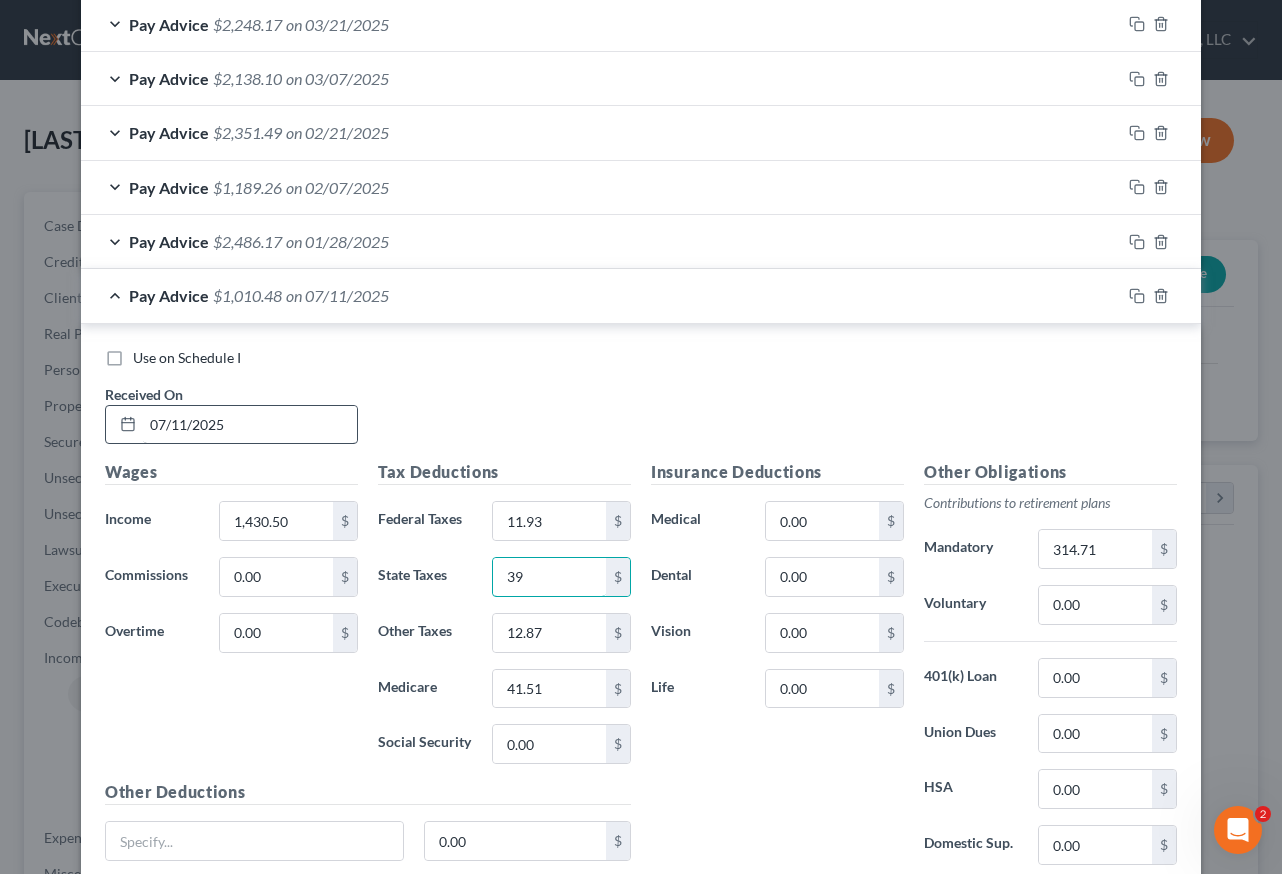 type on "39" 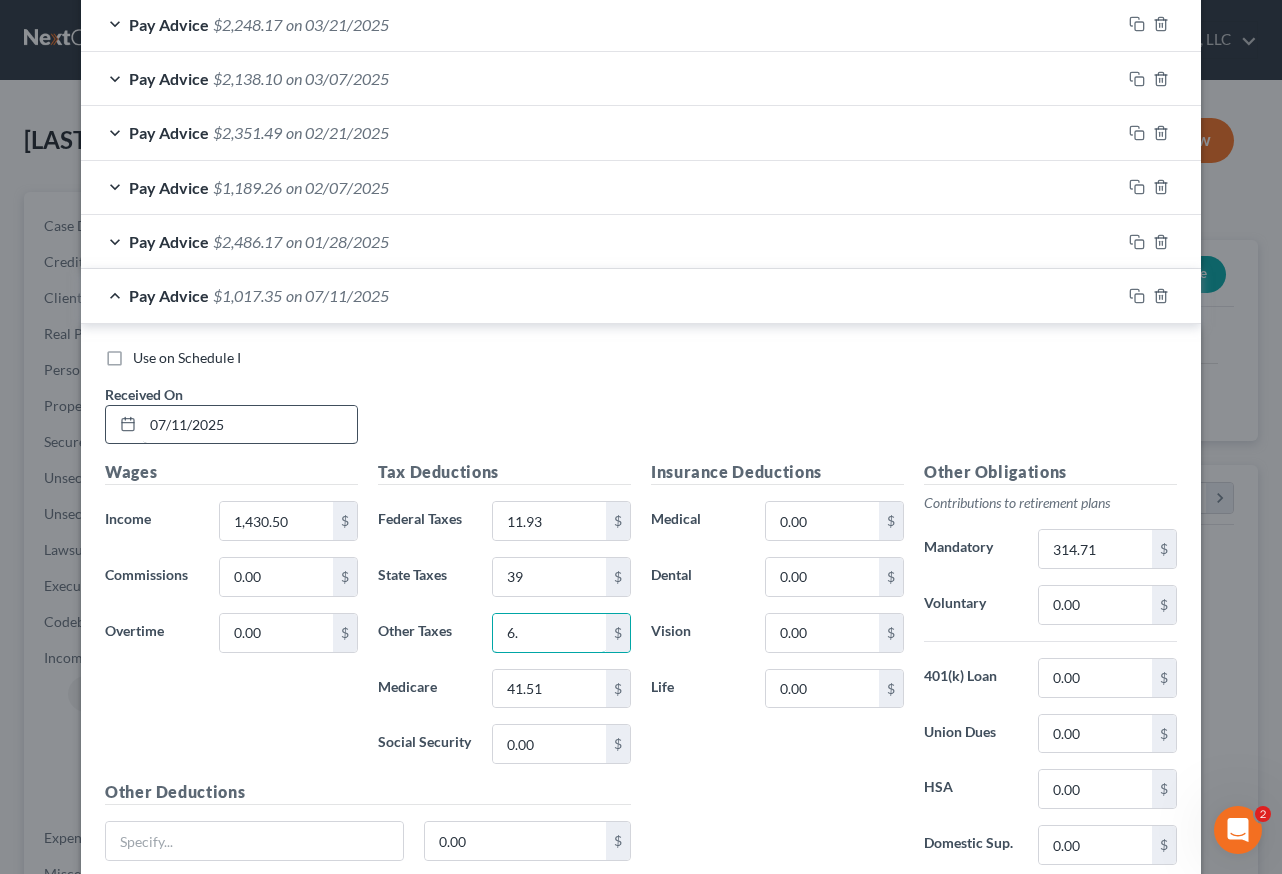 type on "6" 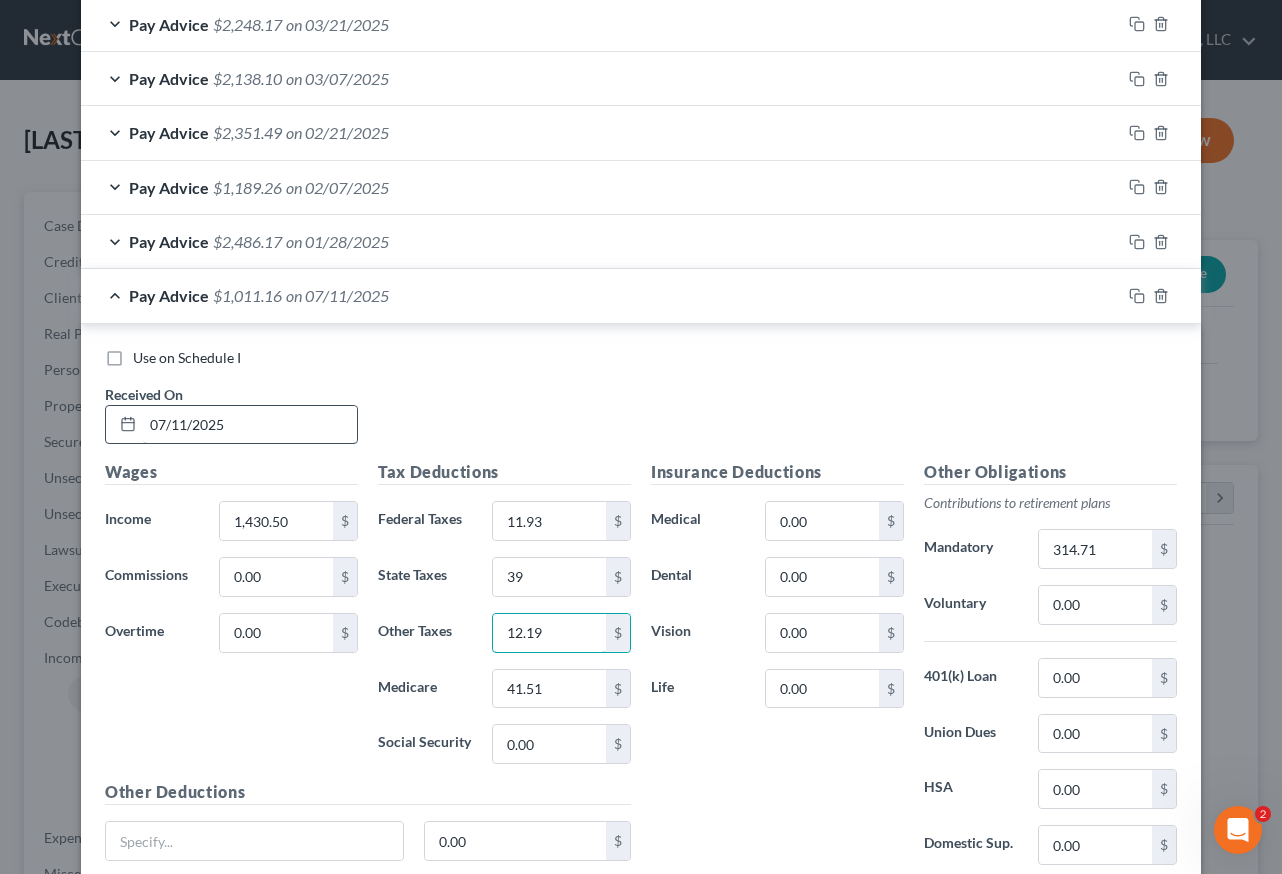 type on "12.19" 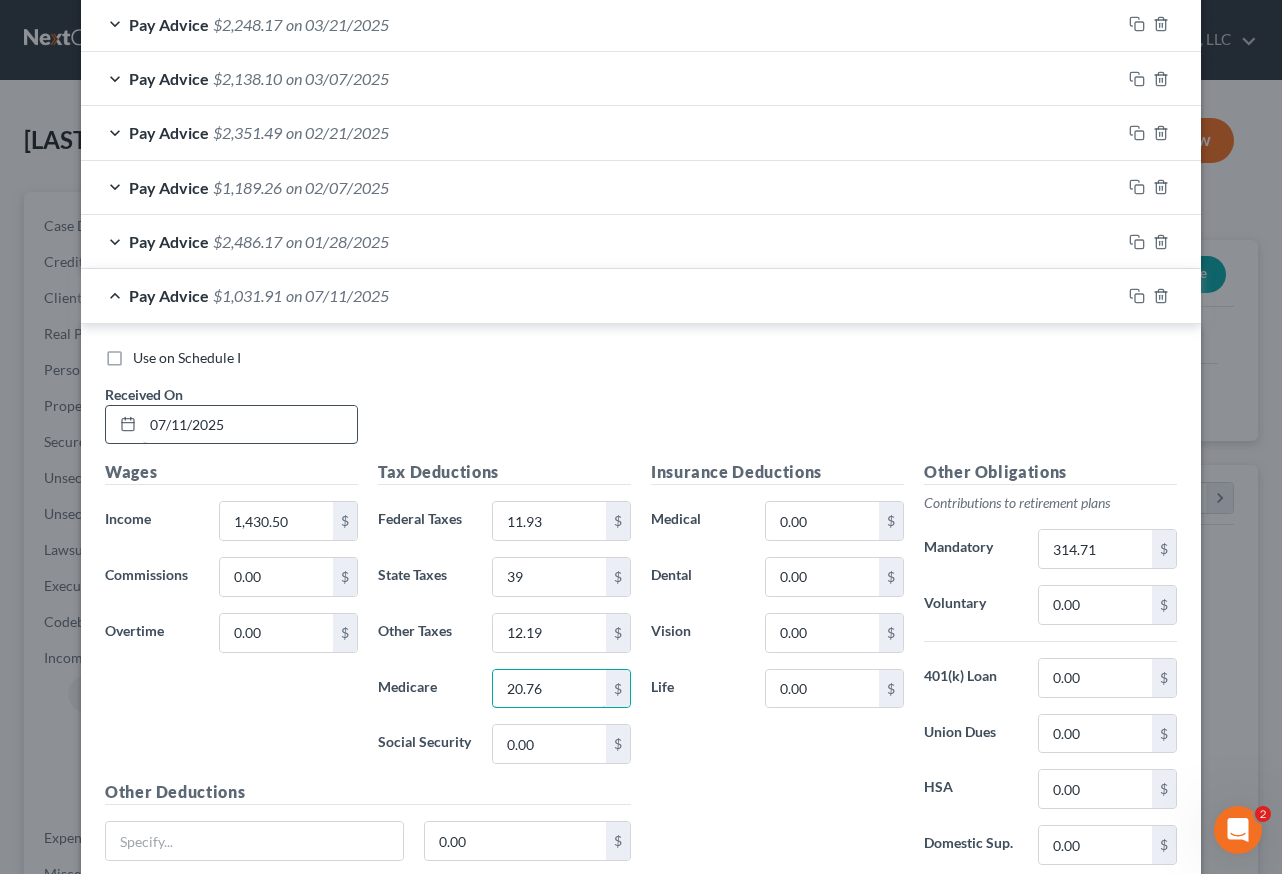 type on "20.76" 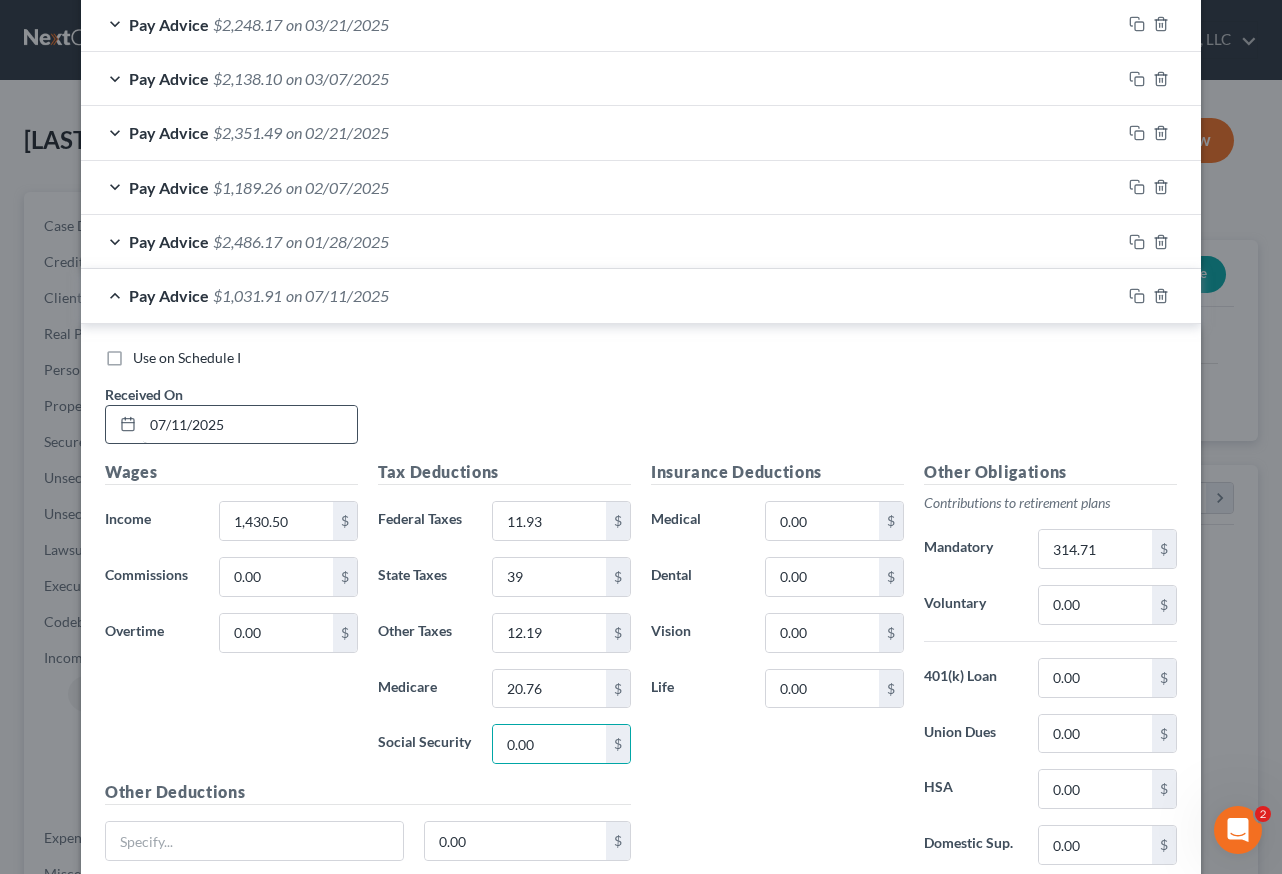 type 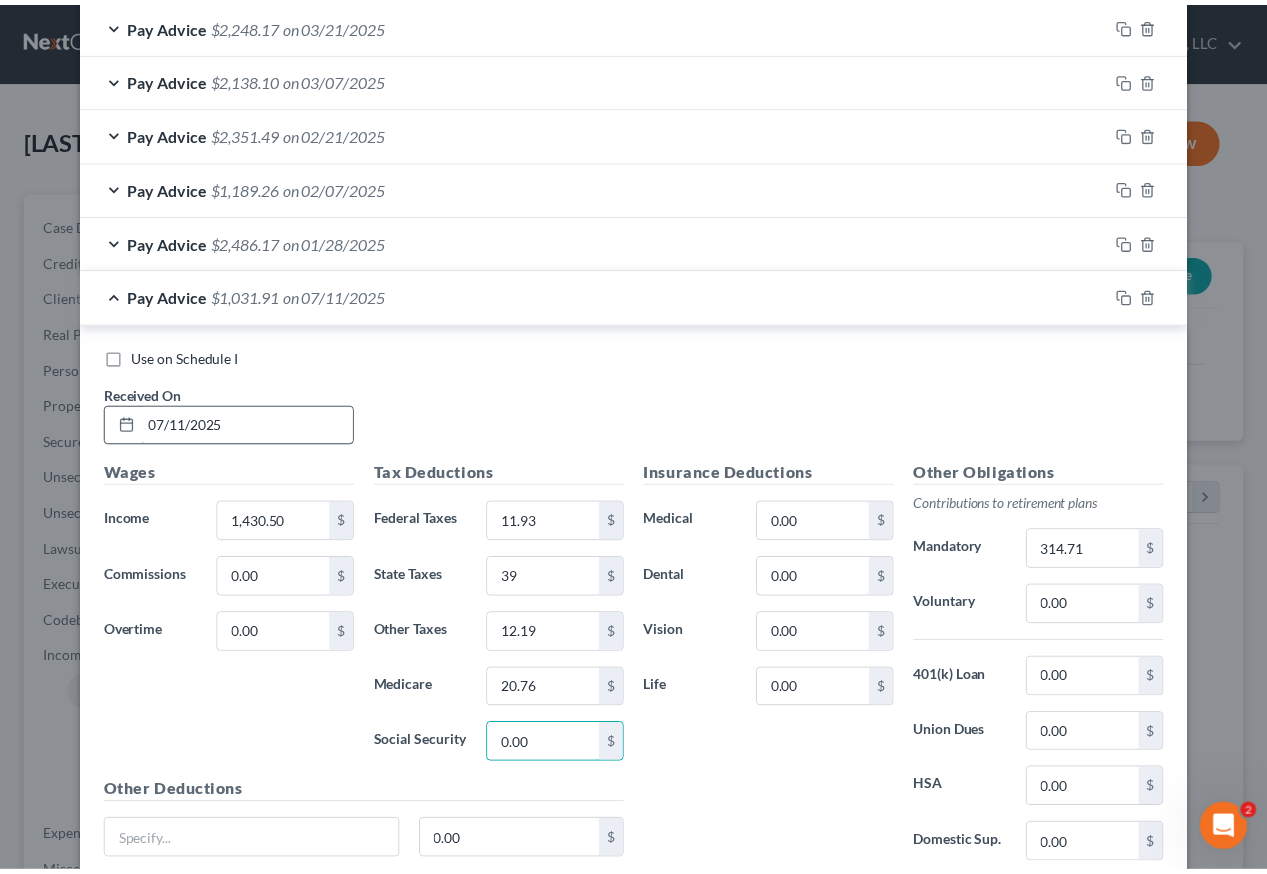 scroll, scrollTop: 1061, scrollLeft: 0, axis: vertical 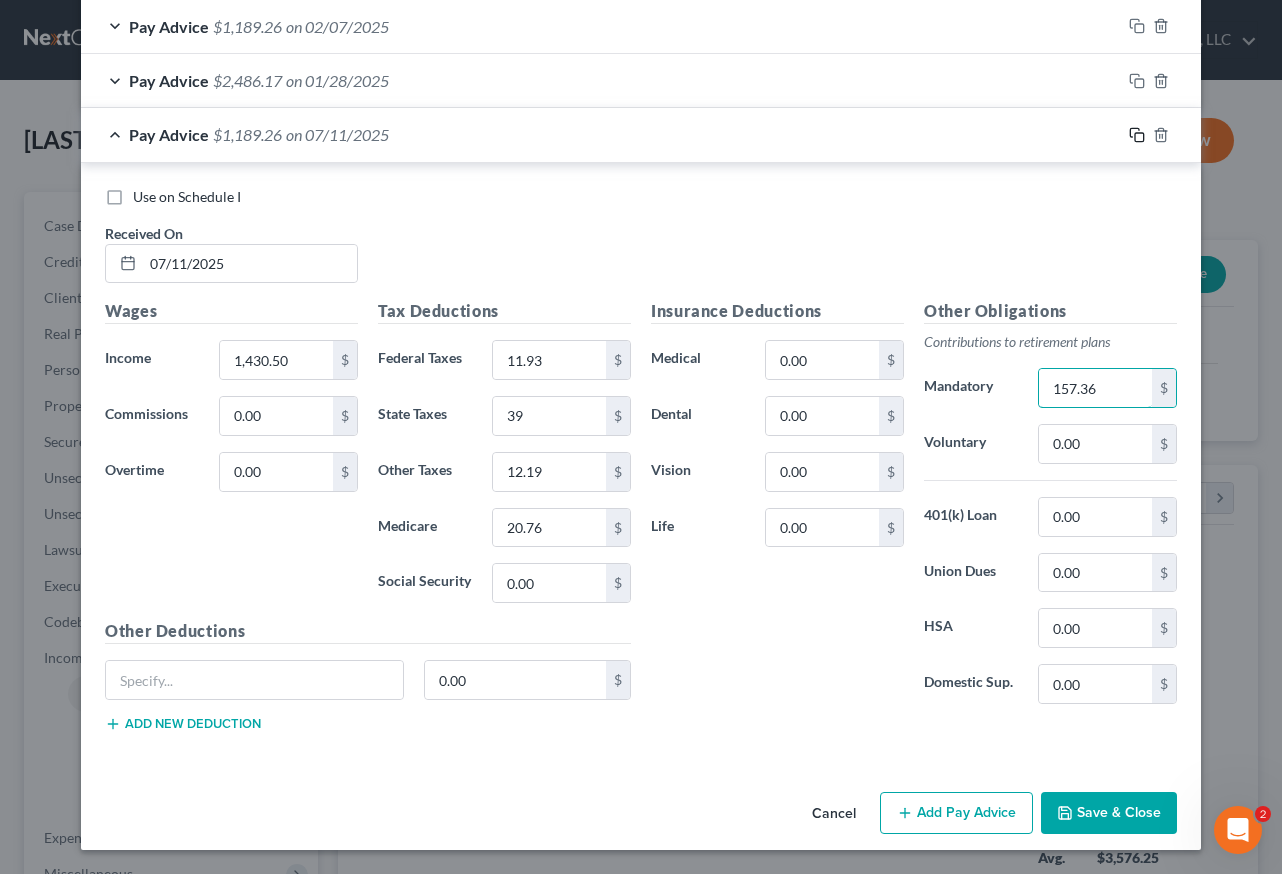 type on "157.36" 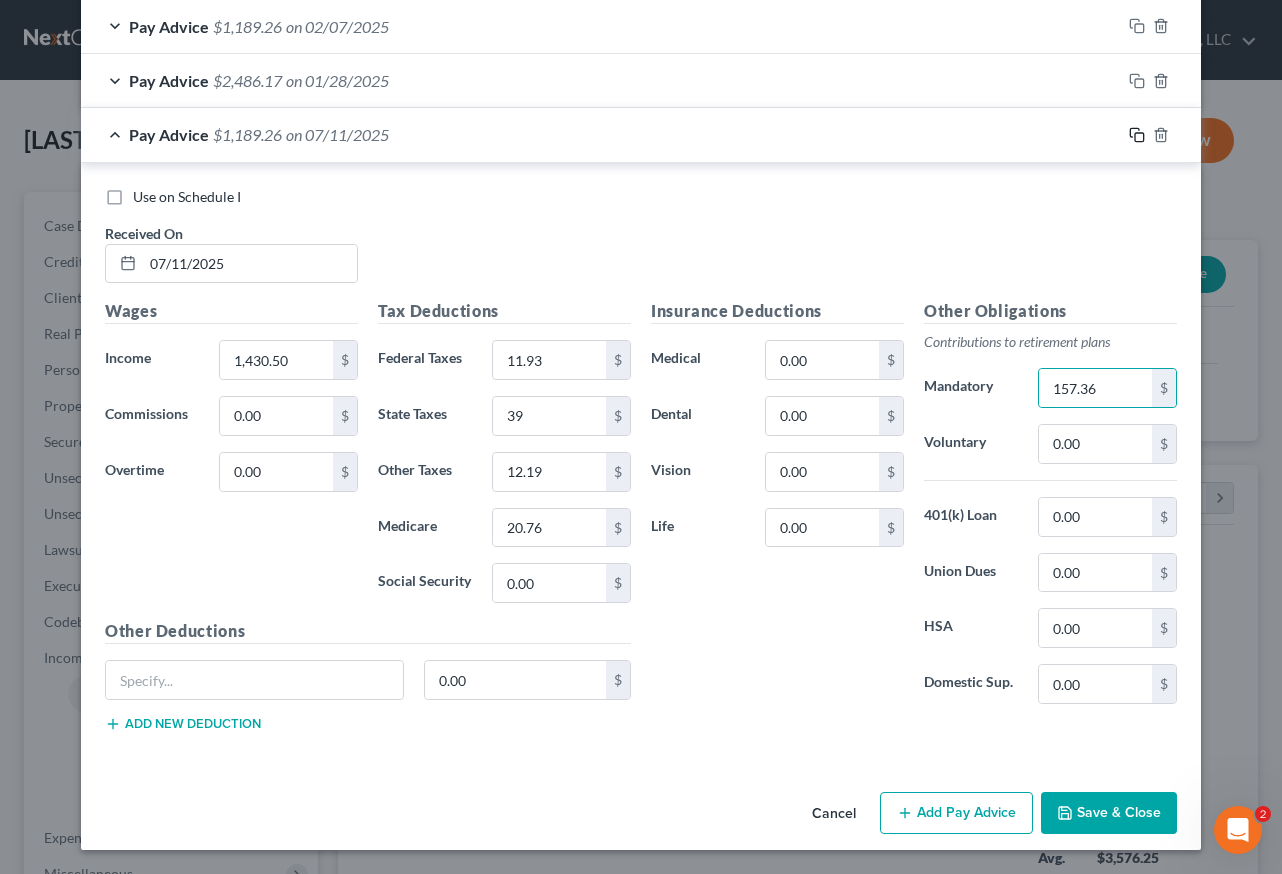 click 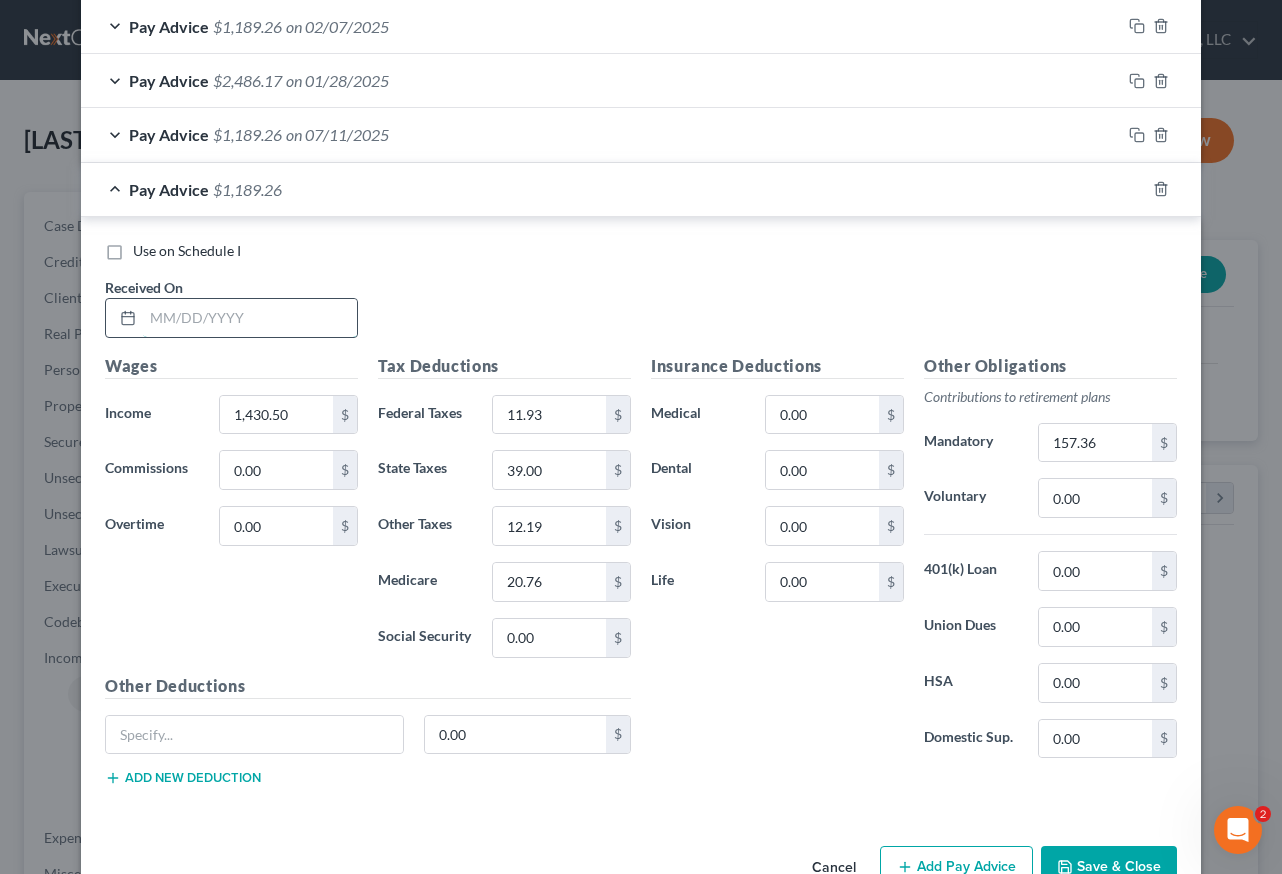 click at bounding box center (250, 318) 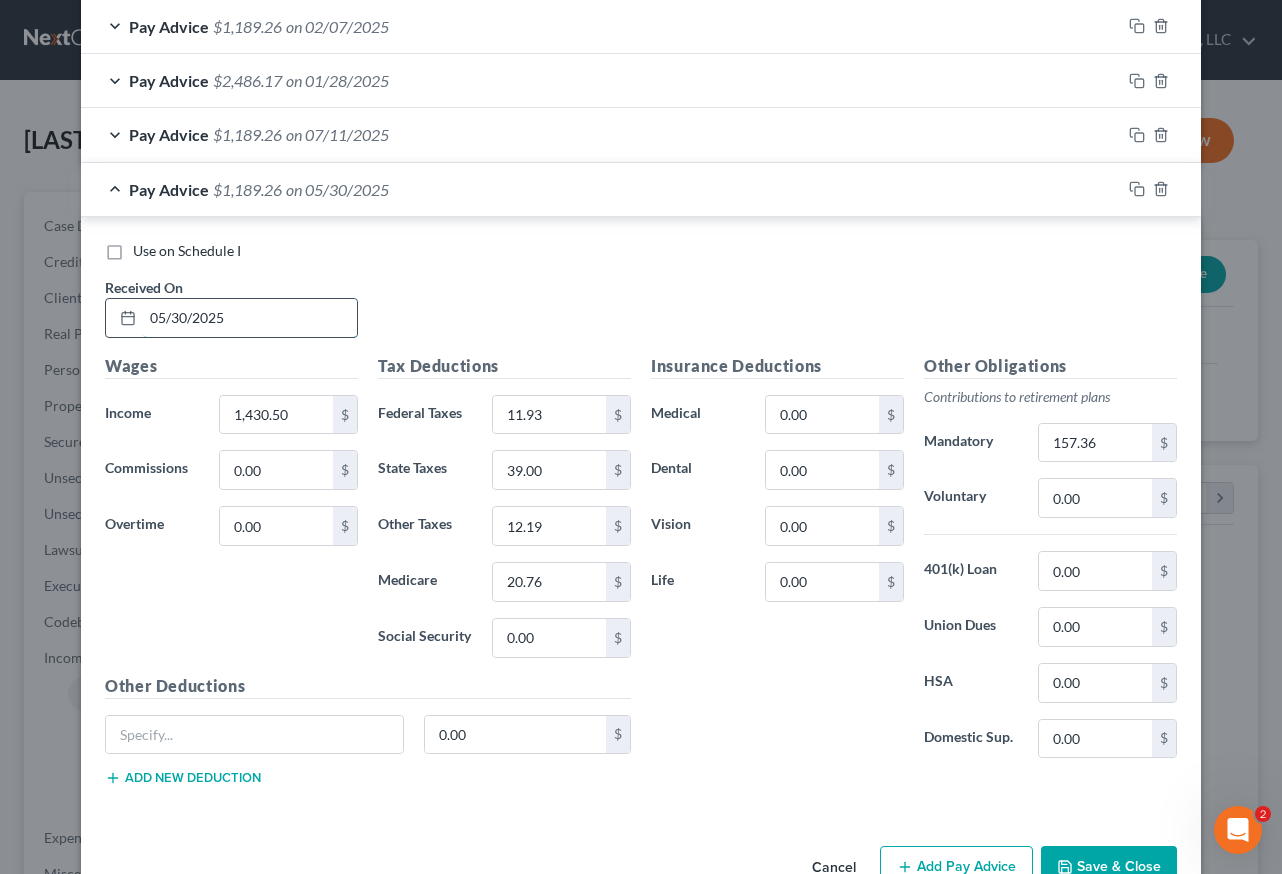 type on "05/30/2025" 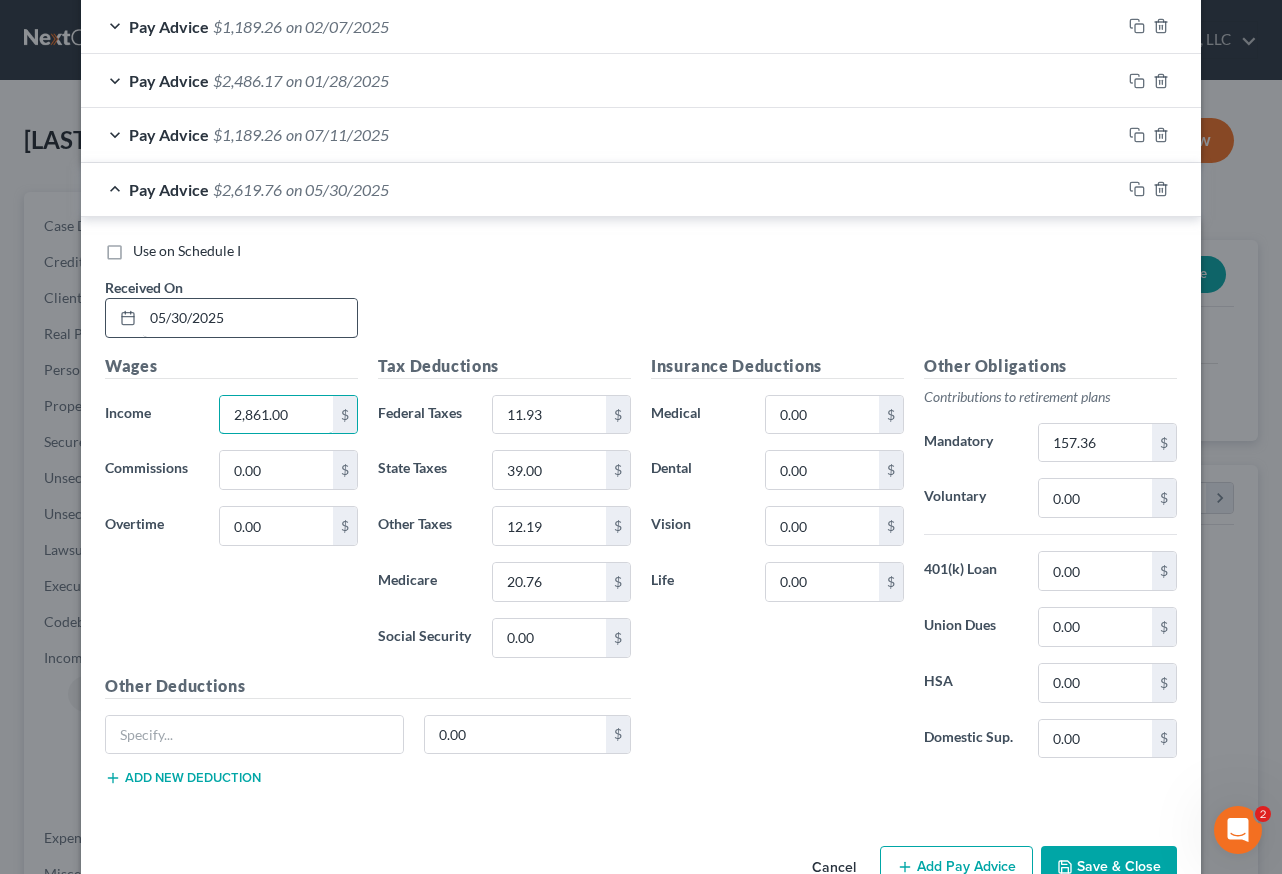 type on "2,861.00" 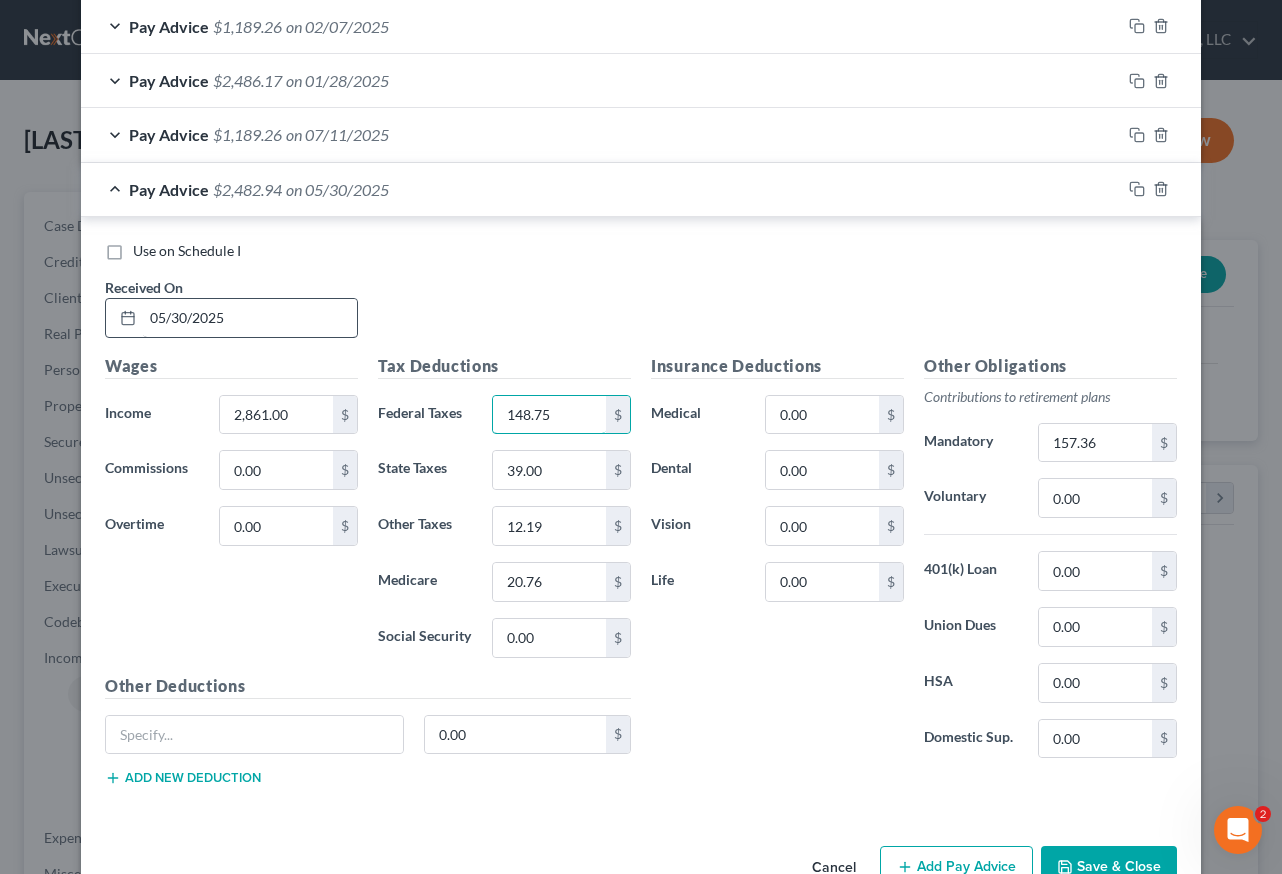 type on "148.75" 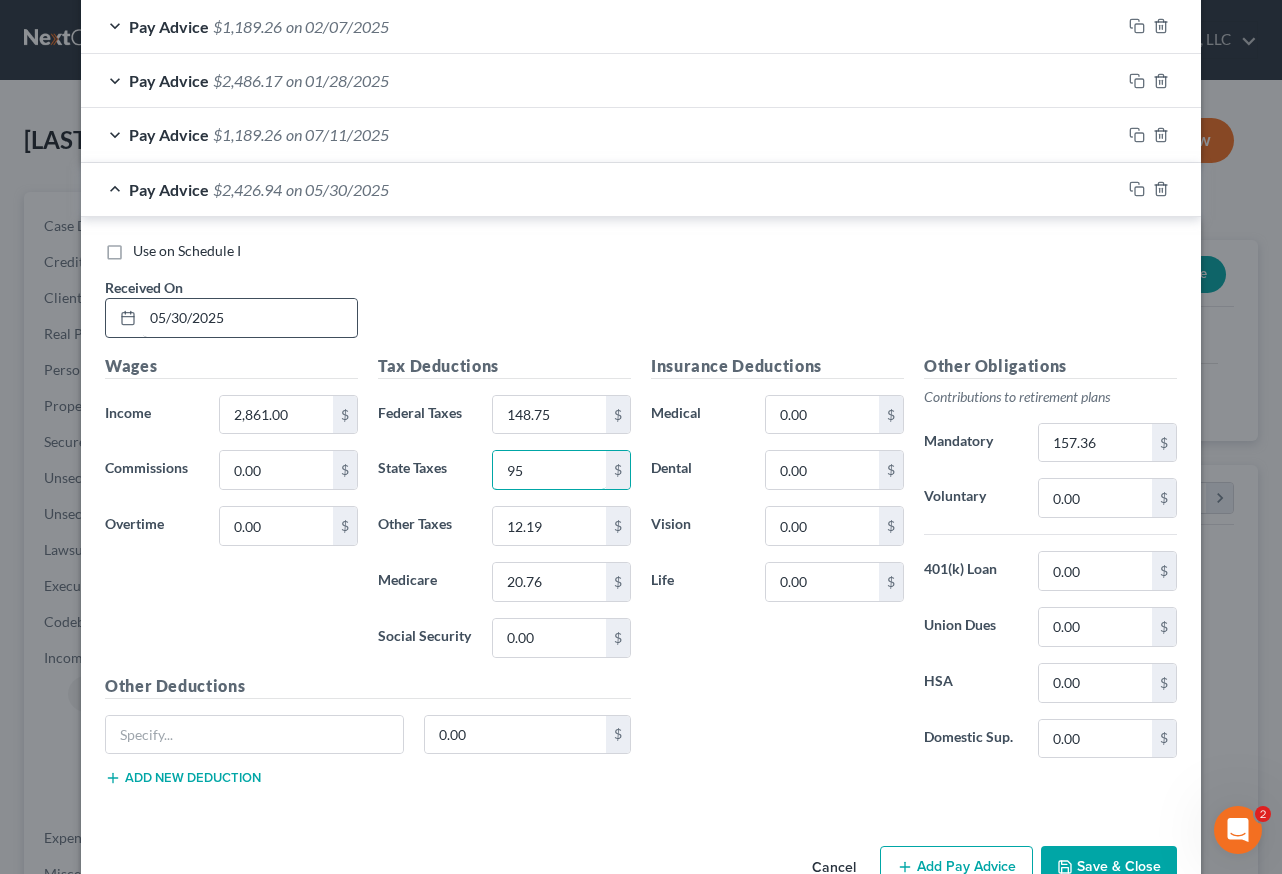 type on "95" 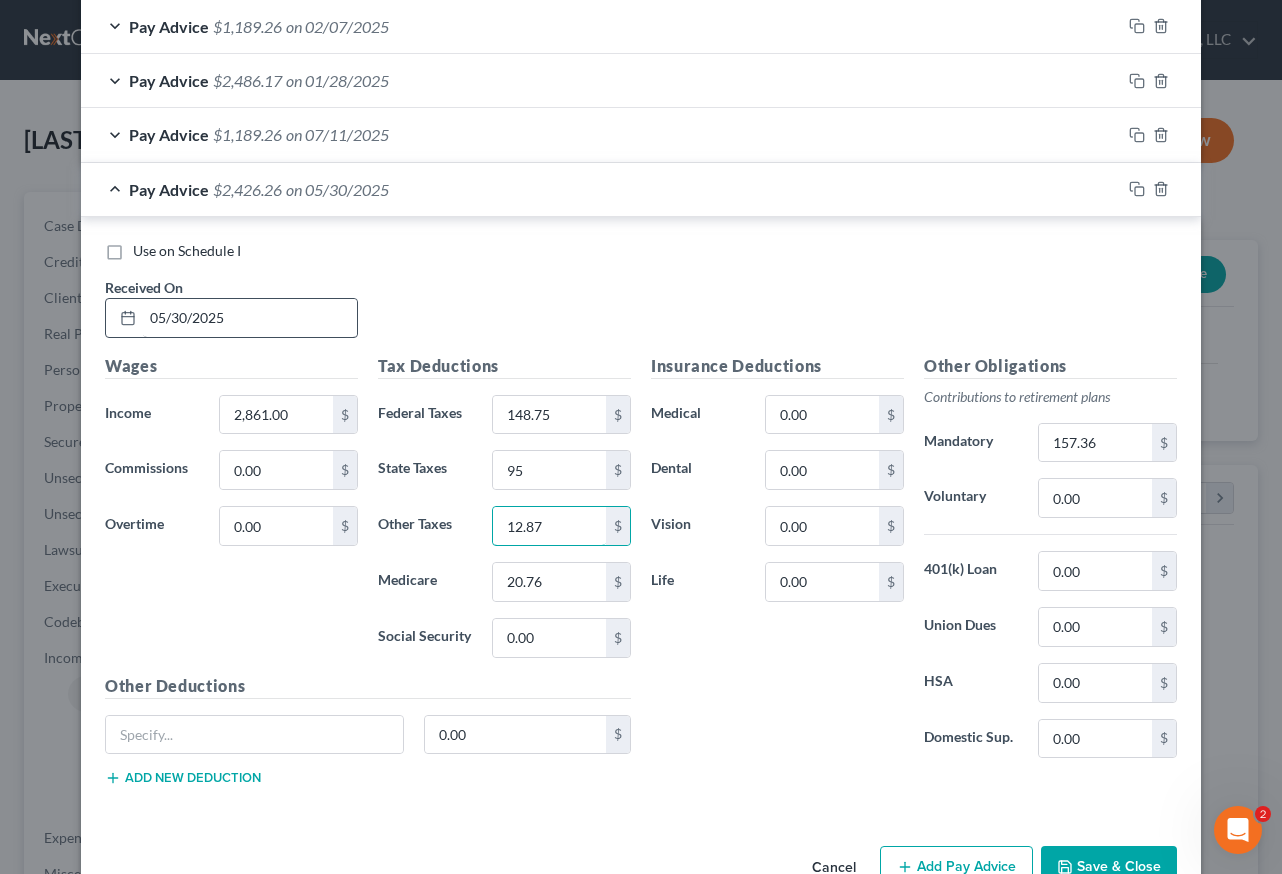 type on "12.87" 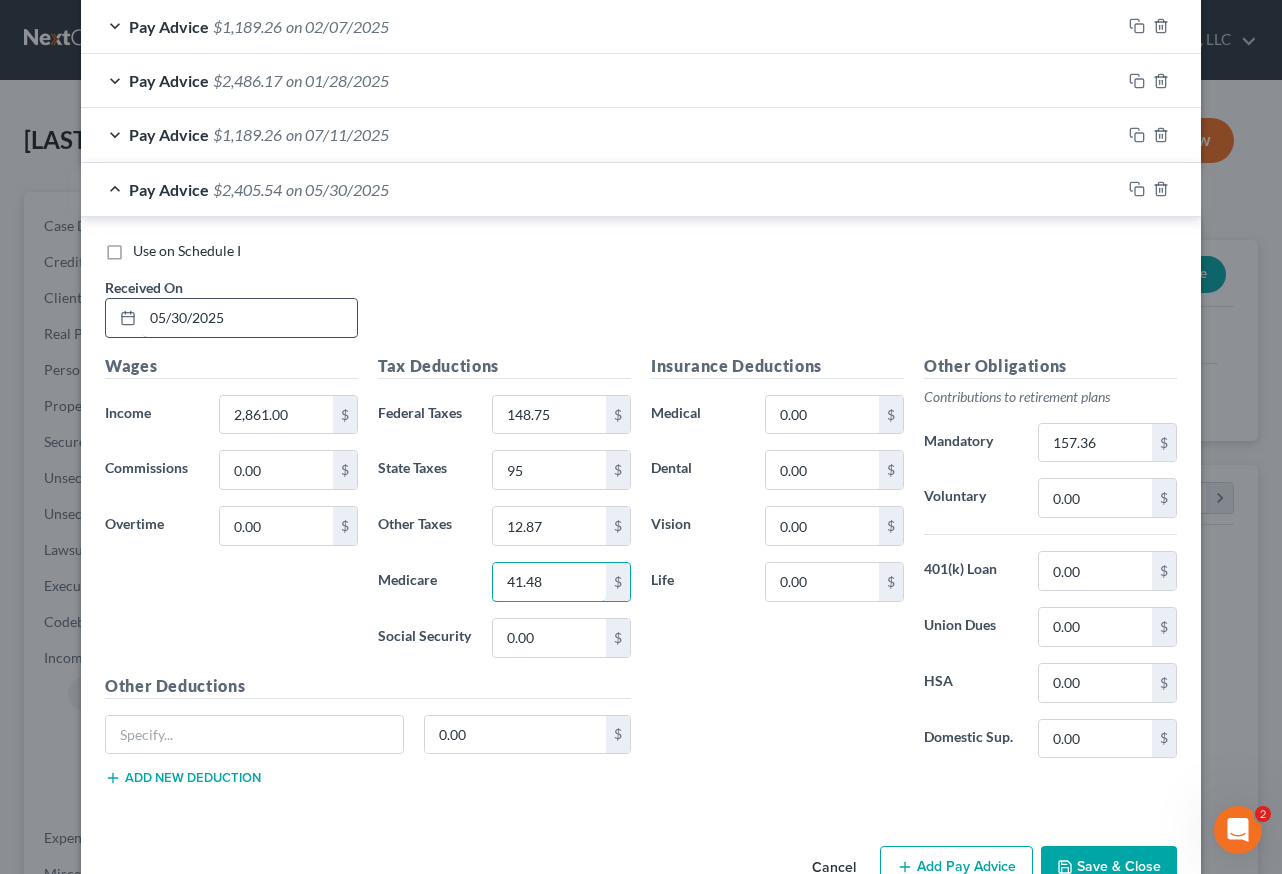 type on "41.48" 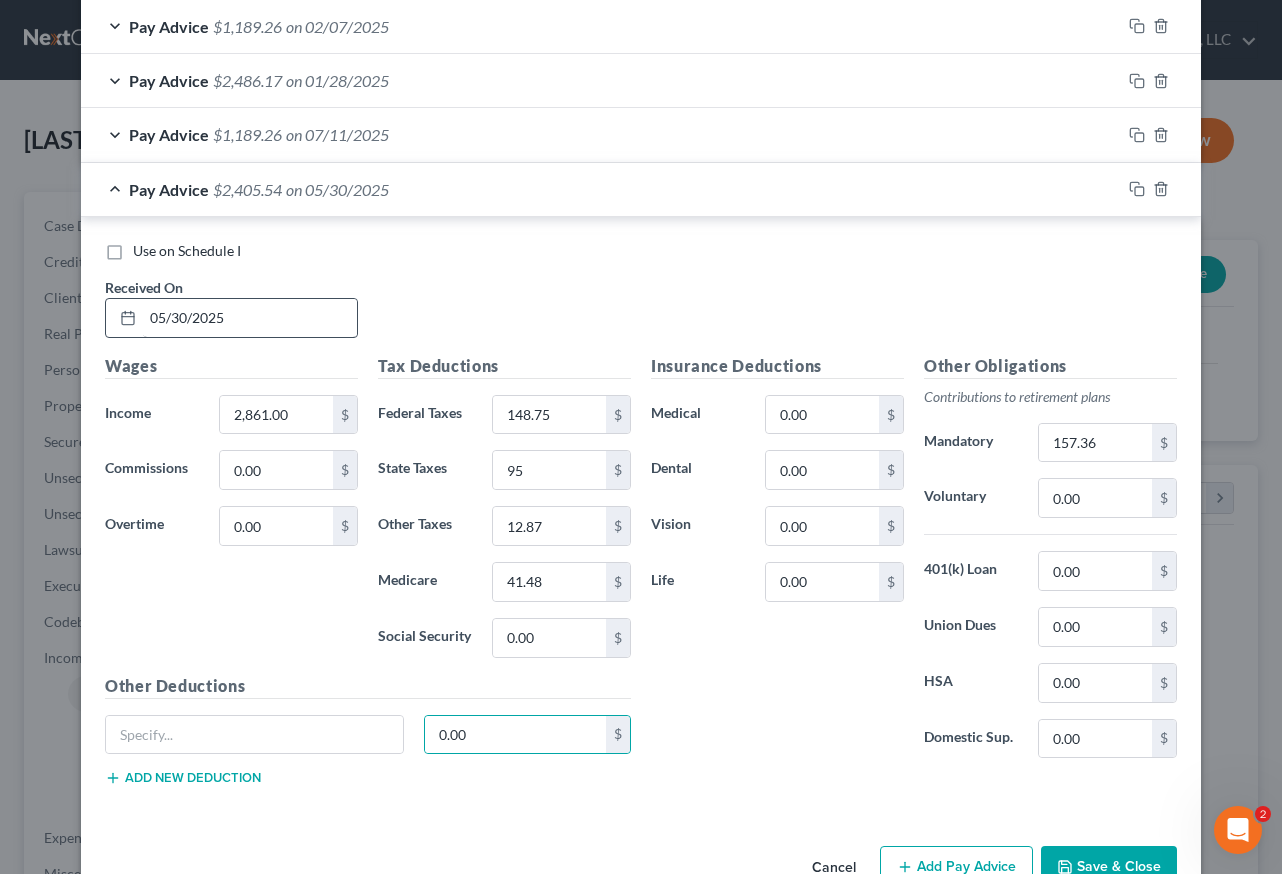 type 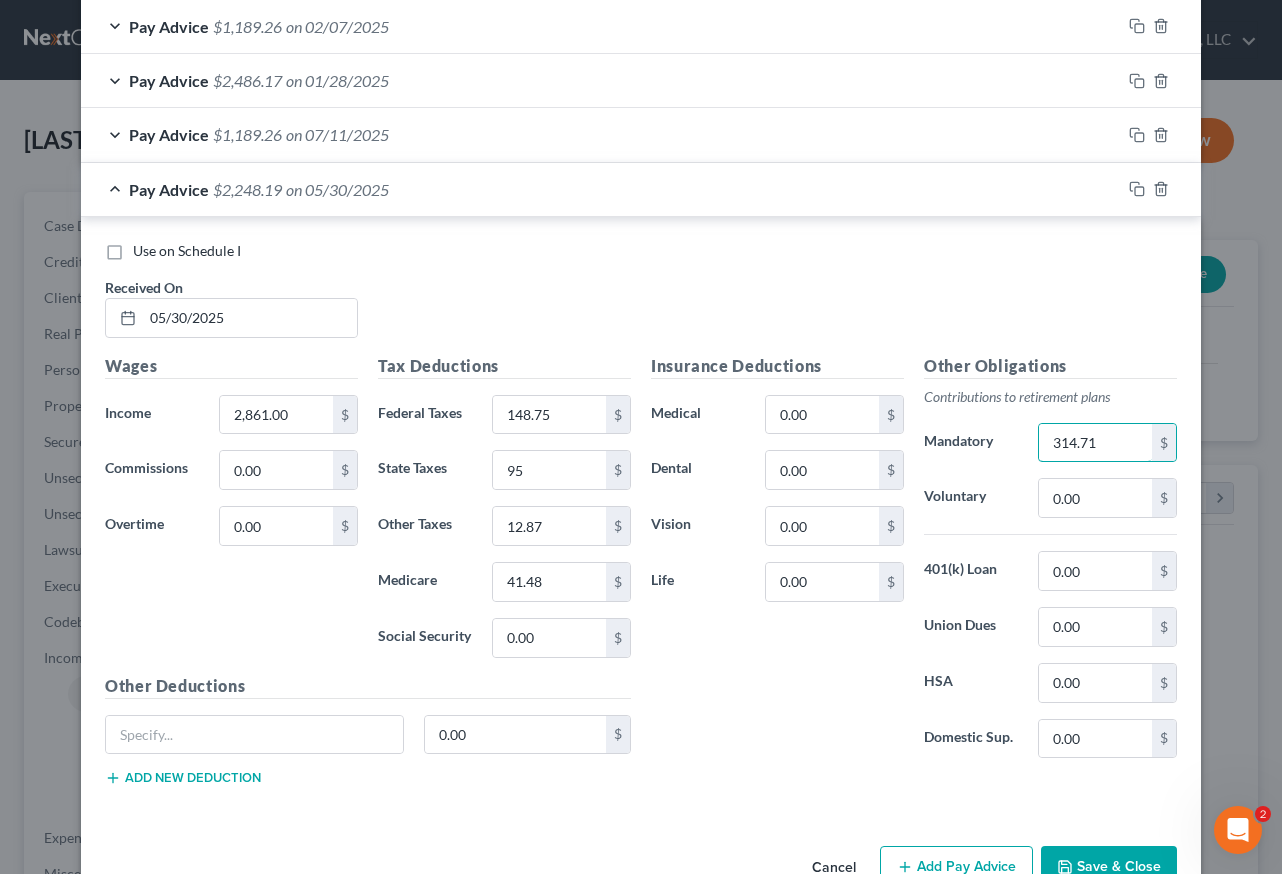 type on "314.71" 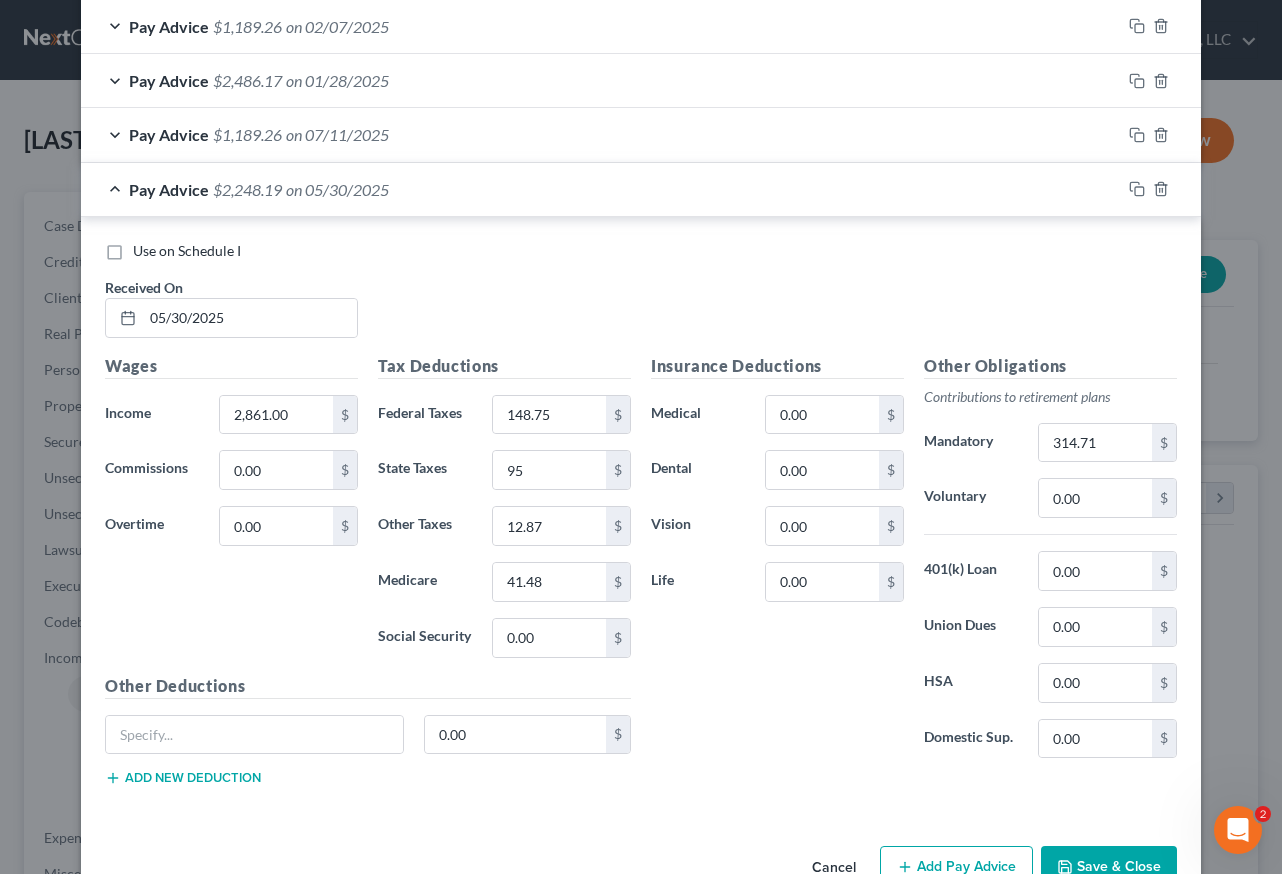 click on "Save & Close" at bounding box center (1109, 867) 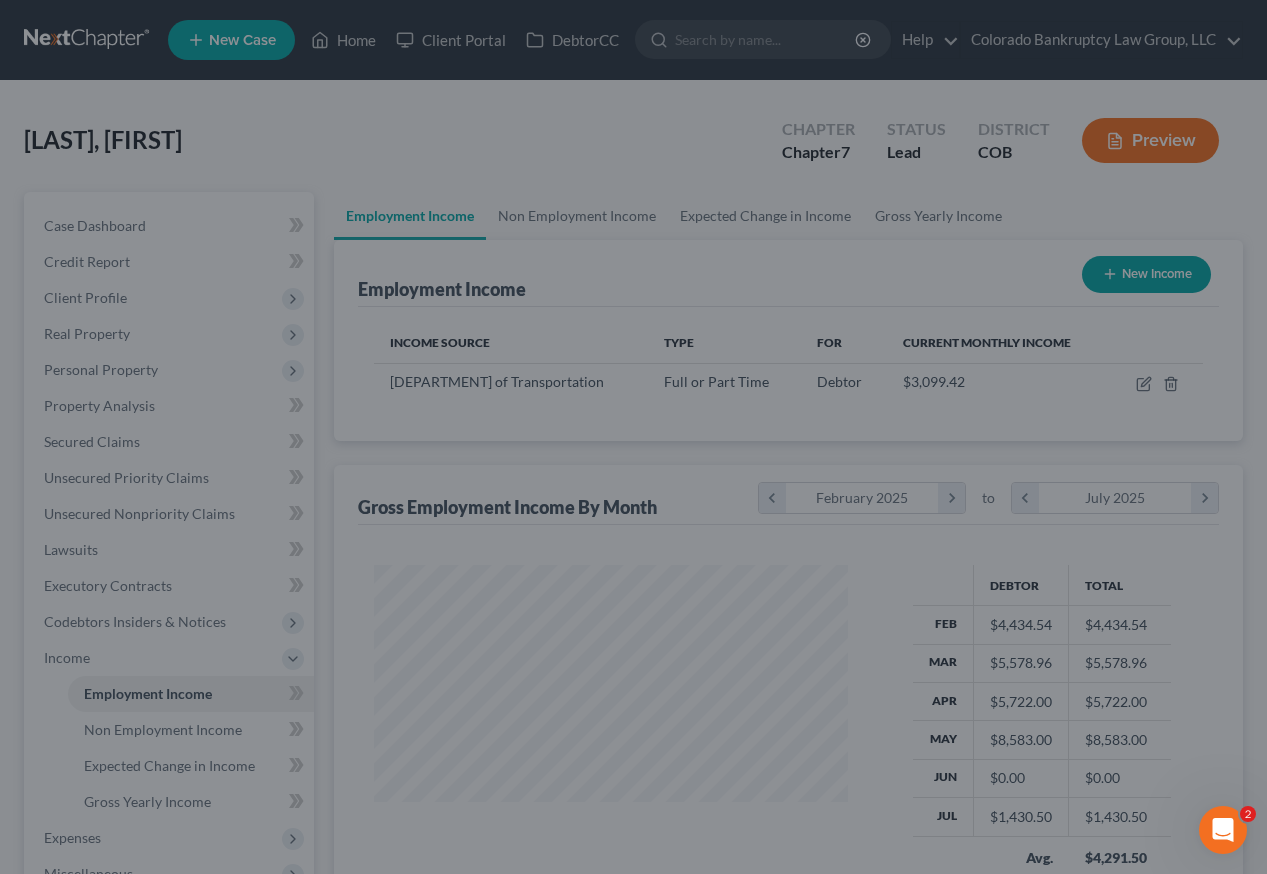 scroll, scrollTop: 359, scrollLeft: 507, axis: both 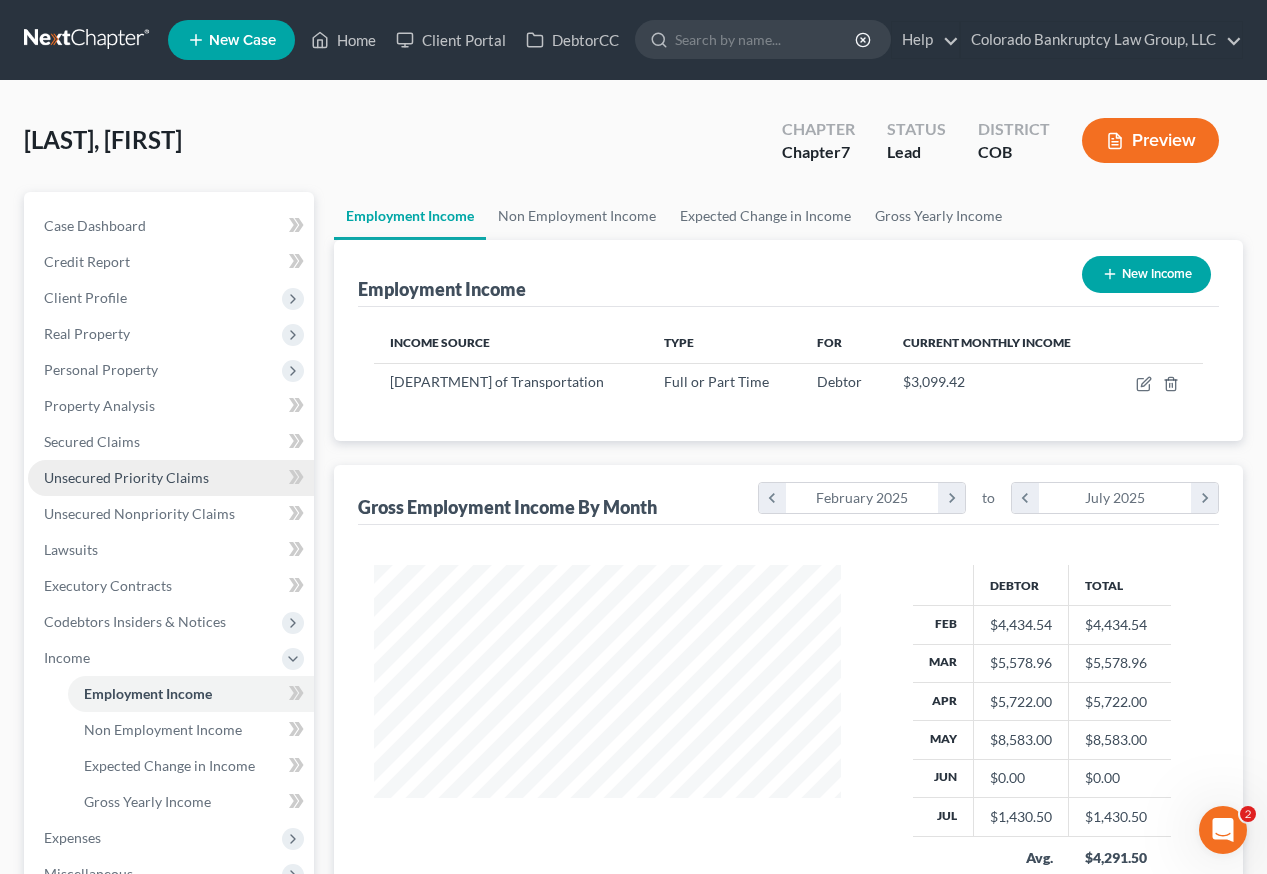 click on "Unsecured Priority Claims" at bounding box center (126, 477) 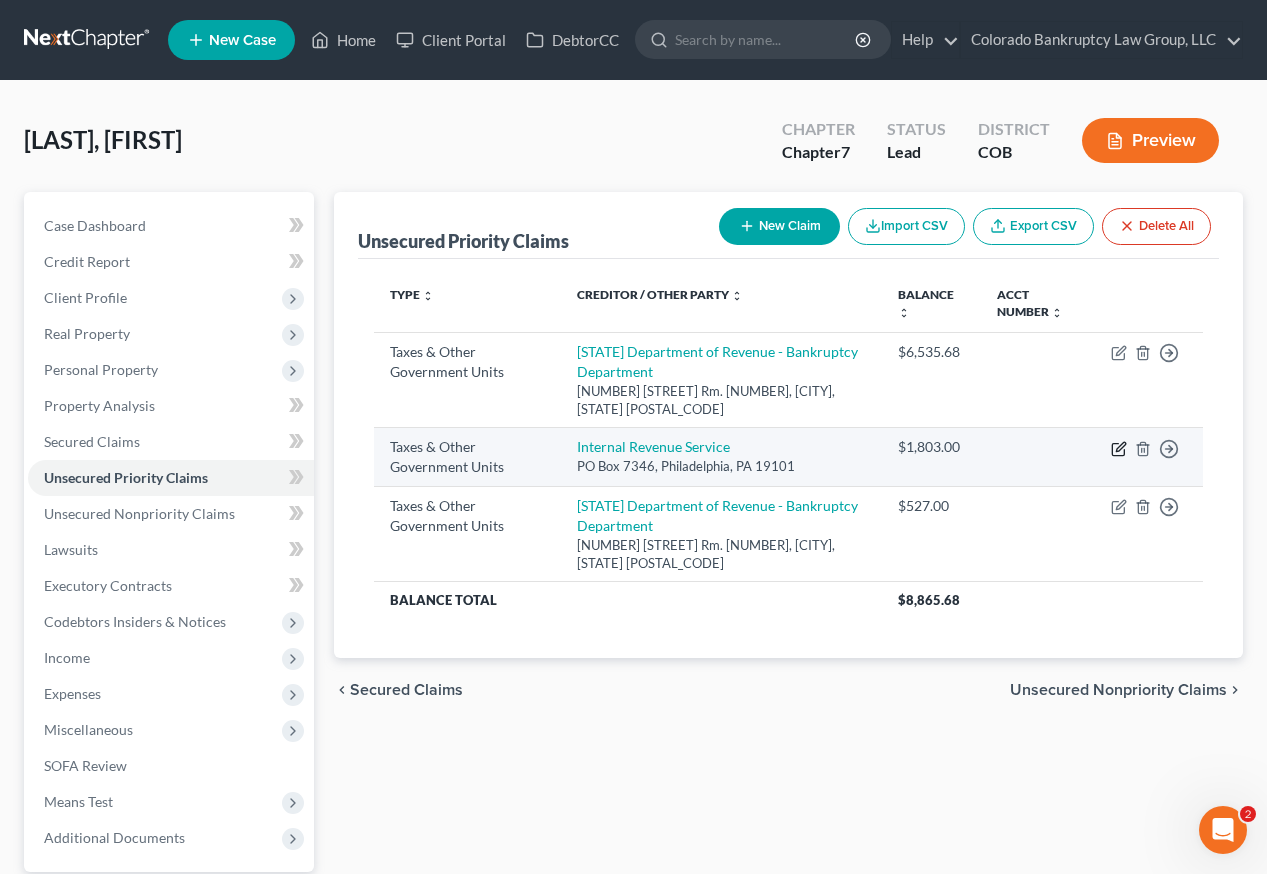 click 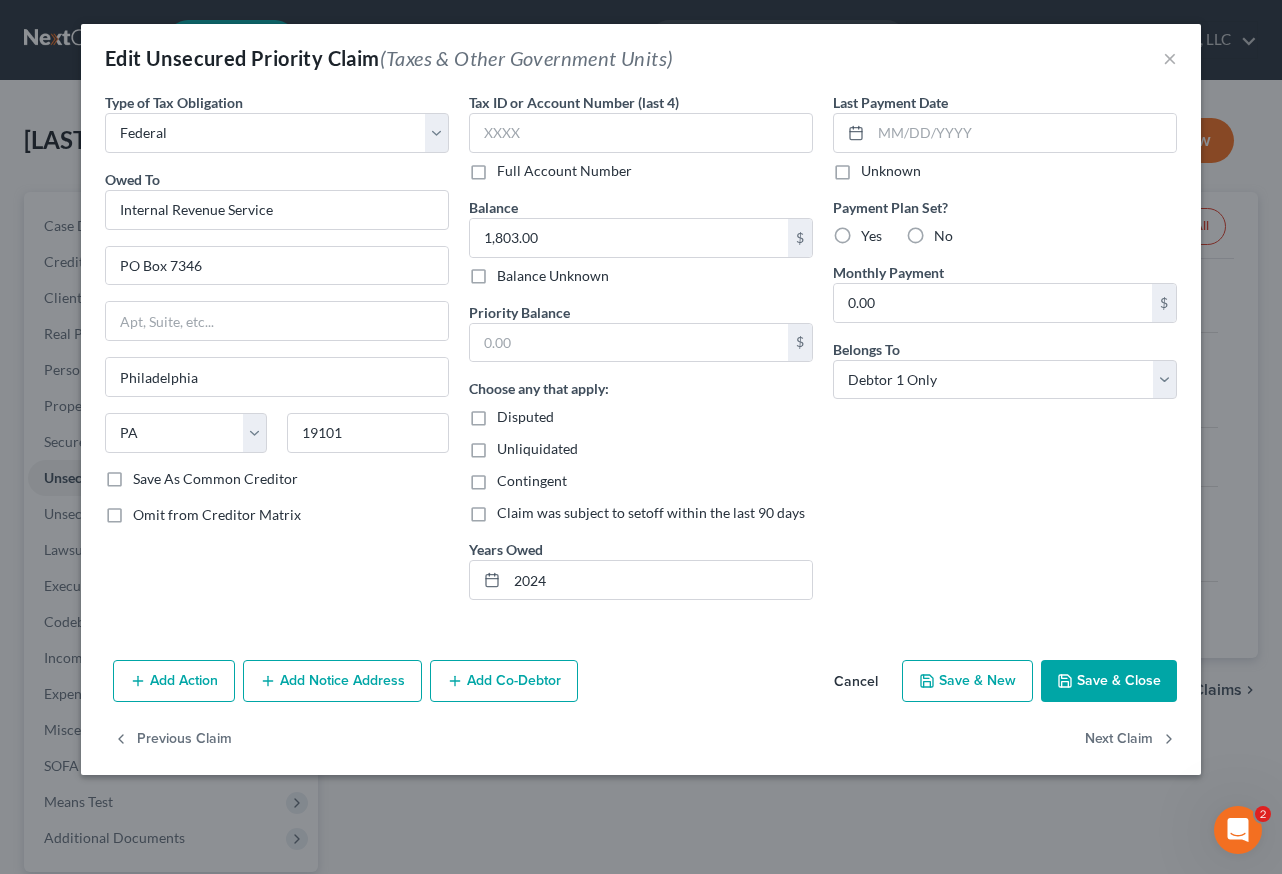 click on "Cancel" at bounding box center (856, 682) 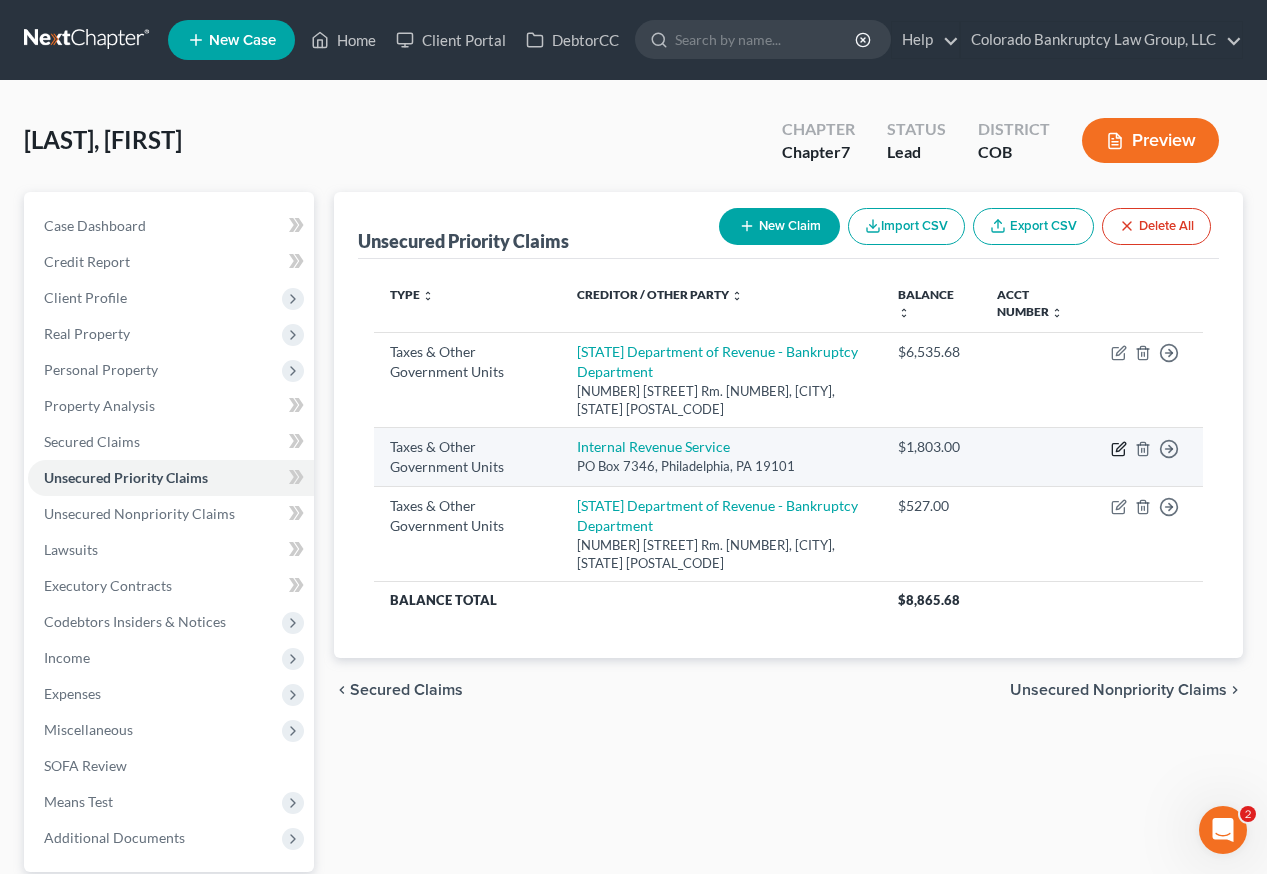 click 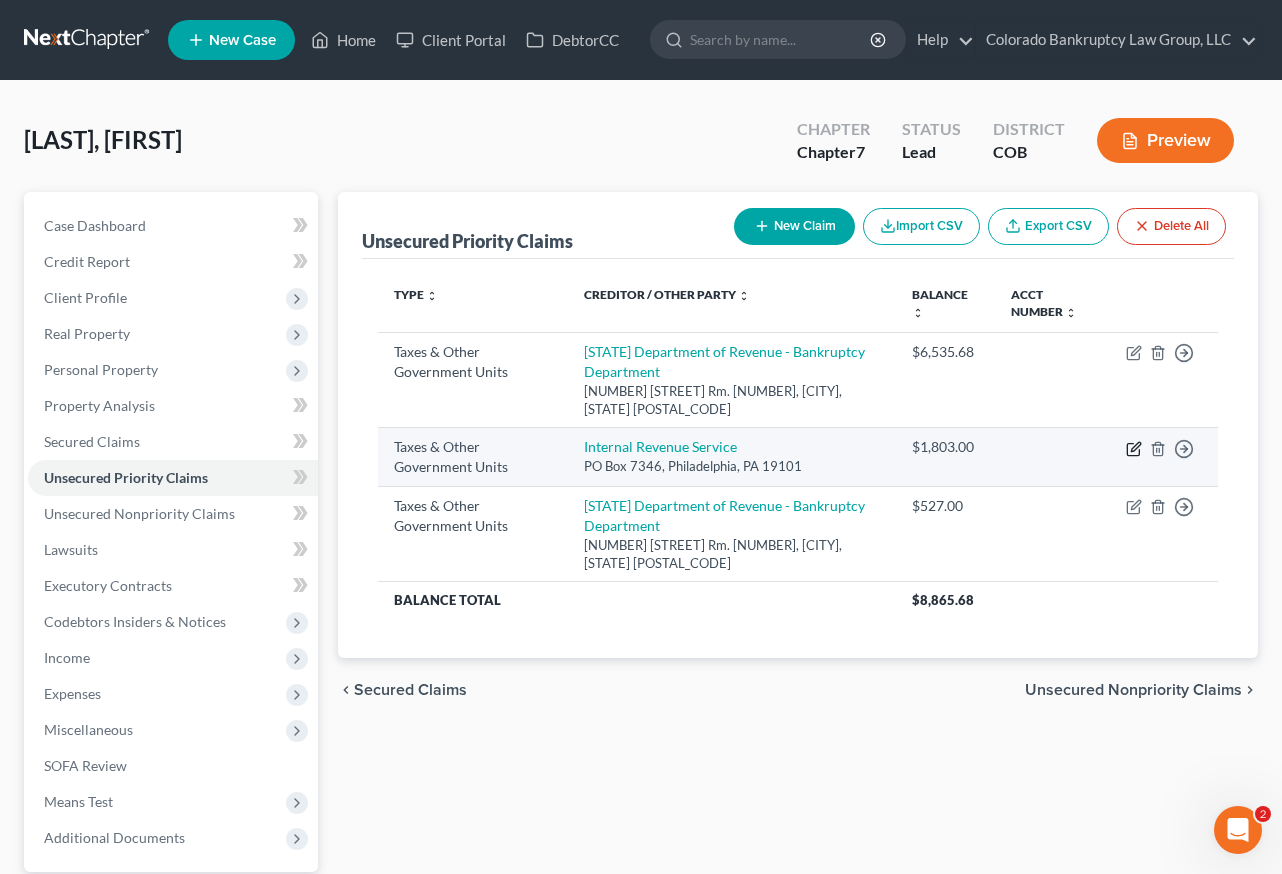select on "0" 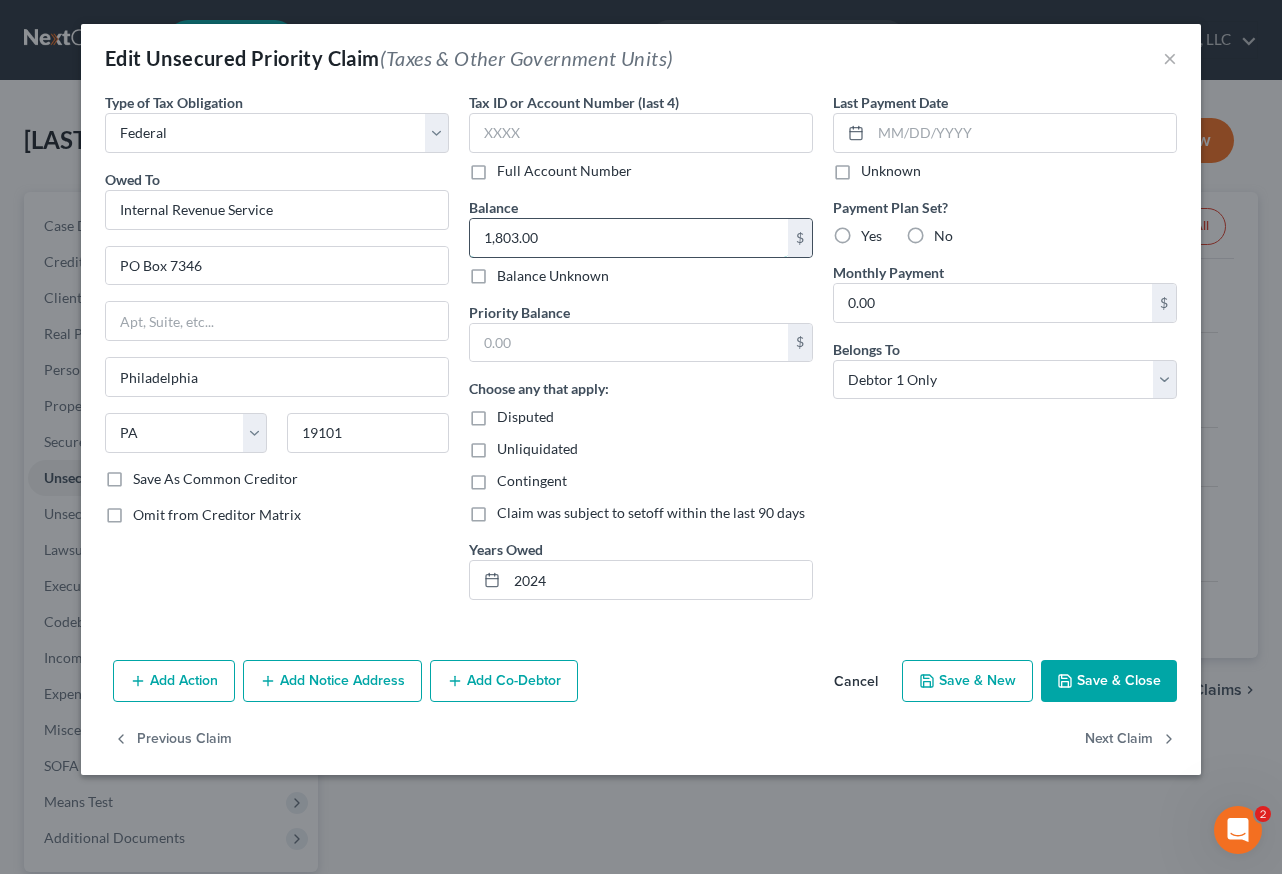click on "1,803.00" at bounding box center [629, 238] 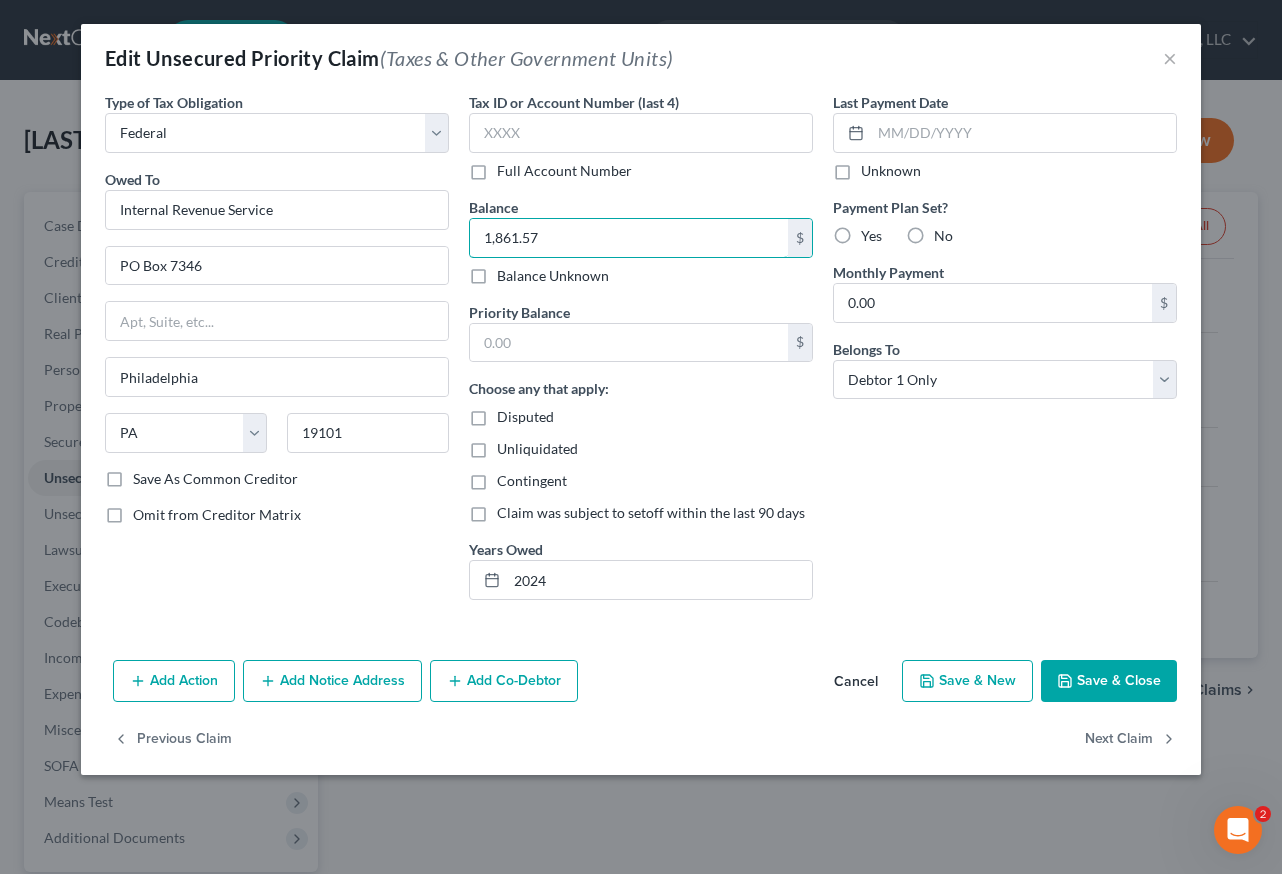 type on "1,861.57" 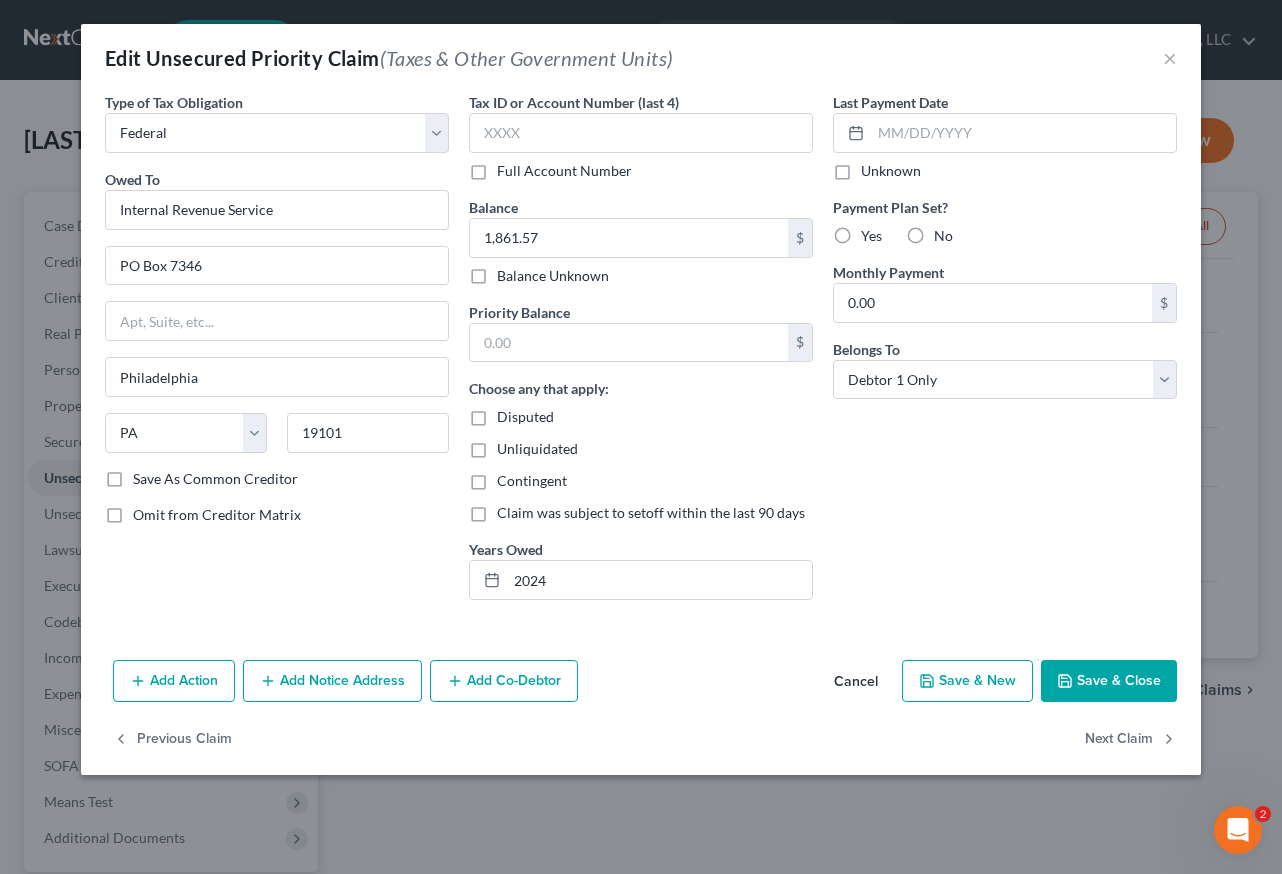 click on "Save & Close" at bounding box center (1109, 681) 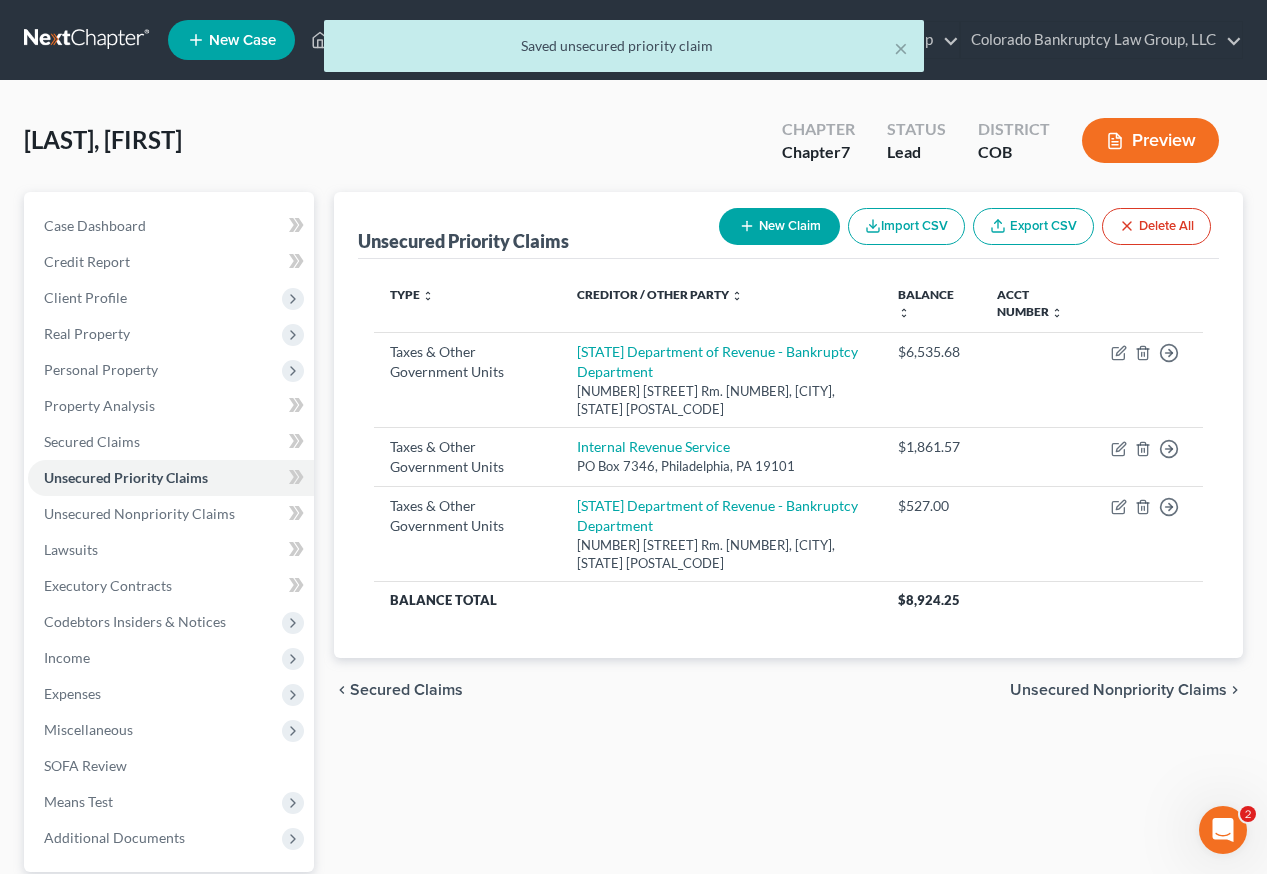 click on "New Claim" at bounding box center (779, 226) 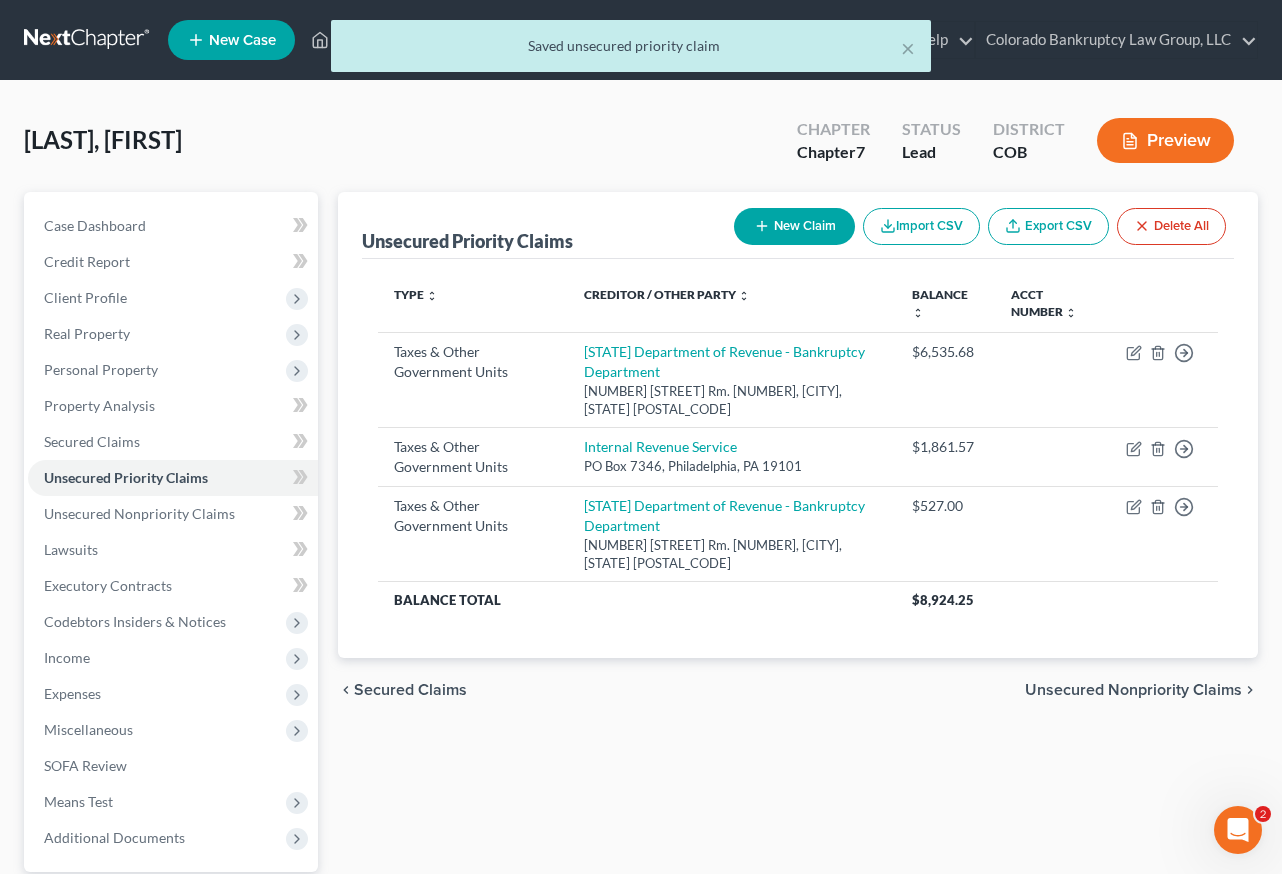 select on "0" 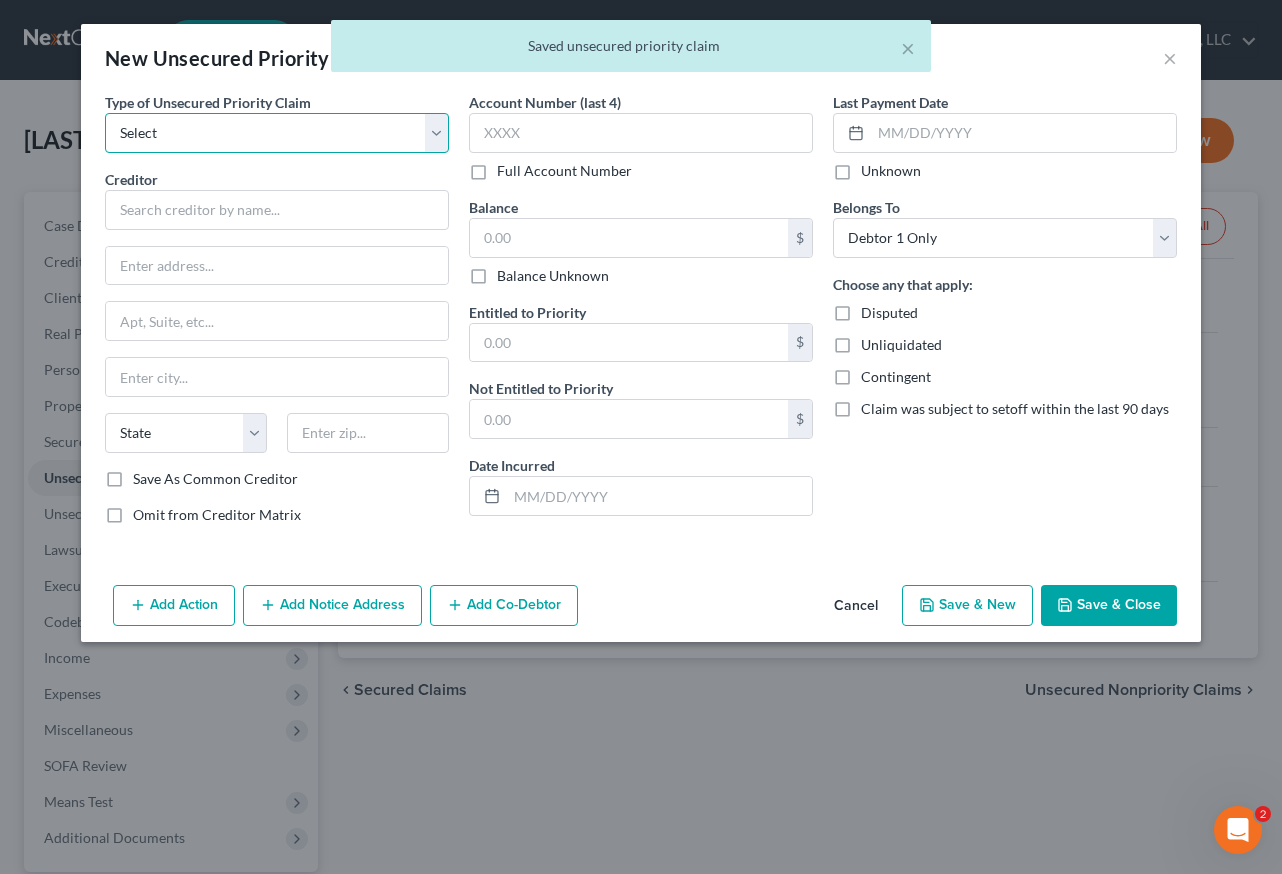 click on "Select Taxes & Other Government Units Domestic Support Obligations Extensions of credit in an involuntary case Wages, Salaries, Commissions Contributions to employee benefits Certain farmers and fisherman Deposits by individuals Commitments to maintain capitals Claims for death or injury while intoxicated Other" at bounding box center [277, 133] 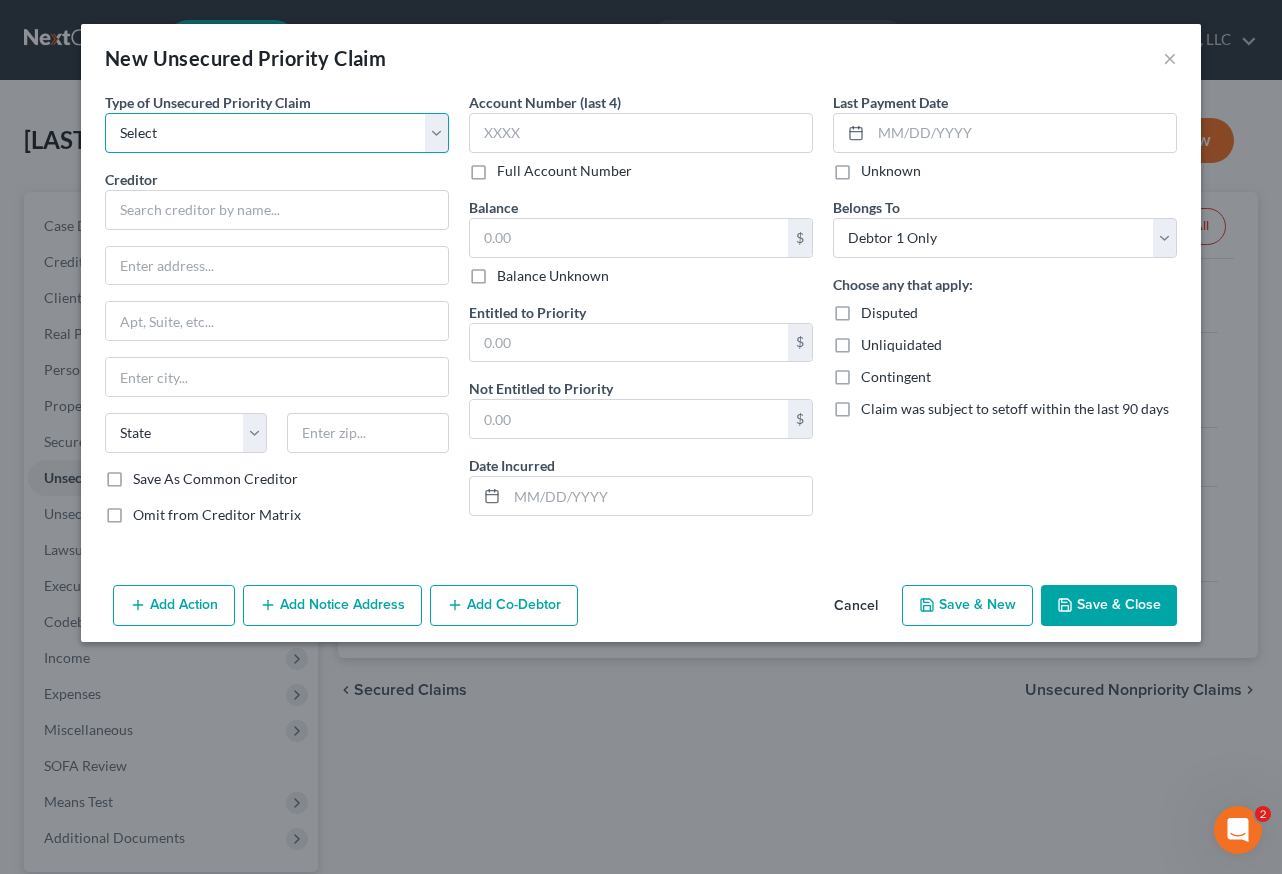 select on "0" 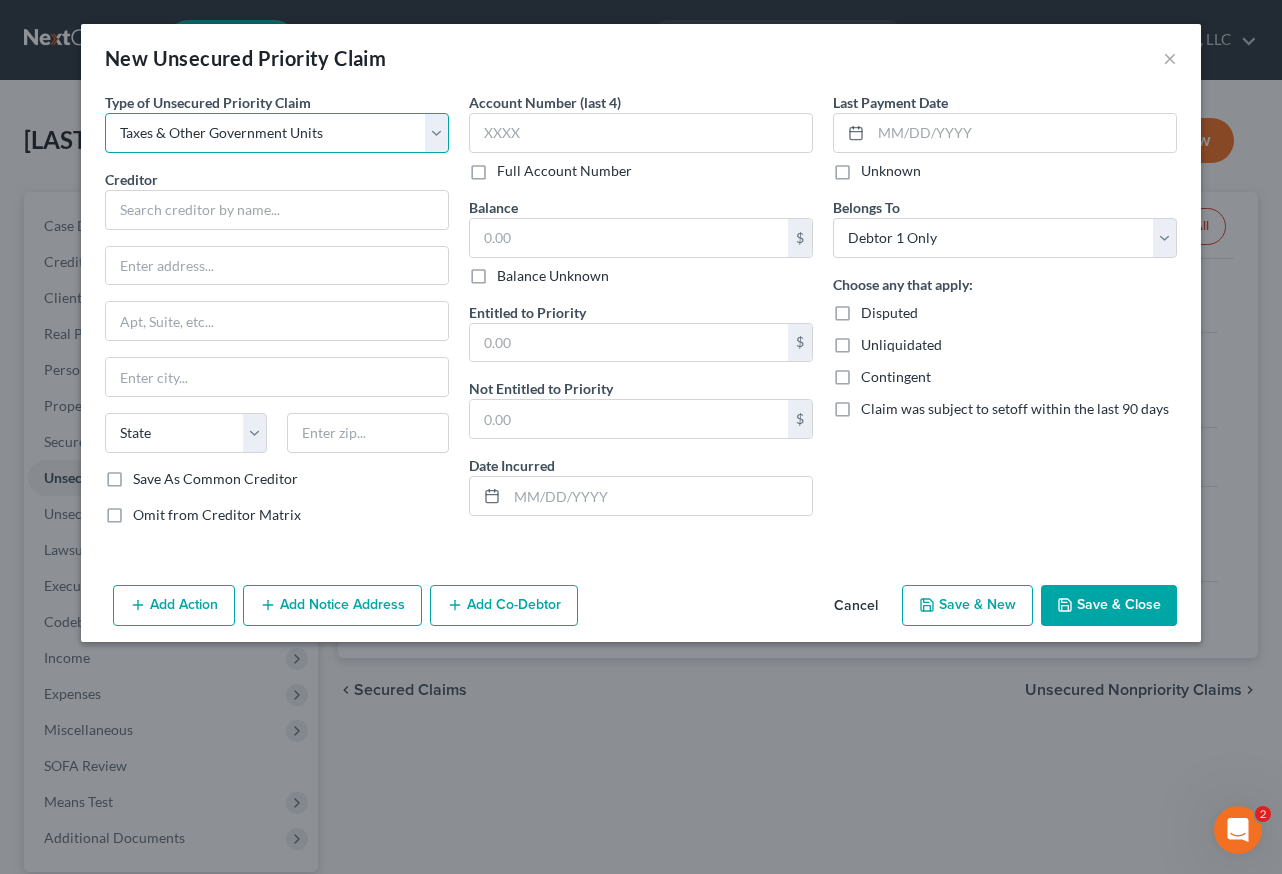 click on "Select Taxes & Other Government Units Domestic Support Obligations Extensions of credit in an involuntary case Wages, Salaries, Commissions Contributions to employee benefits Certain farmers and fisherman Deposits by individuals Commitments to maintain capitals Claims for death or injury while intoxicated Other" at bounding box center (277, 133) 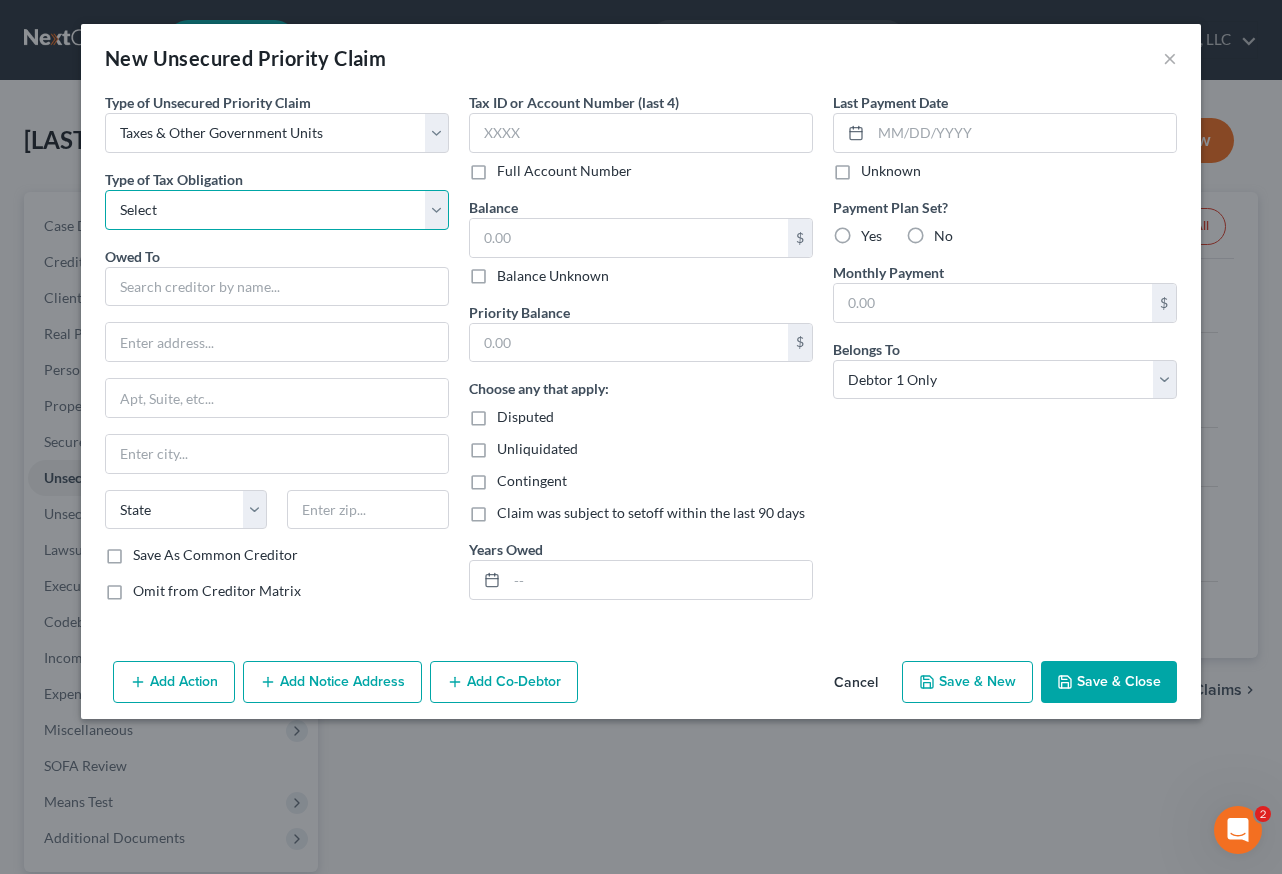 click on "Select Federal City State Franchise Tax Board Other" at bounding box center [277, 210] 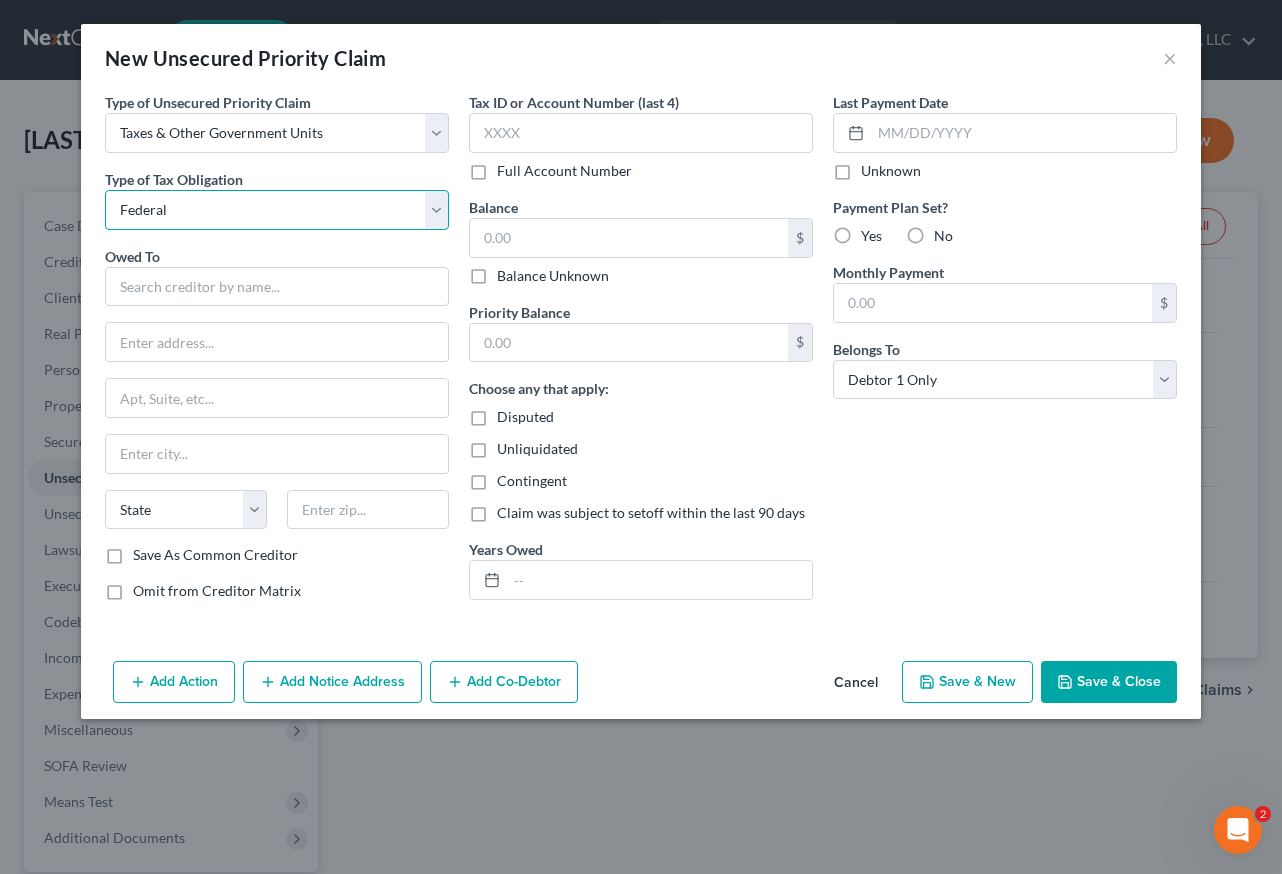 click on "Select Federal City State Franchise Tax Board Other" at bounding box center (277, 210) 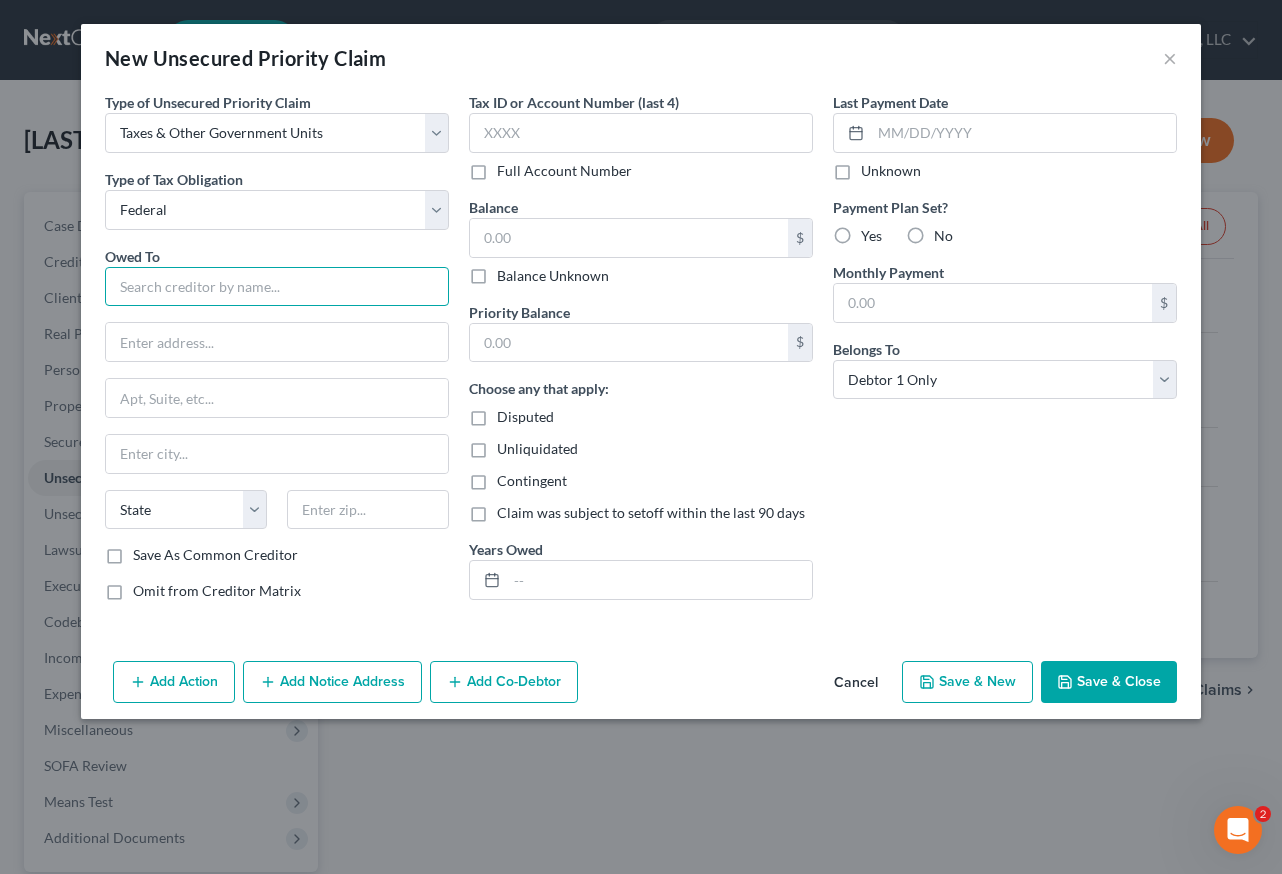 click at bounding box center (277, 287) 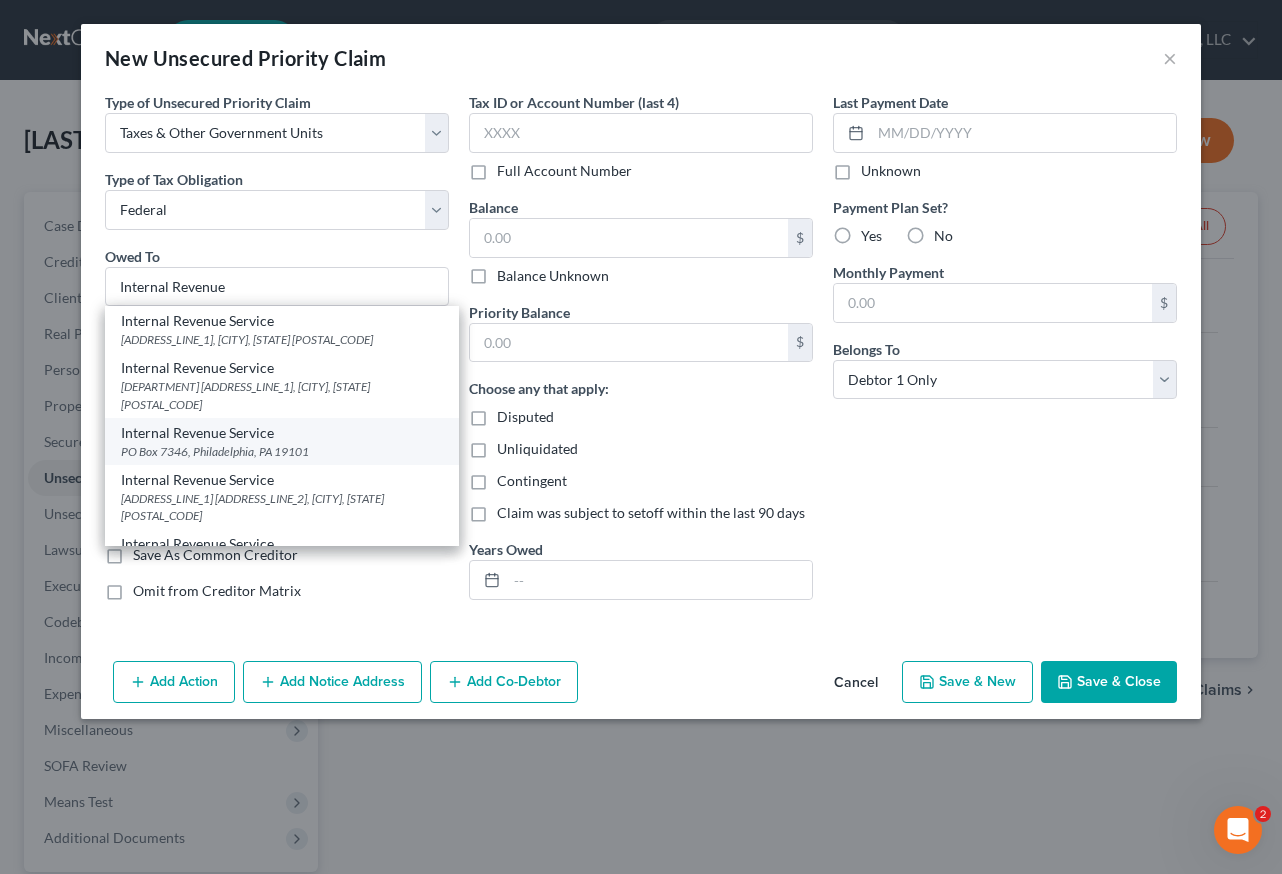 click on "PO Box 7346, Philadelphia, PA 19101" at bounding box center [282, 451] 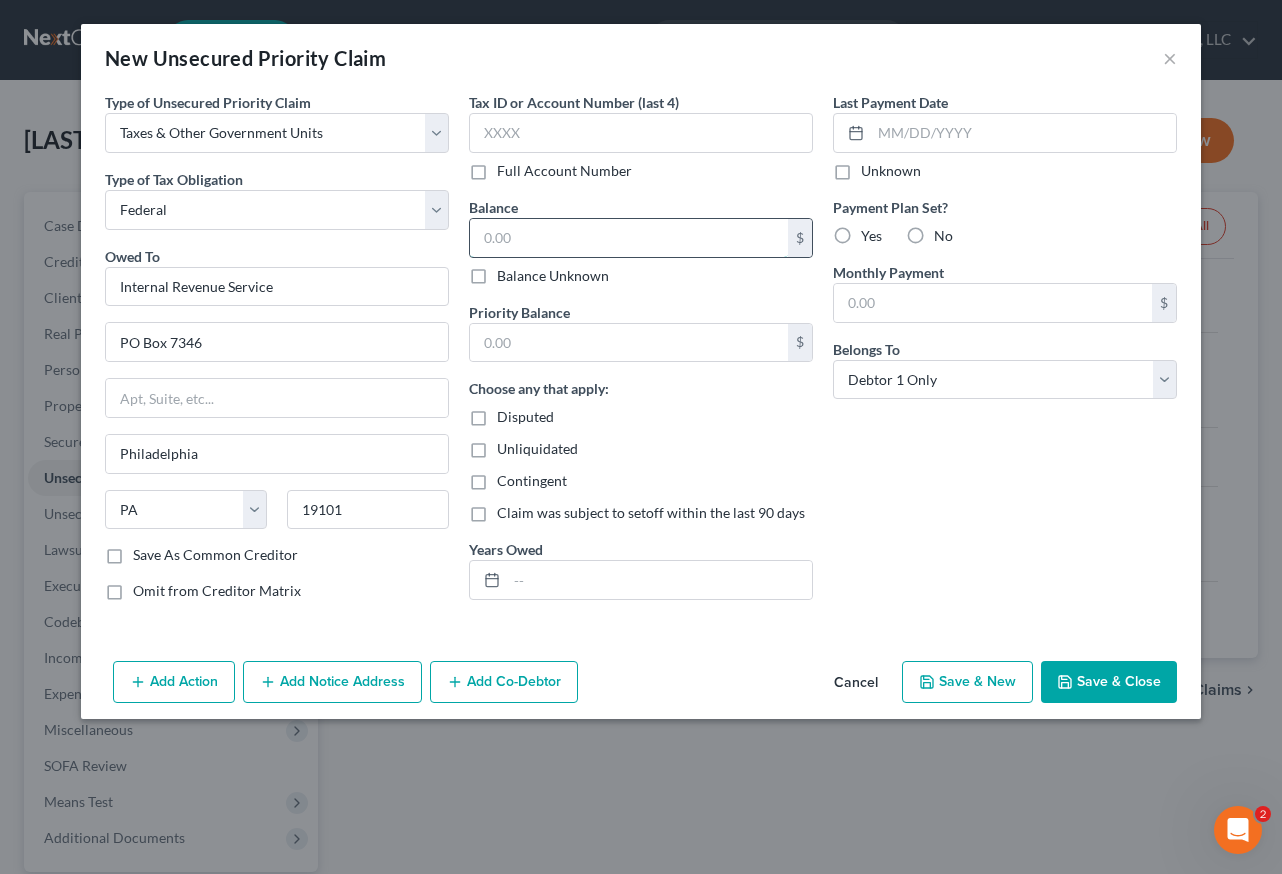 click at bounding box center (629, 238) 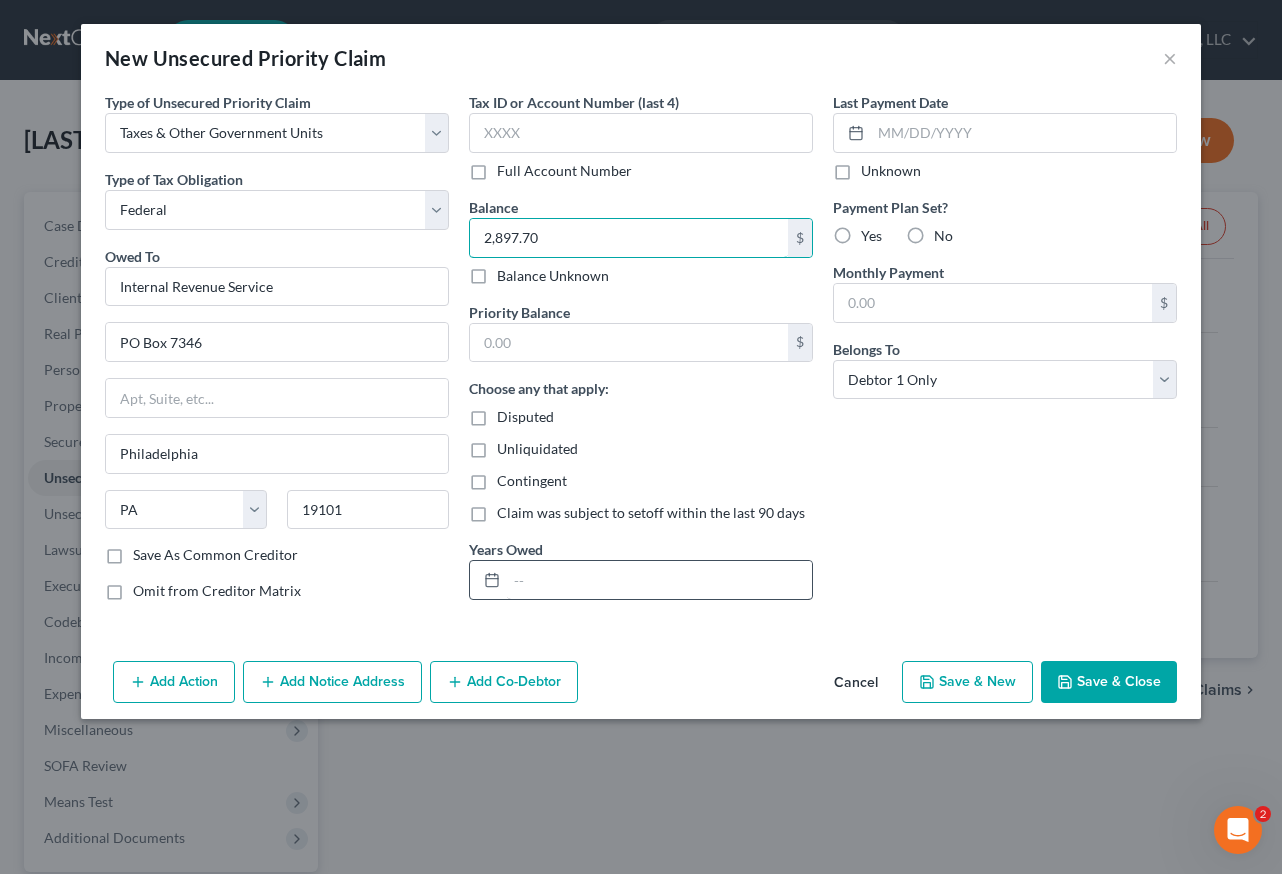 type on "2,897.70" 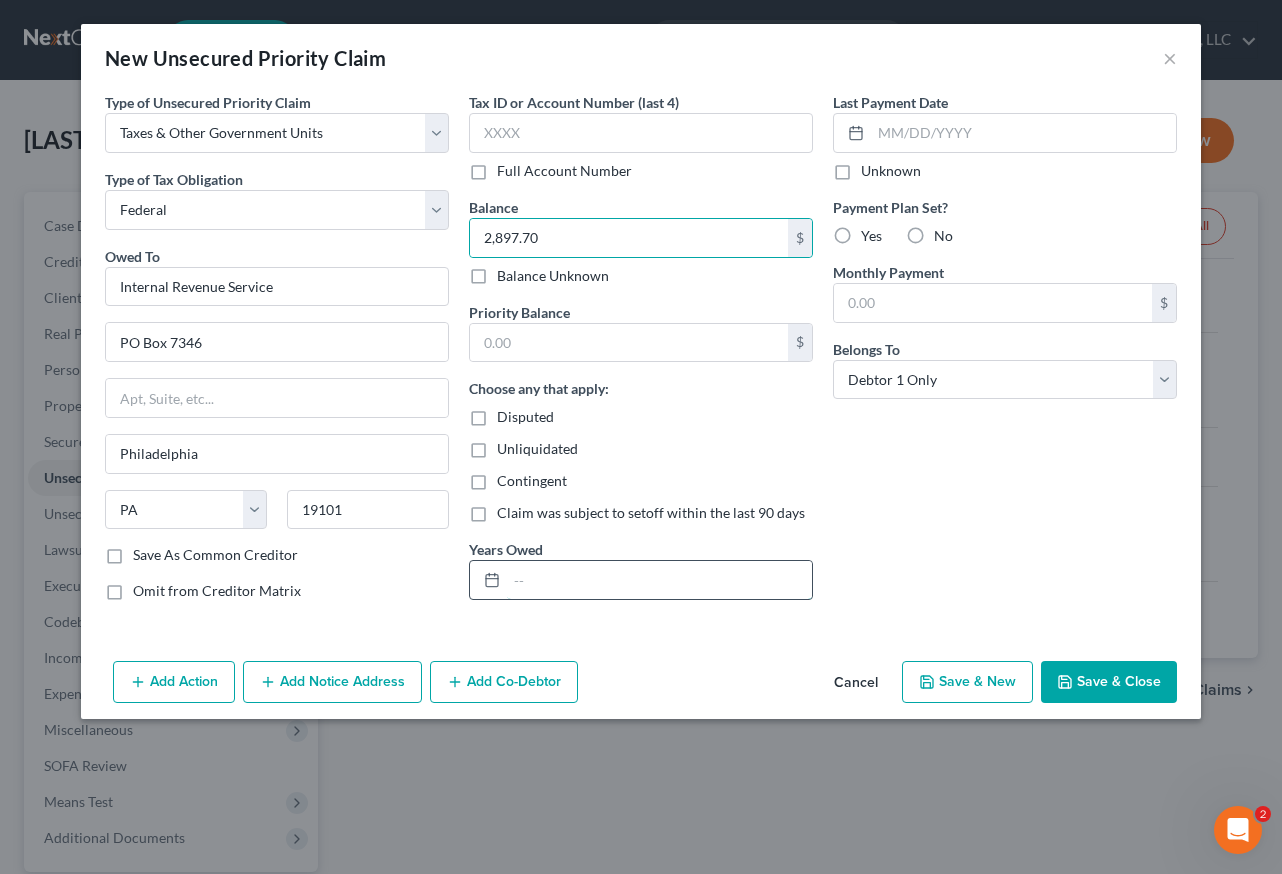 click at bounding box center (659, 580) 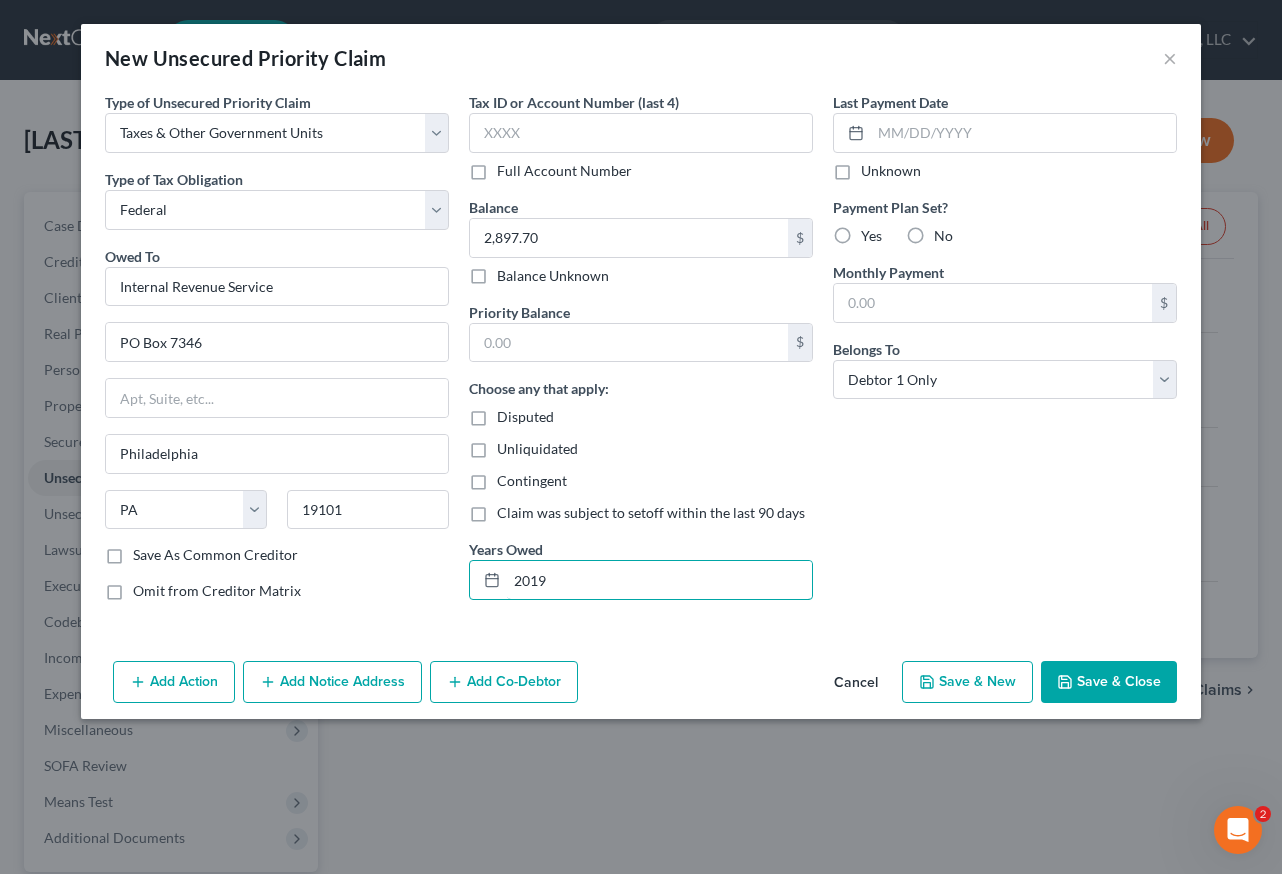 type on "2019" 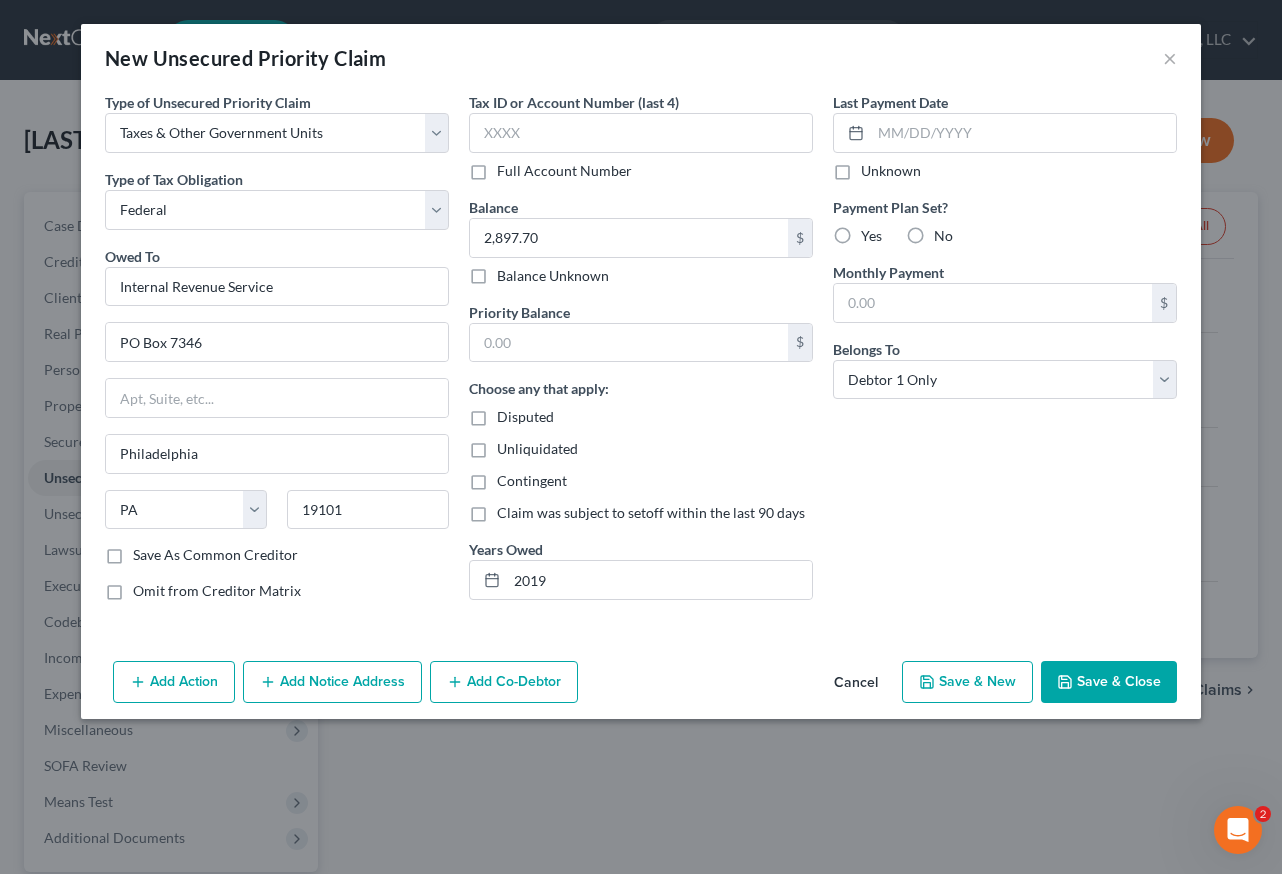 click on "Save & Close" at bounding box center (1109, 682) 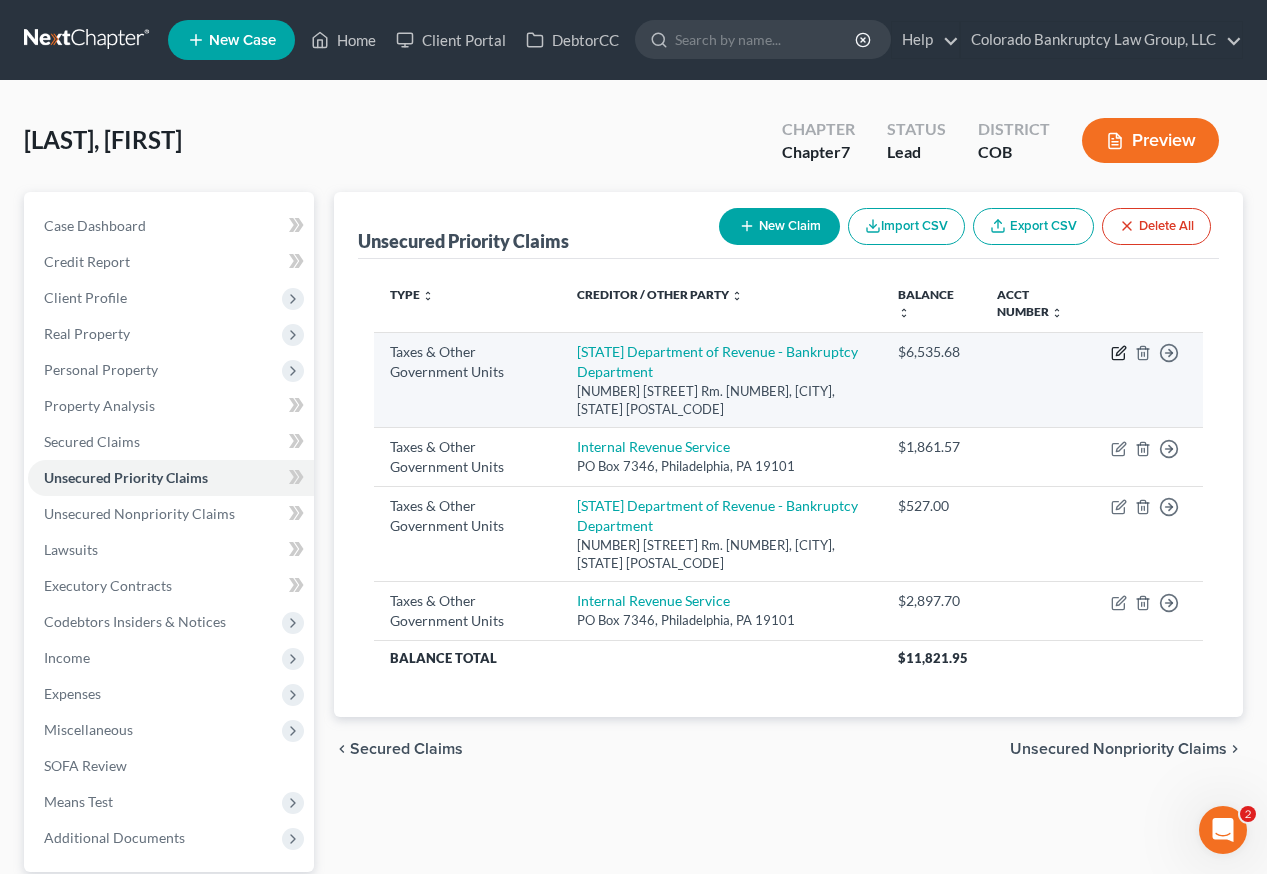 click 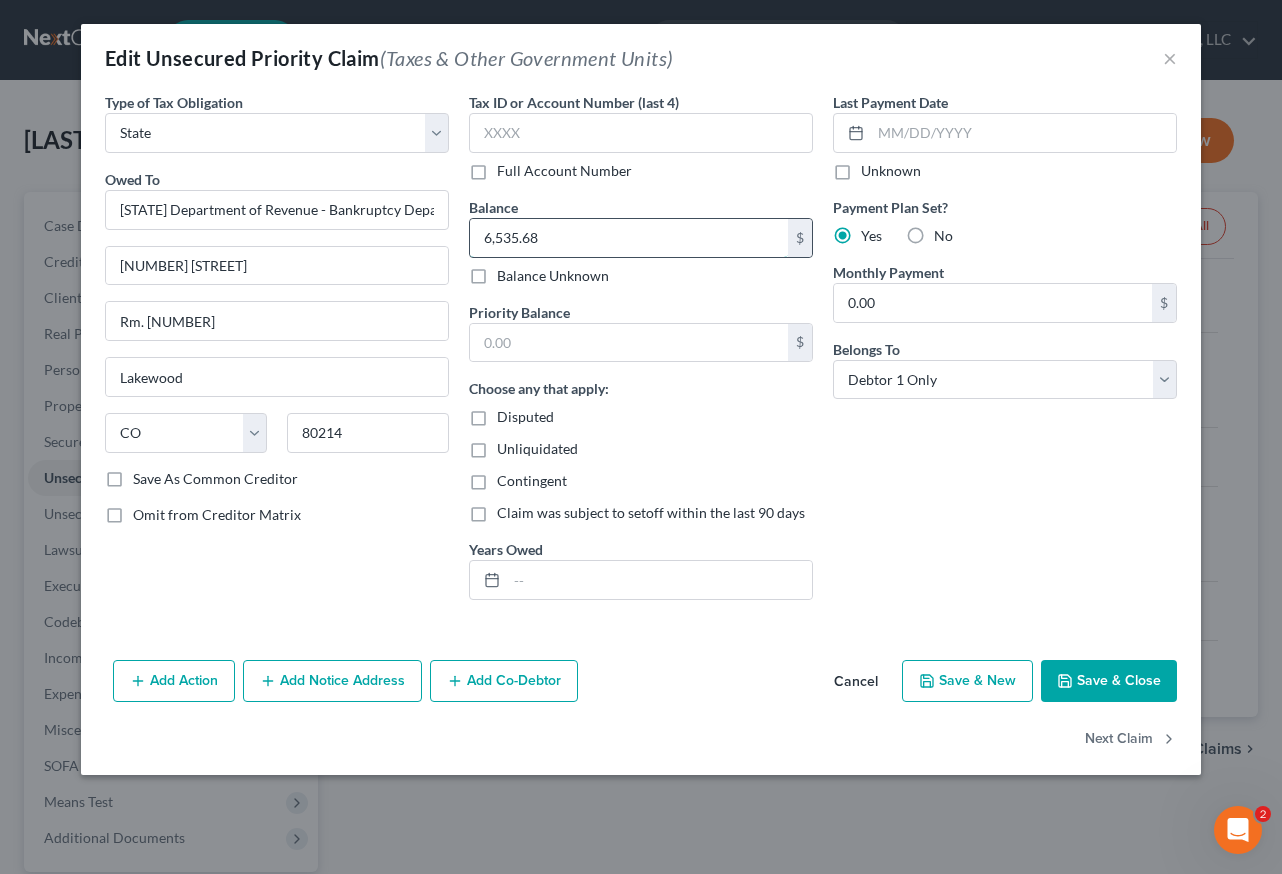 click on "6,535.68" at bounding box center [629, 238] 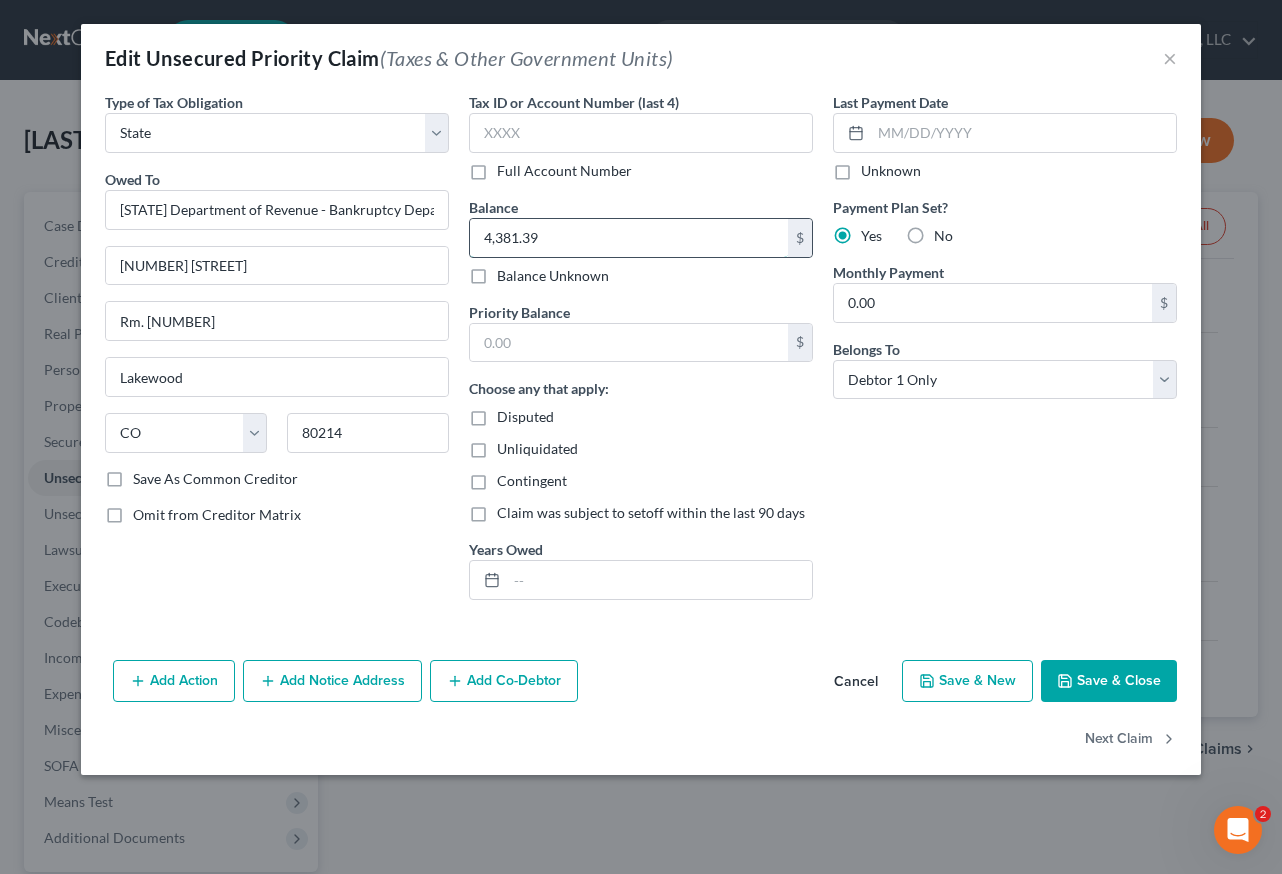 type on "4,381.39" 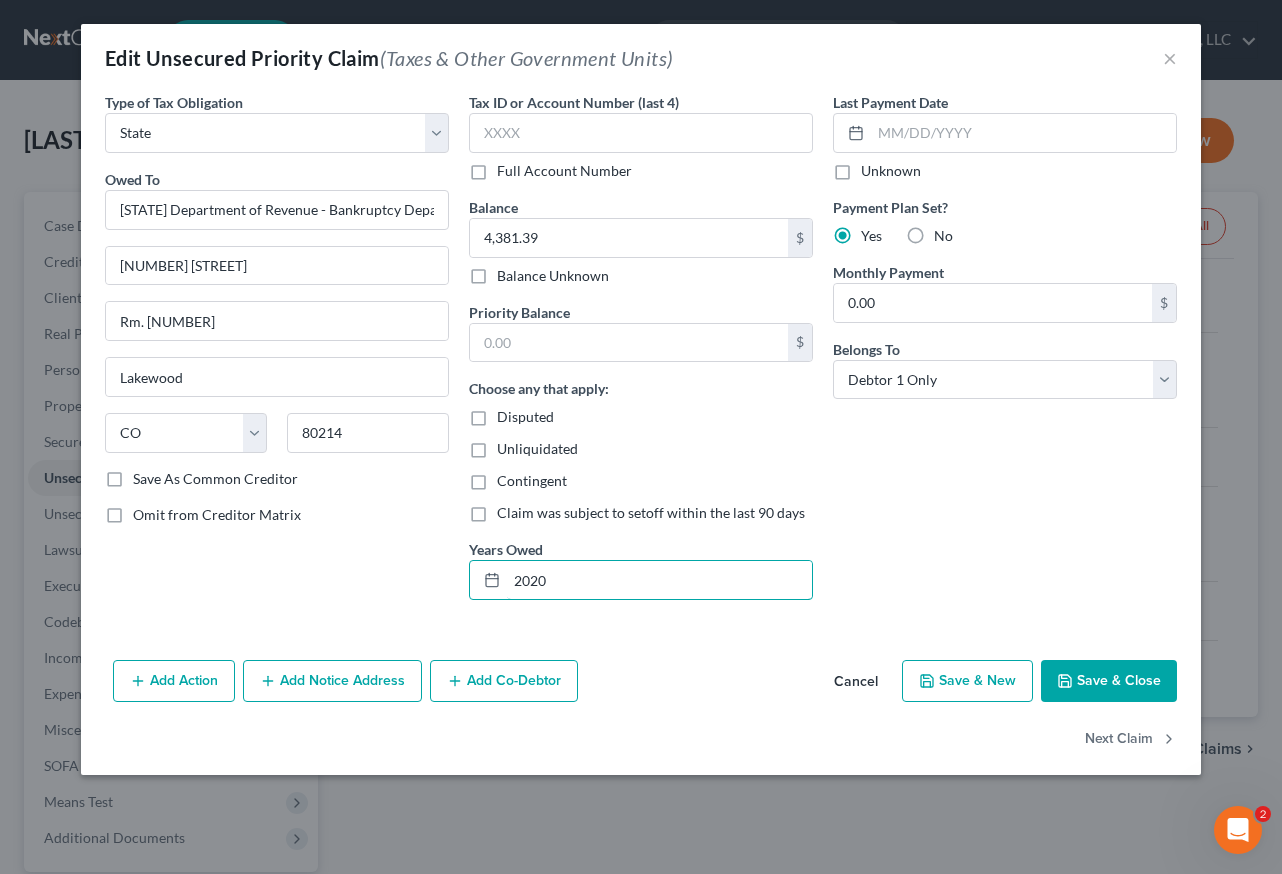 type on "2020" 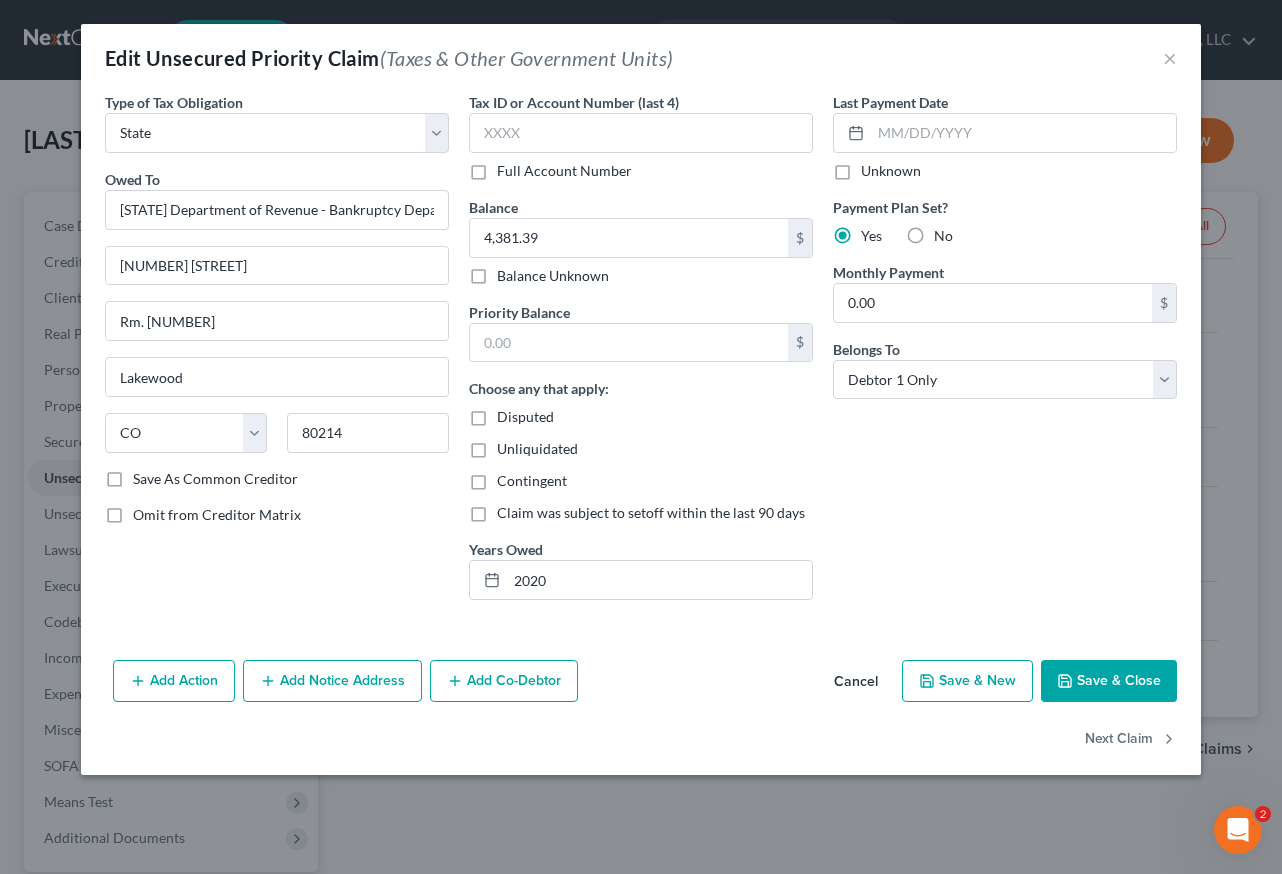 click on "Save & Close" at bounding box center (1109, 681) 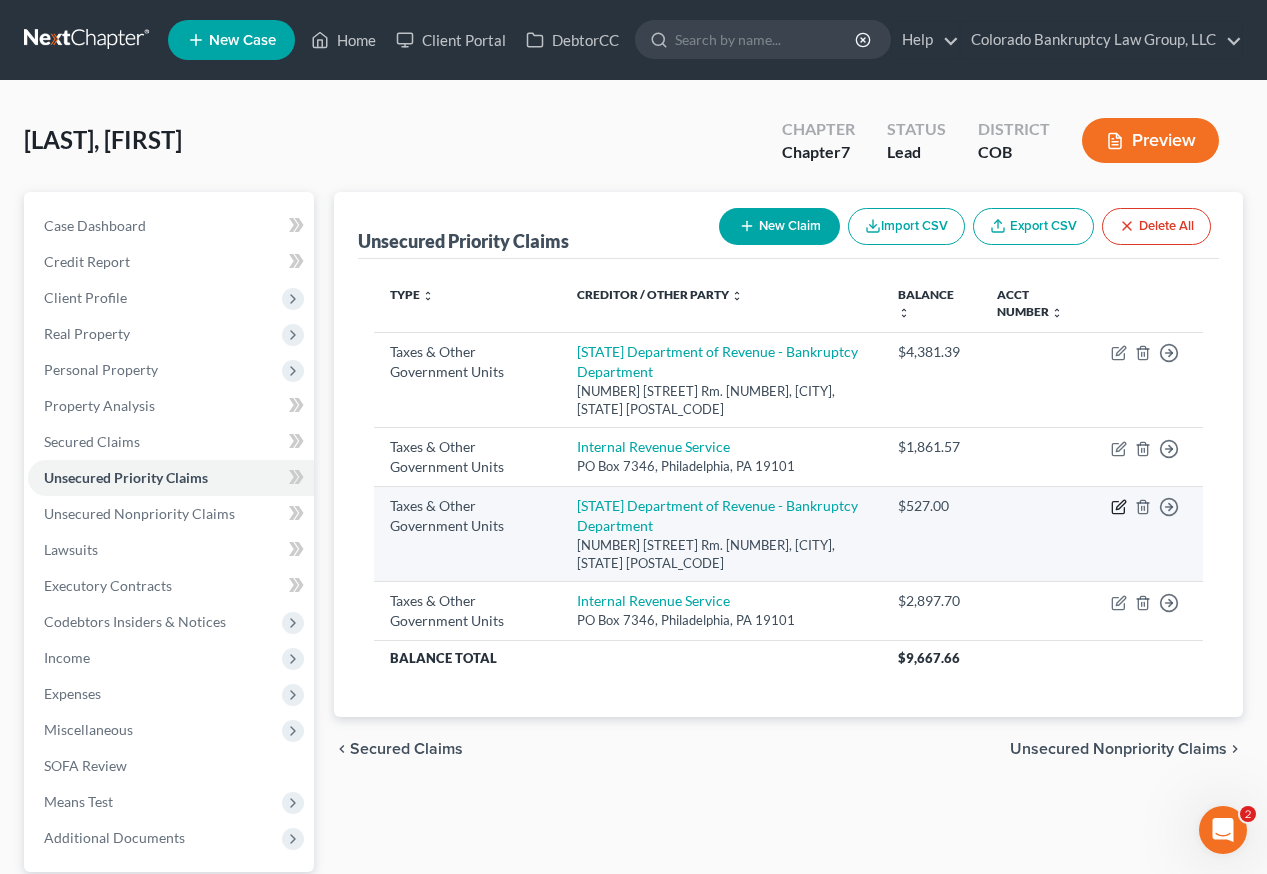 click 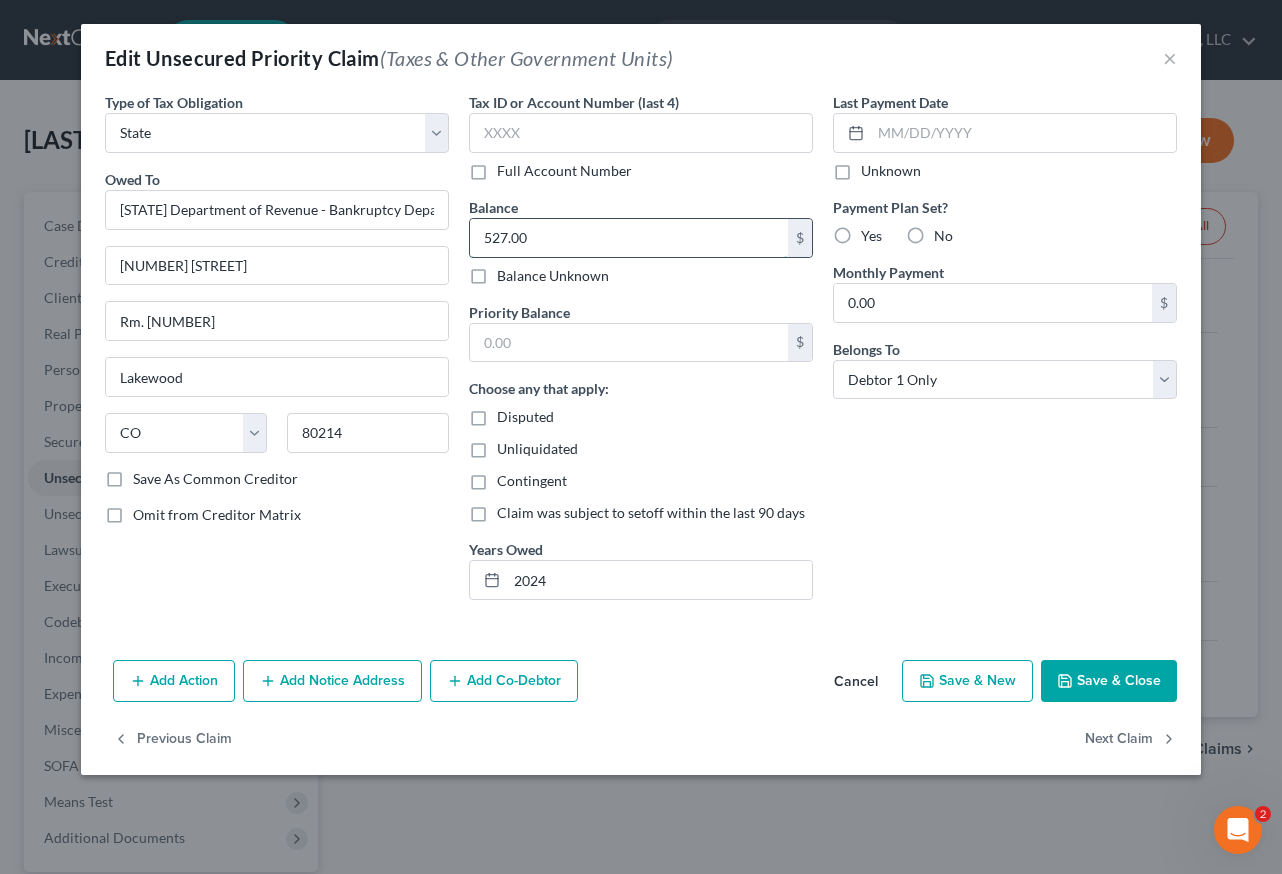 click on "527.00" at bounding box center [629, 238] 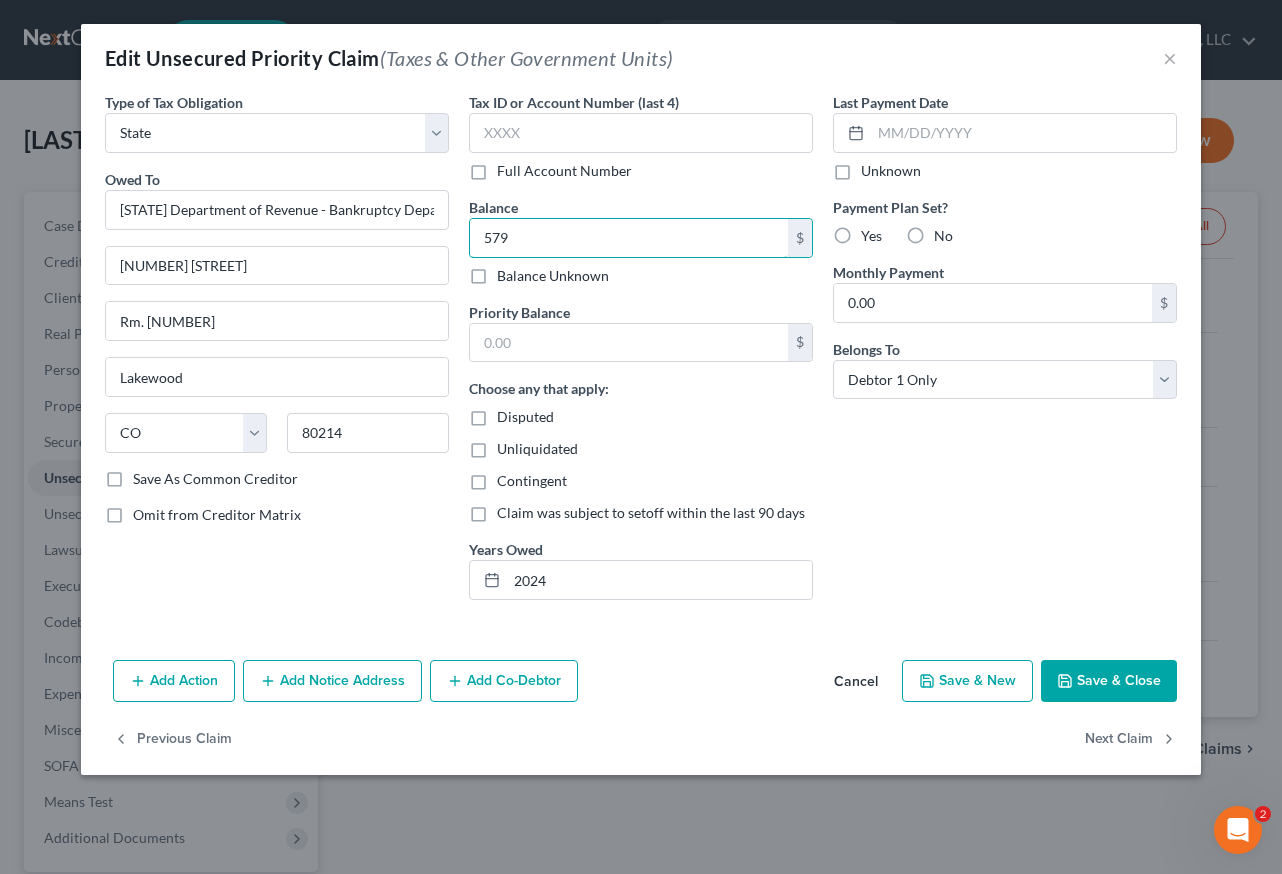 type on "579" 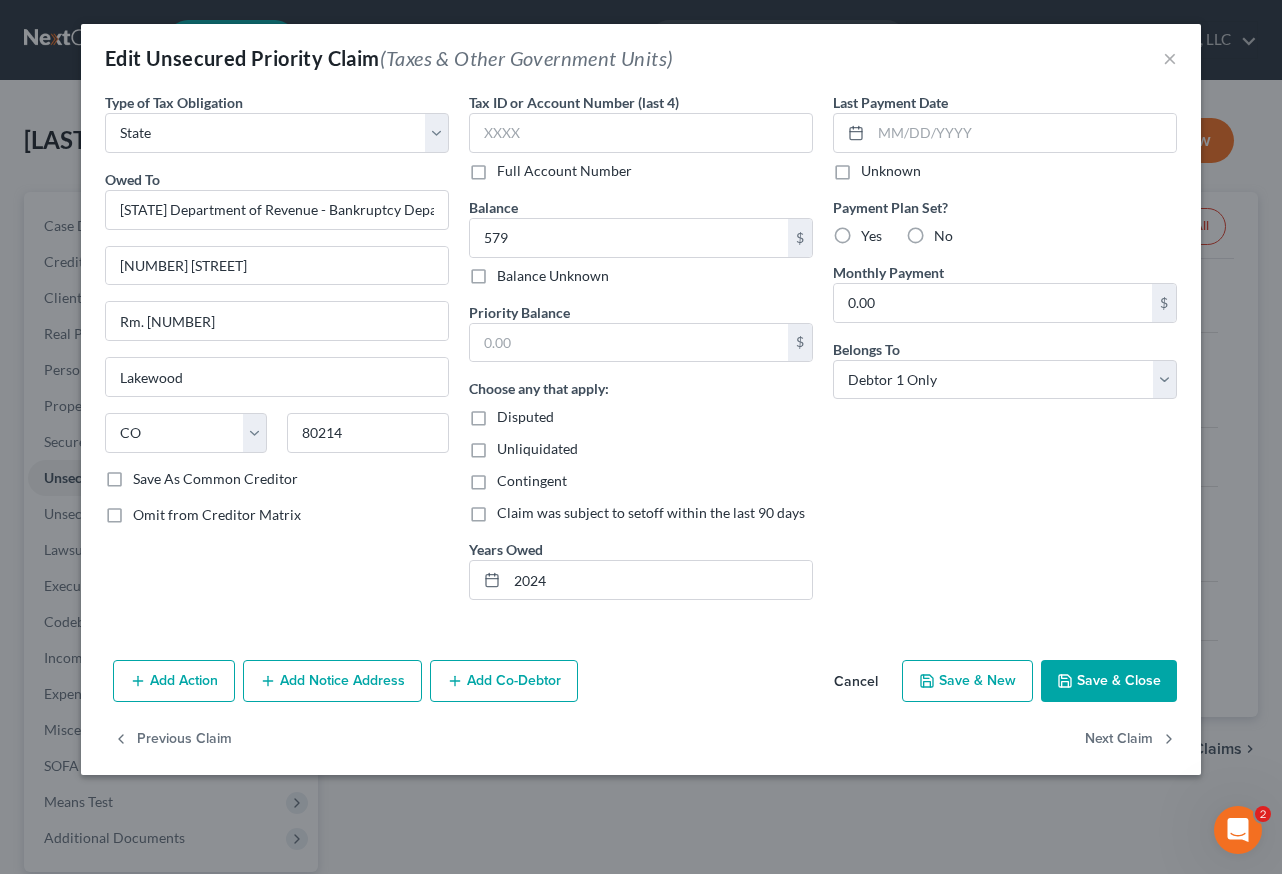 click on "Save & Close" at bounding box center [1109, 681] 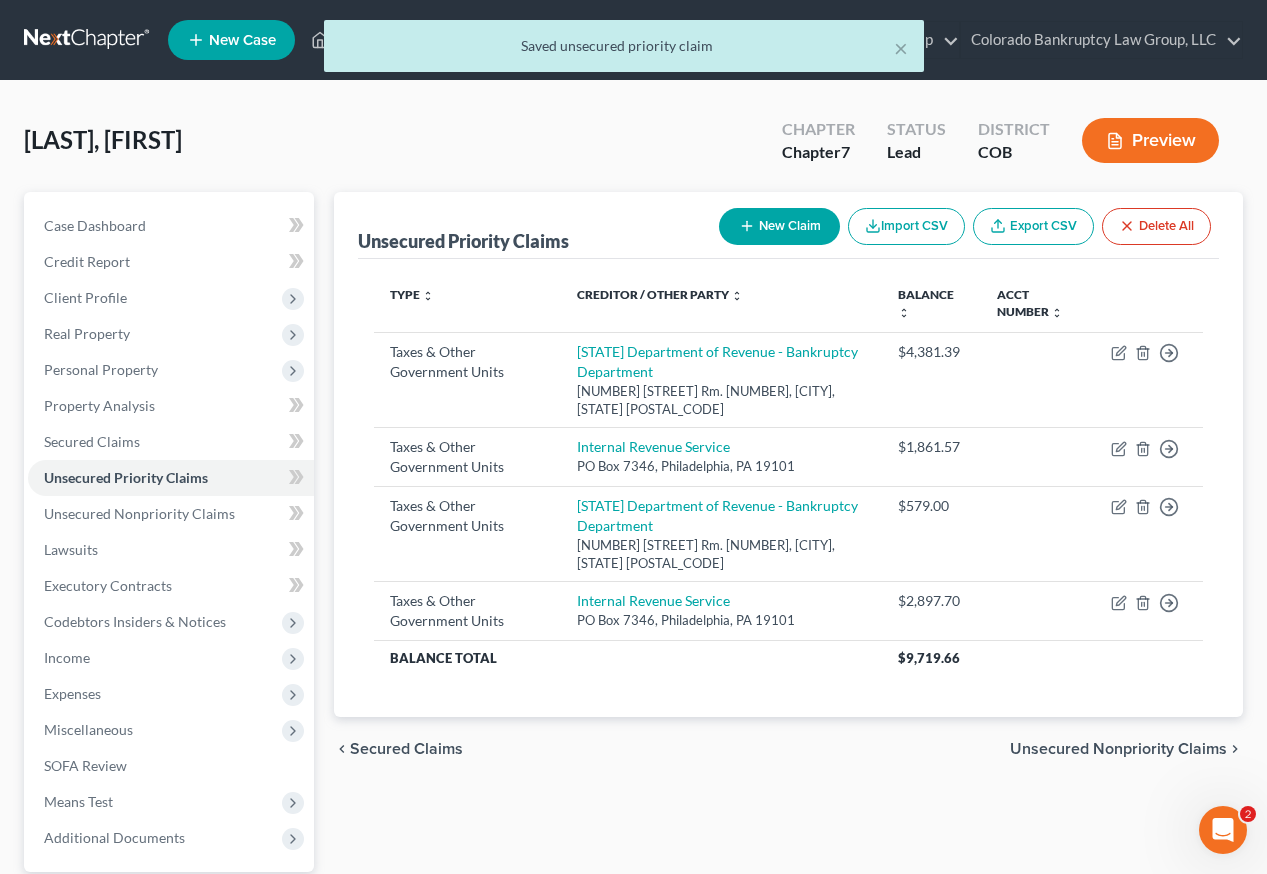 click on "New Claim" at bounding box center (779, 226) 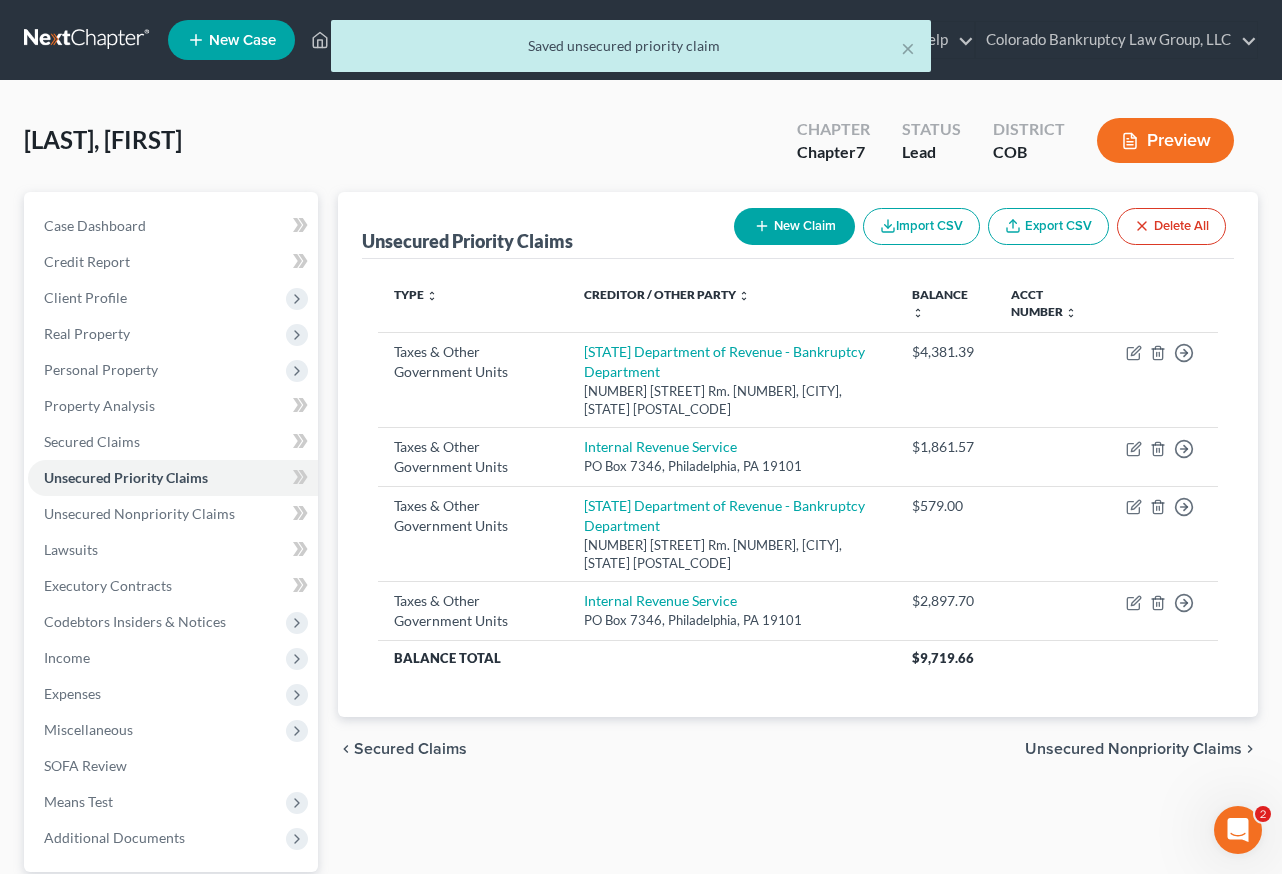 select on "0" 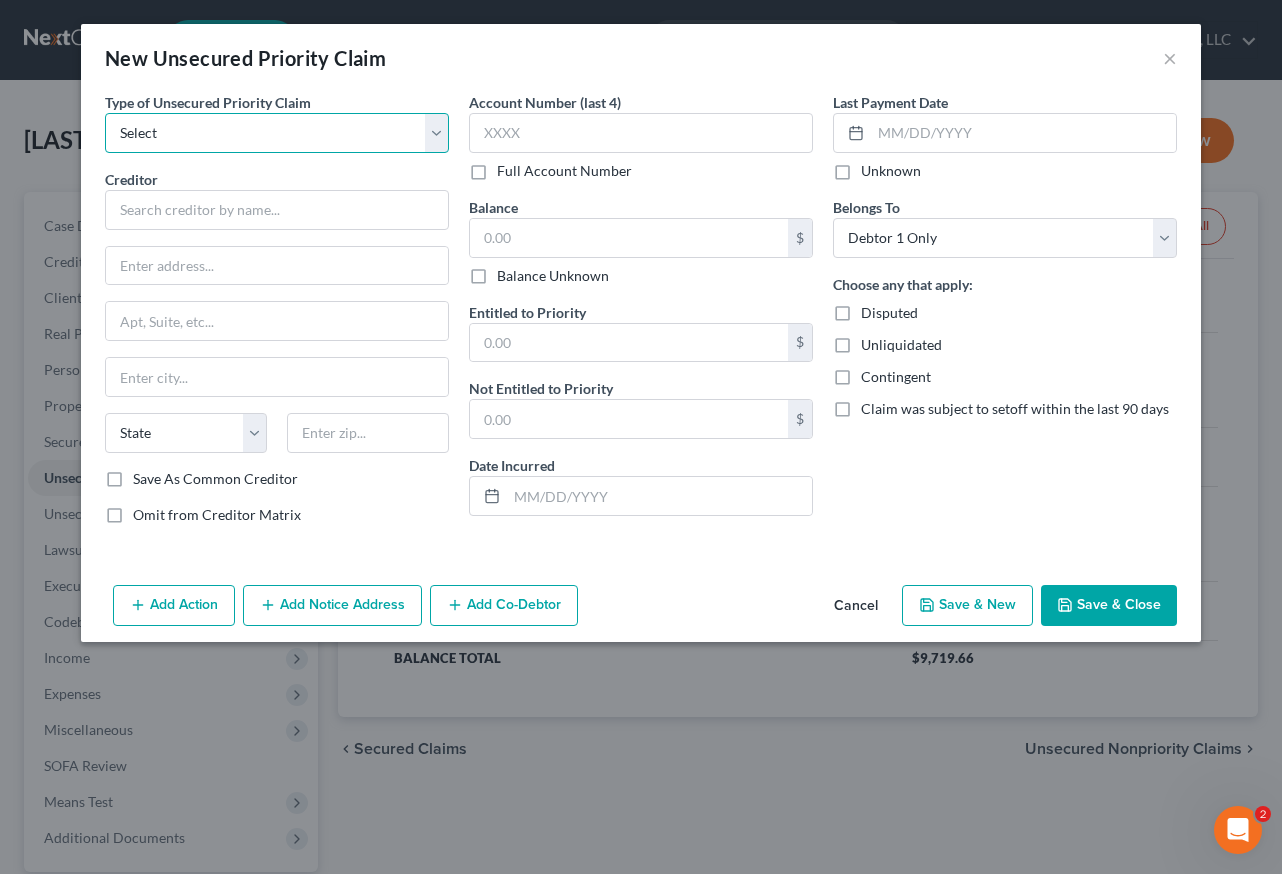 click on "Select Taxes & Other Government Units Domestic Support Obligations Extensions of credit in an involuntary case Wages, Salaries, Commissions Contributions to employee benefits Certain farmers and fisherman Deposits by individuals Commitments to maintain capitals Claims for death or injury while intoxicated Other" at bounding box center (277, 133) 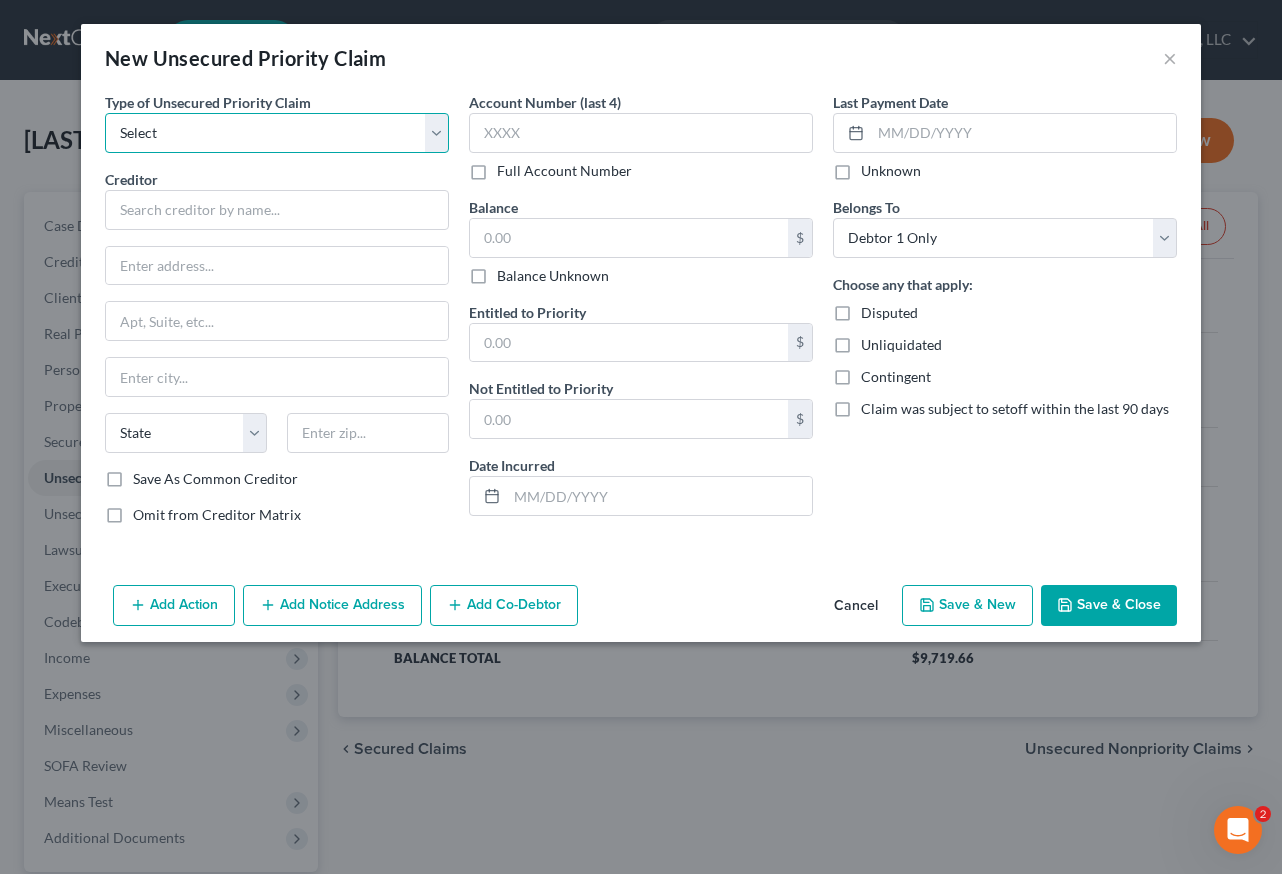 select on "0" 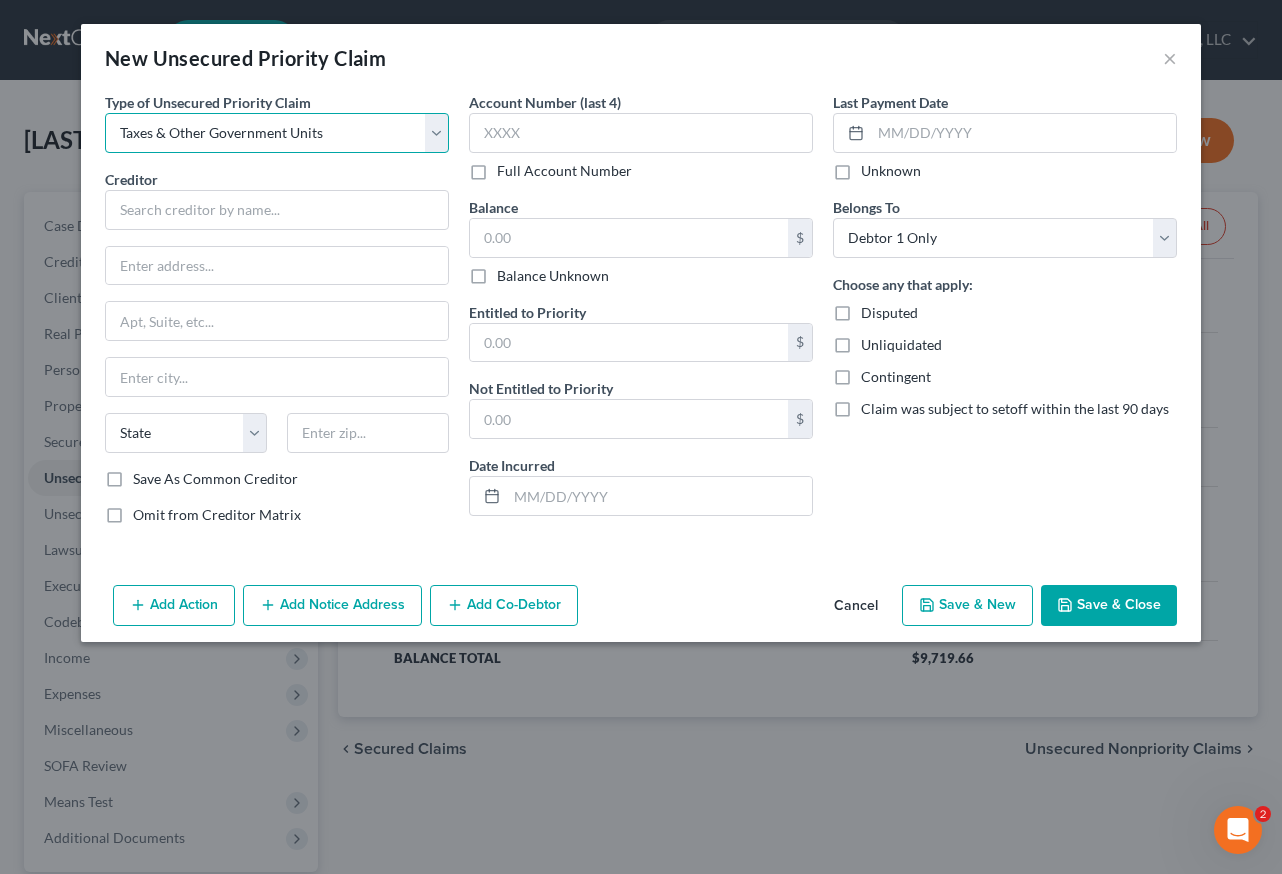 click on "Select Taxes & Other Government Units Domestic Support Obligations Extensions of credit in an involuntary case Wages, Salaries, Commissions Contributions to employee benefits Certain farmers and fisherman Deposits by individuals Commitments to maintain capitals Claims for death or injury while intoxicated Other" at bounding box center (277, 133) 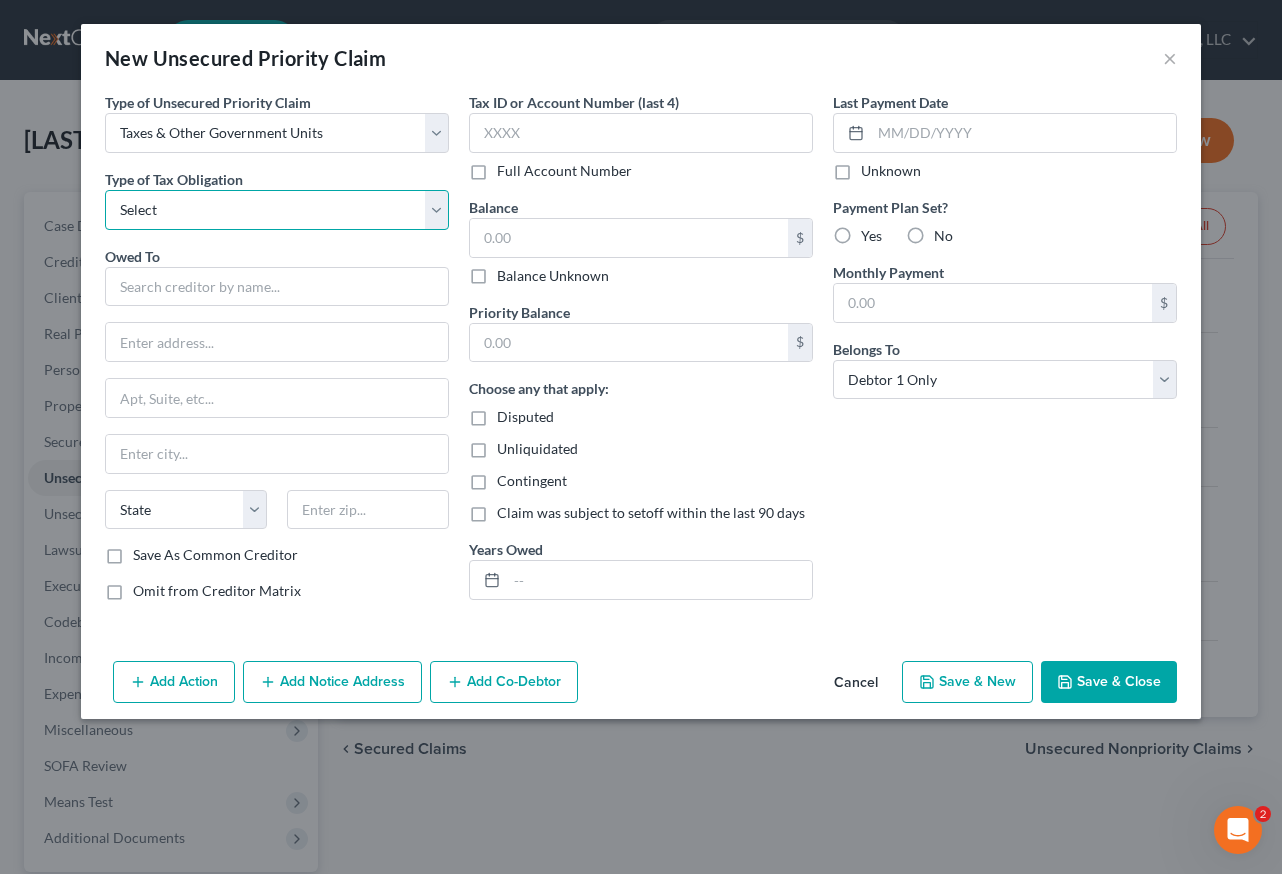 click on "Select Federal City State Franchise Tax Board Other" at bounding box center [277, 210] 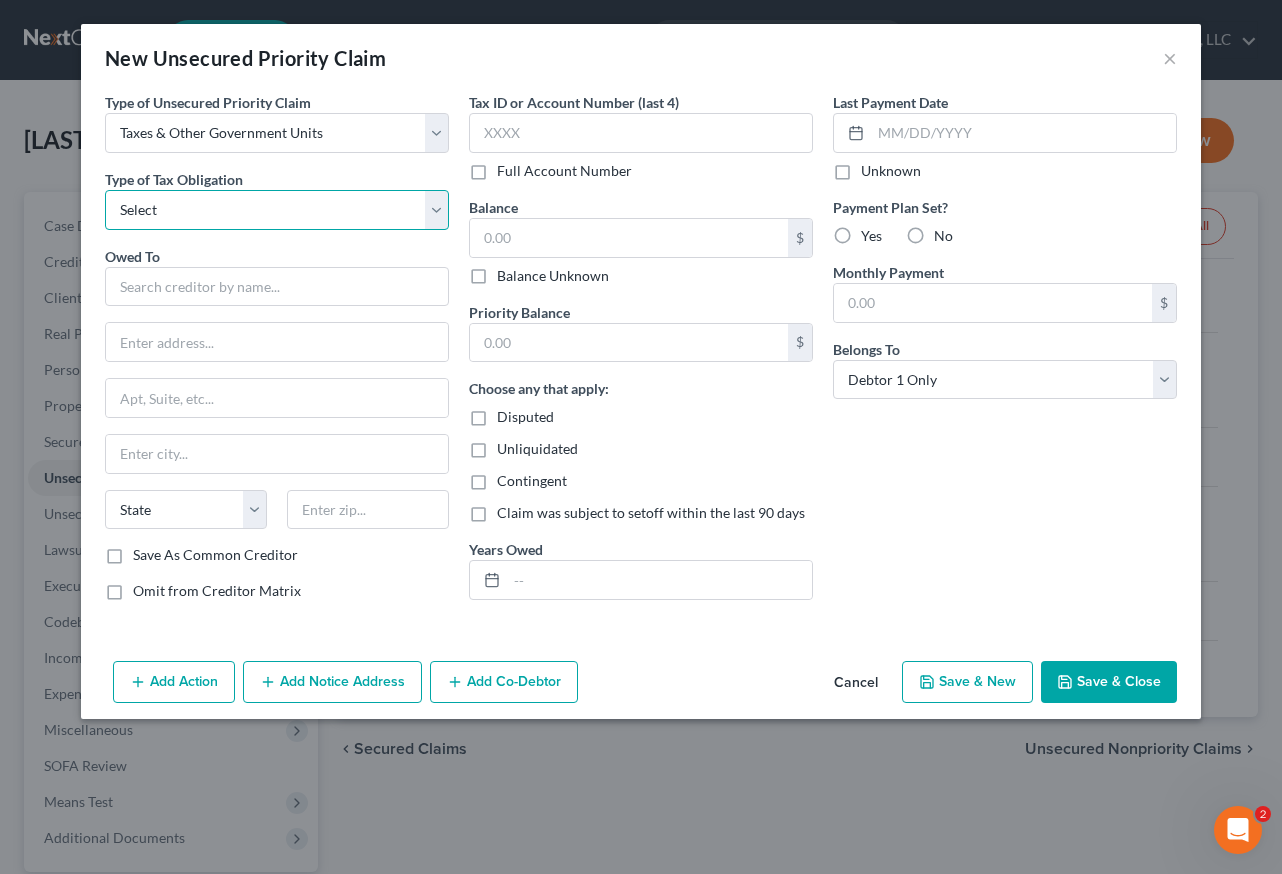 select on "2" 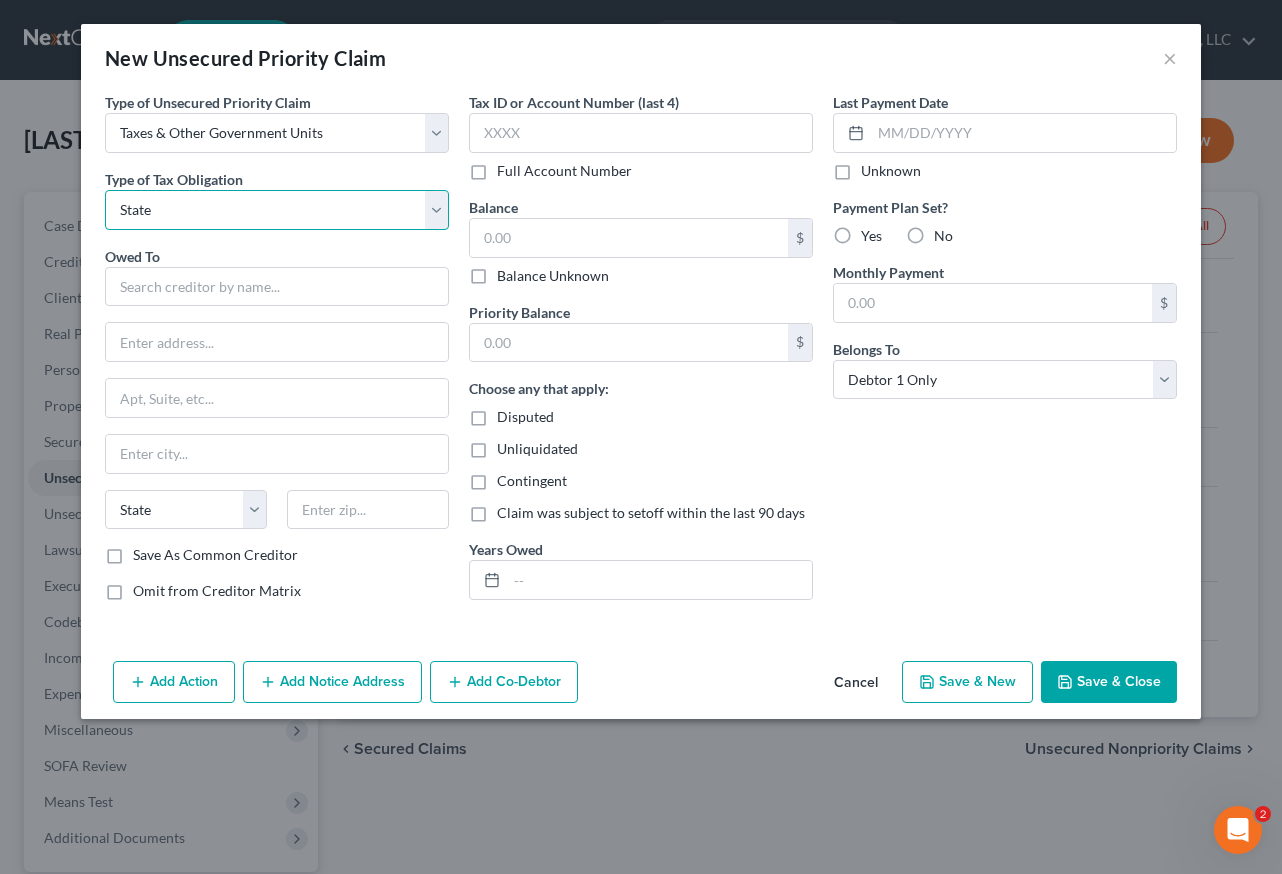 click on "Select Federal City State Franchise Tax Board Other" at bounding box center (277, 210) 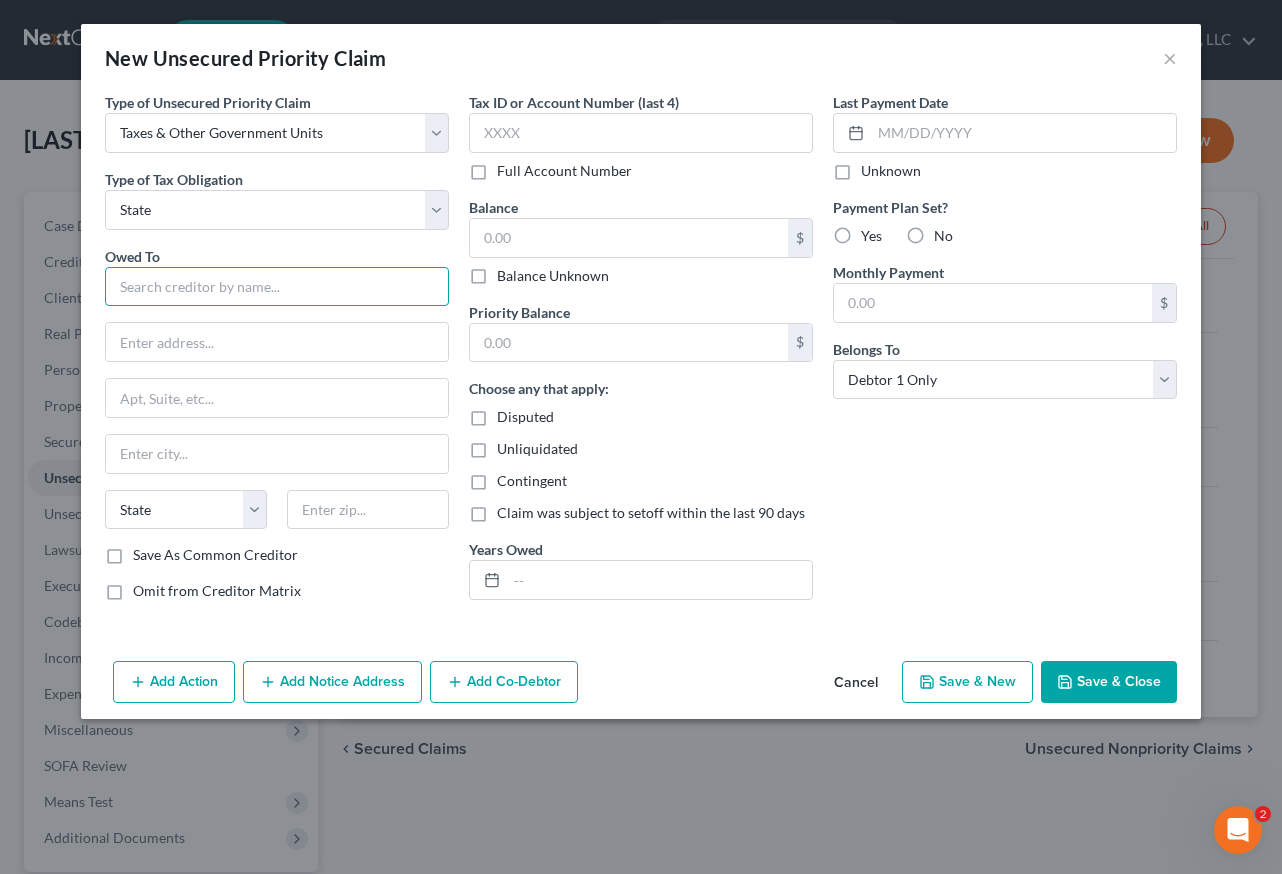 click at bounding box center (277, 287) 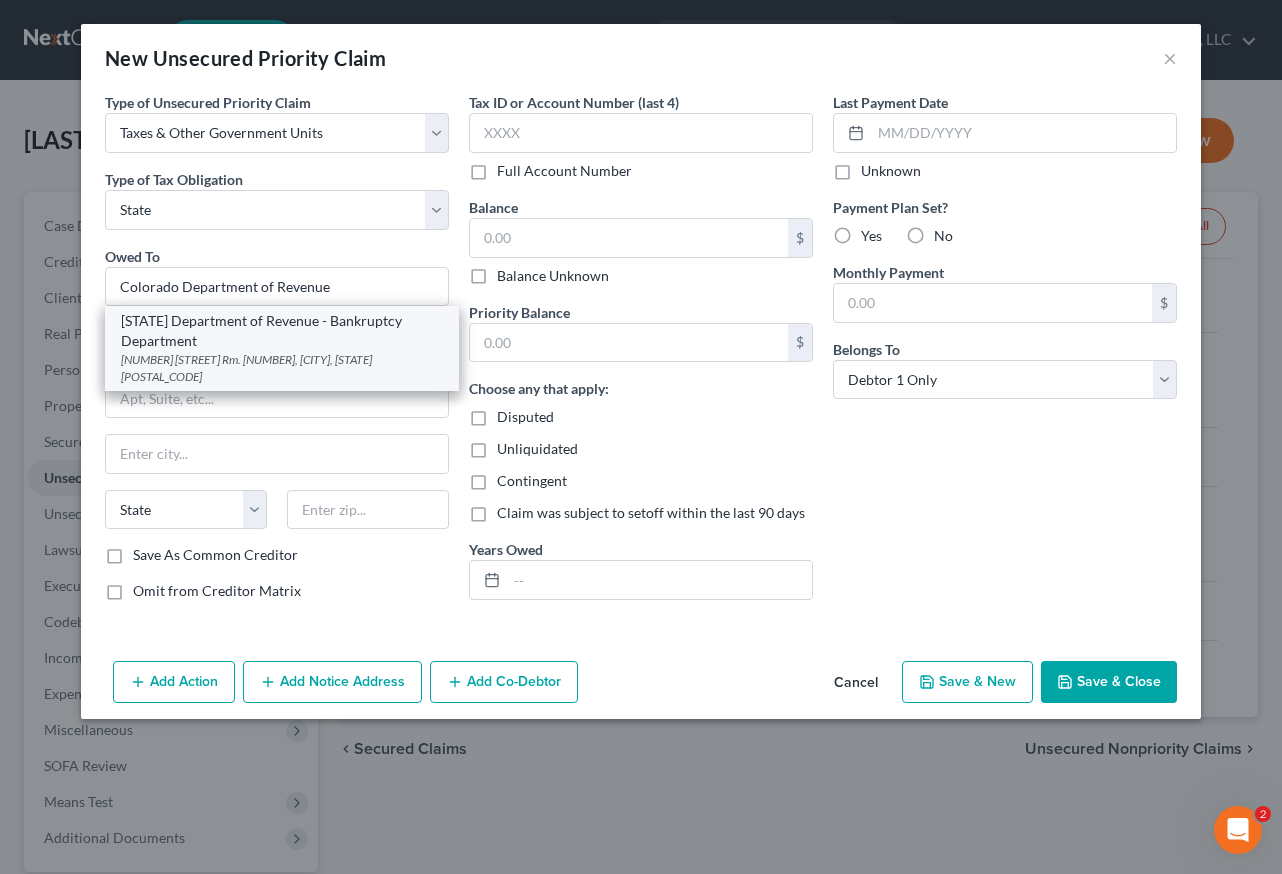 click on "Colorado Department of Revenue - Bankruptcy Department" at bounding box center (282, 331) 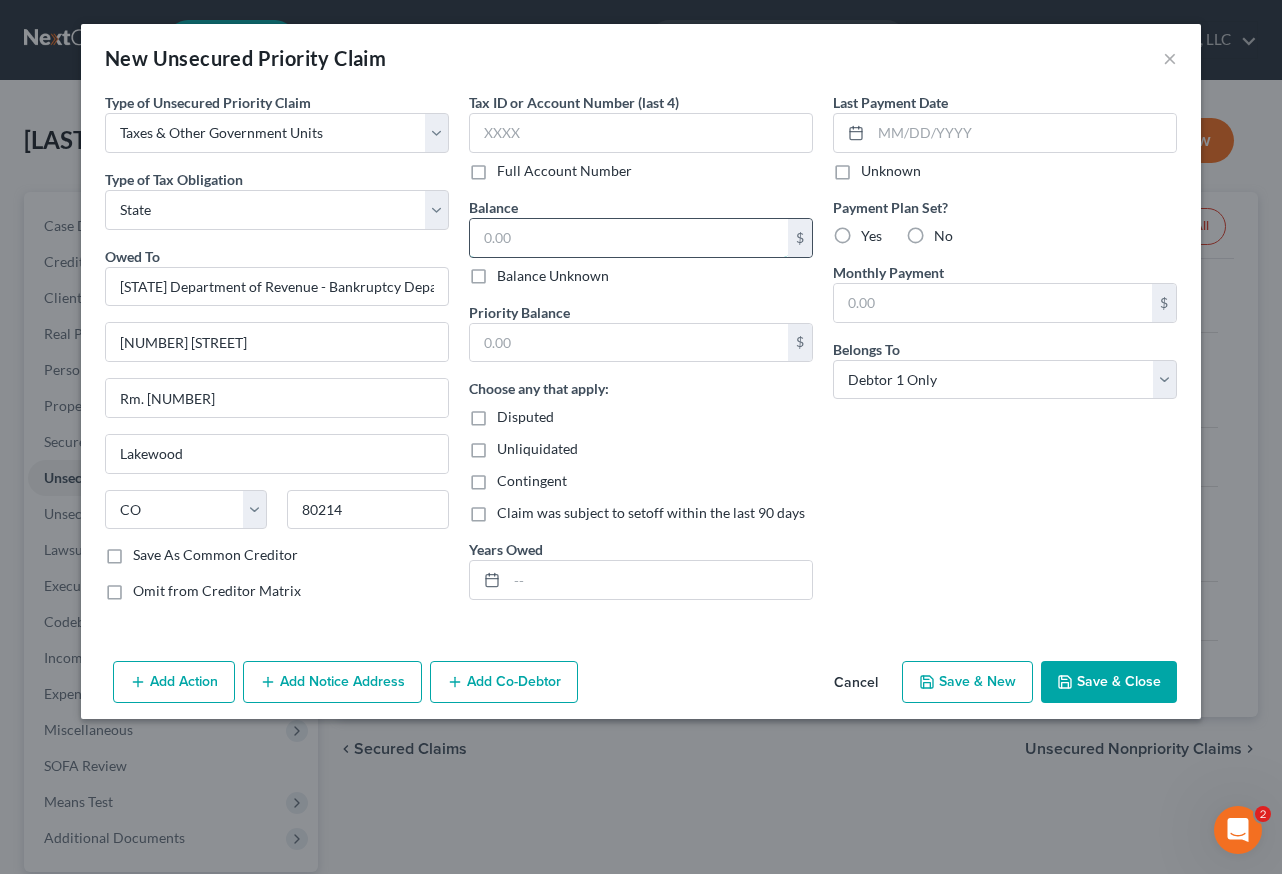 click at bounding box center (629, 238) 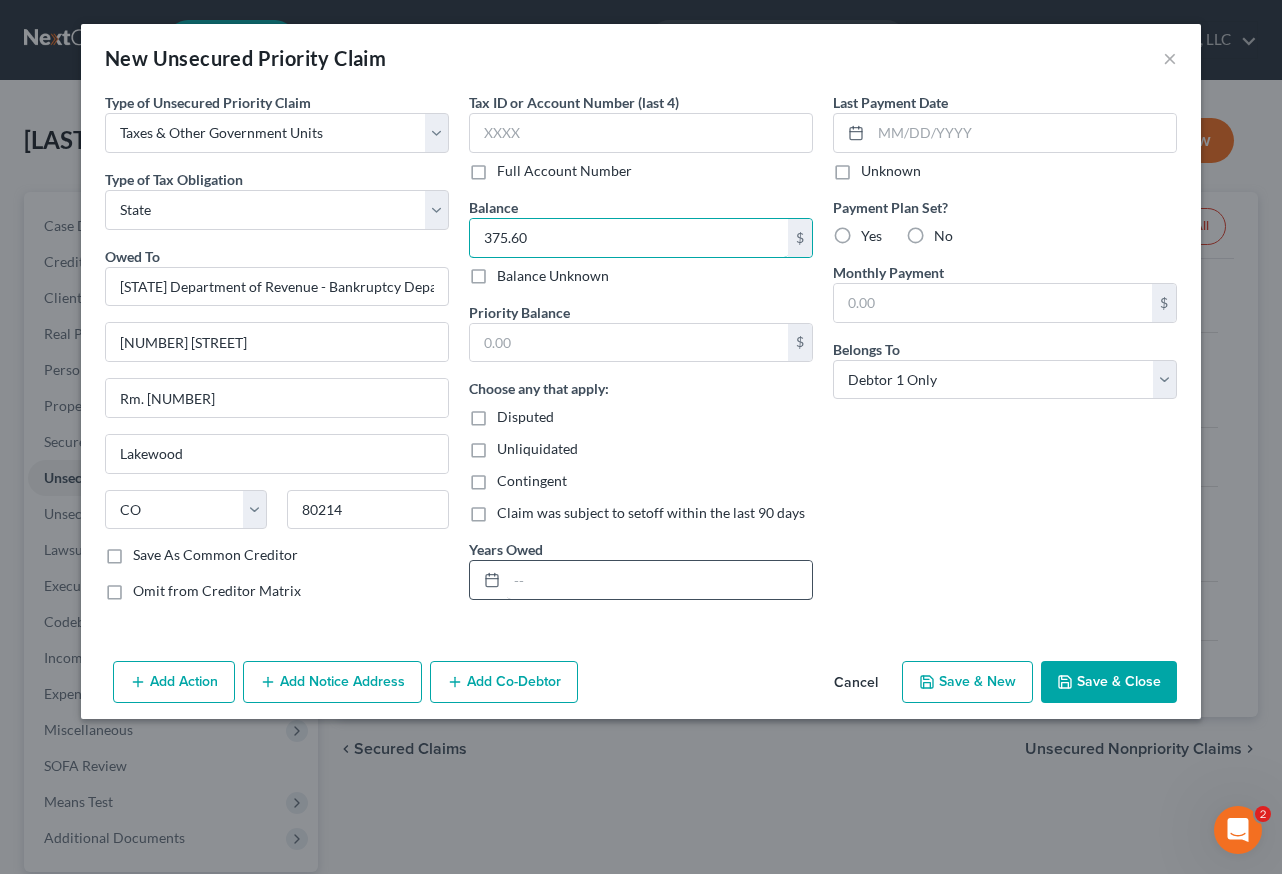 type on "375.60" 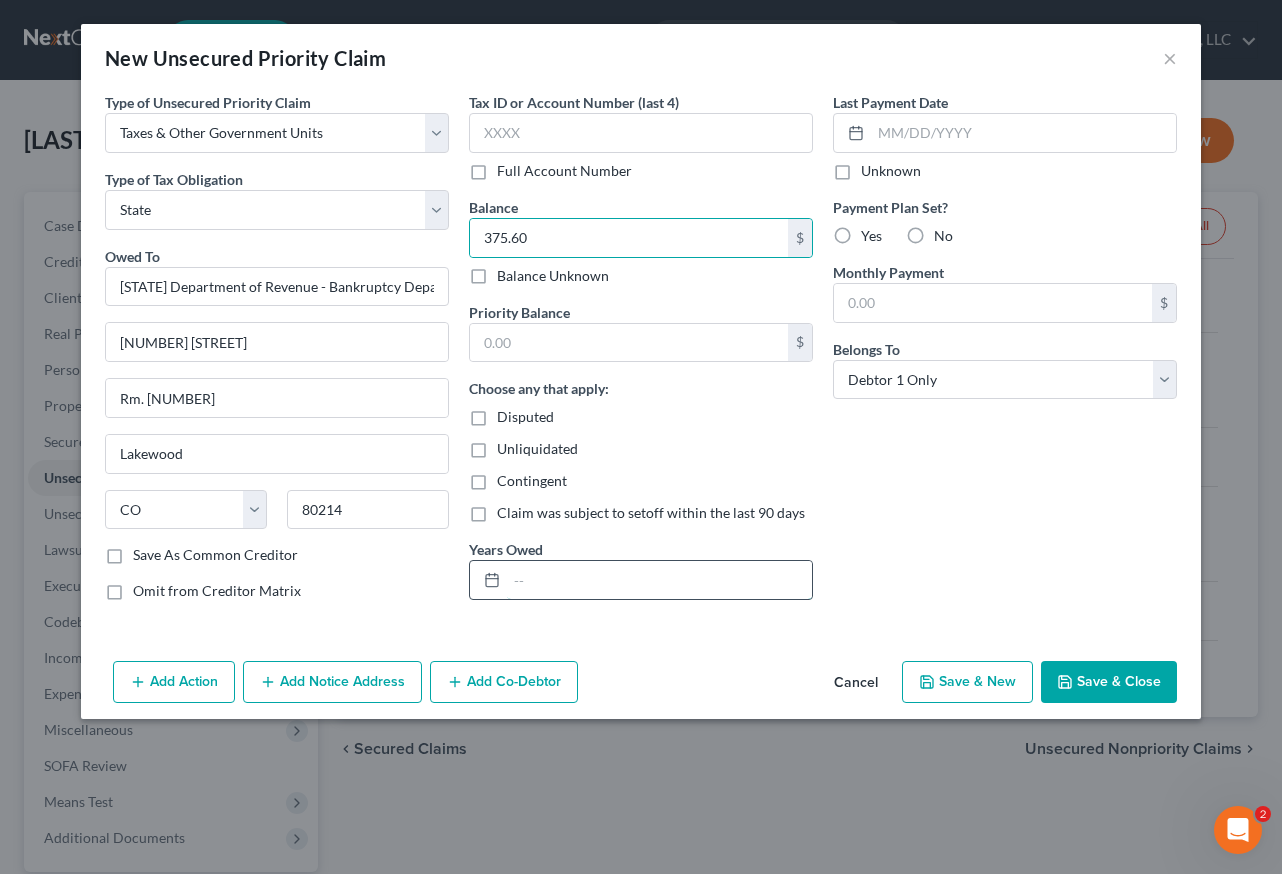 click at bounding box center (659, 580) 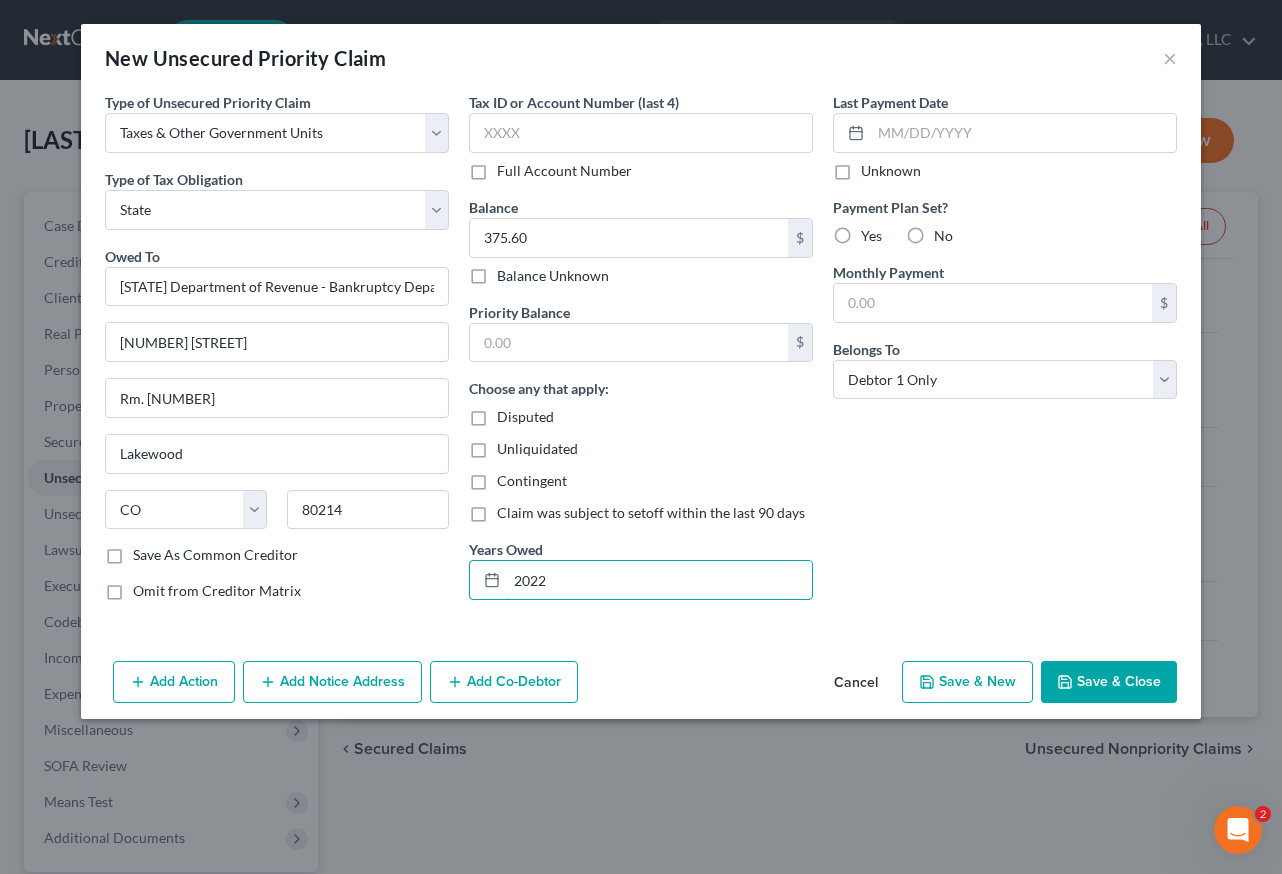 type on "2022" 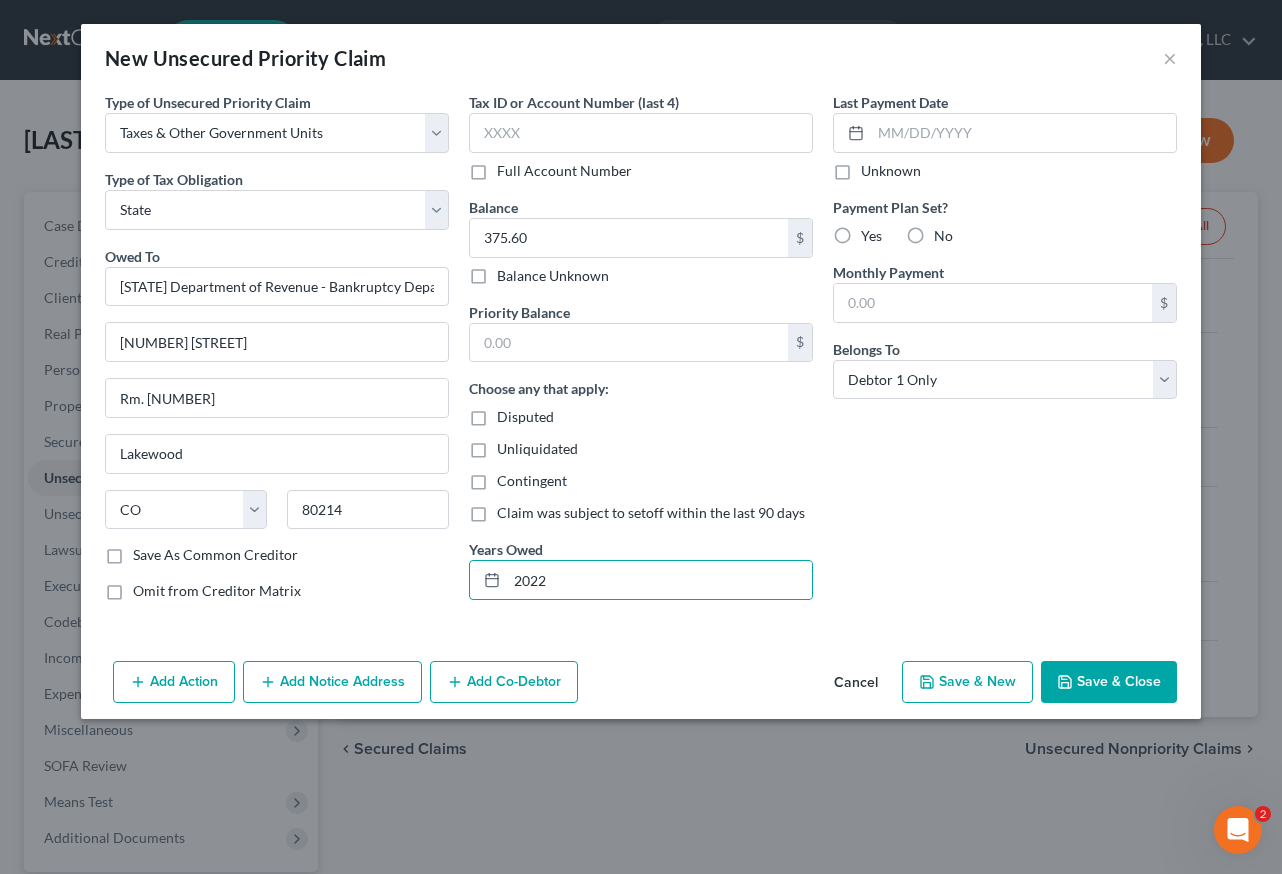 click on "Save & Close" at bounding box center (1109, 682) 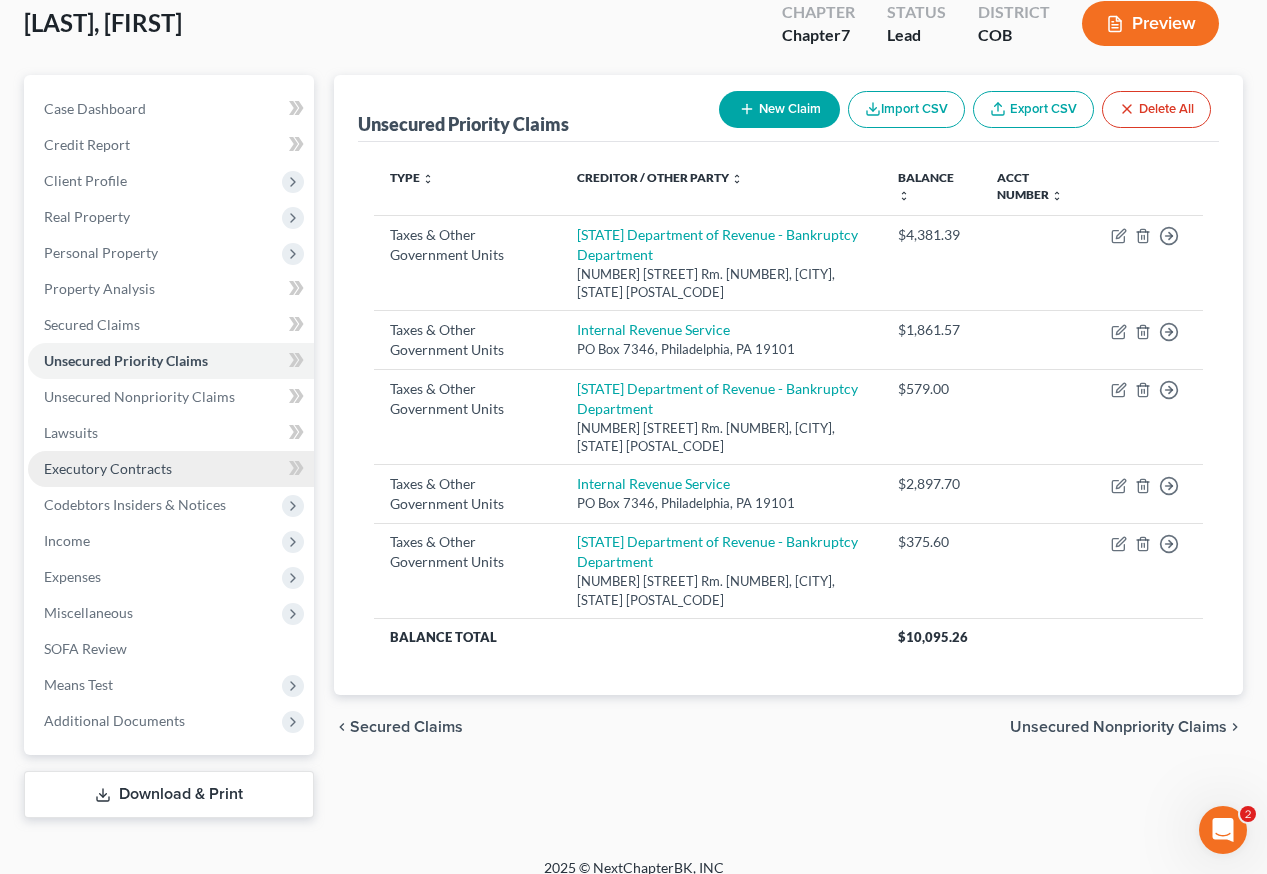 scroll, scrollTop: 137, scrollLeft: 0, axis: vertical 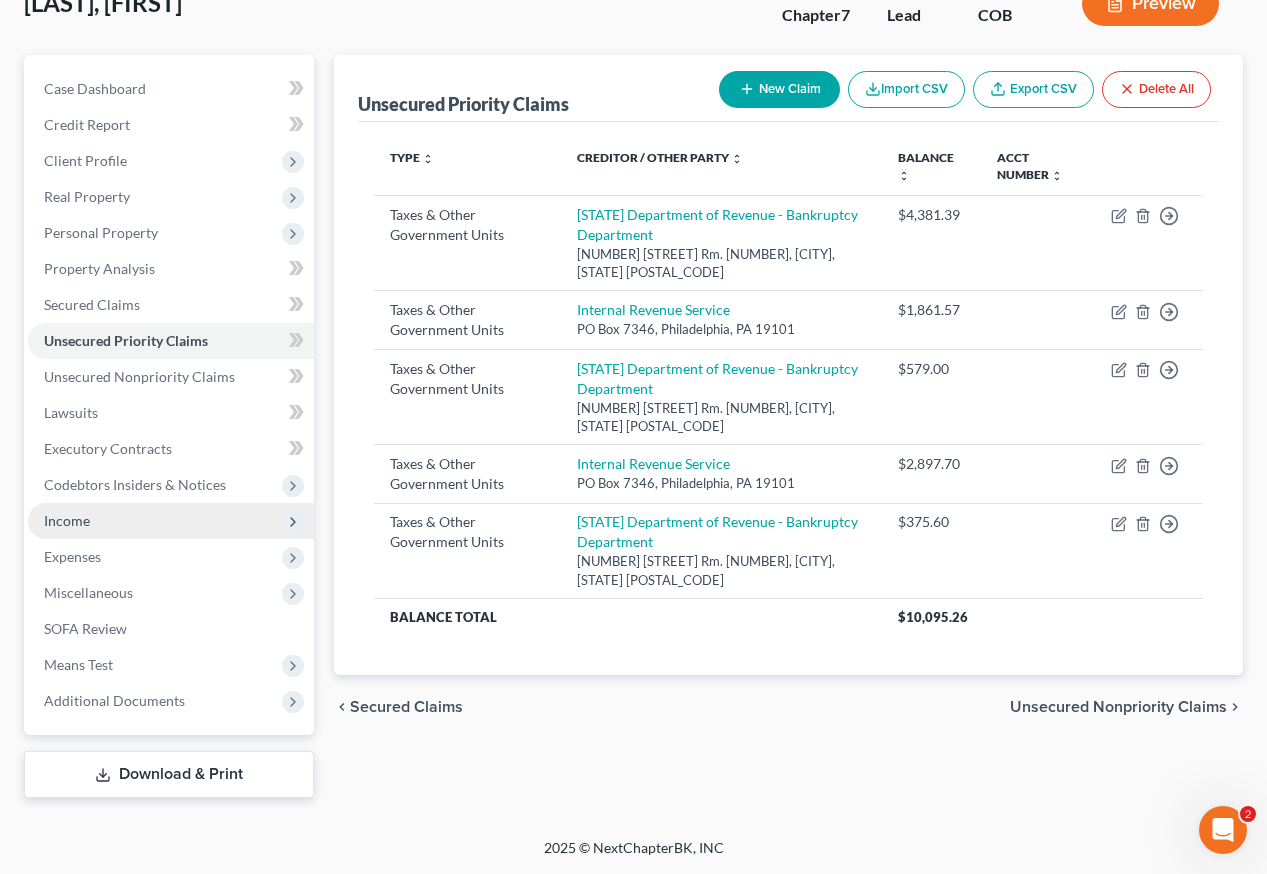 click on "Income" at bounding box center (67, 520) 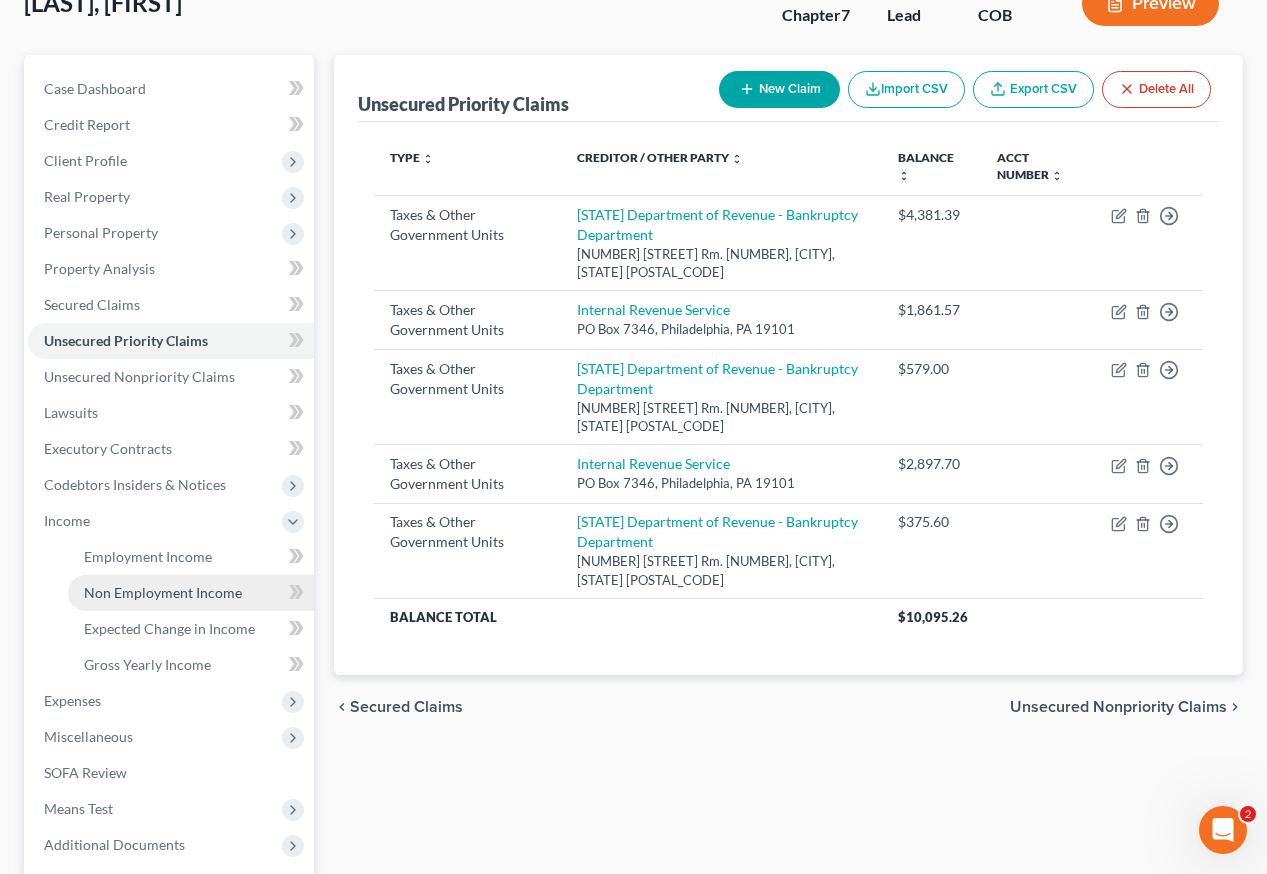click on "Non Employment Income" at bounding box center [163, 592] 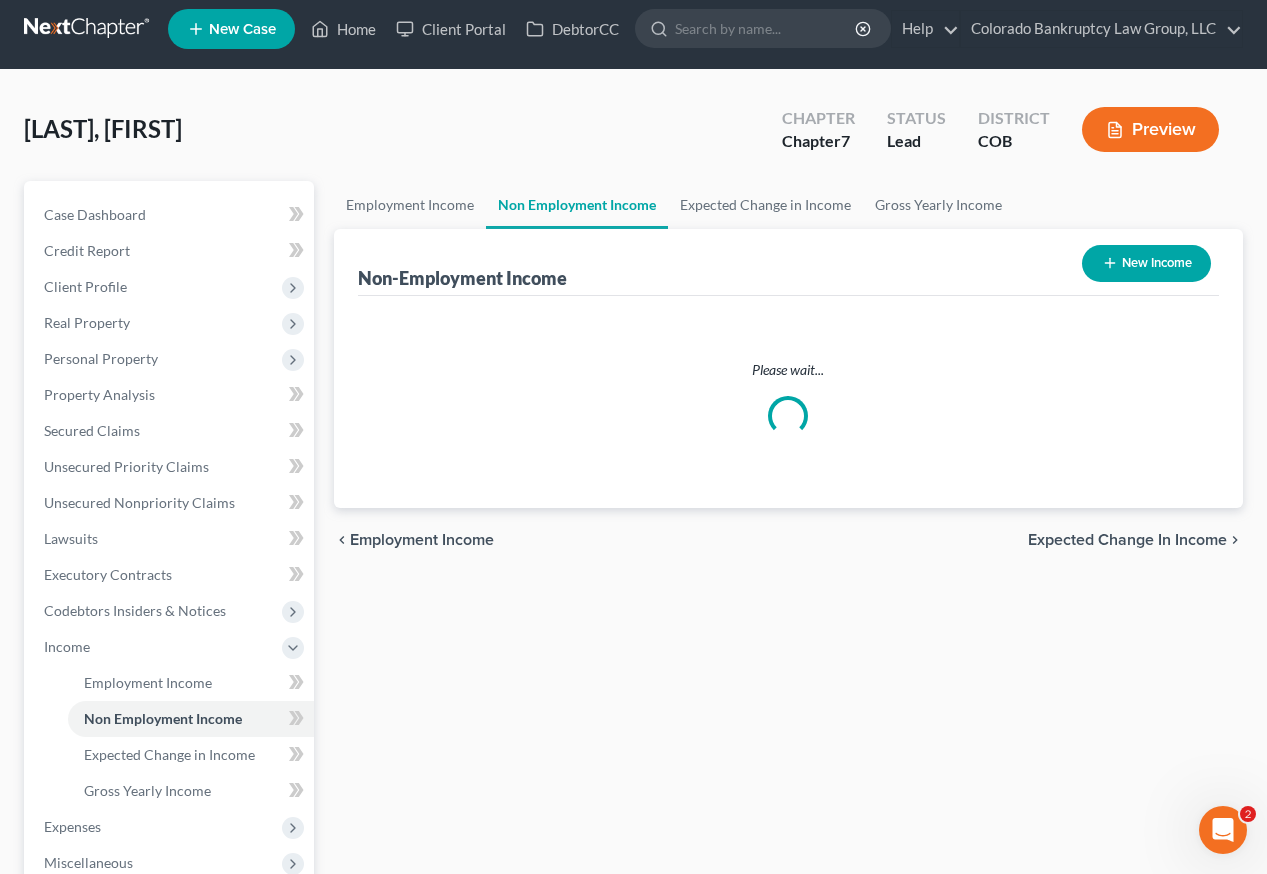 scroll, scrollTop: 0, scrollLeft: 0, axis: both 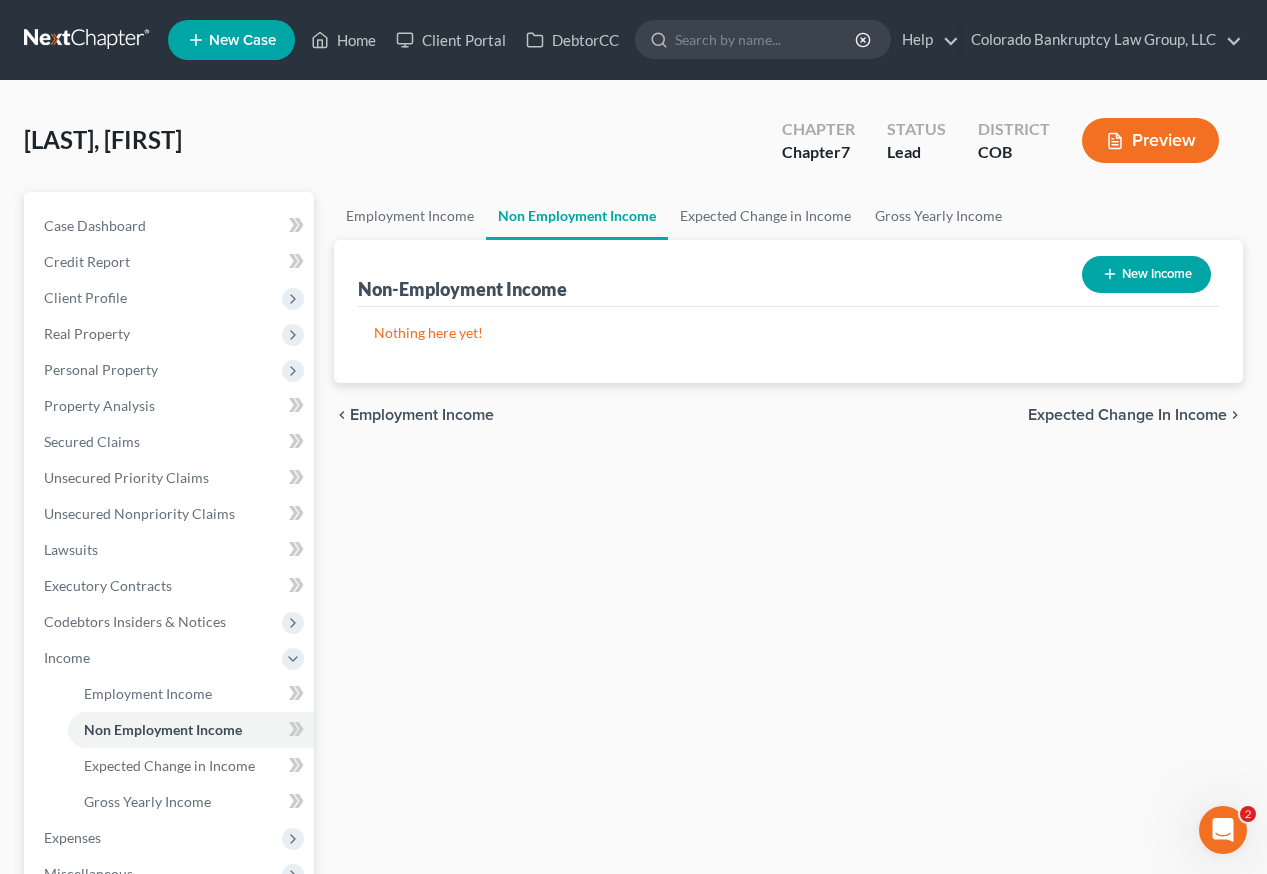 click on "New Income" at bounding box center [1146, 274] 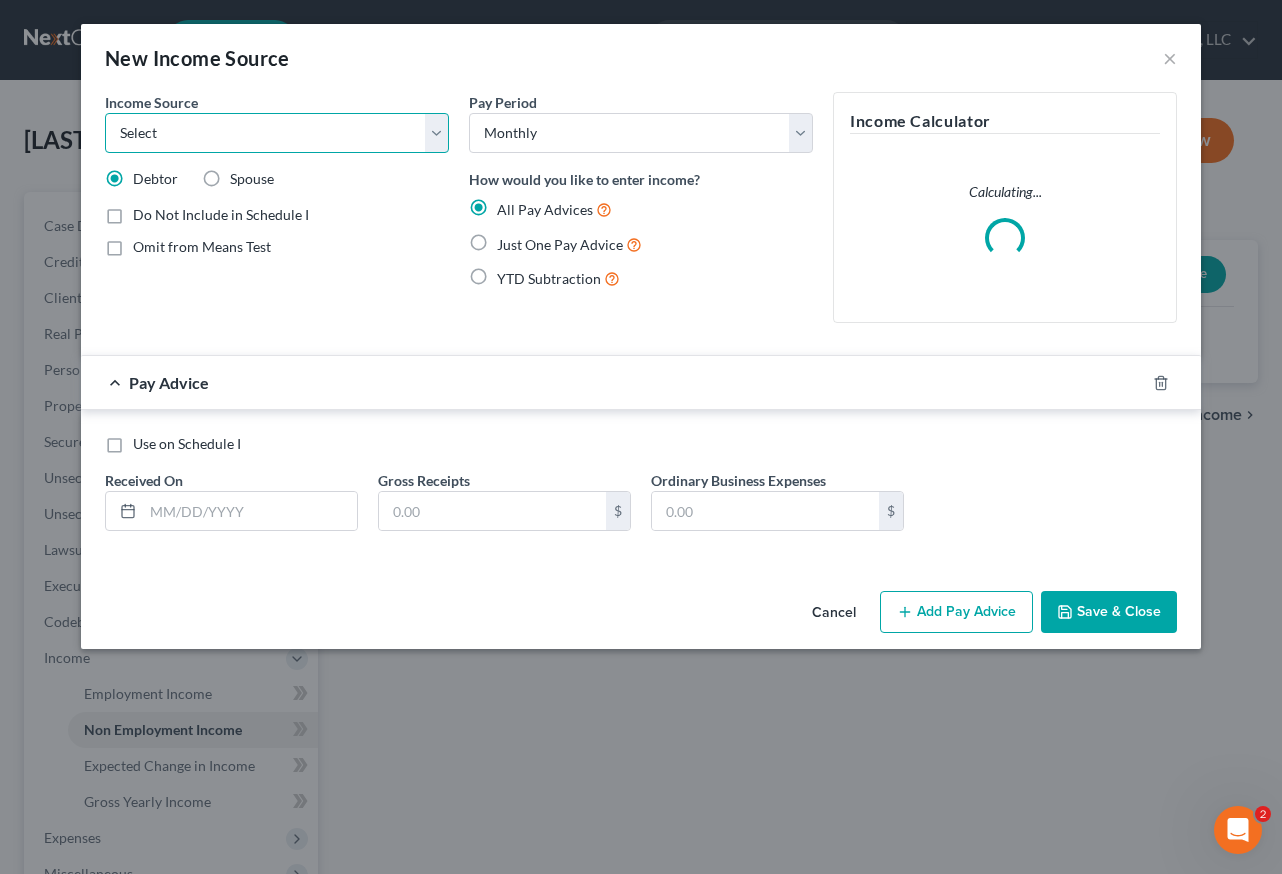 click on "Select Unemployment Disability (from employer) Pension Retirement Social Security / Social Security Disability Other Government Assistance Interests, Dividends or Royalties Child / Family Support Contributions to Household Property / Rental Business, Professional or Farm Alimony / Maintenance Payments Military Disability Benefits Other Monthly Income" at bounding box center (277, 133) 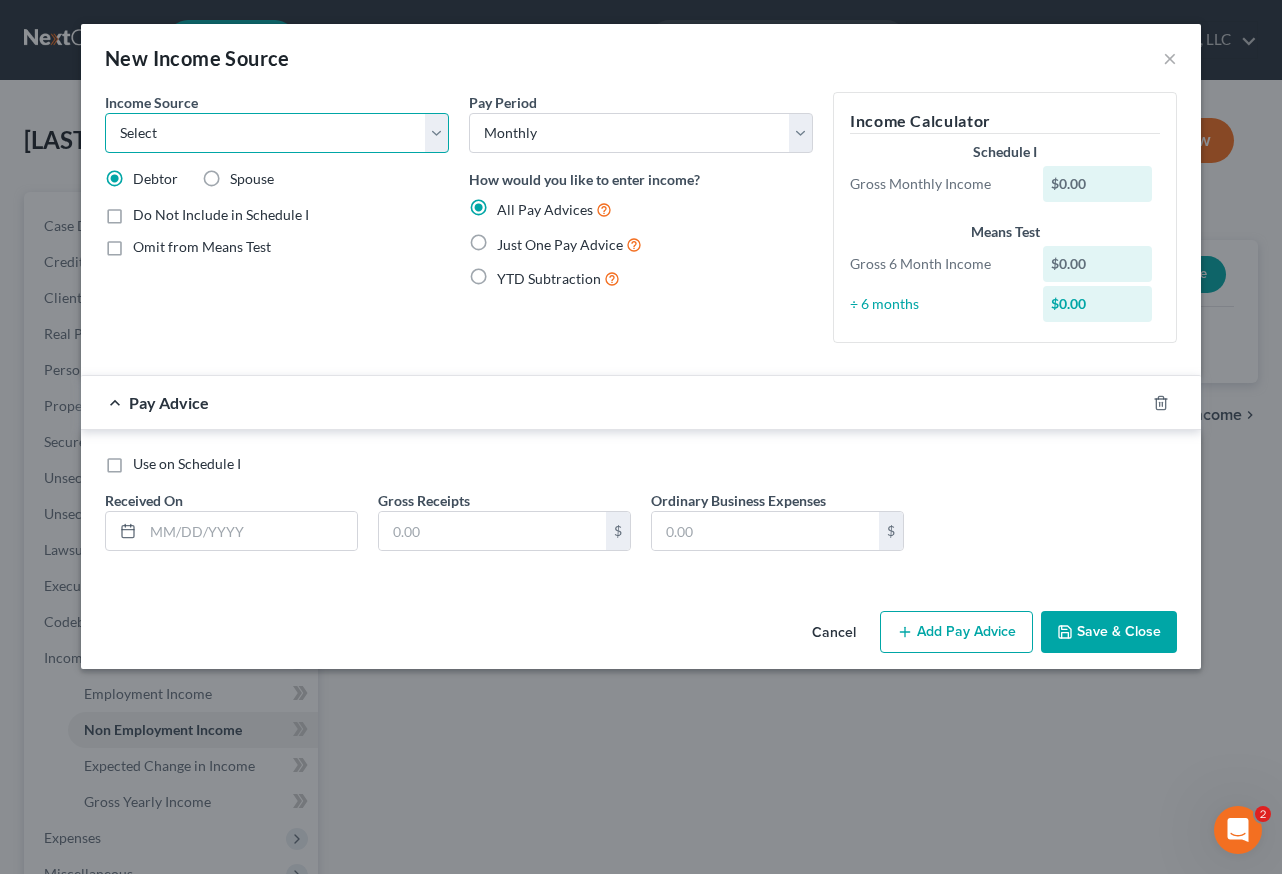 select on "5" 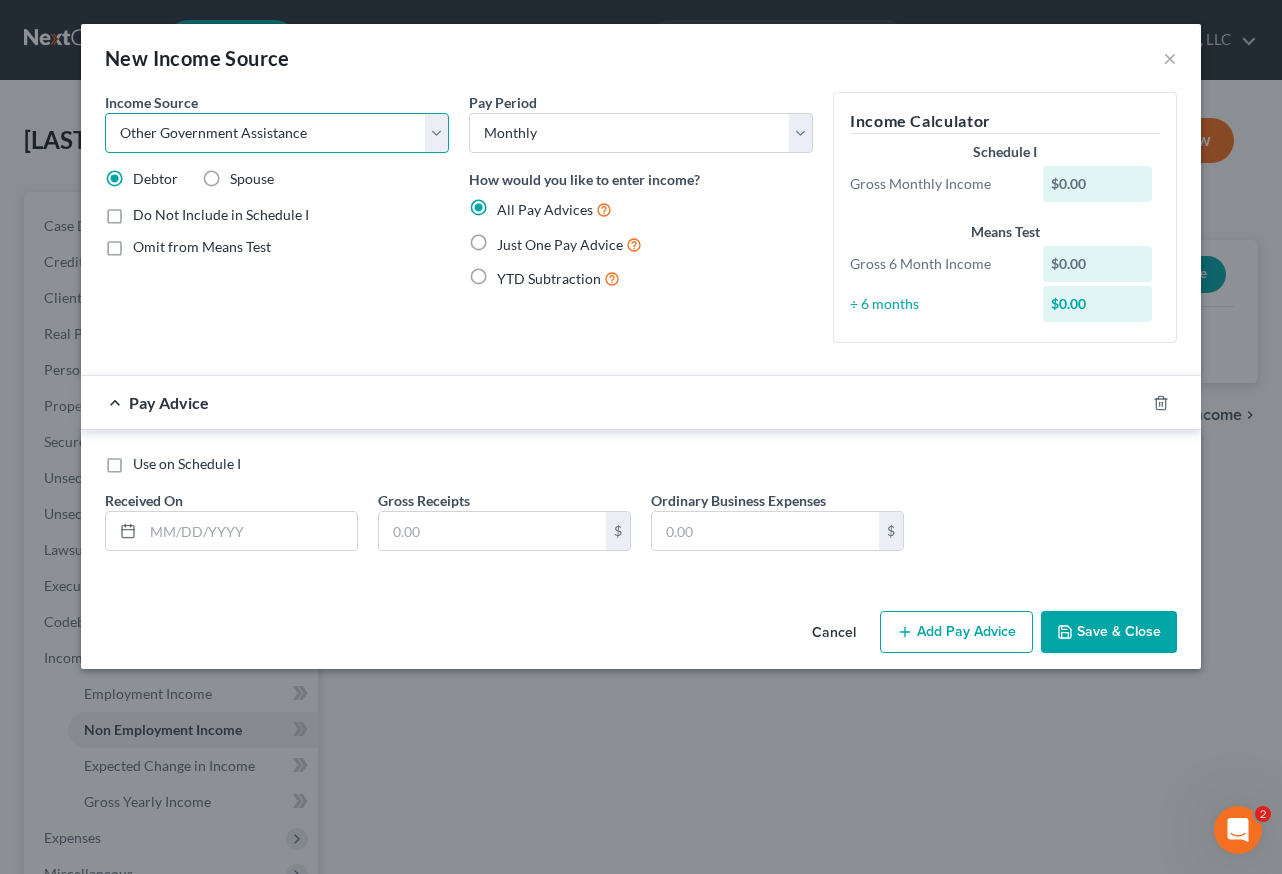 click on "Select Unemployment Disability (from employer) Pension Retirement Social Security / Social Security Disability Other Government Assistance Interests, Dividends or Royalties Child / Family Support Contributions to Household Property / Rental Business, Professional or Farm Alimony / Maintenance Payments Military Disability Benefits Other Monthly Income" at bounding box center [277, 133] 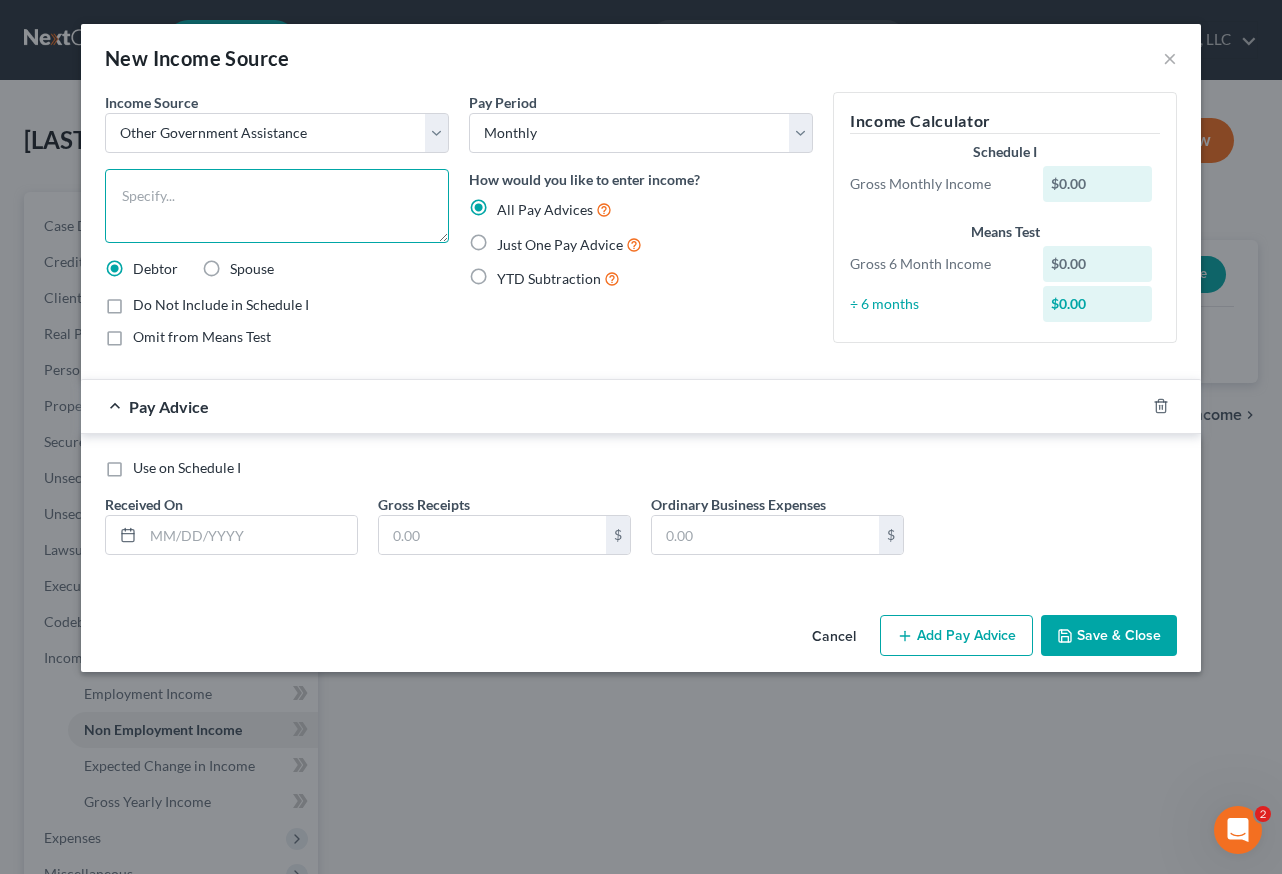 click at bounding box center (277, 206) 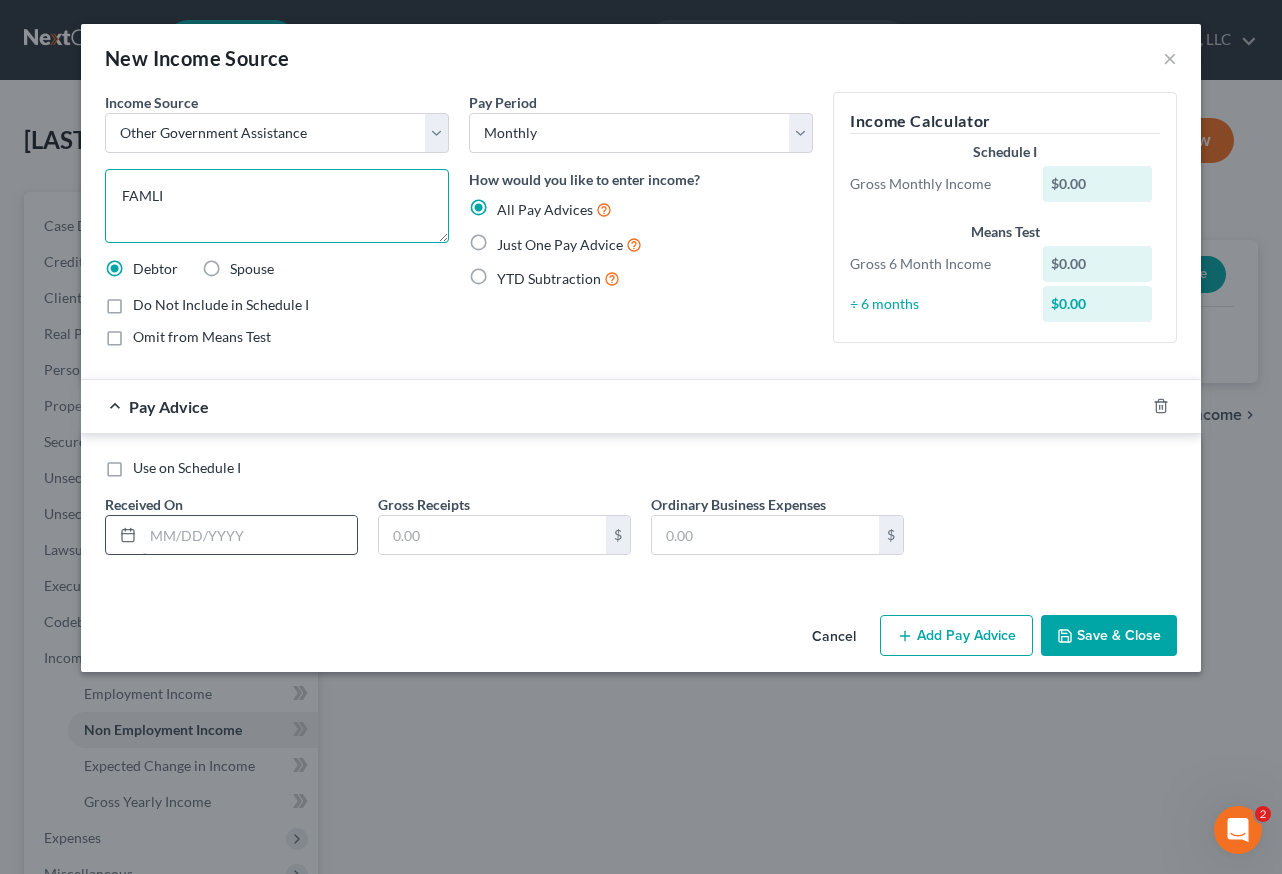 type on "FAMLI" 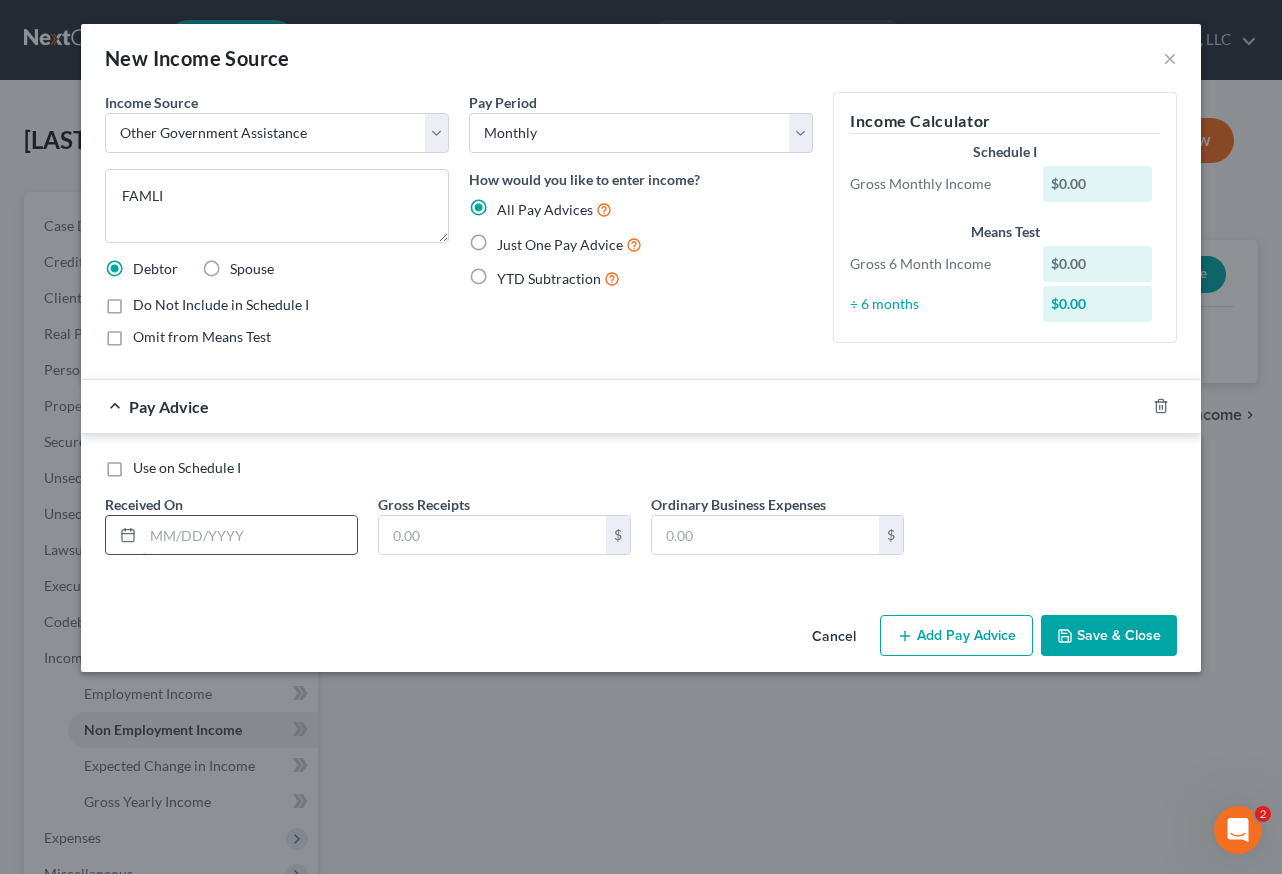 click at bounding box center [250, 535] 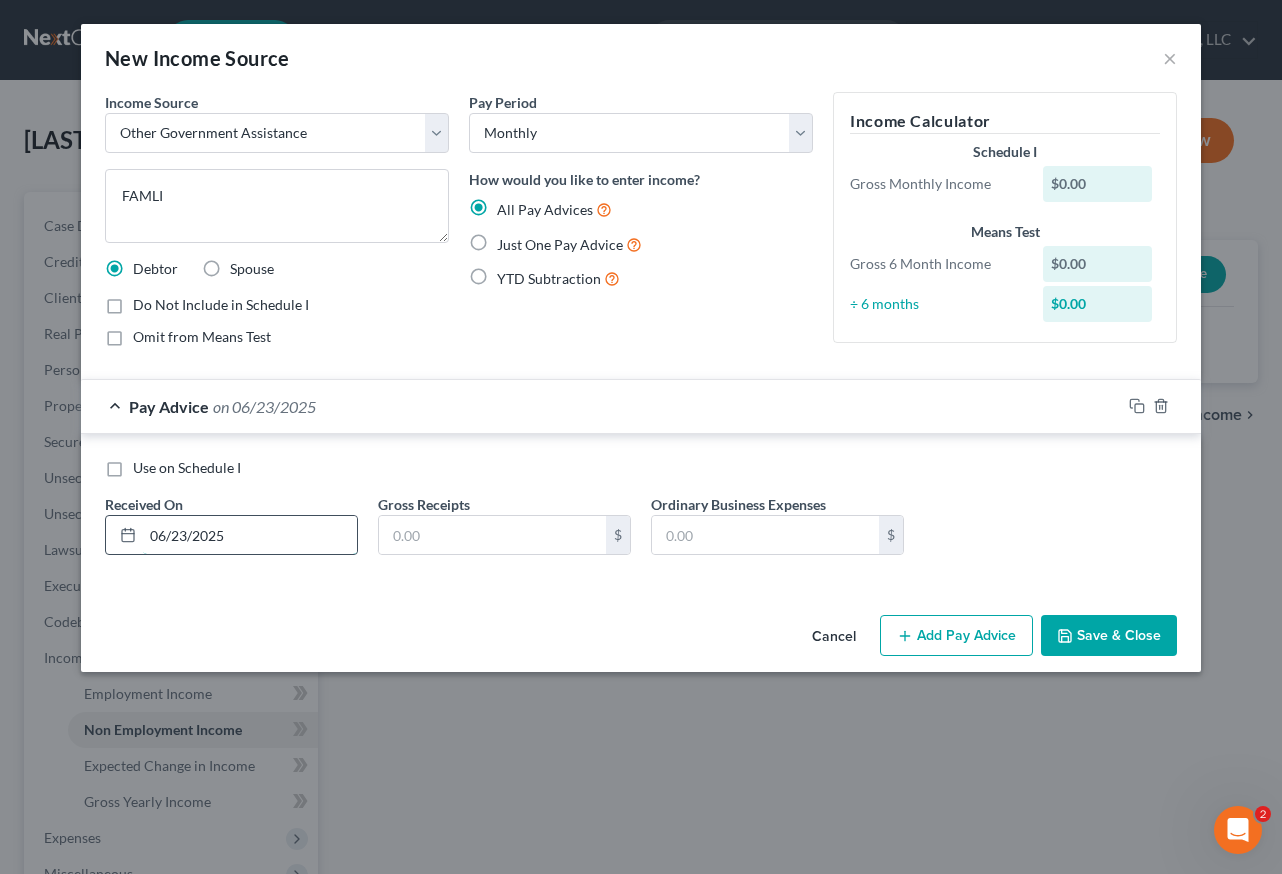type on "06/23/2025" 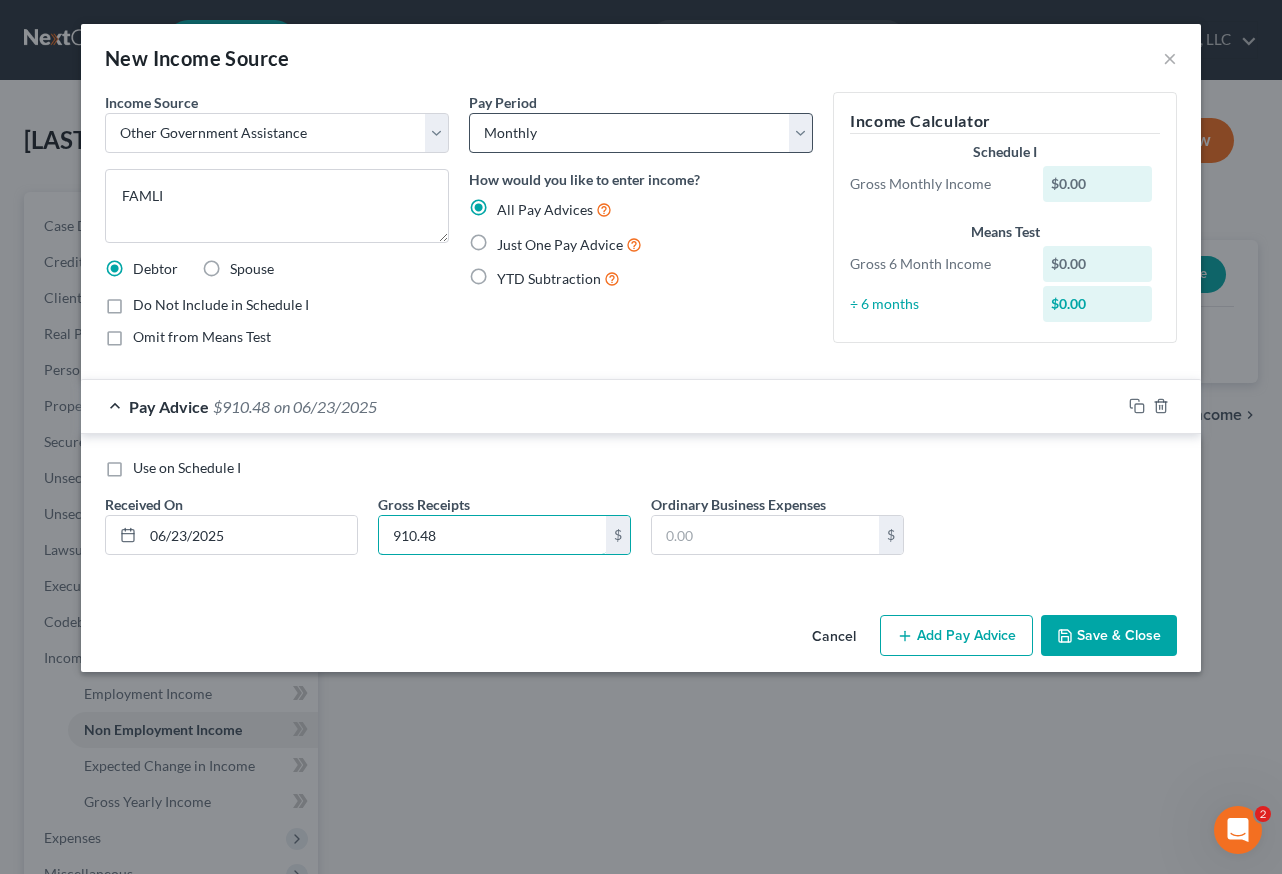 type on "910.48" 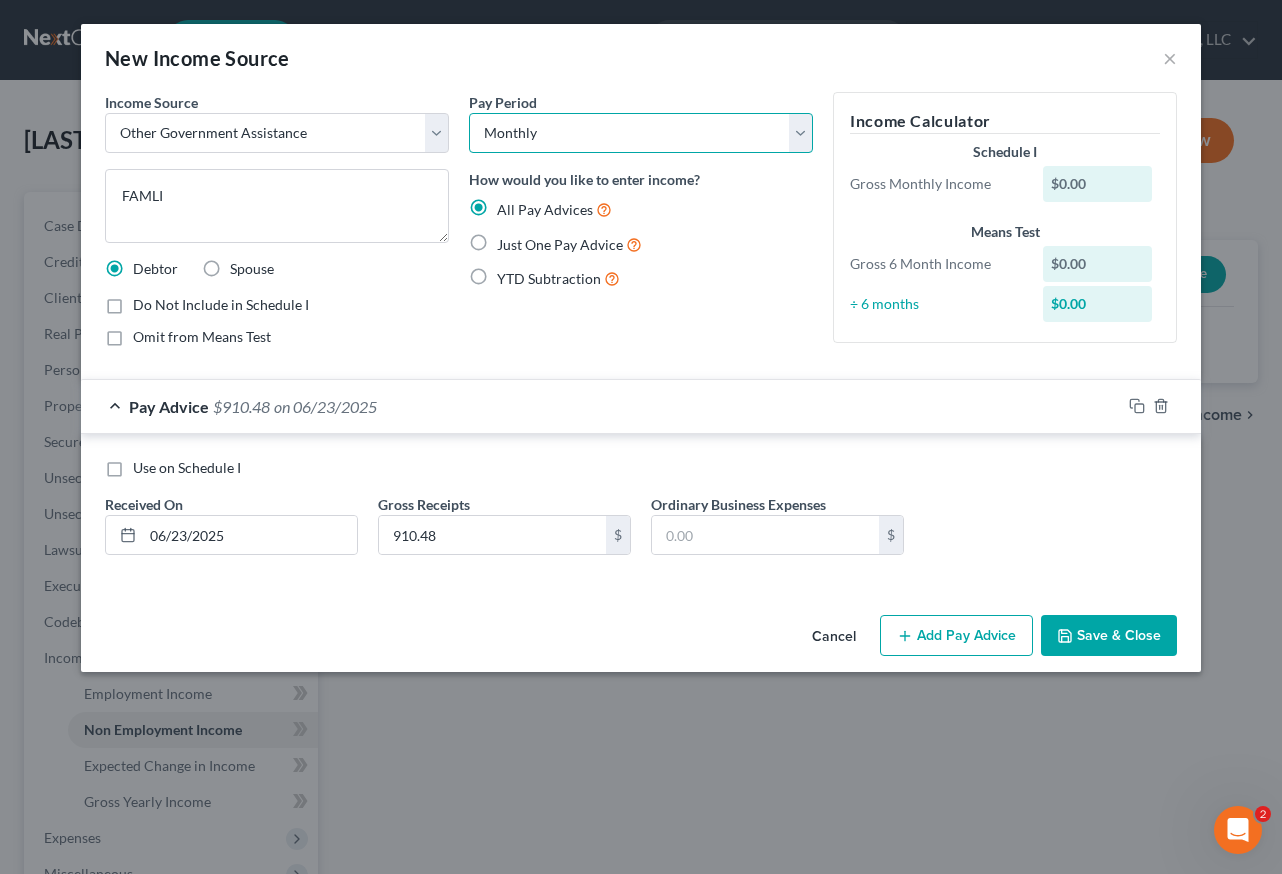 click on "Select Monthly Twice Monthly Every Other Week Weekly" at bounding box center (641, 133) 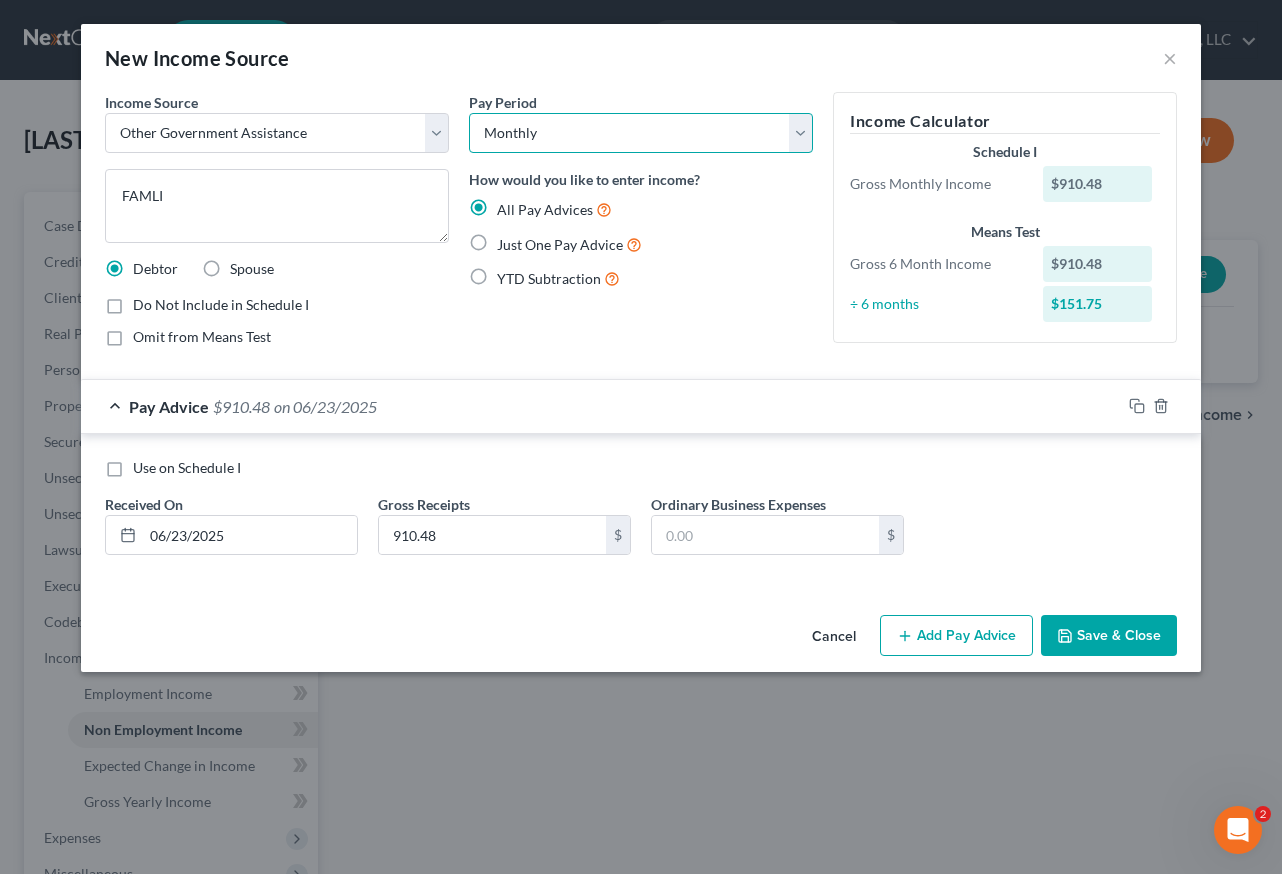 select on "2" 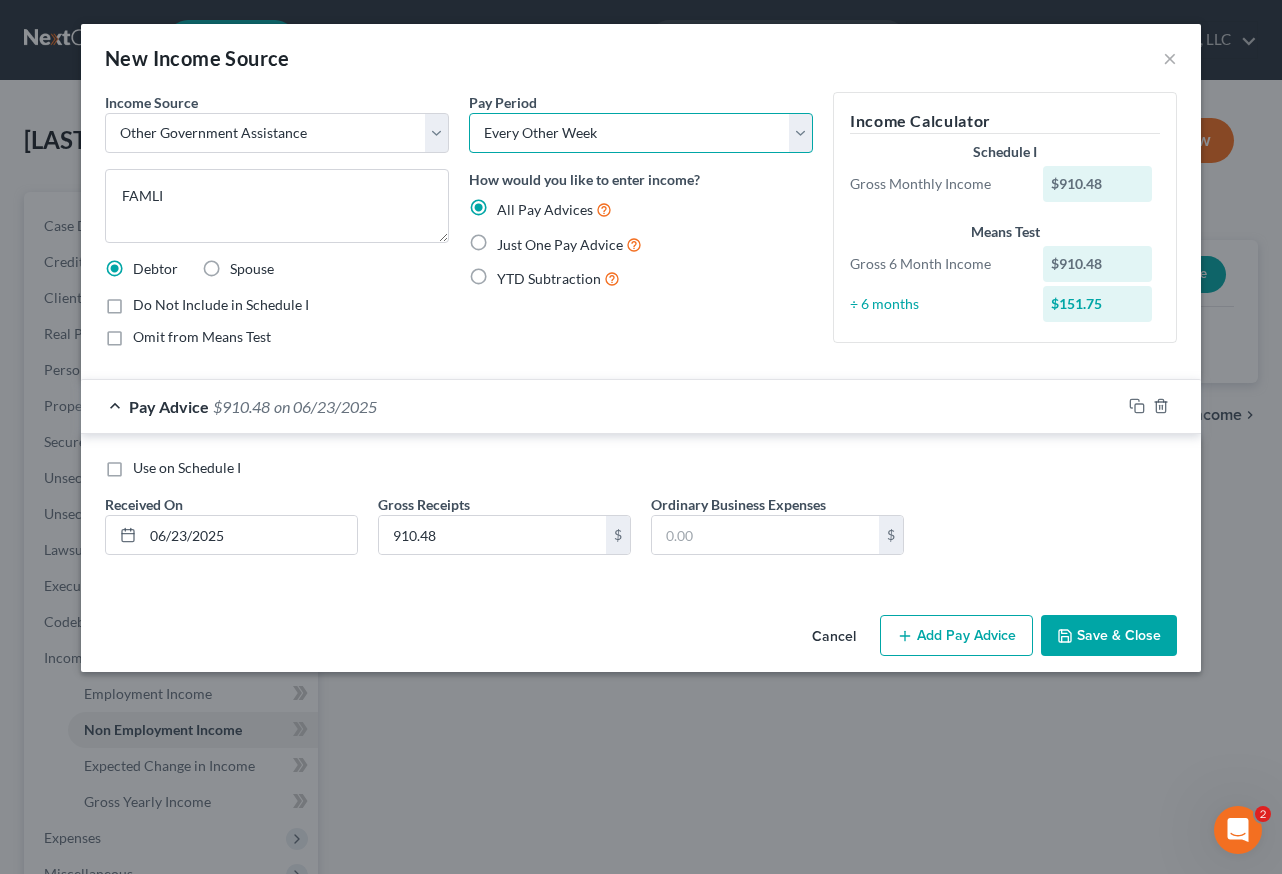 click on "Select Monthly Twice Monthly Every Other Week Weekly" at bounding box center (641, 133) 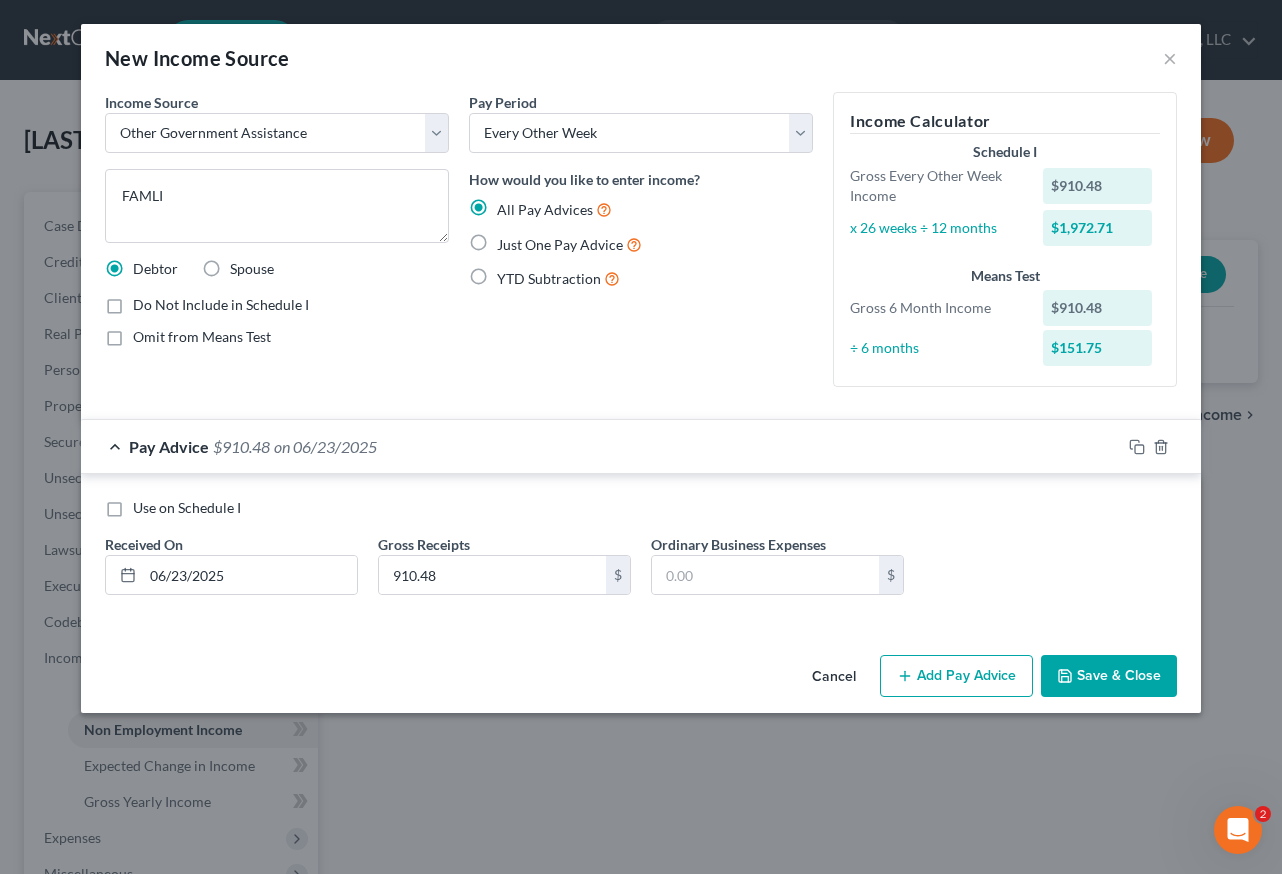click on "Just One Pay Advice" at bounding box center [569, 244] 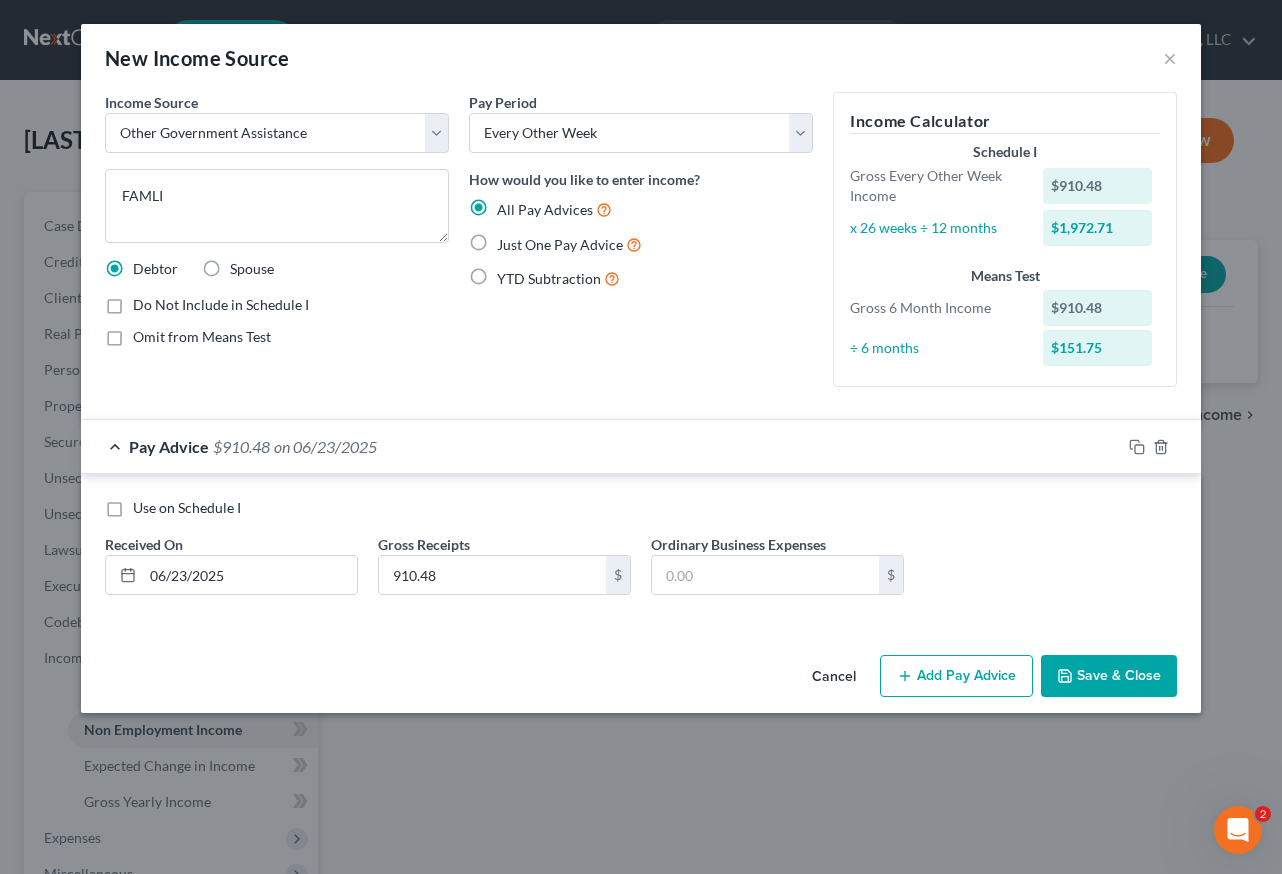 radio on "true" 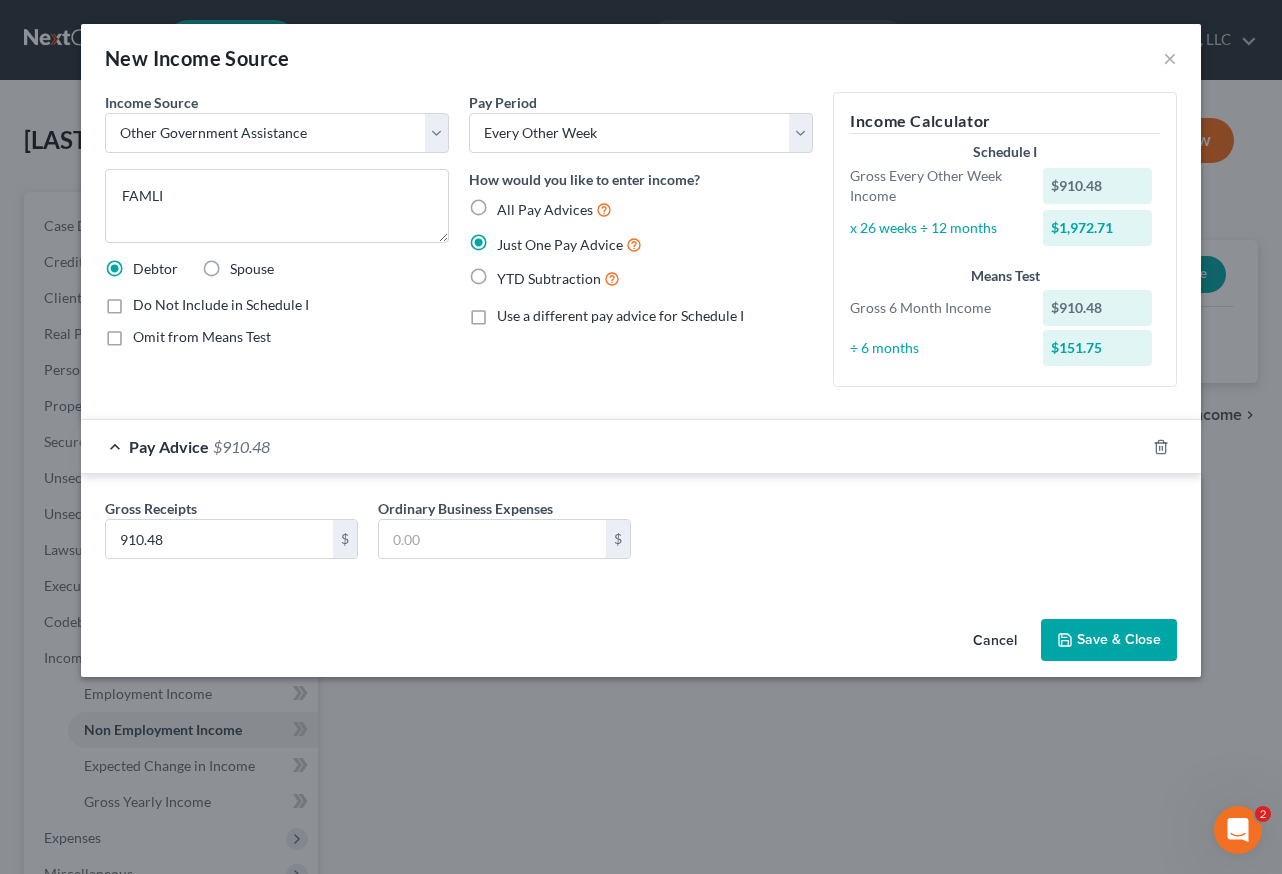 click on "How would you like to enter income?" at bounding box center [584, 179] 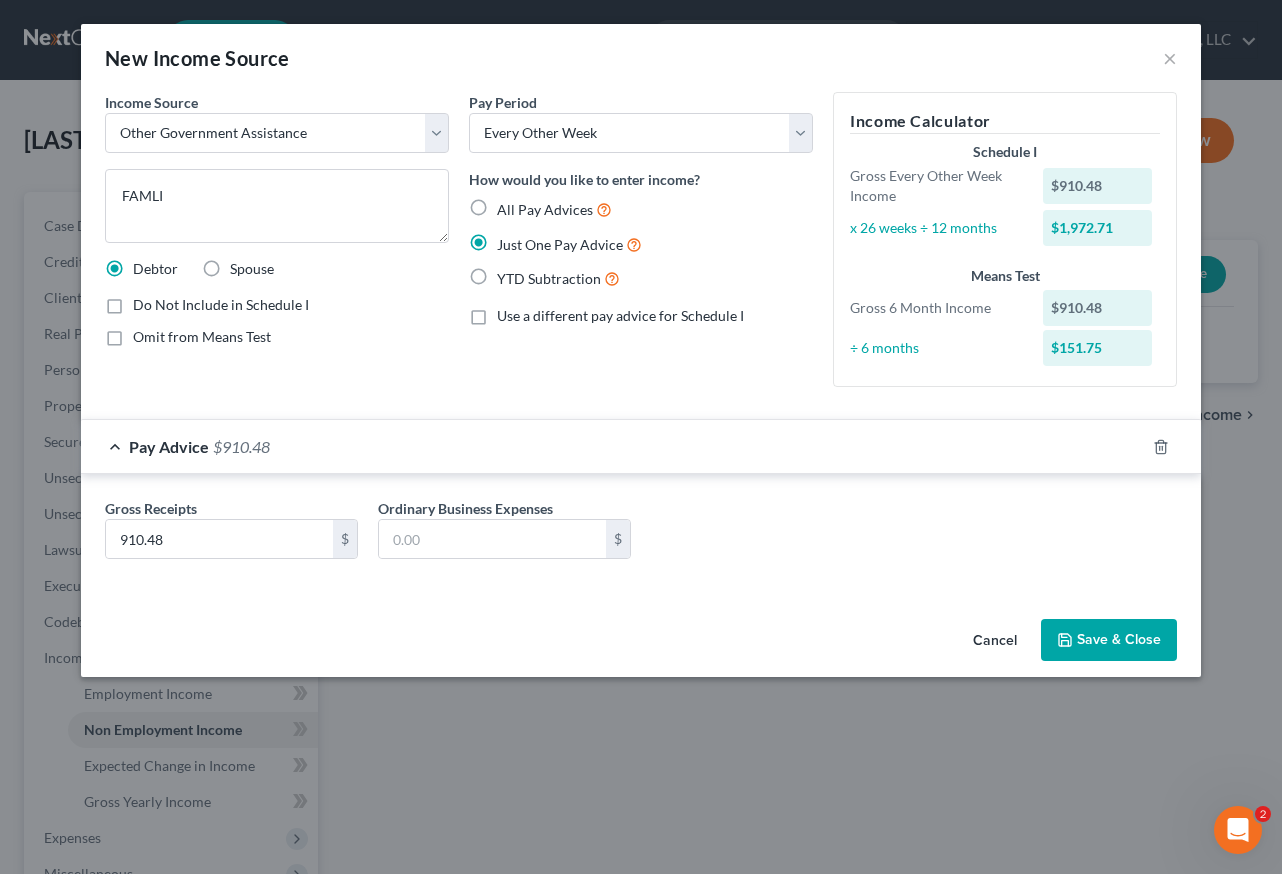 click on "All Pay Advices" at bounding box center [511, 204] 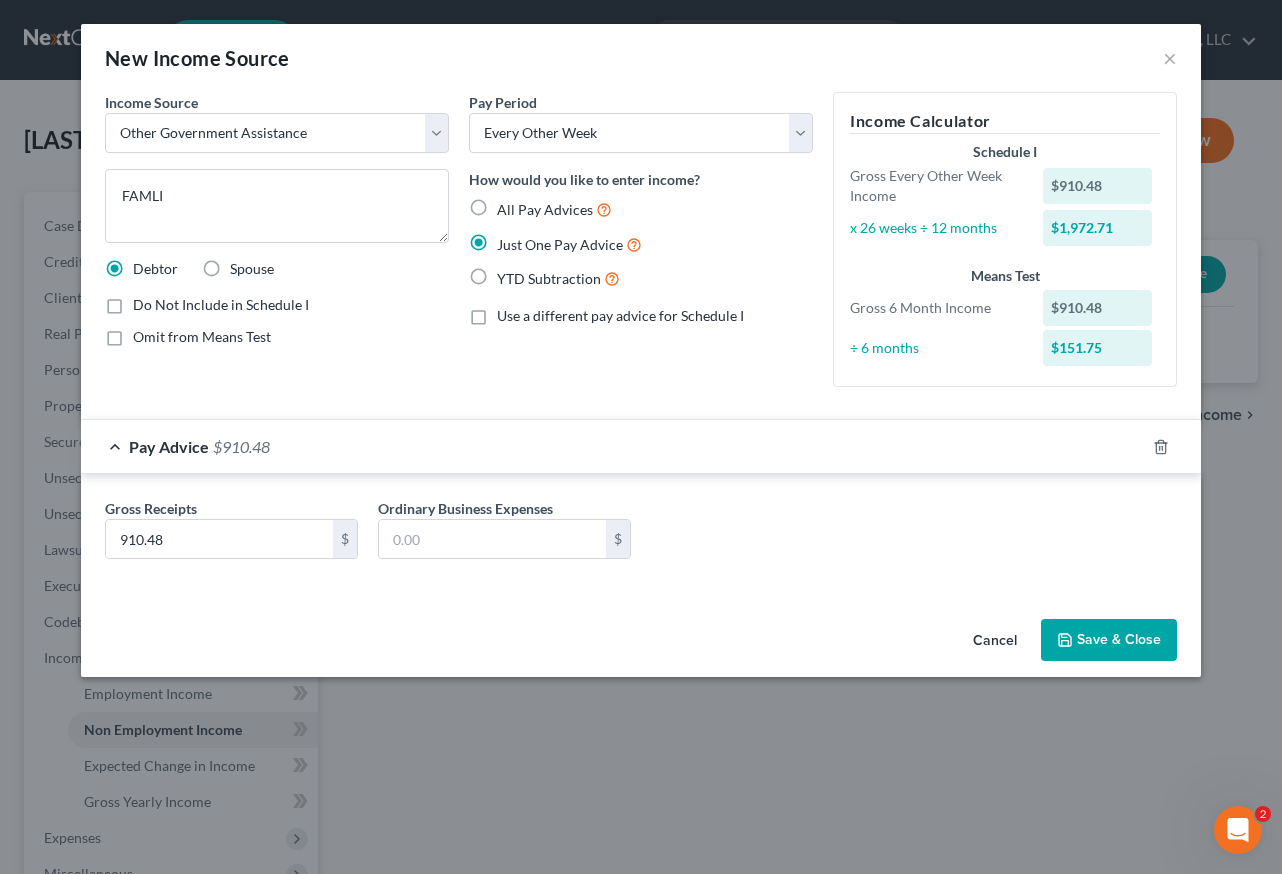 radio on "true" 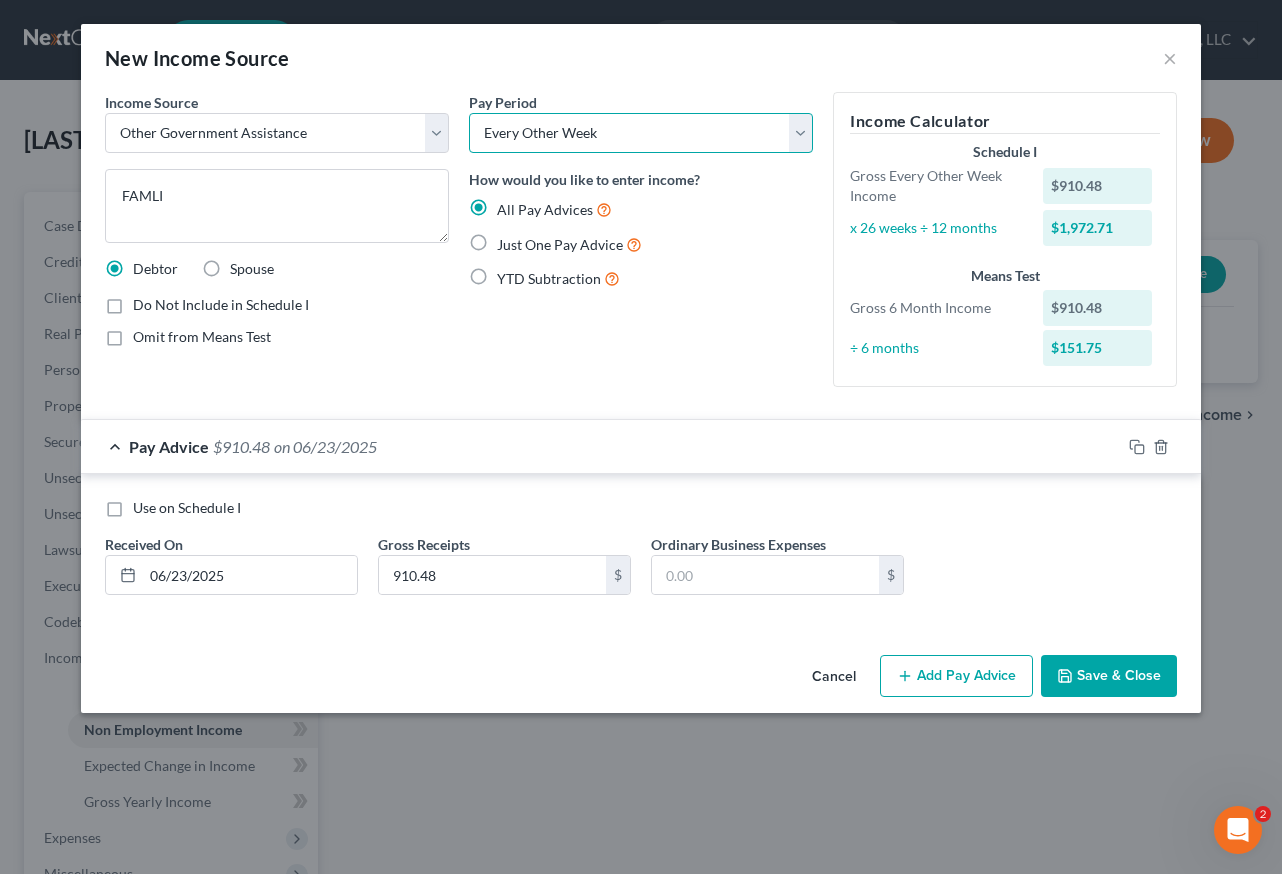 click on "Select Monthly Twice Monthly Every Other Week Weekly" at bounding box center [641, 133] 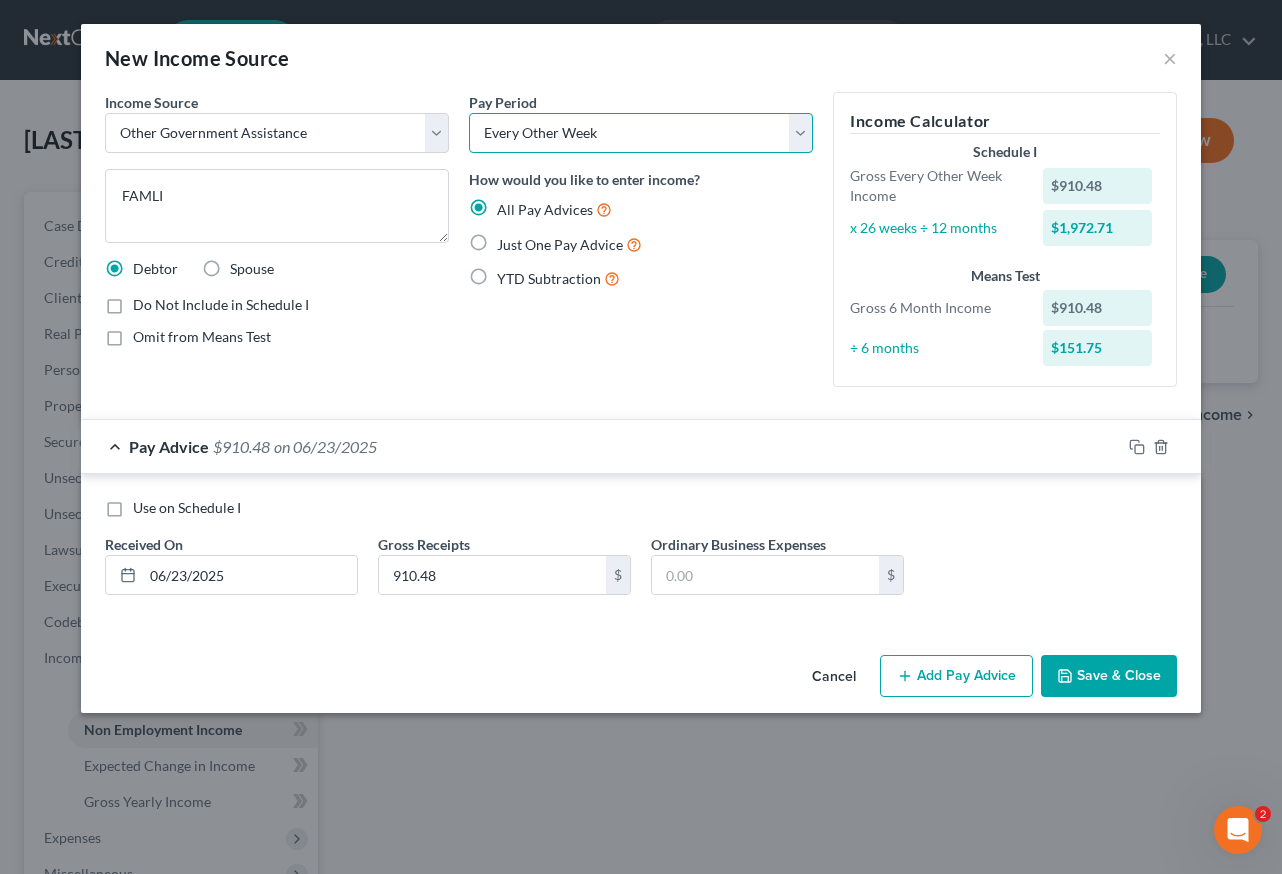 select on "0" 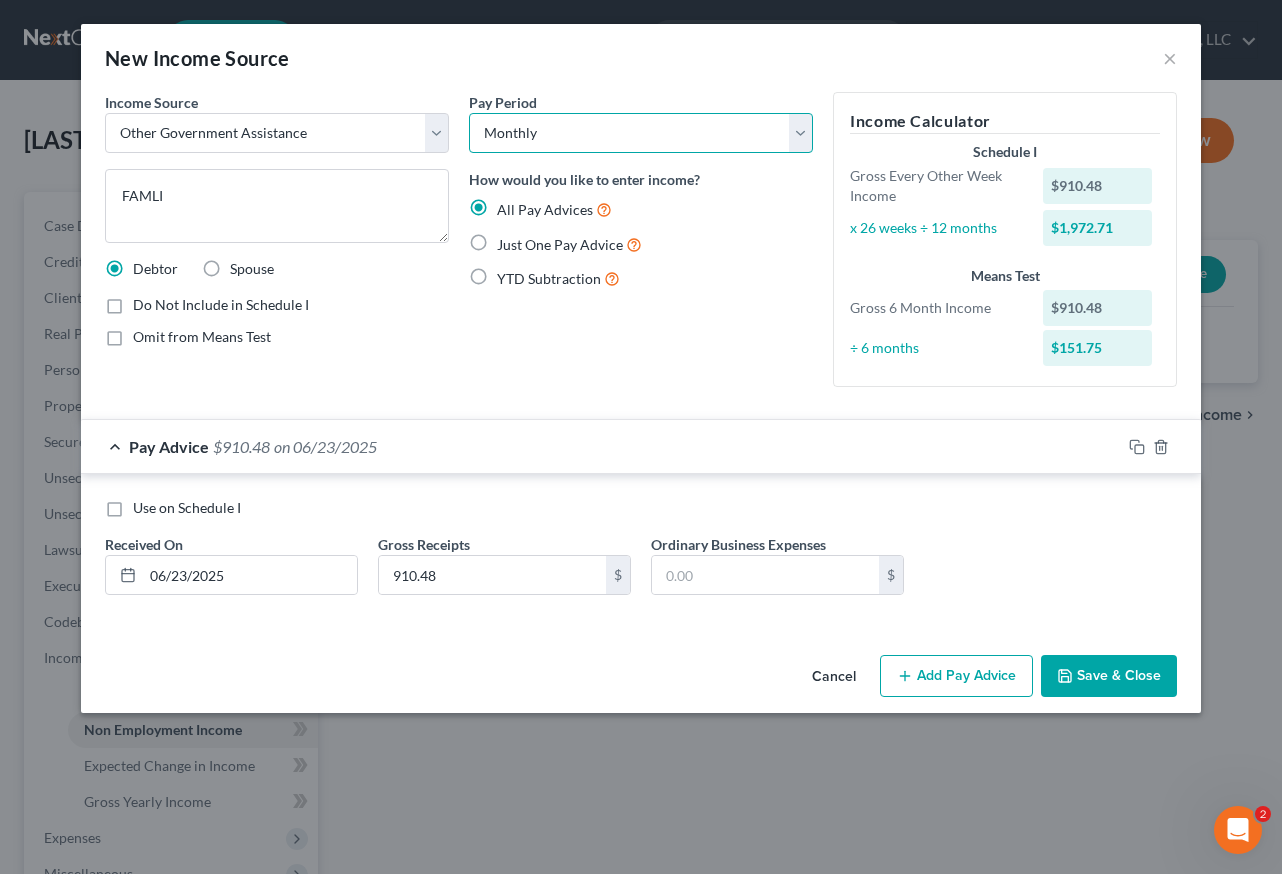 click on "Select Monthly Twice Monthly Every Other Week Weekly" at bounding box center [641, 133] 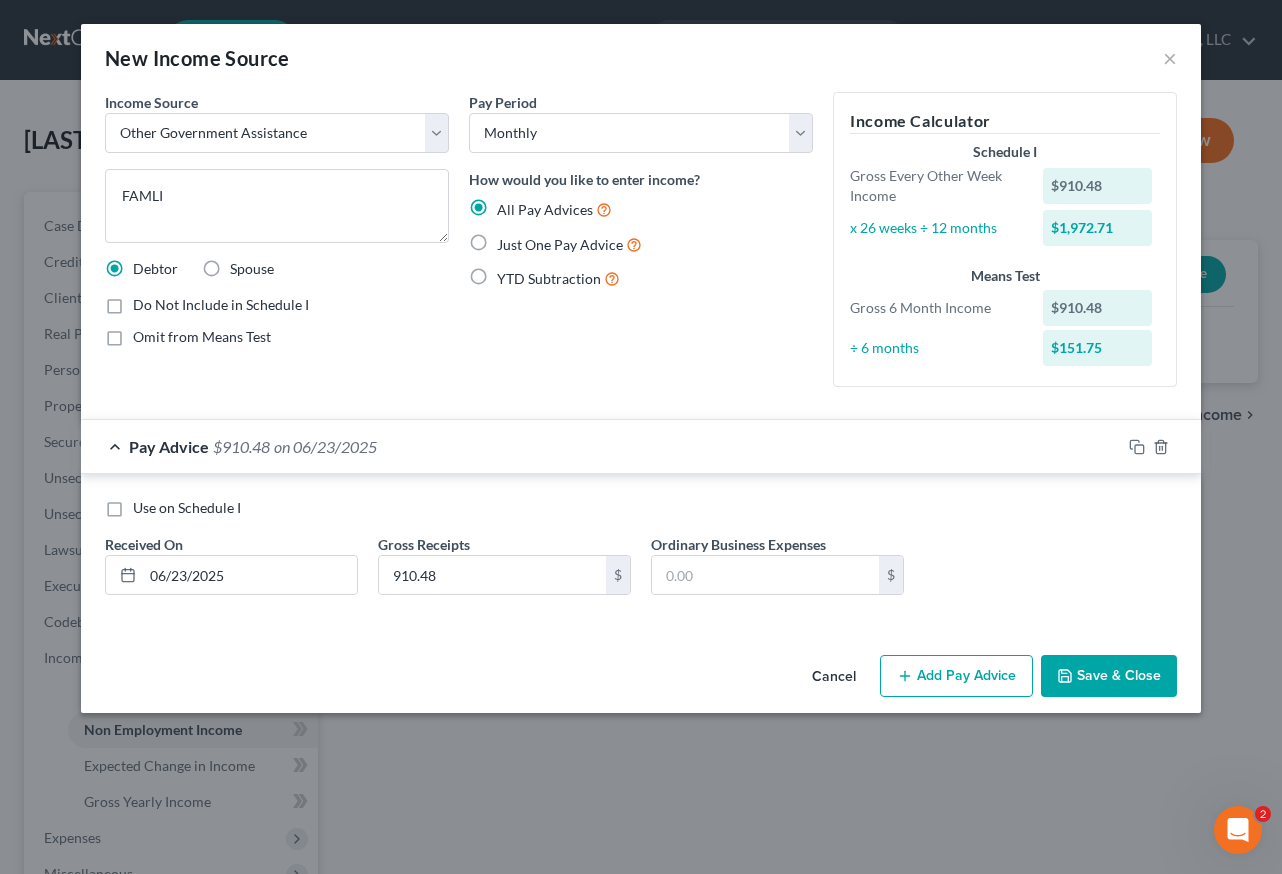 click on "Save & Close" at bounding box center (1109, 676) 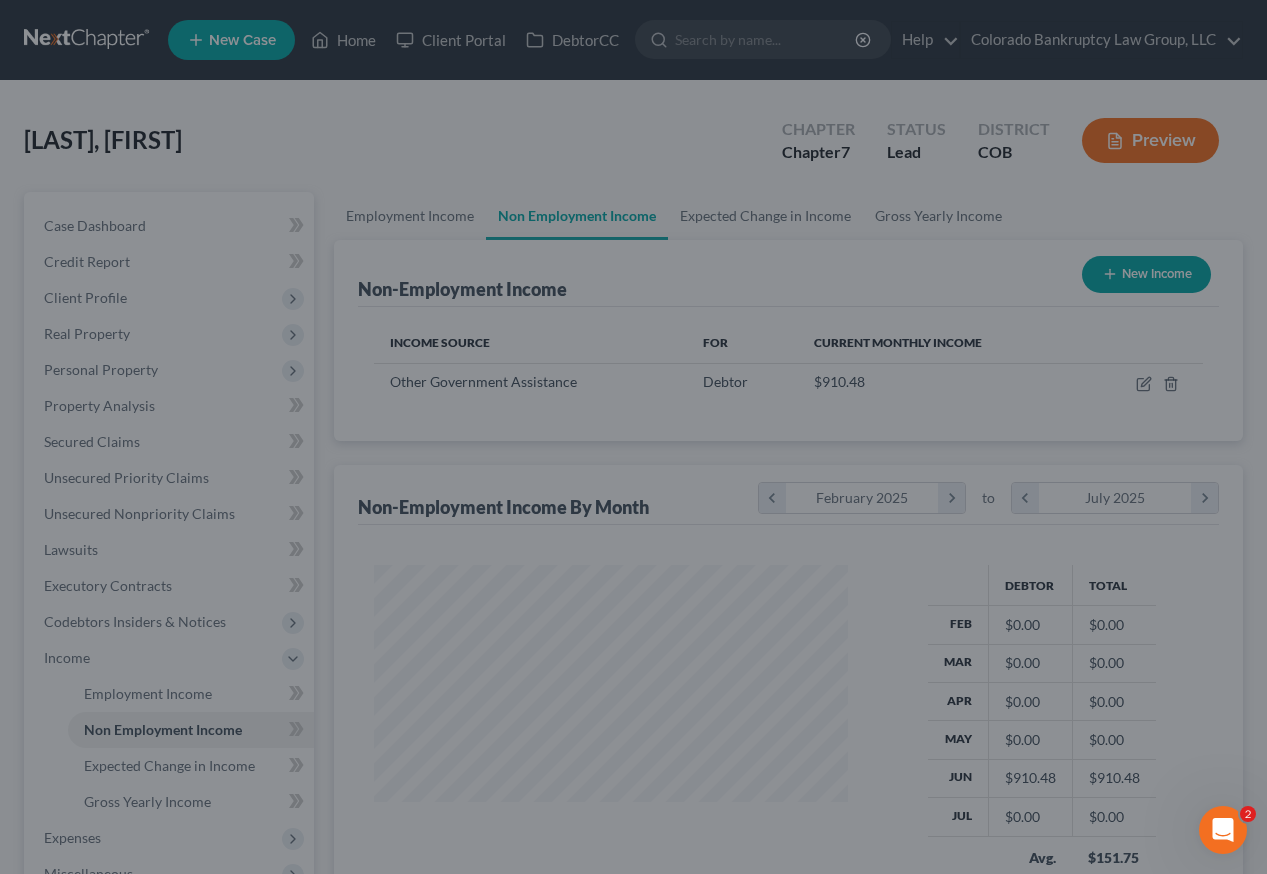 scroll, scrollTop: 359, scrollLeft: 507, axis: both 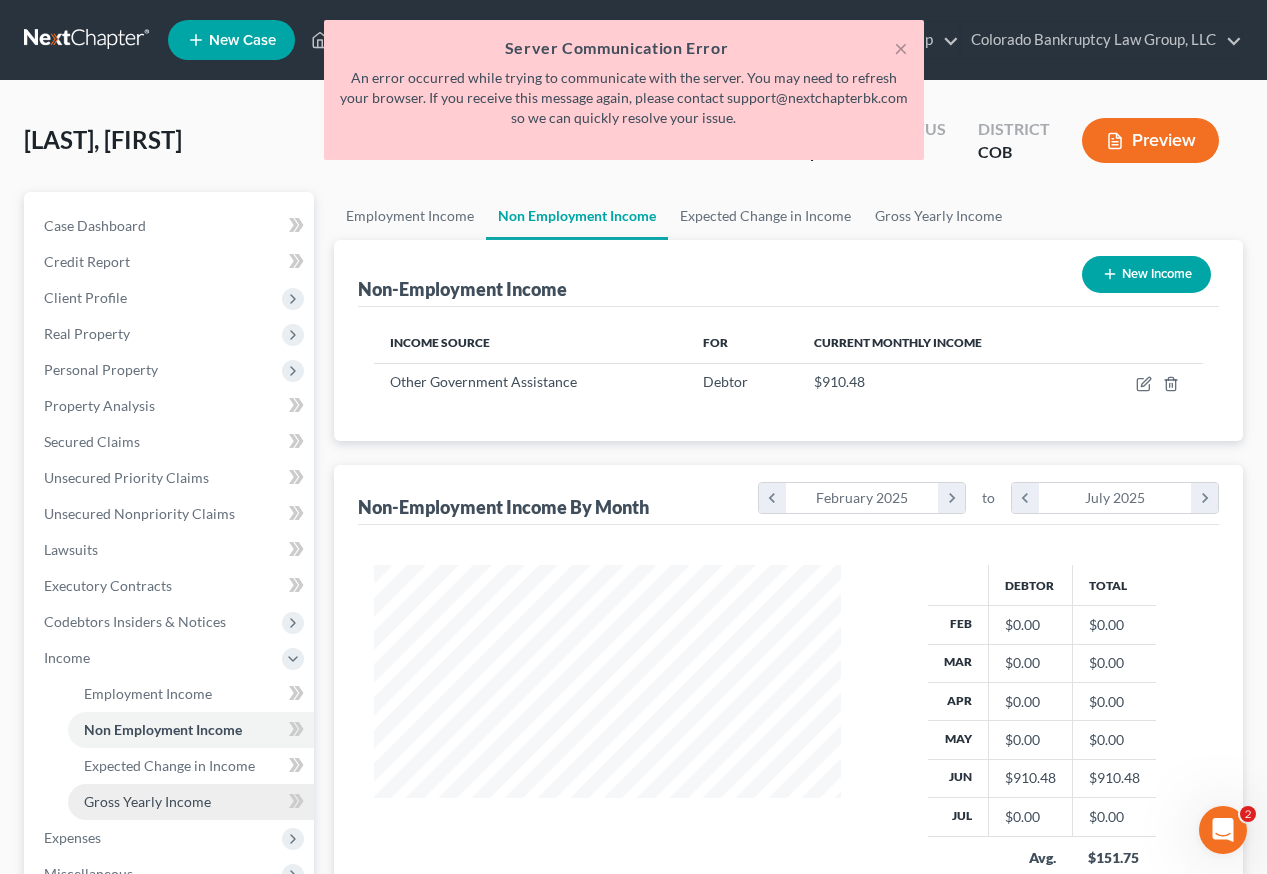 click on "Gross Yearly Income" at bounding box center (147, 801) 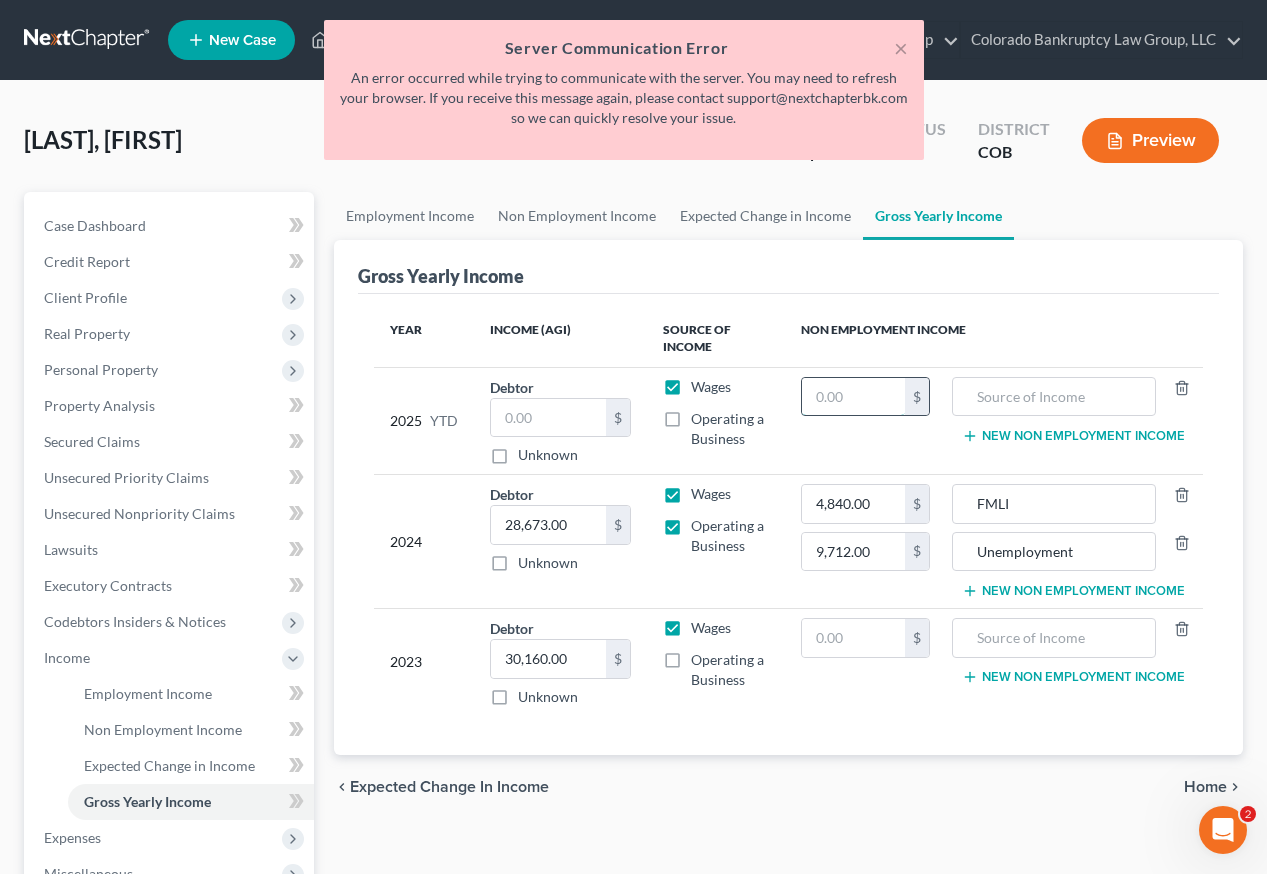 click at bounding box center [853, 397] 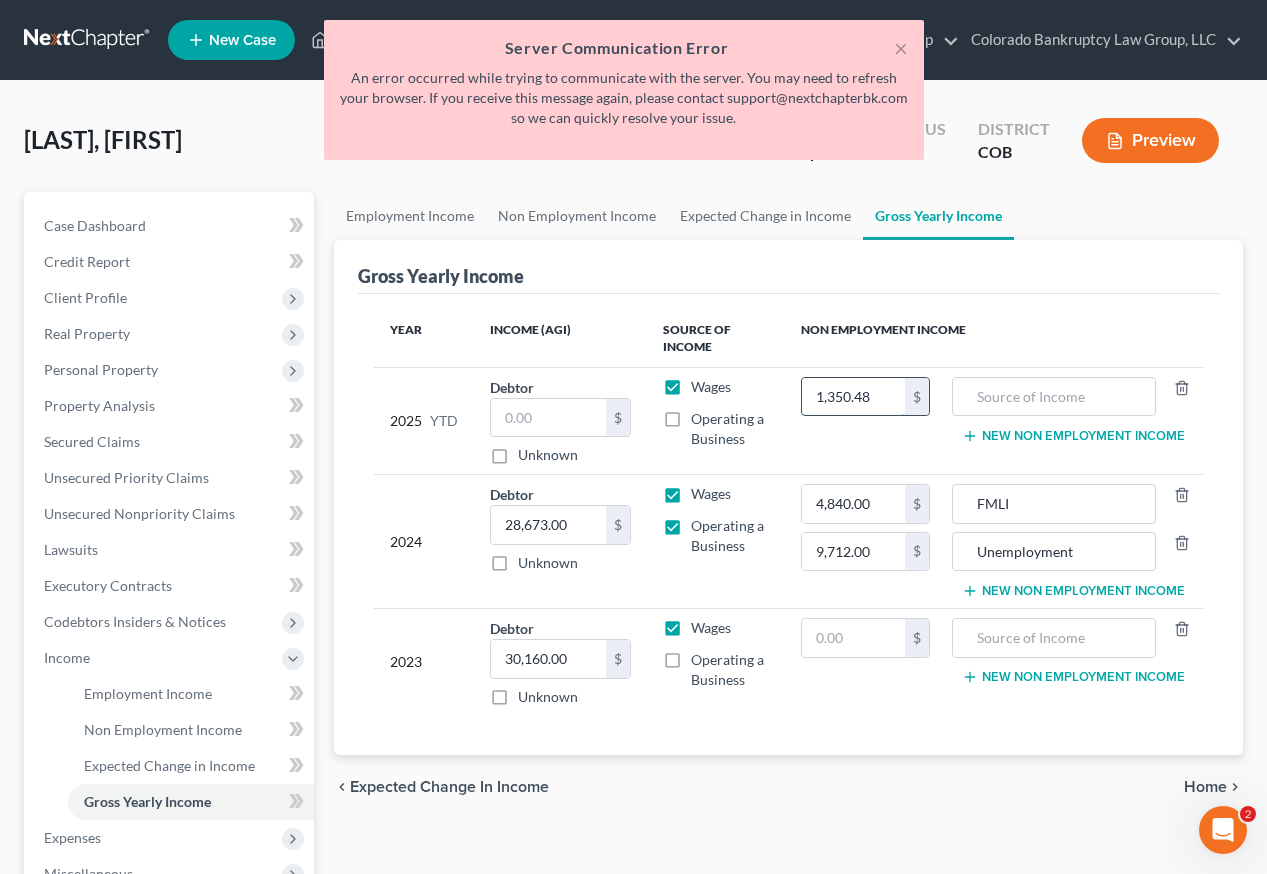type on "1,350.48" 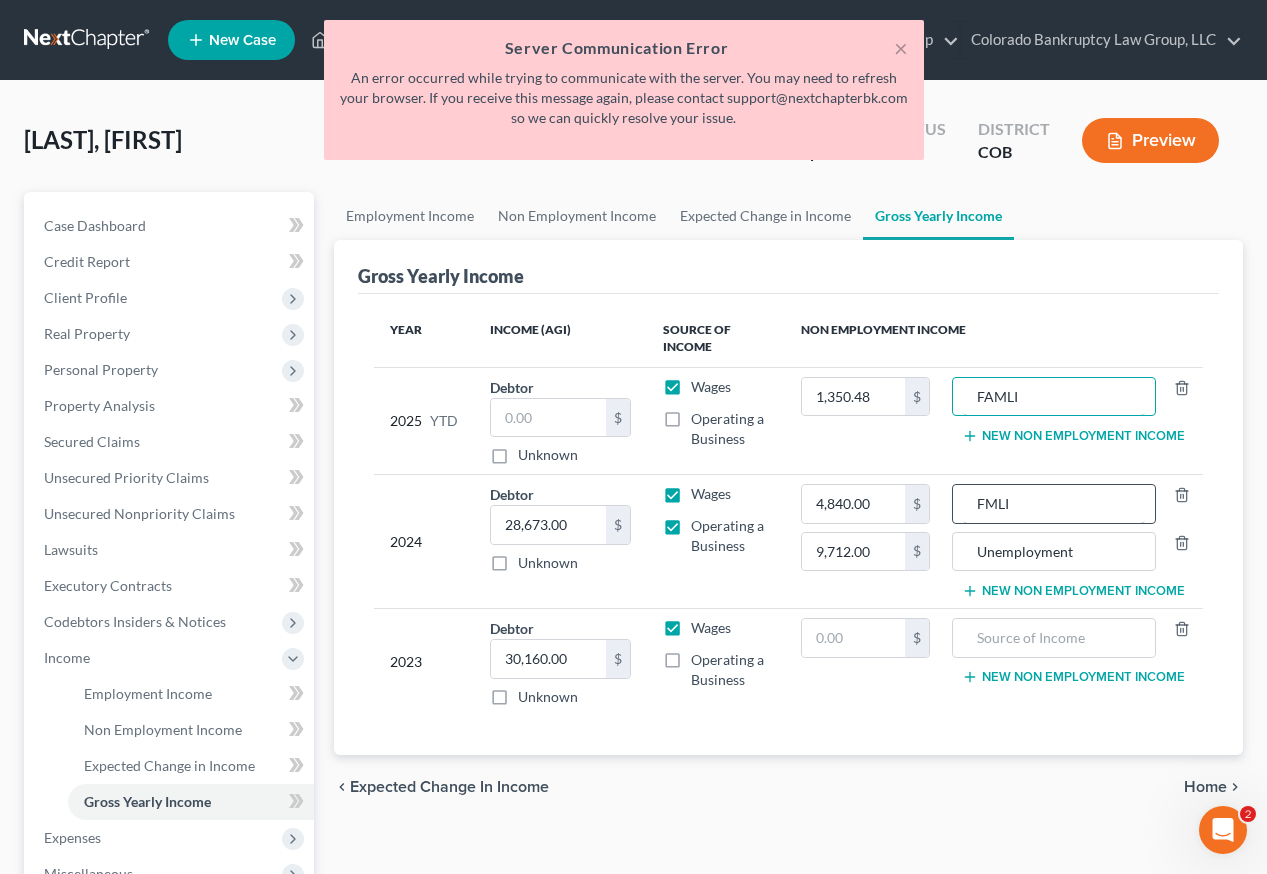 type on "FAMLI" 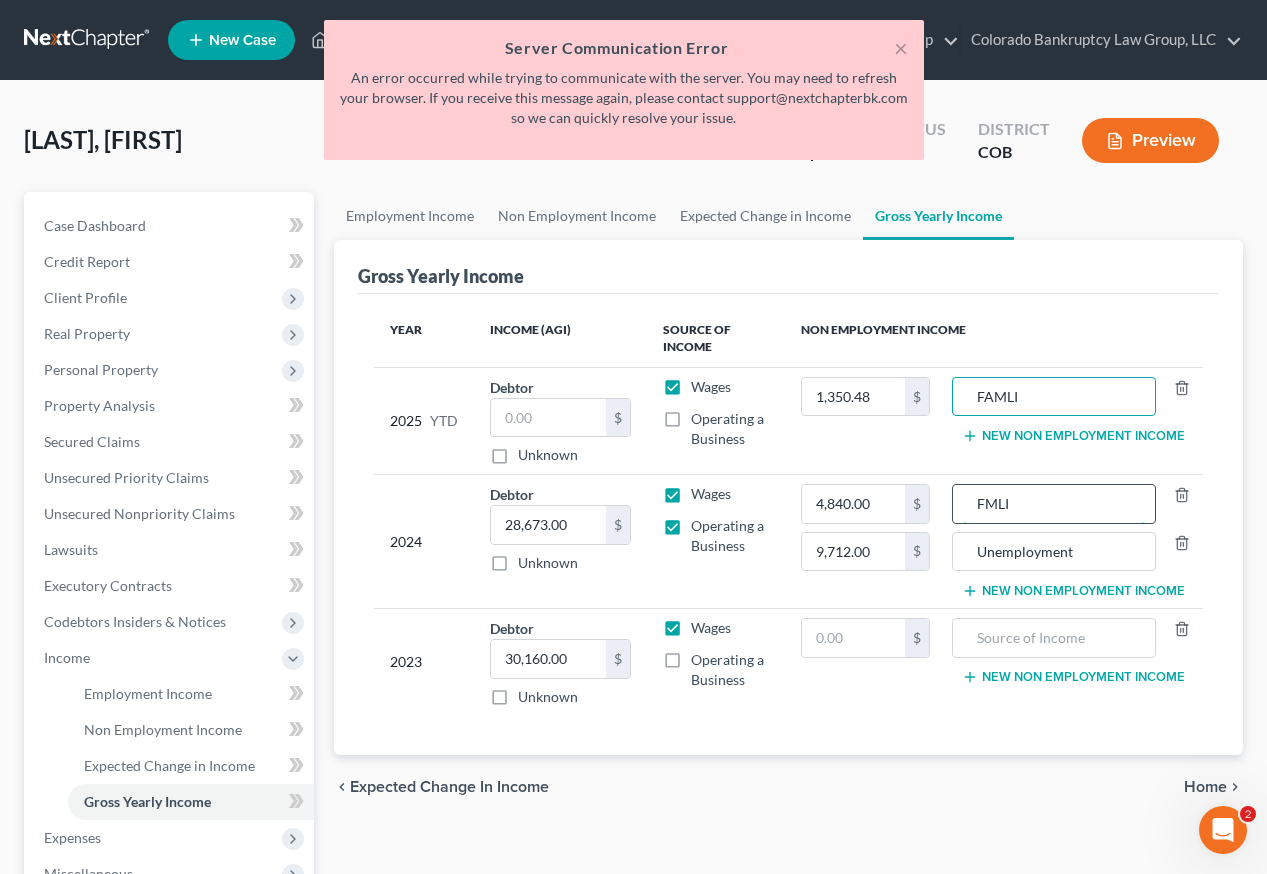 click on "FMLI" at bounding box center (1054, 504) 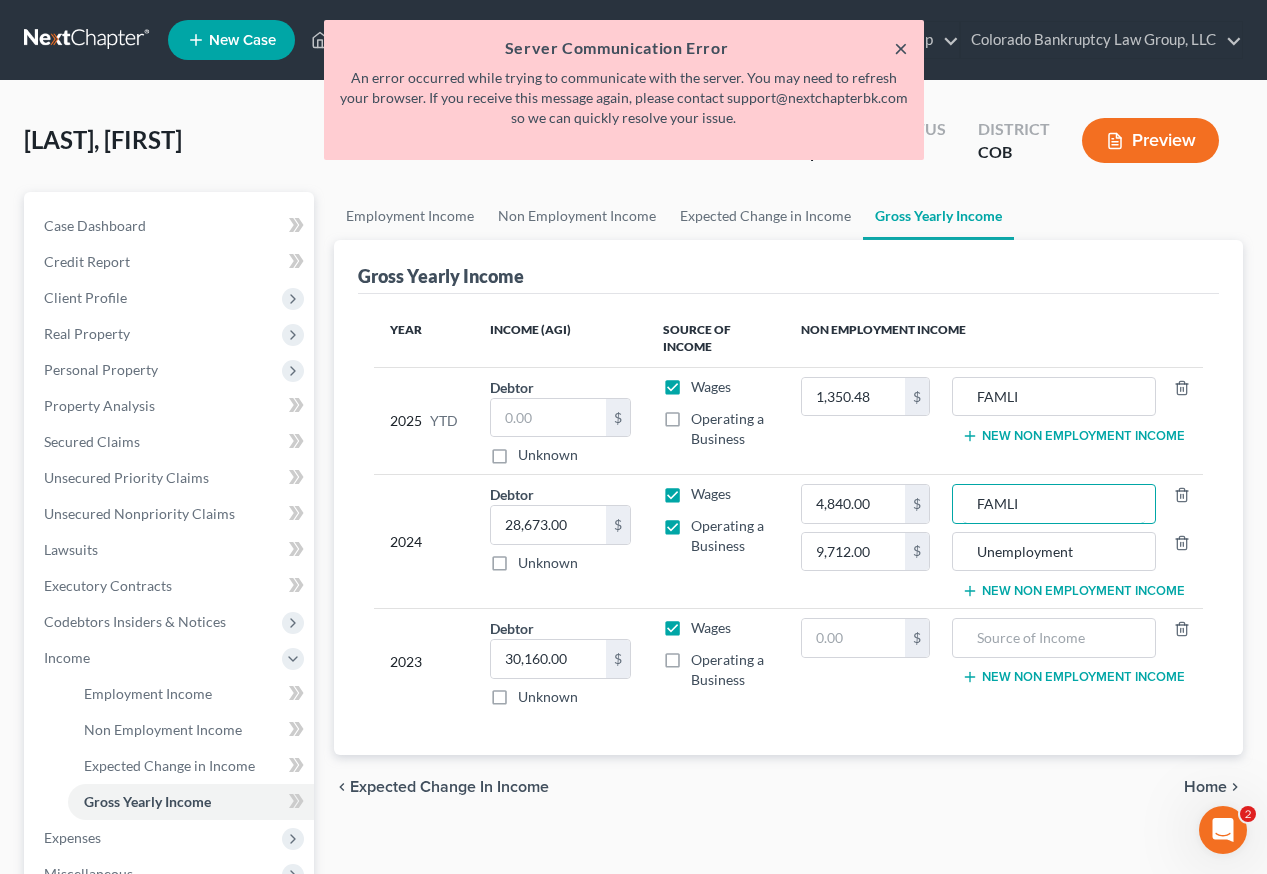 type on "FAMLI" 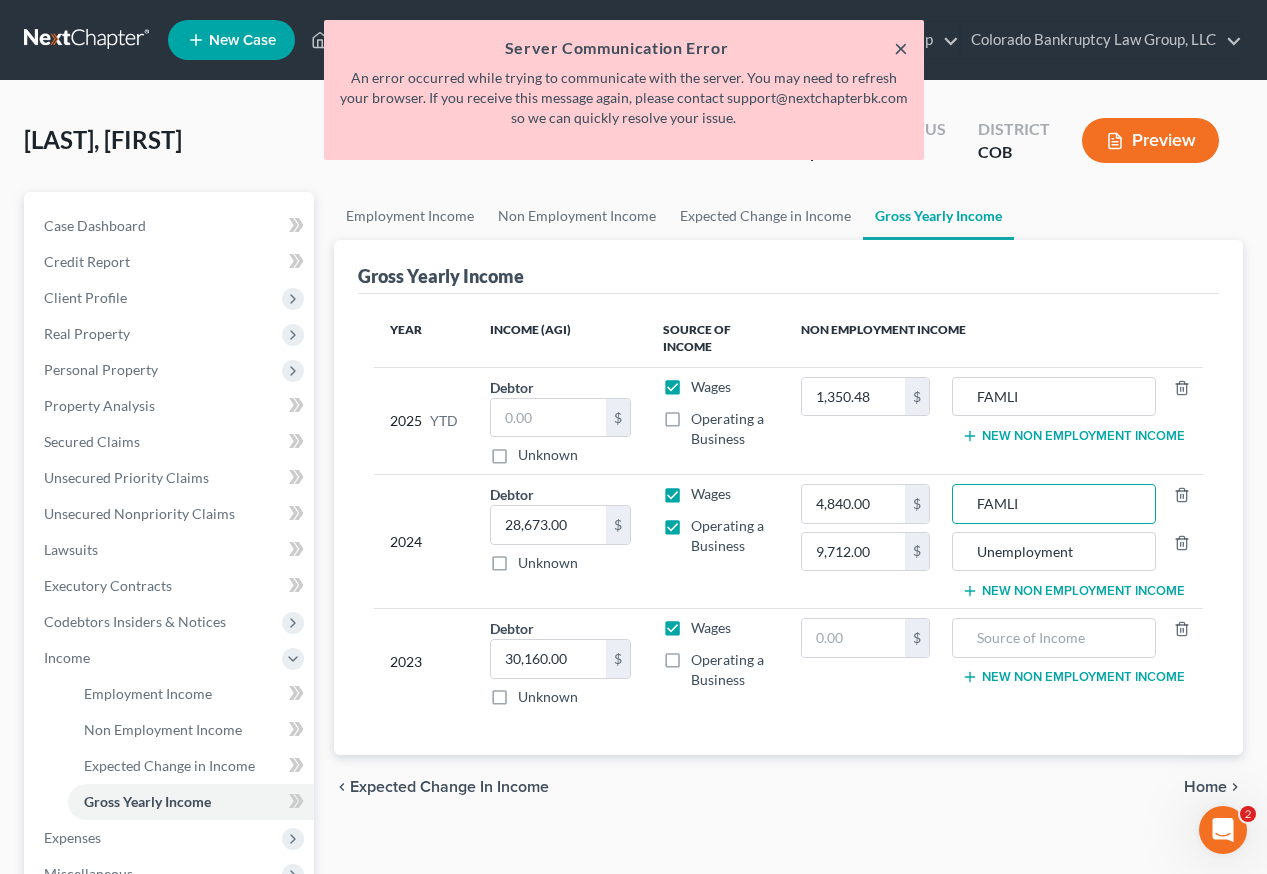 click on "×" at bounding box center (901, 48) 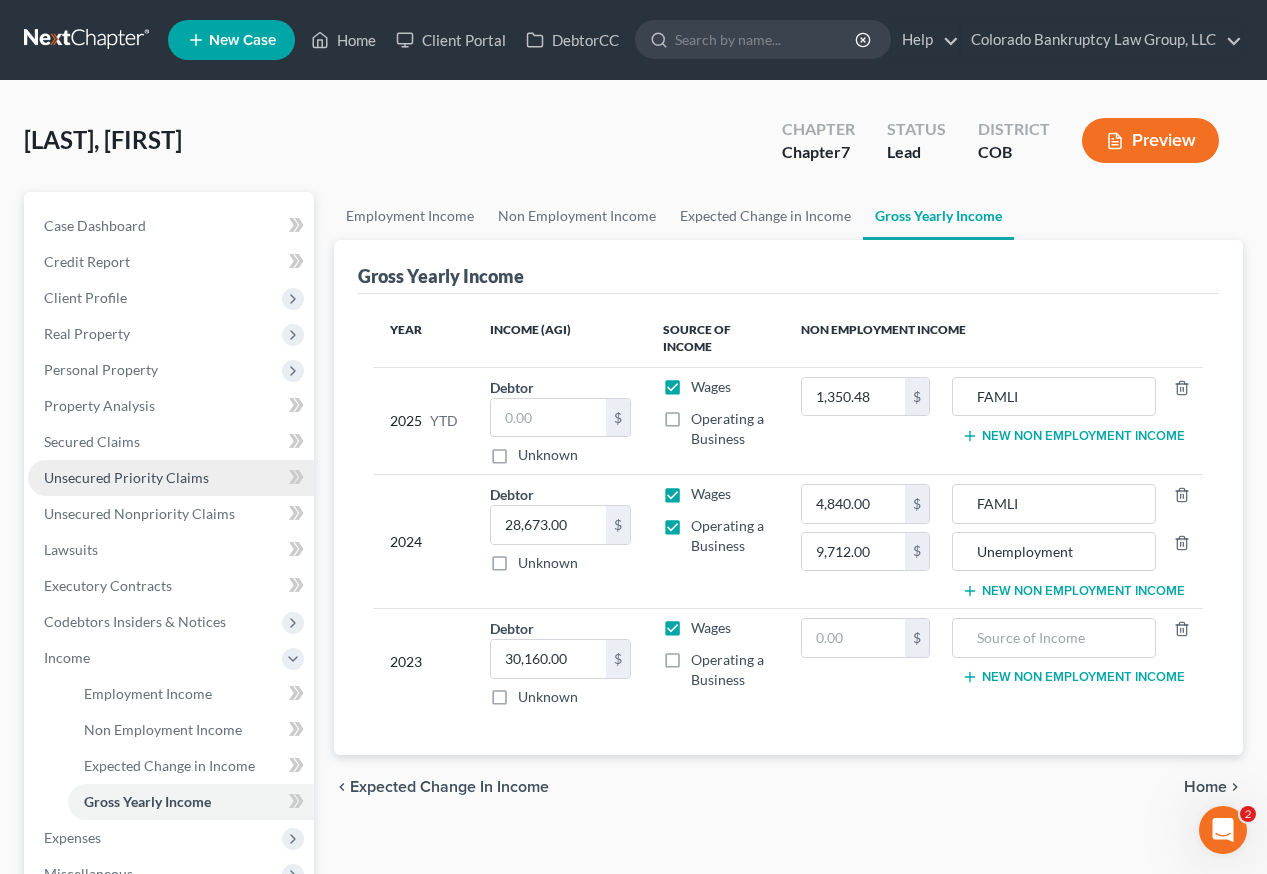 click on "Unsecured Priority Claims" at bounding box center (126, 477) 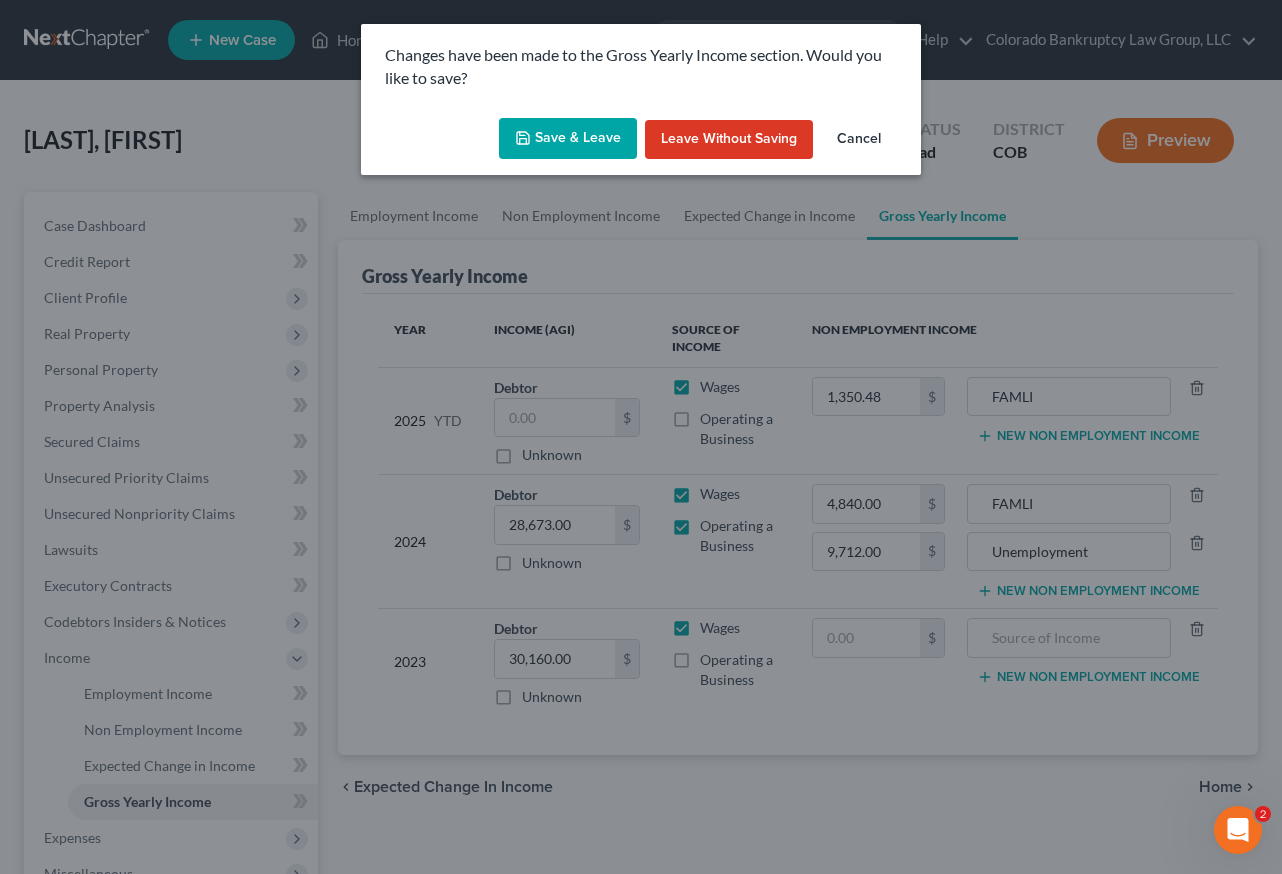 click on "Save & Leave" at bounding box center (568, 139) 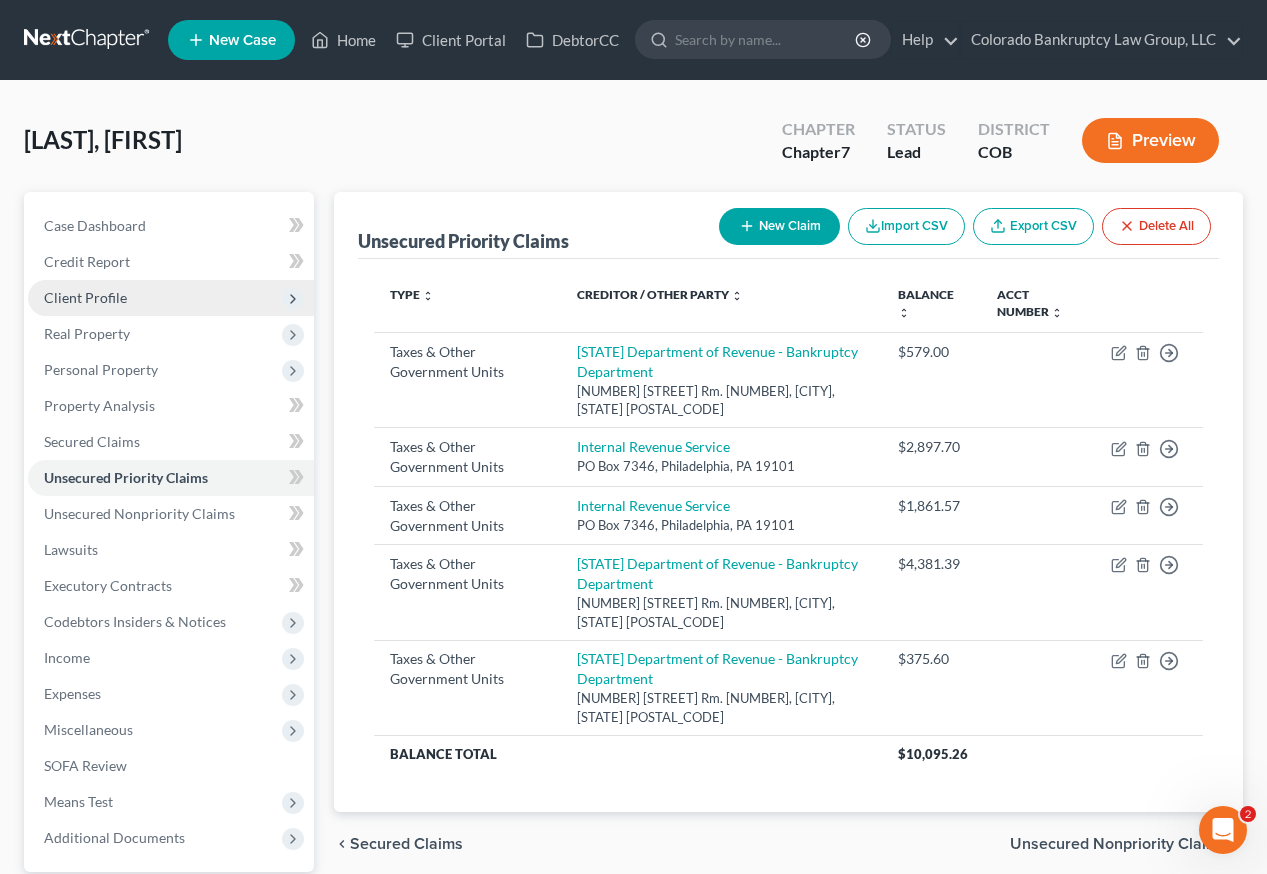 click on "Client Profile" at bounding box center (85, 297) 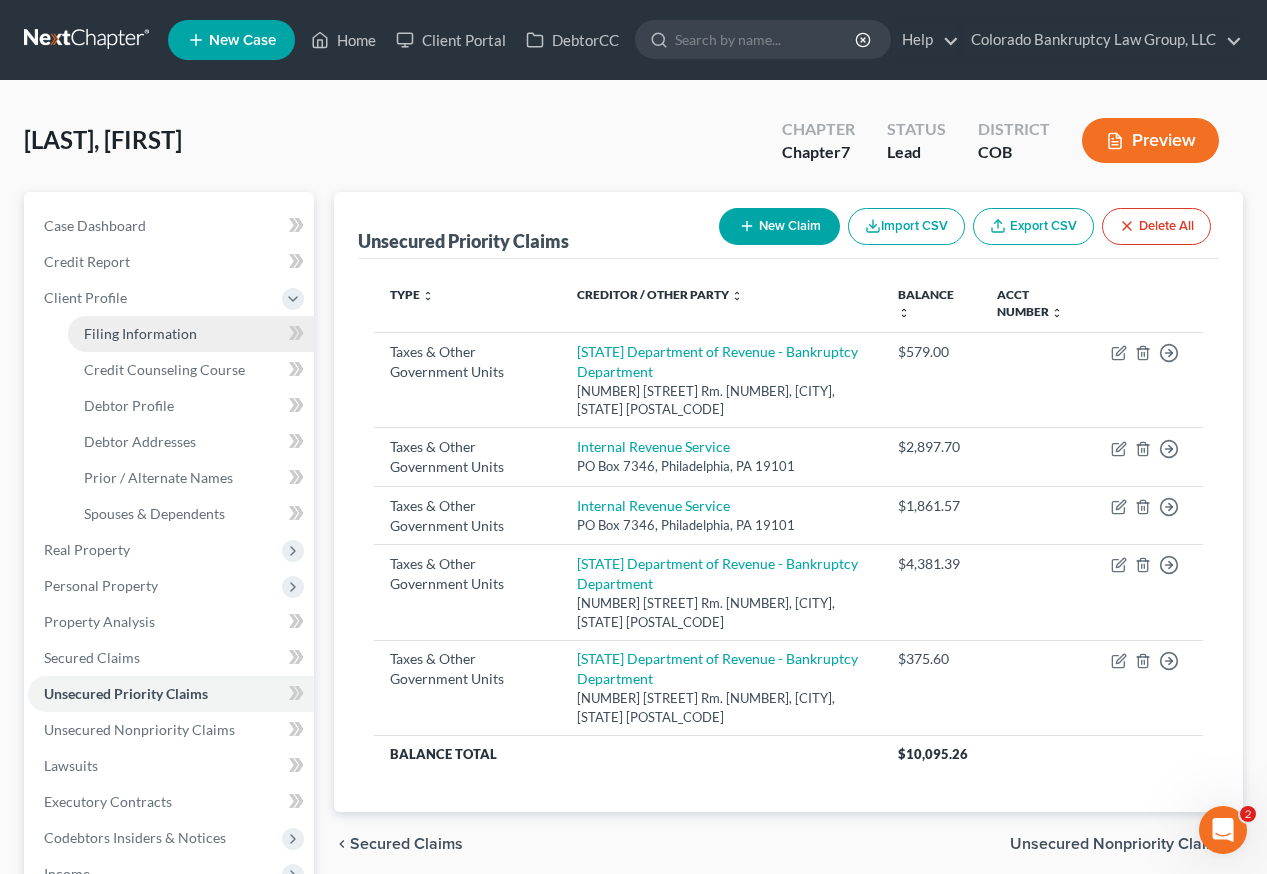 click on "Filing Information" at bounding box center (140, 333) 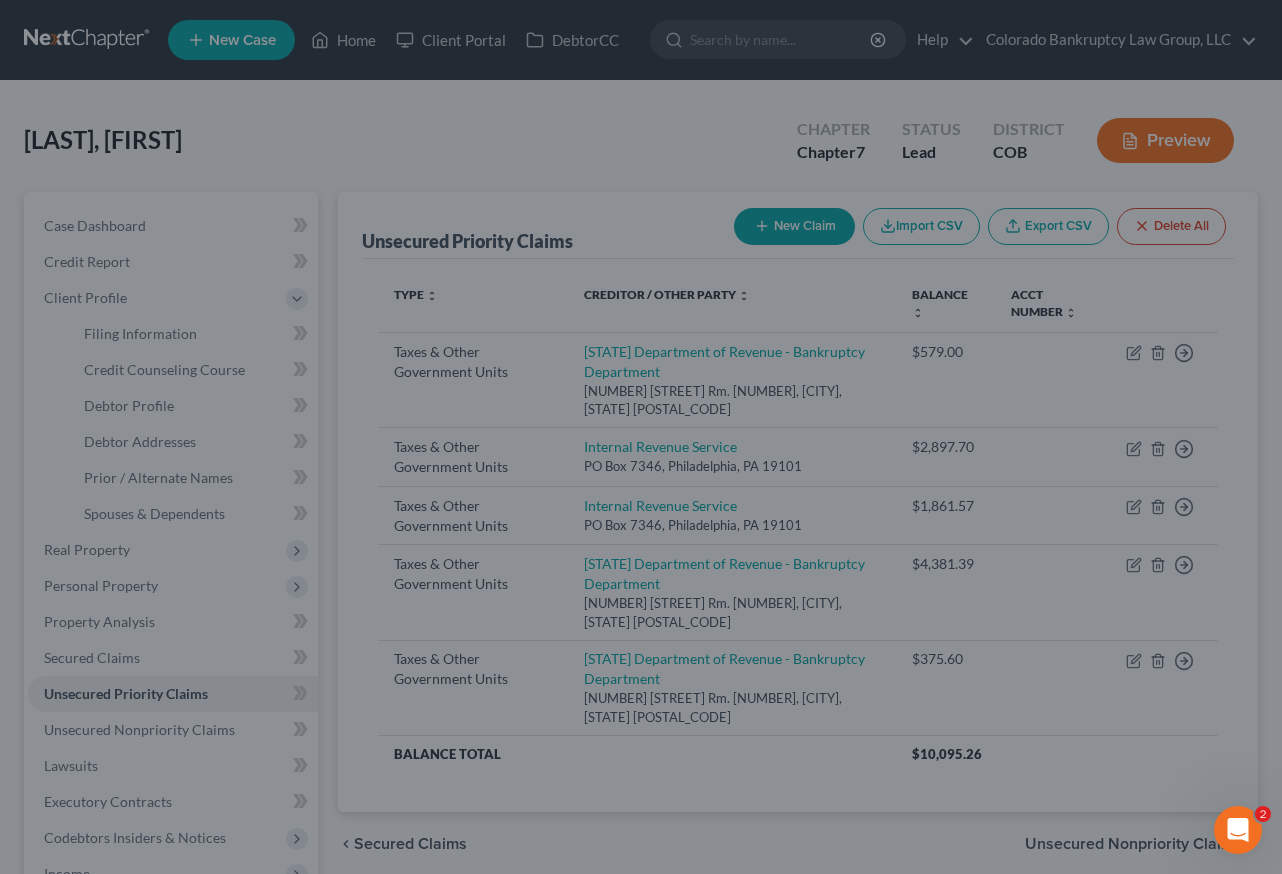 click at bounding box center (641, 437) 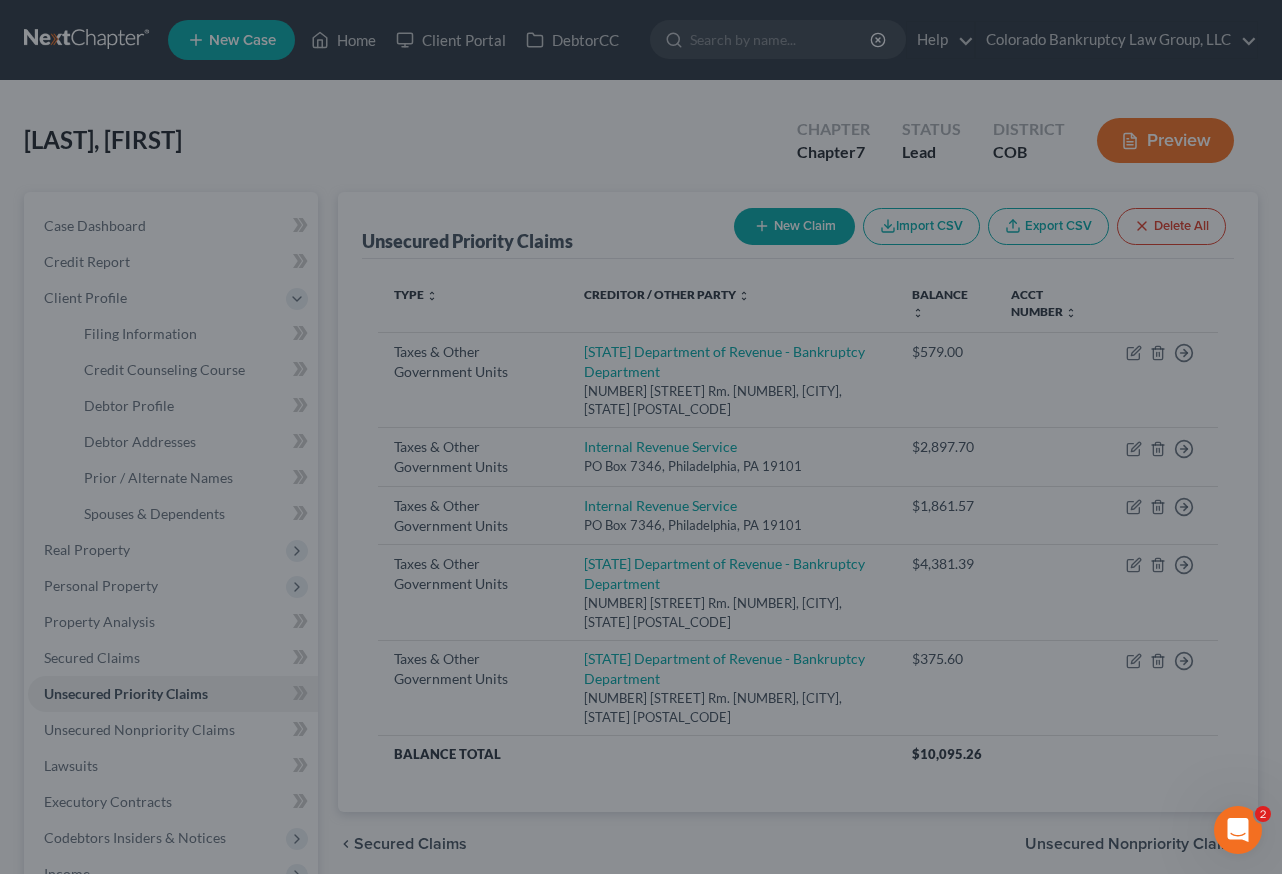 click at bounding box center [641, 437] 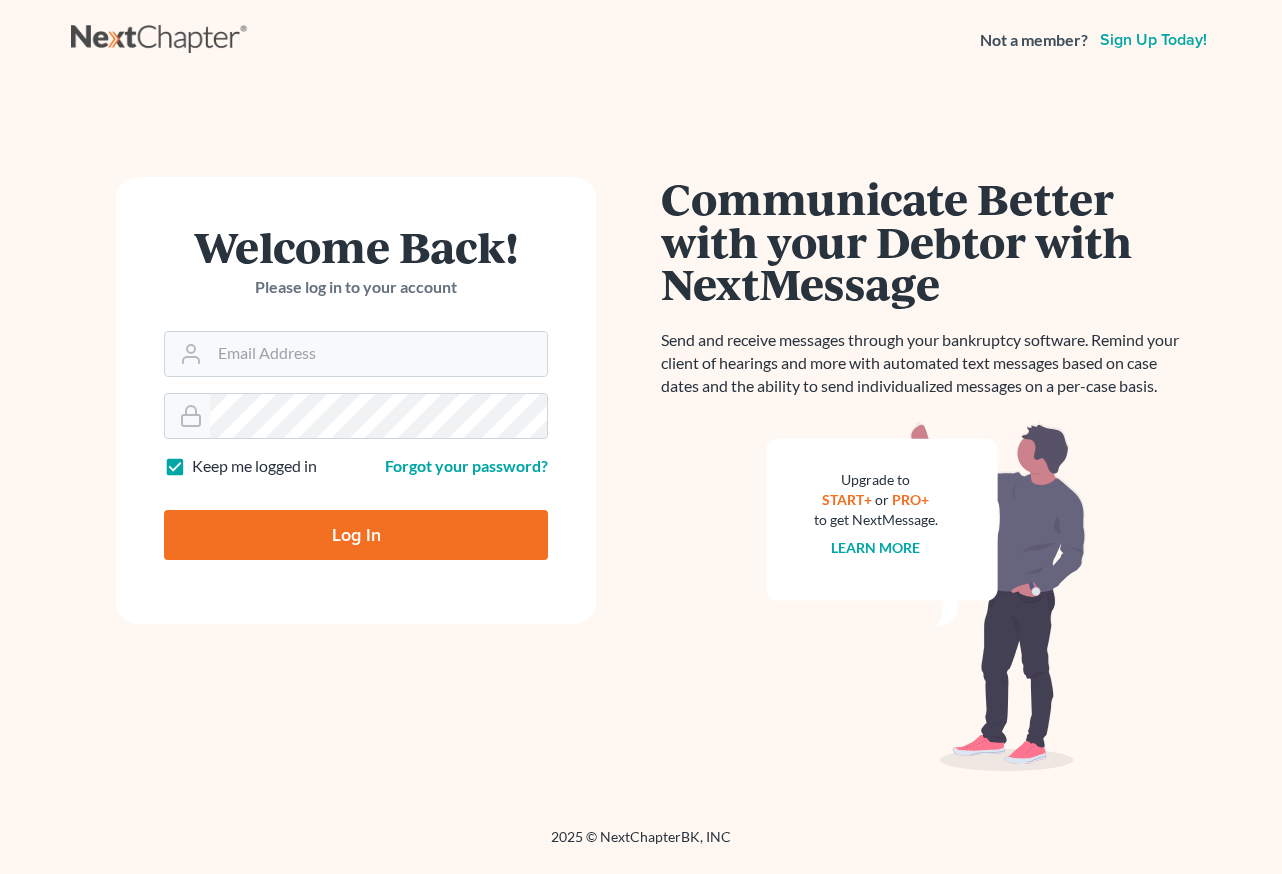 scroll, scrollTop: 0, scrollLeft: 0, axis: both 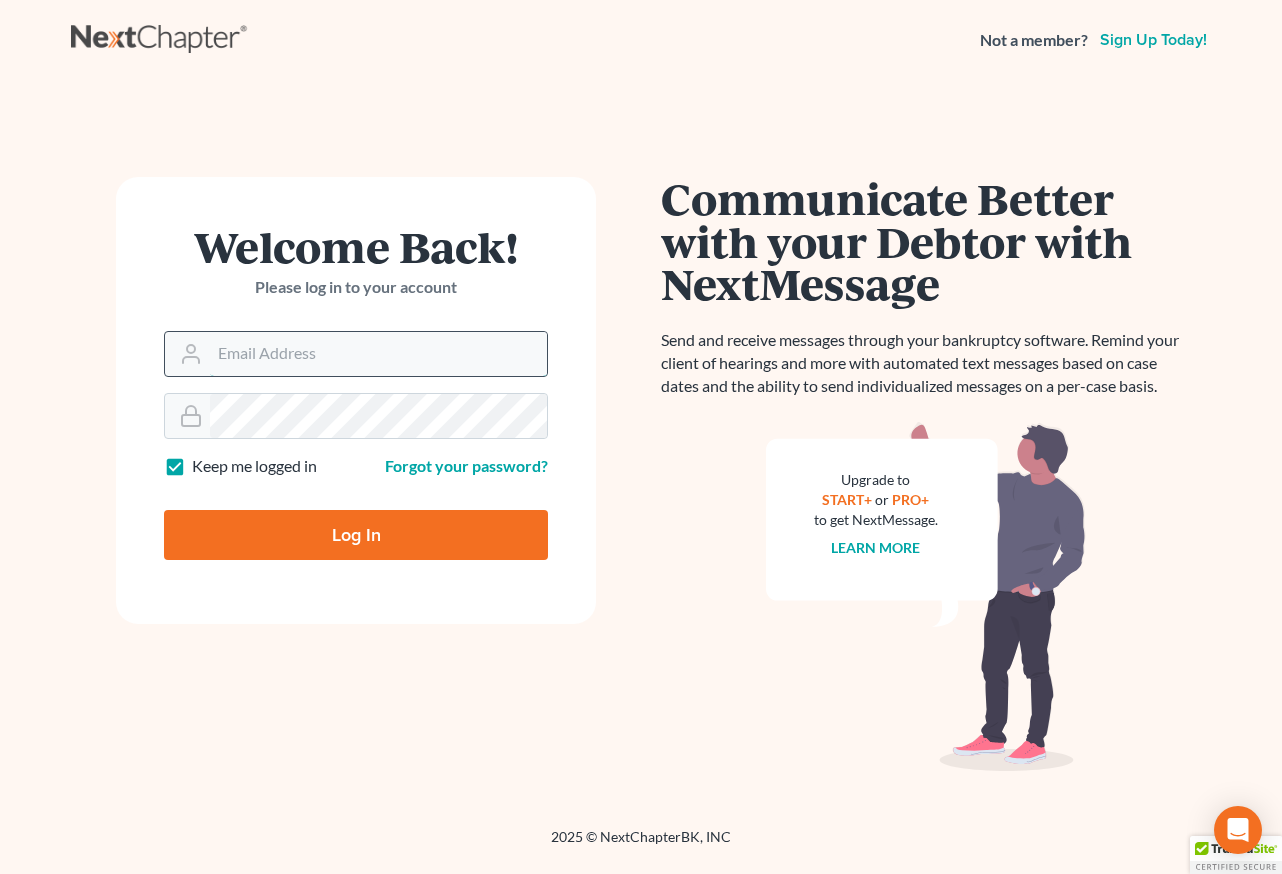 click on "Email Address" at bounding box center [378, 354] 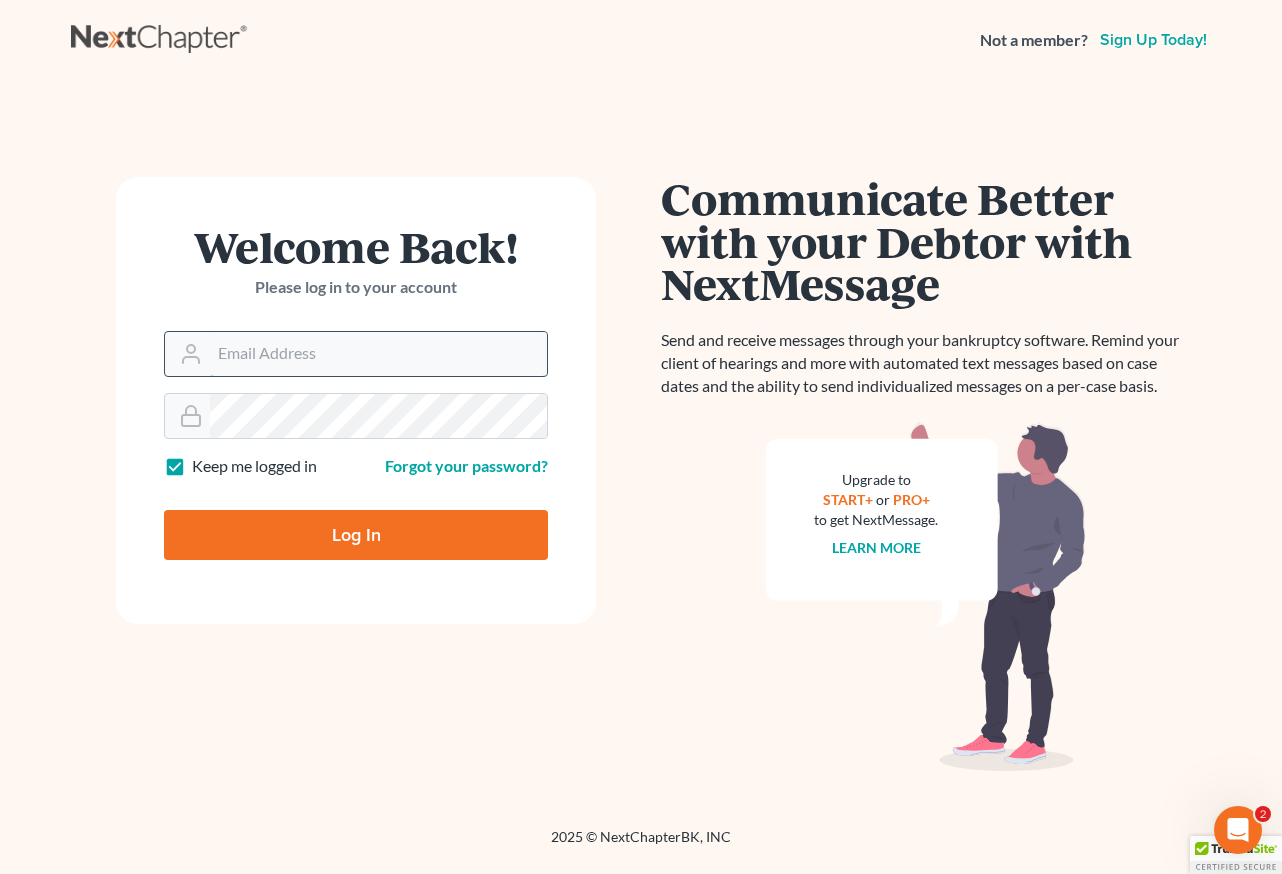 scroll, scrollTop: 0, scrollLeft: 0, axis: both 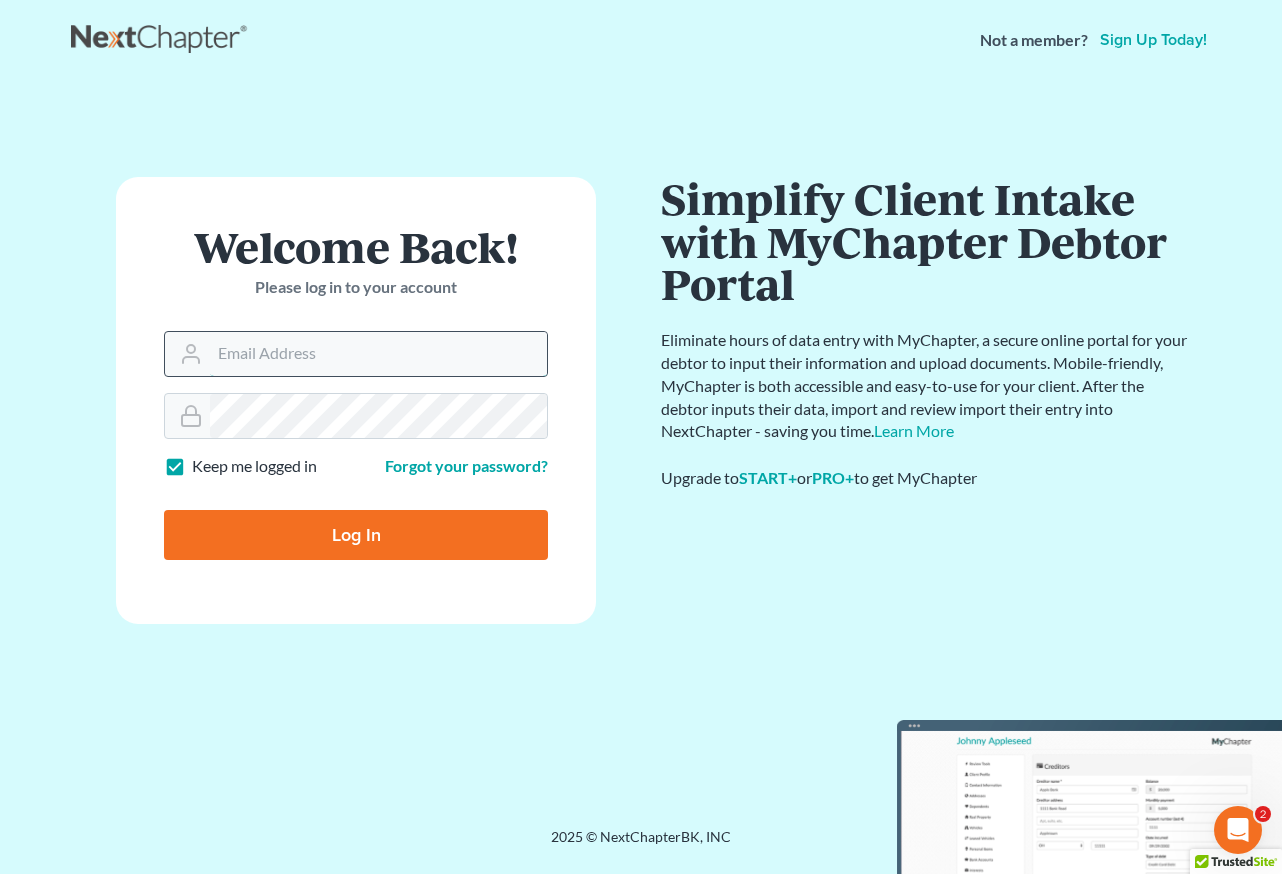 type on "[EMAIL]" 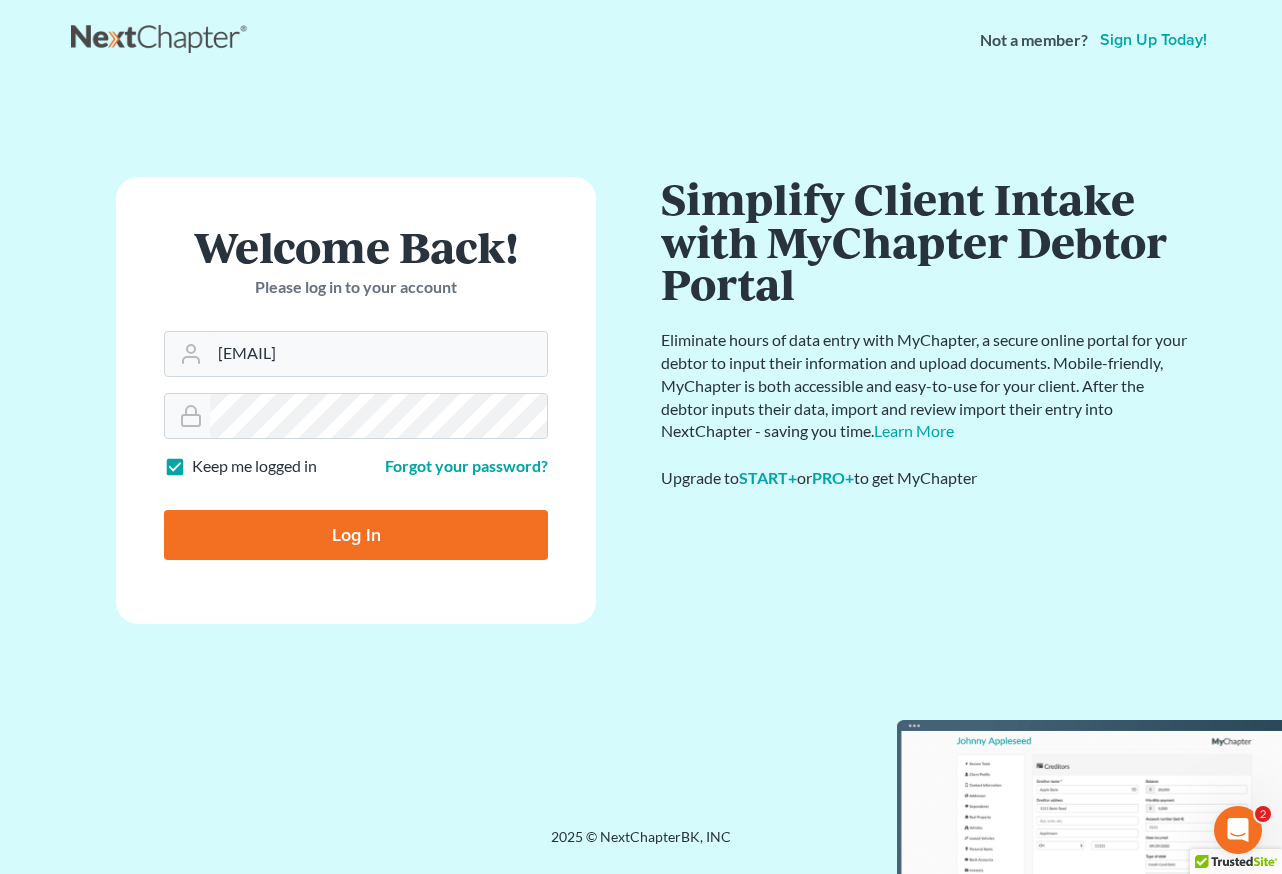 click on "Log In" at bounding box center (356, 535) 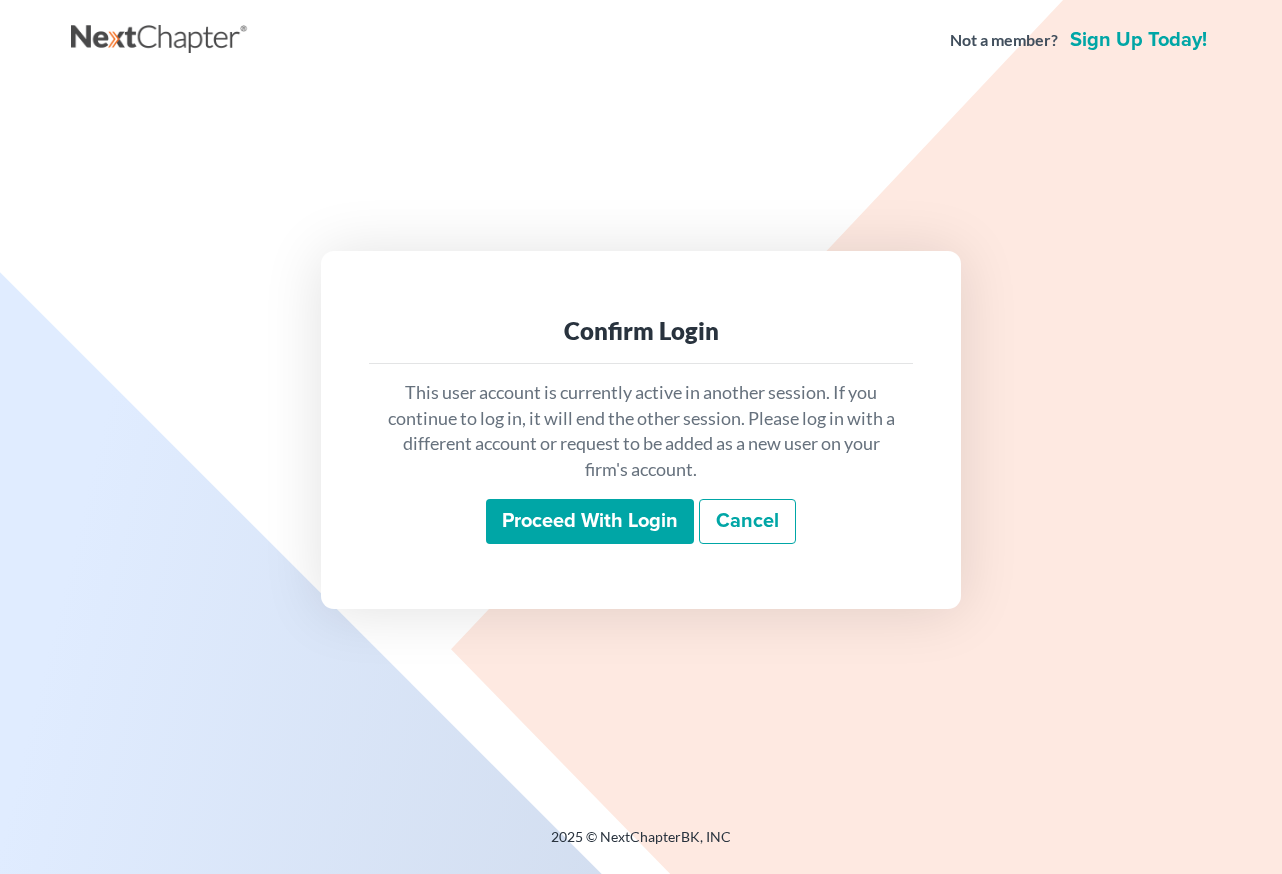scroll, scrollTop: 0, scrollLeft: 0, axis: both 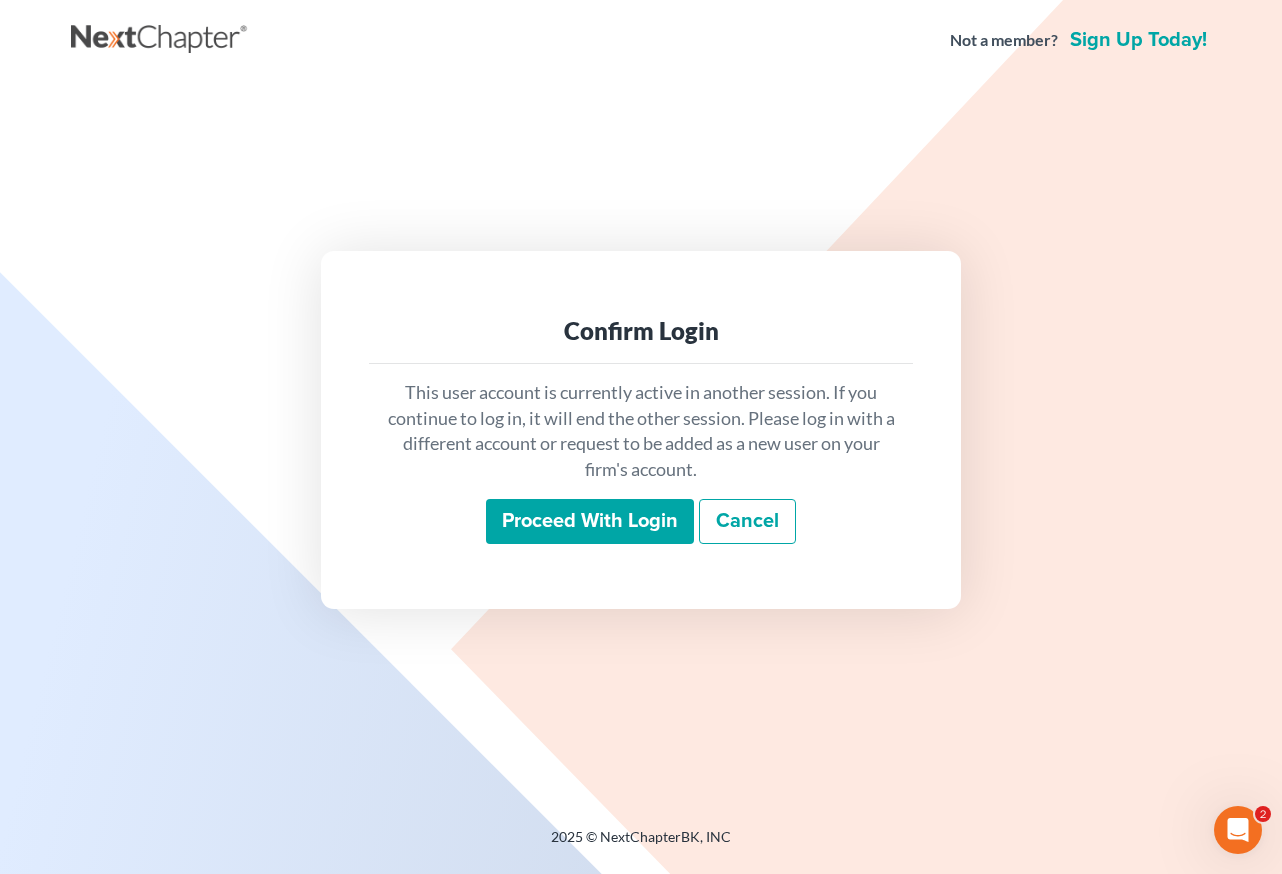 click on "Proceed with login" at bounding box center [590, 522] 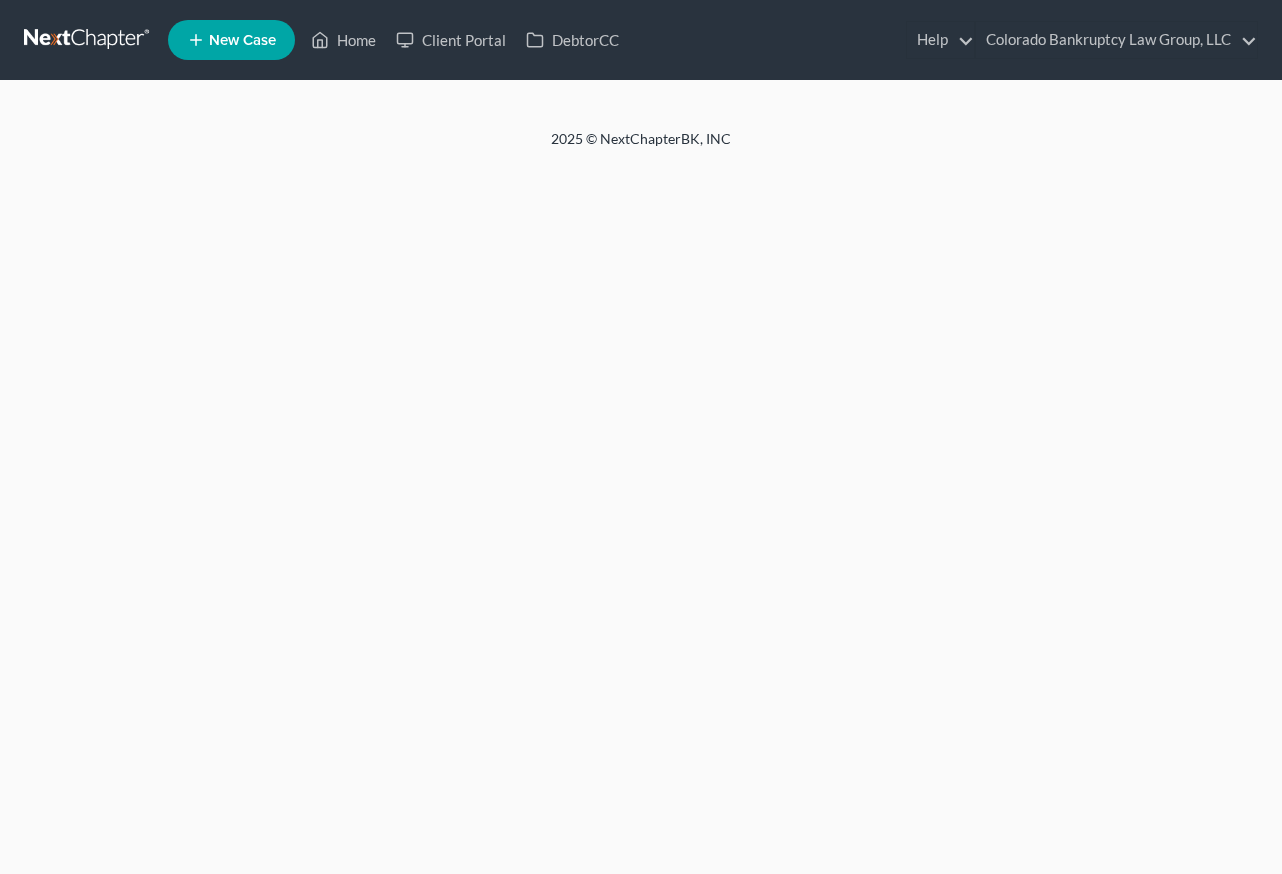 scroll, scrollTop: 0, scrollLeft: 0, axis: both 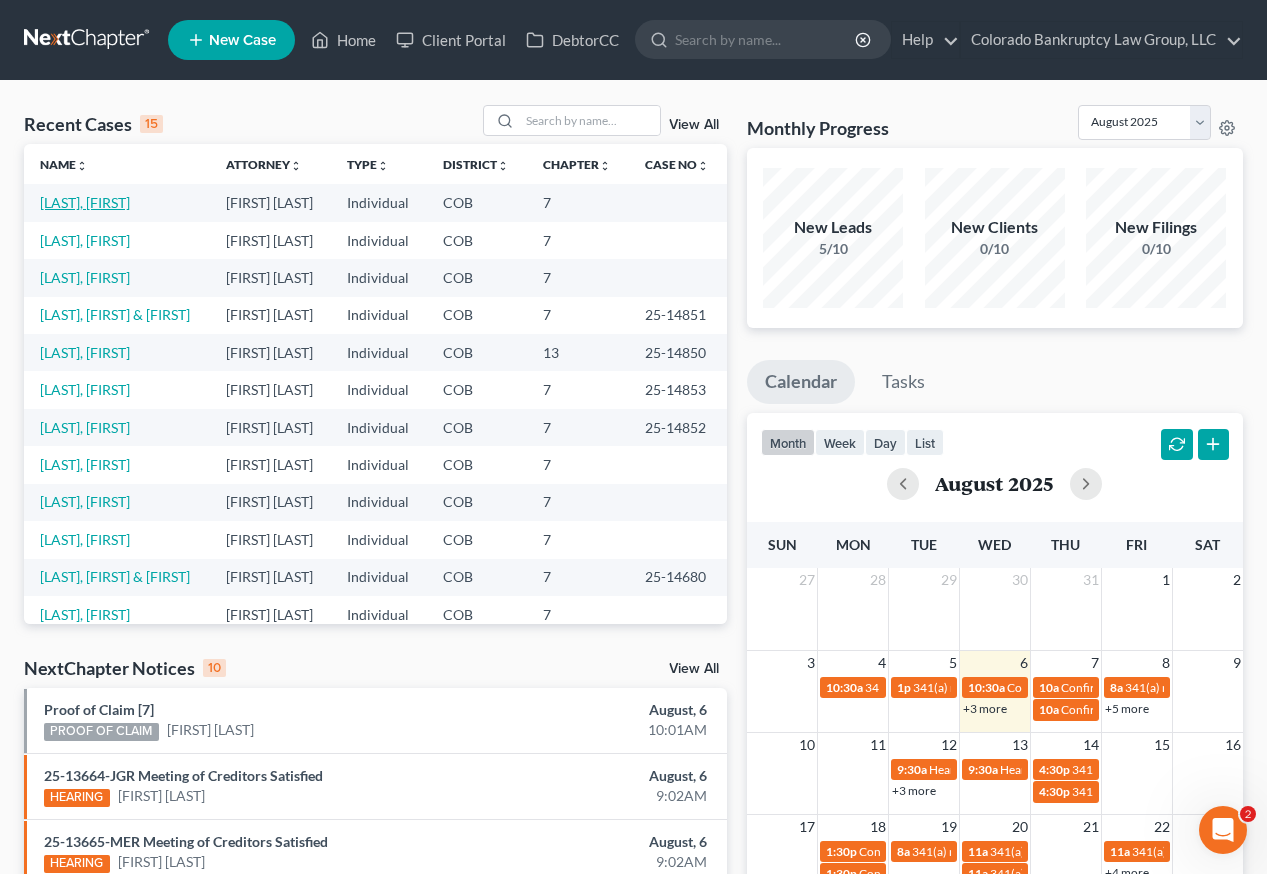 click on "[LAST], [FIRST]" at bounding box center (85, 202) 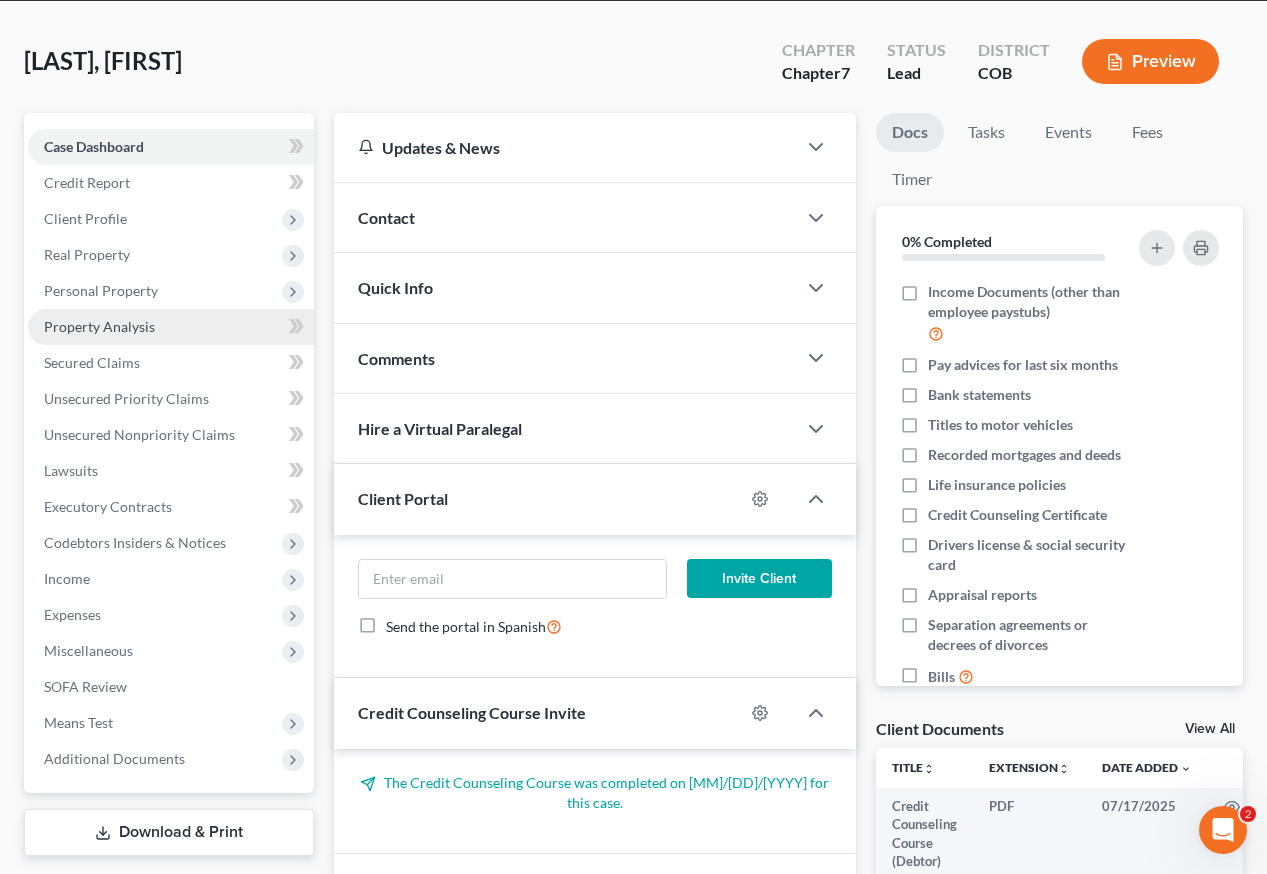 scroll, scrollTop: 200, scrollLeft: 0, axis: vertical 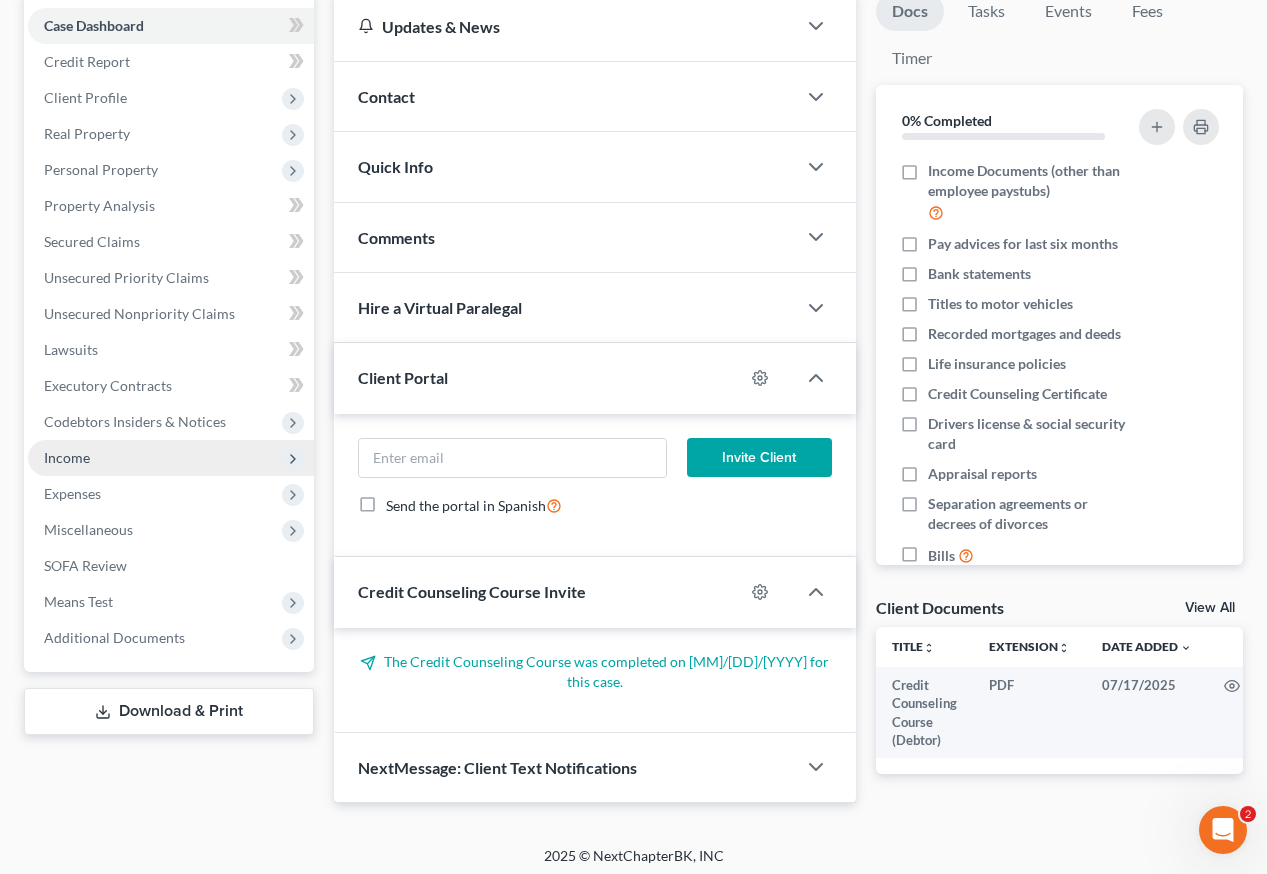 click on "Income" at bounding box center [67, 457] 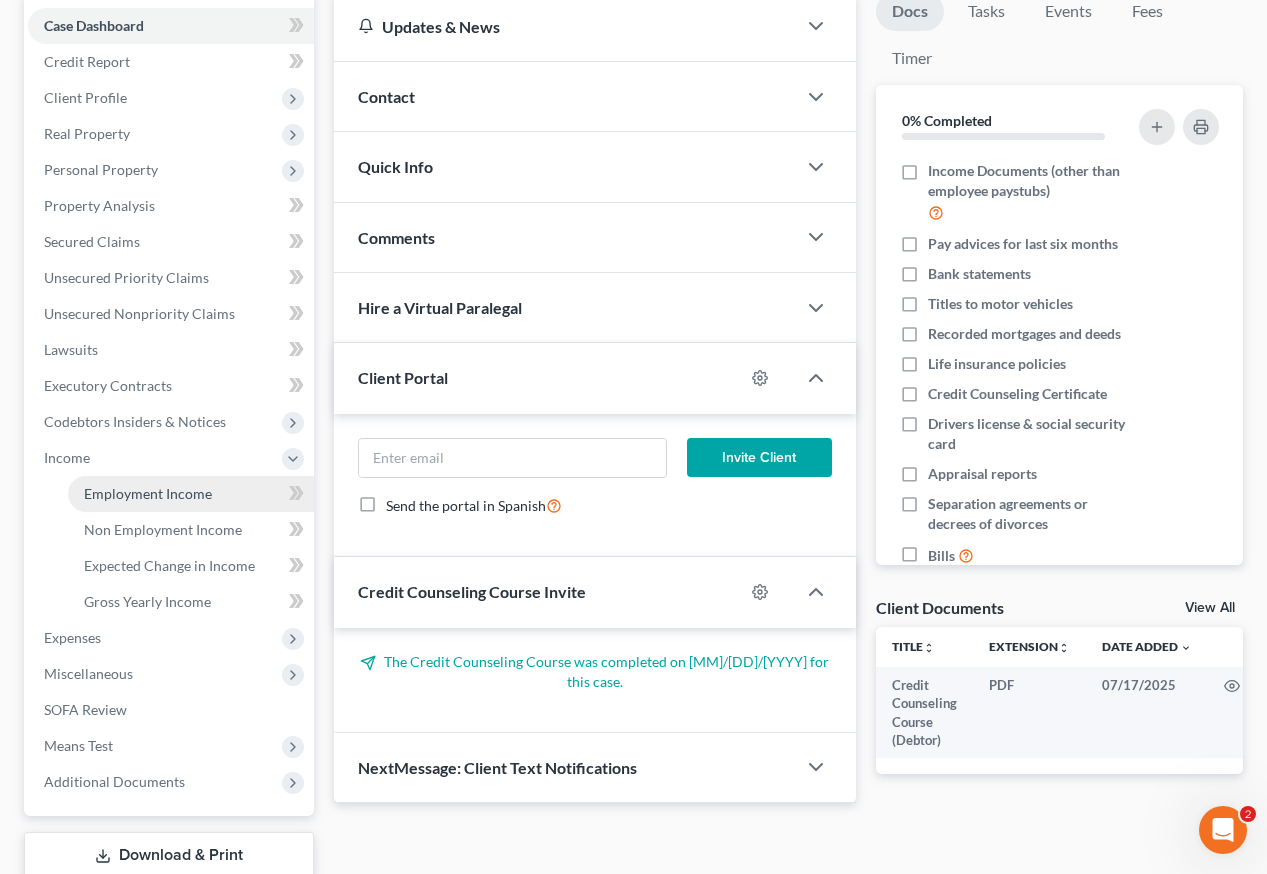 click on "Employment Income" at bounding box center [148, 493] 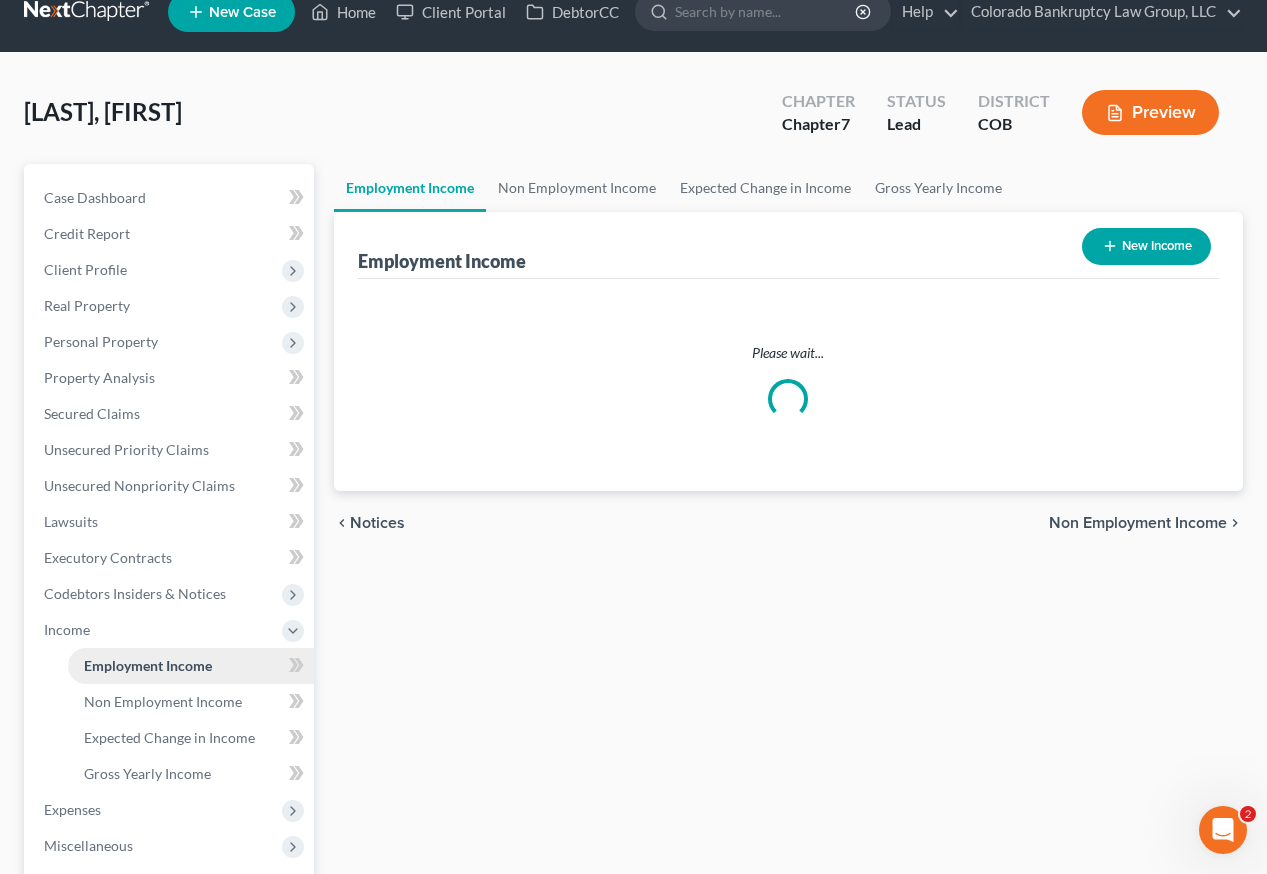 scroll, scrollTop: 0, scrollLeft: 0, axis: both 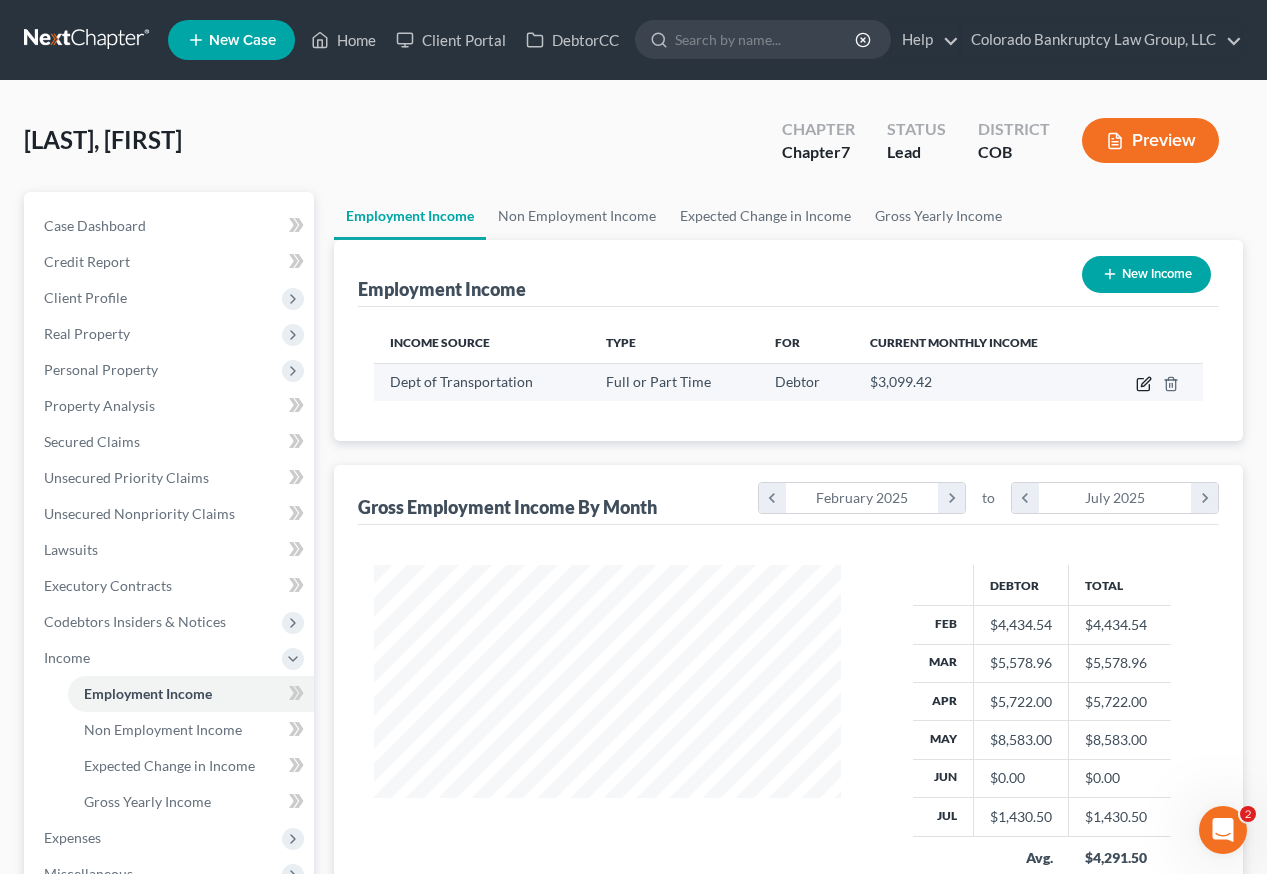 click 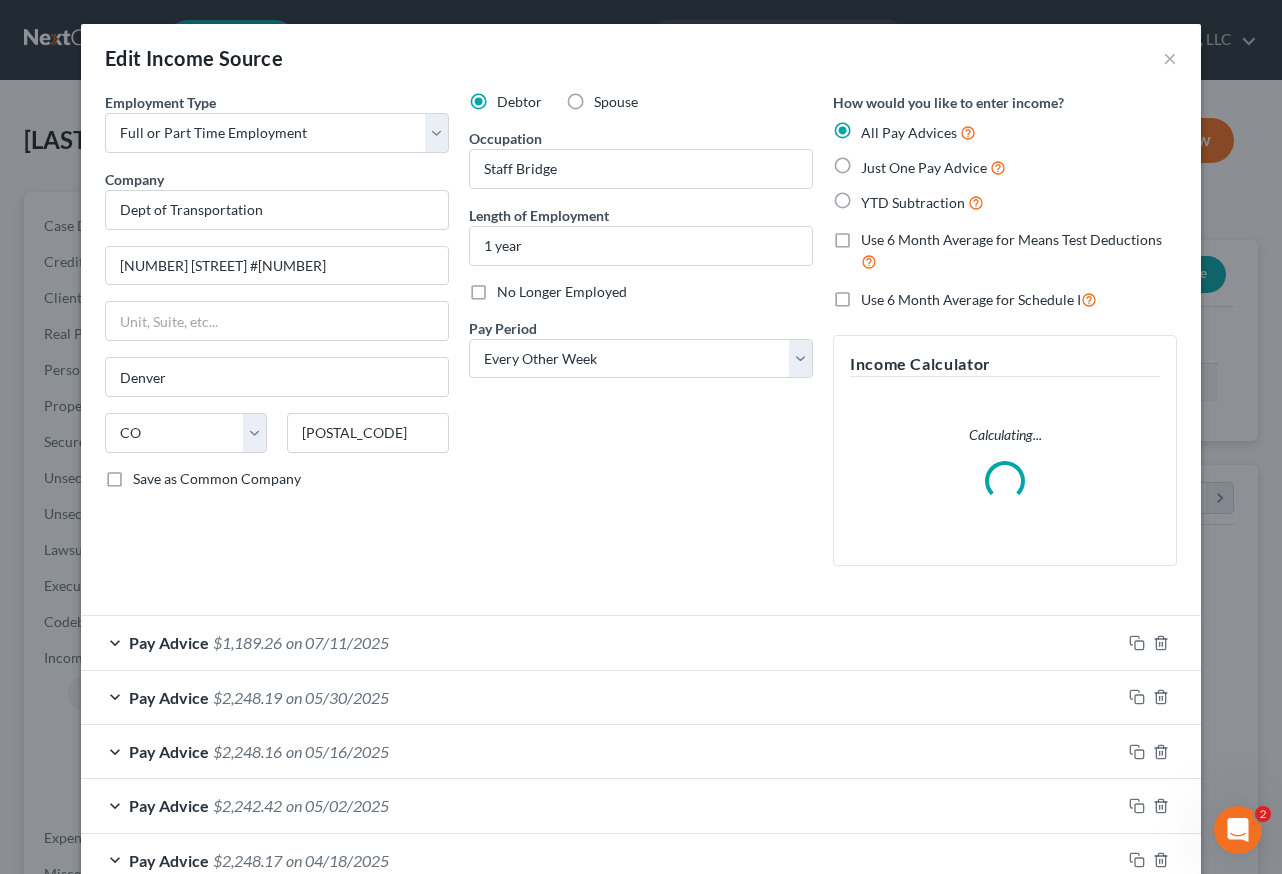 scroll, scrollTop: 999642, scrollLeft: 999486, axis: both 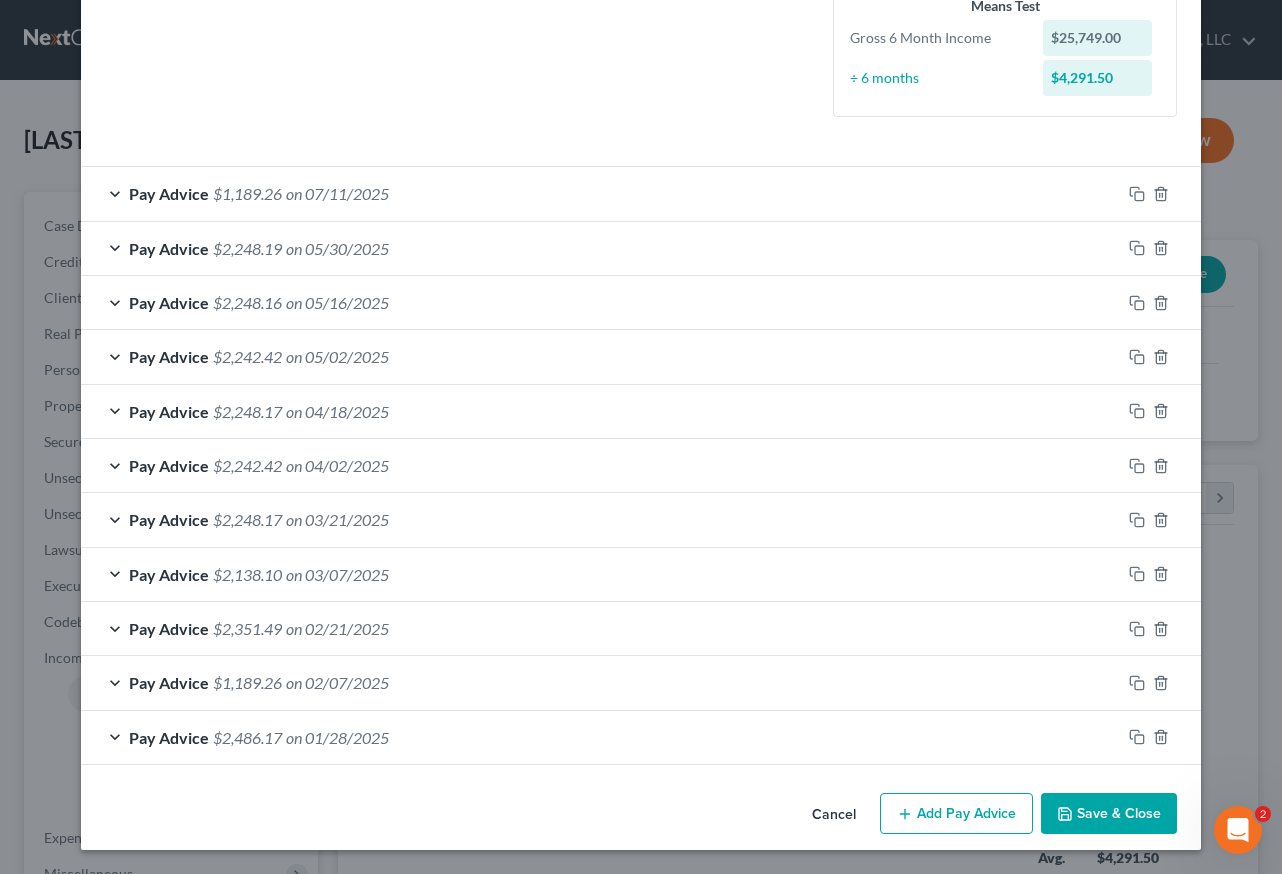 click on "Save & Close" at bounding box center [1109, 814] 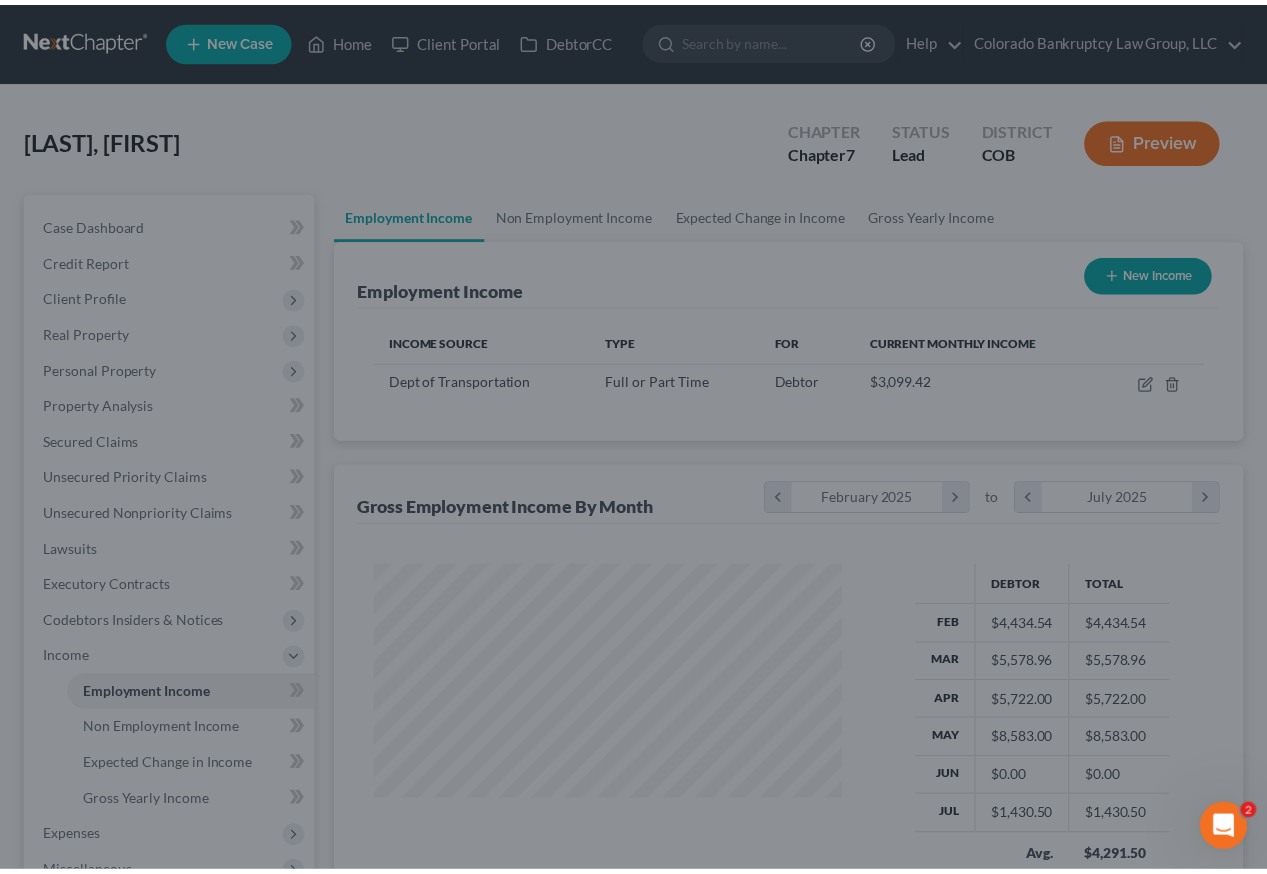 scroll, scrollTop: 359, scrollLeft: 507, axis: both 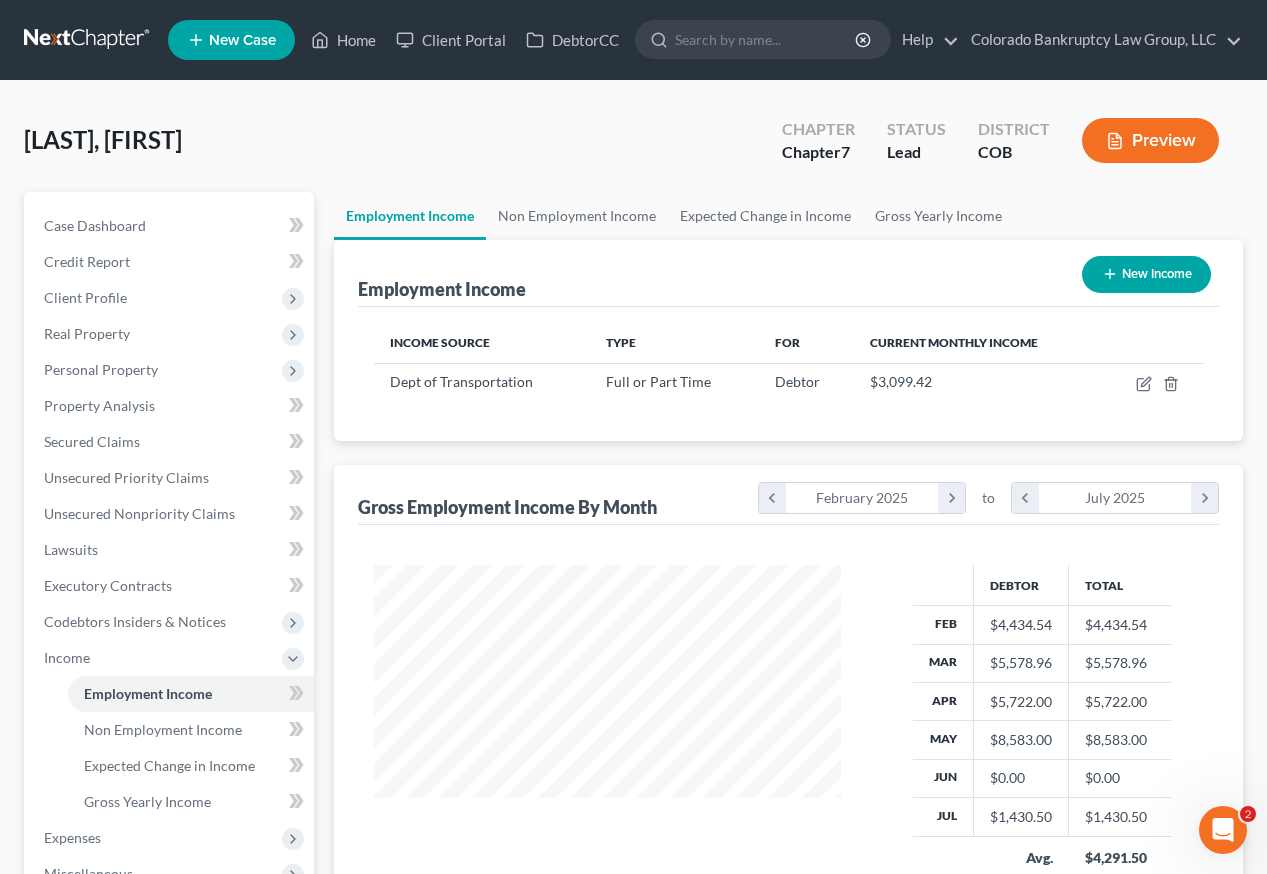 click on "New Income" at bounding box center [1146, 274] 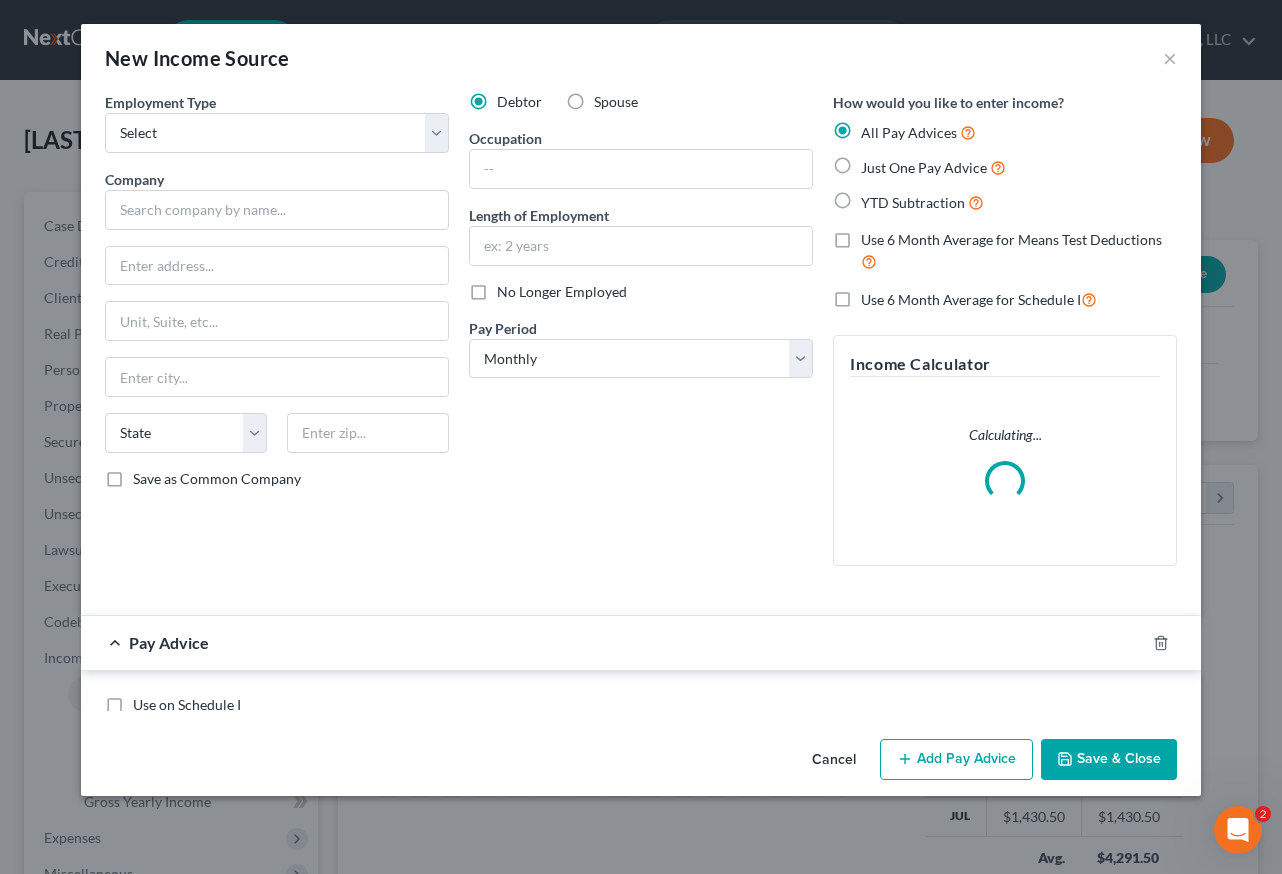 scroll, scrollTop: 999642, scrollLeft: 999486, axis: both 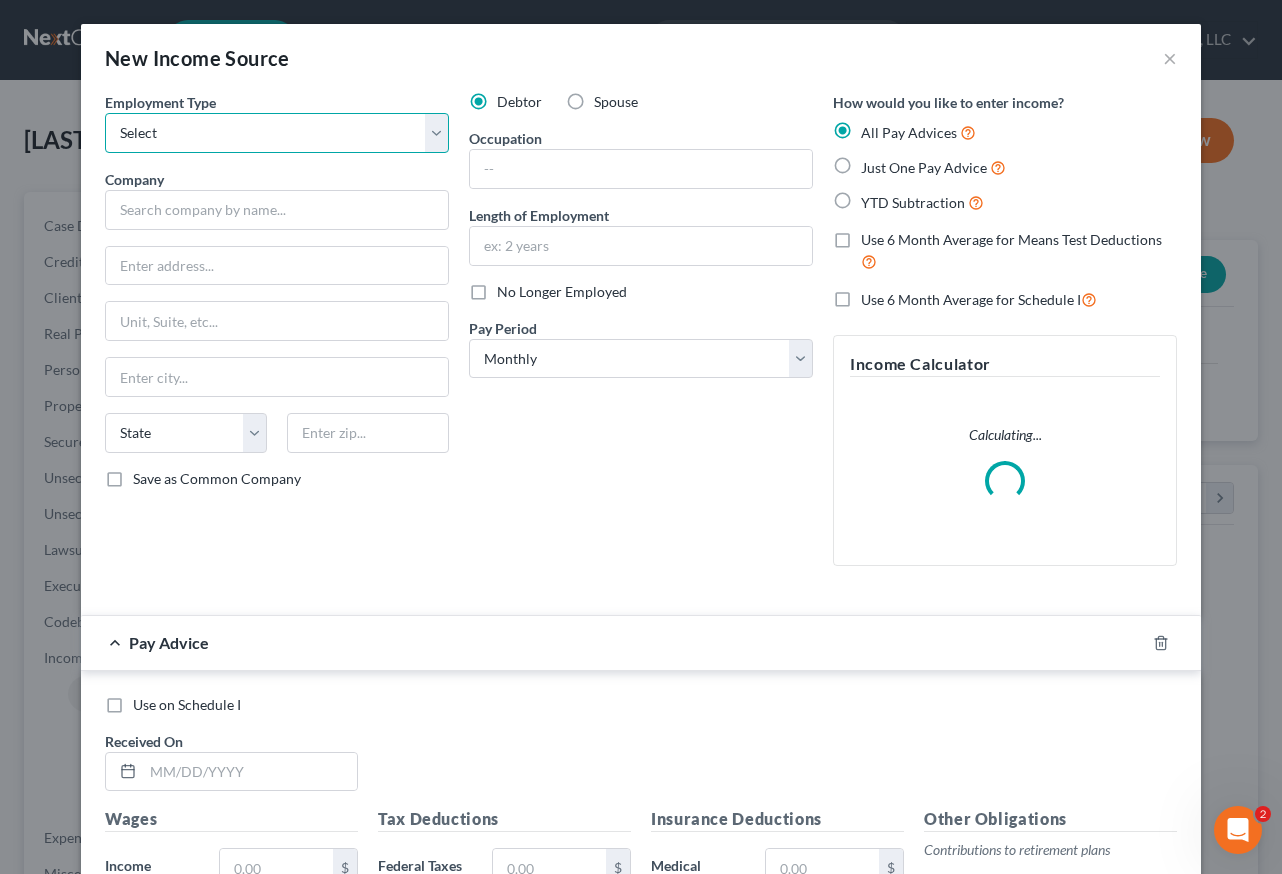 click on "Select Full or Part Time Employment Self Employment" at bounding box center (277, 133) 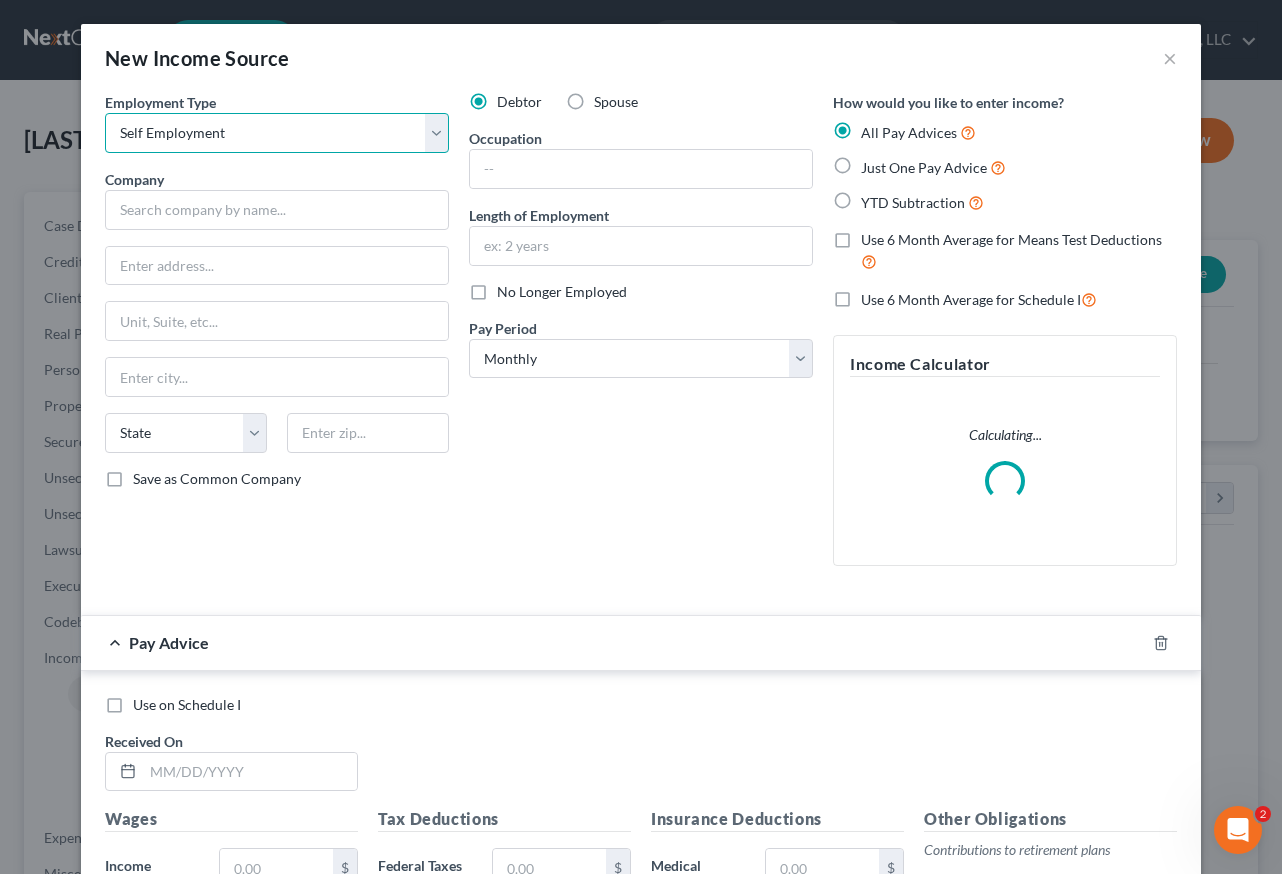 click on "Select Full or Part Time Employment Self Employment" at bounding box center (277, 133) 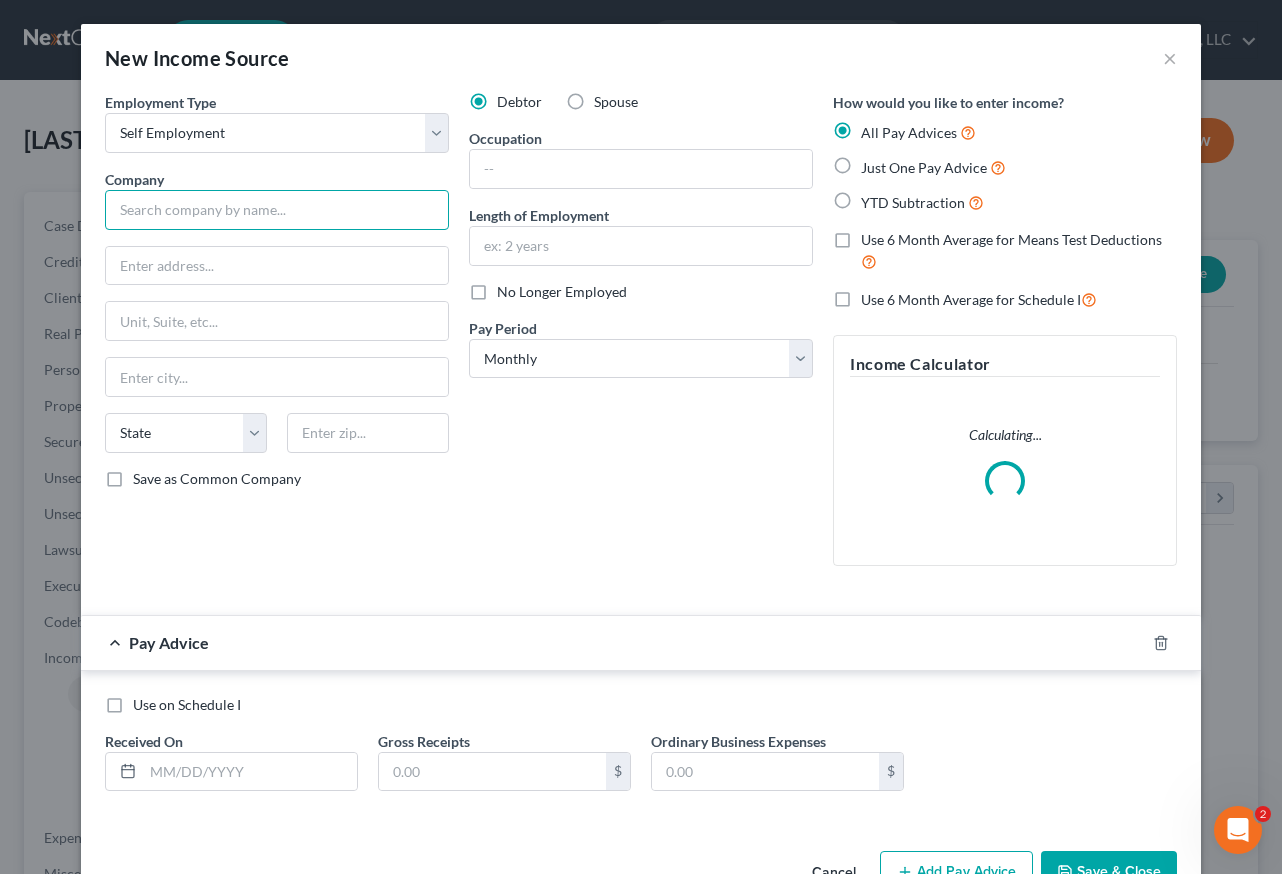 click at bounding box center (277, 210) 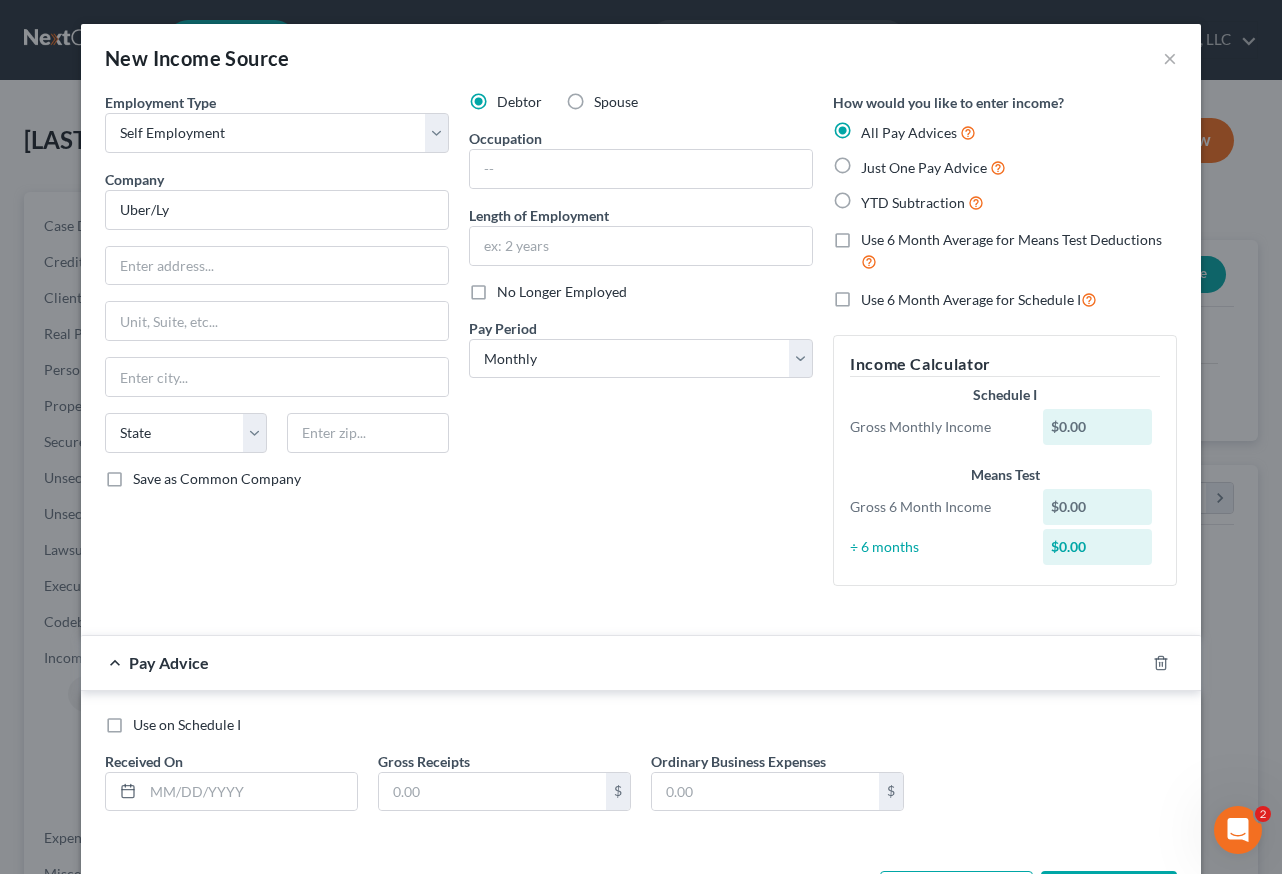 drag, startPoint x: 205, startPoint y: 199, endPoint x: 379, endPoint y: 172, distance: 176.08237 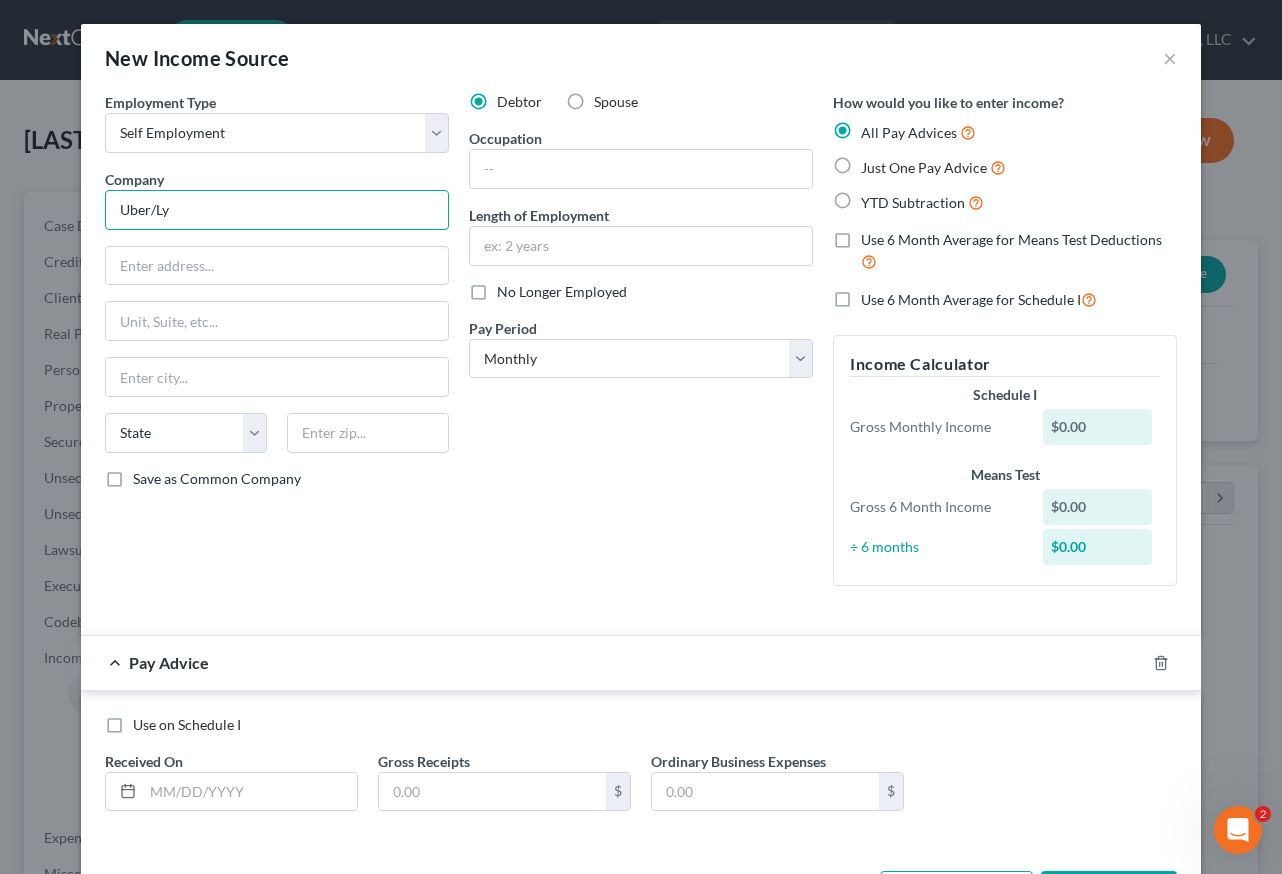 click on "Uber/Ly" at bounding box center (277, 210) 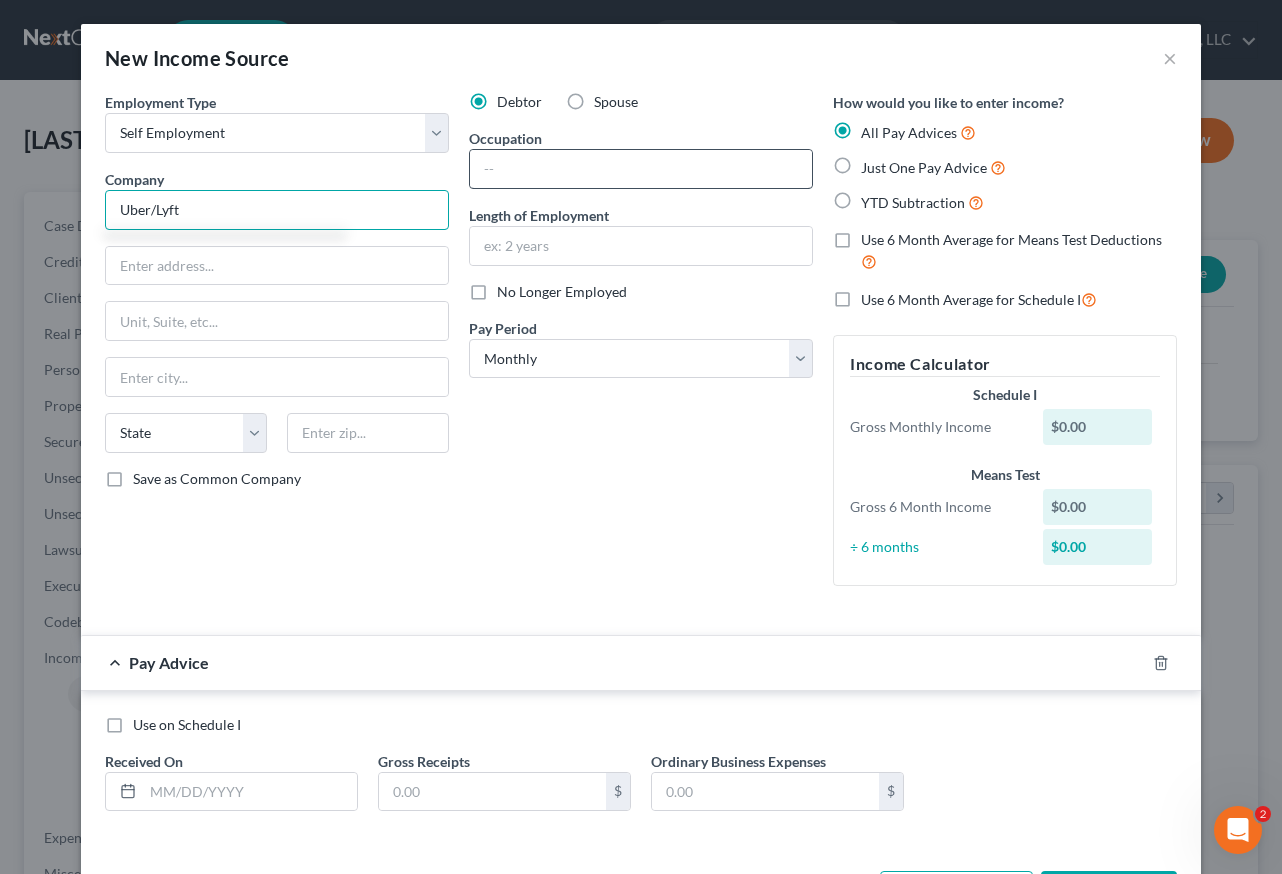 type on "Uber/Lyft" 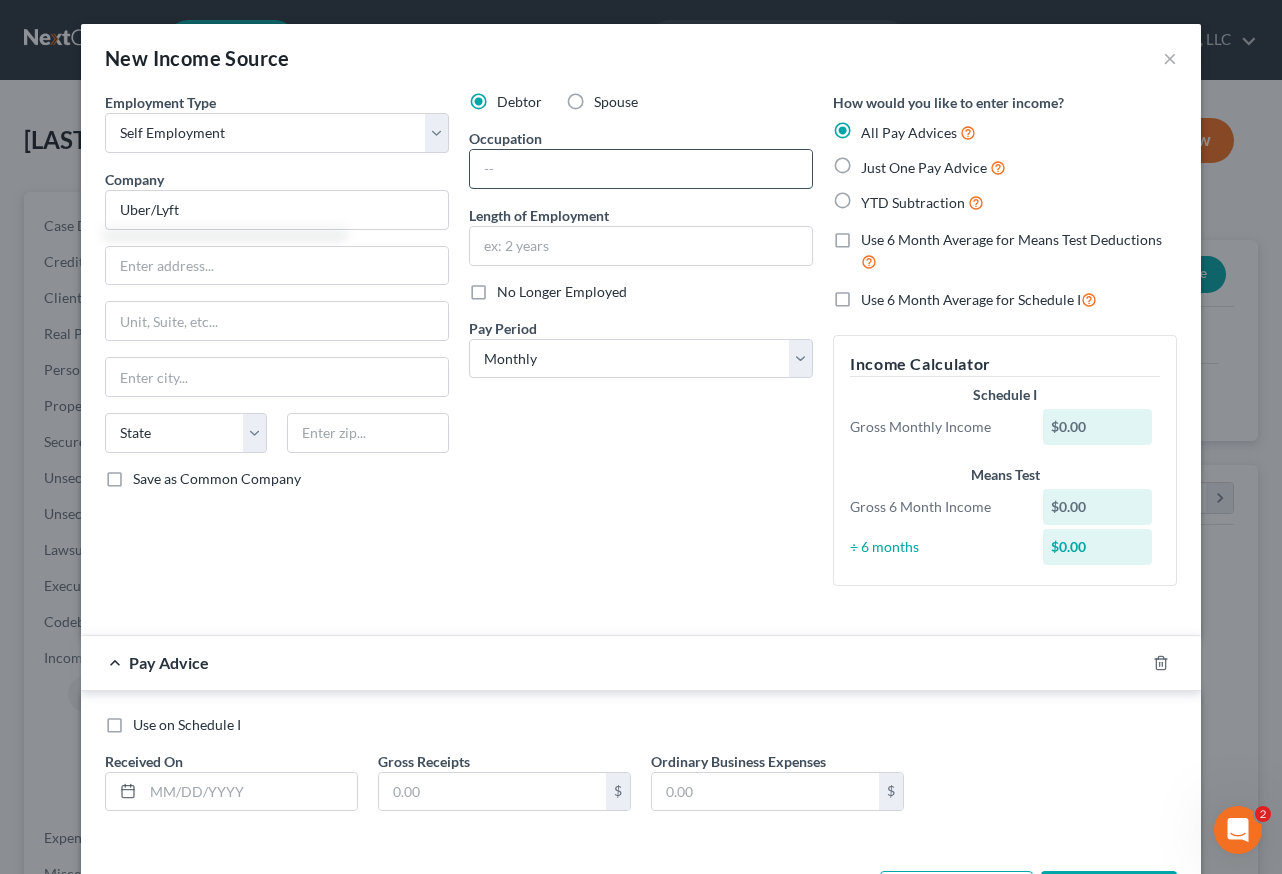 click at bounding box center (641, 169) 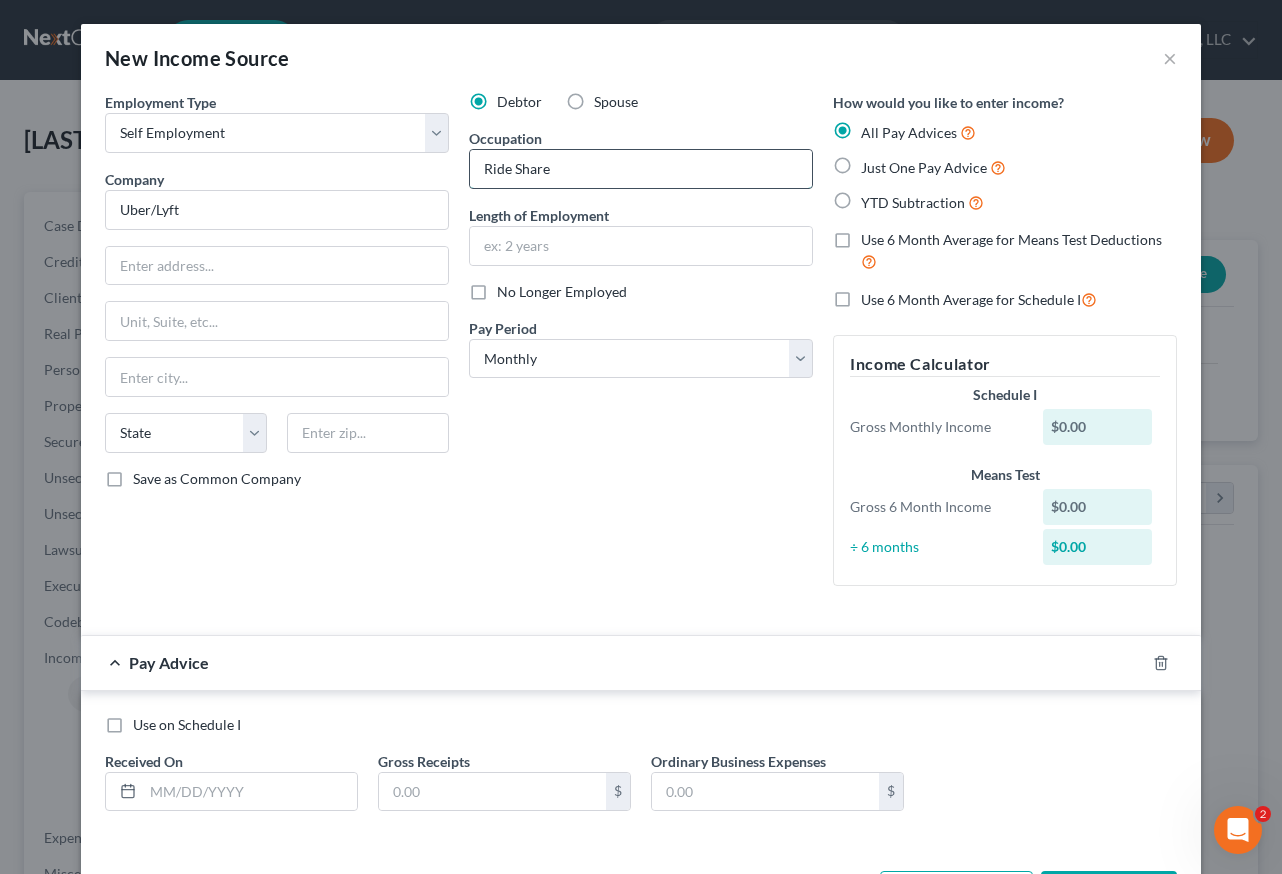 type on "Ride Share" 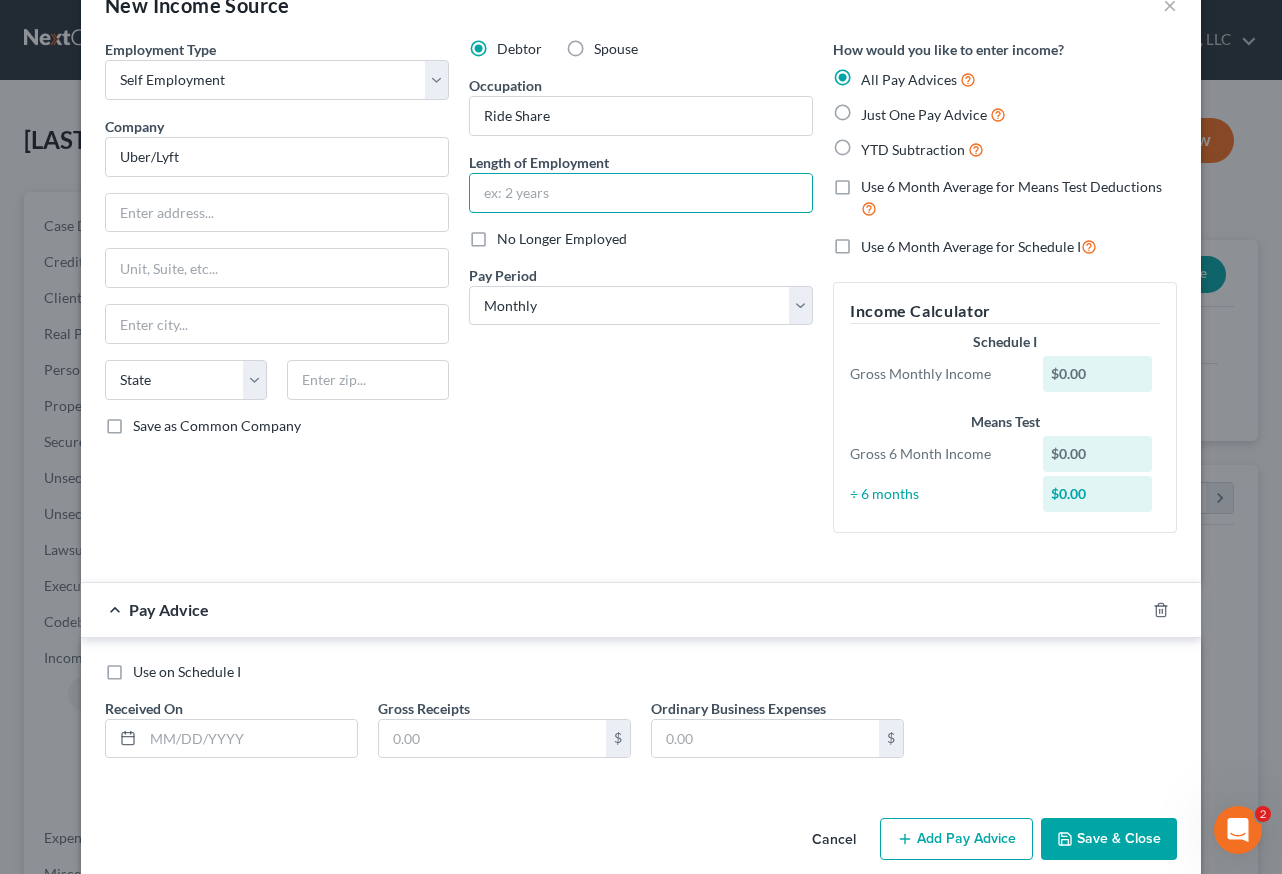 scroll, scrollTop: 79, scrollLeft: 0, axis: vertical 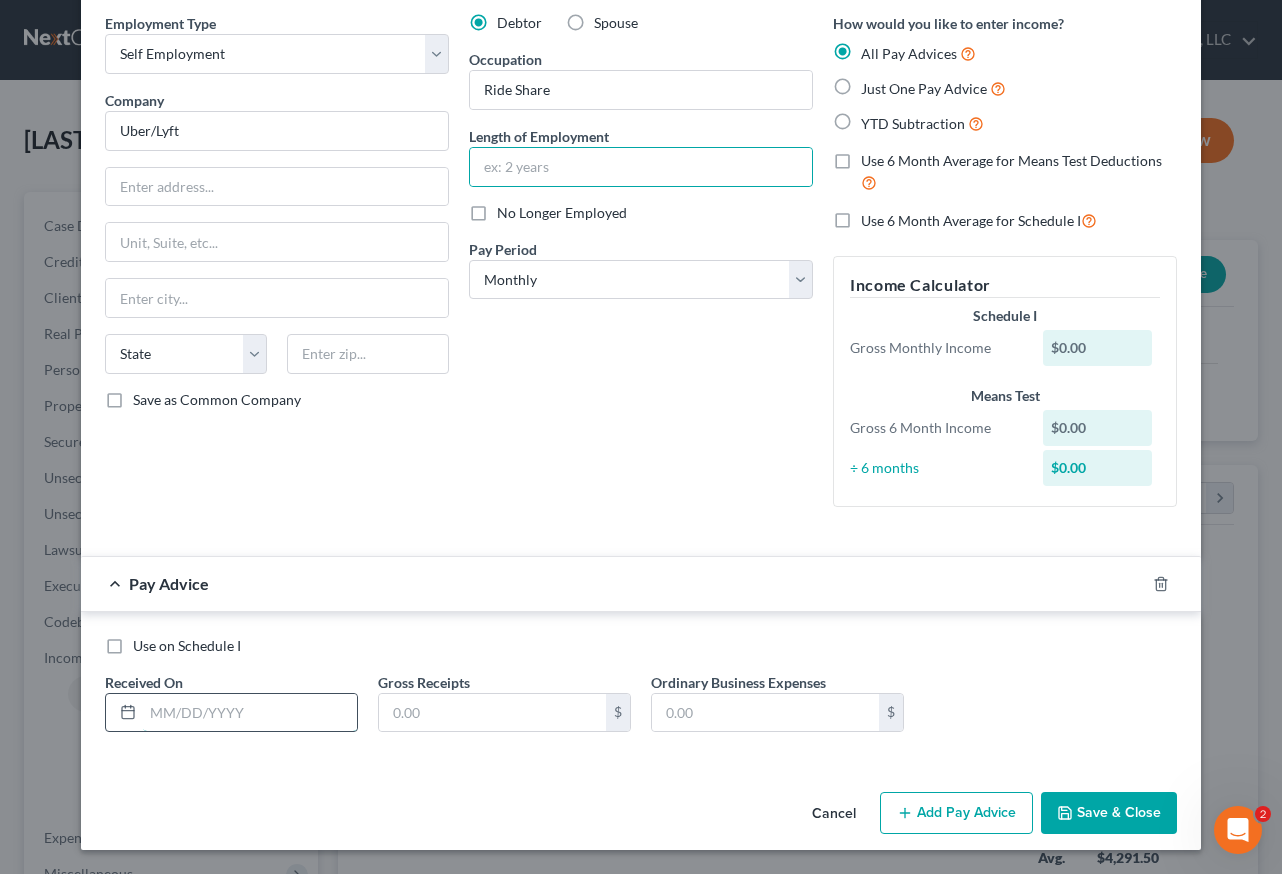 click at bounding box center (250, 713) 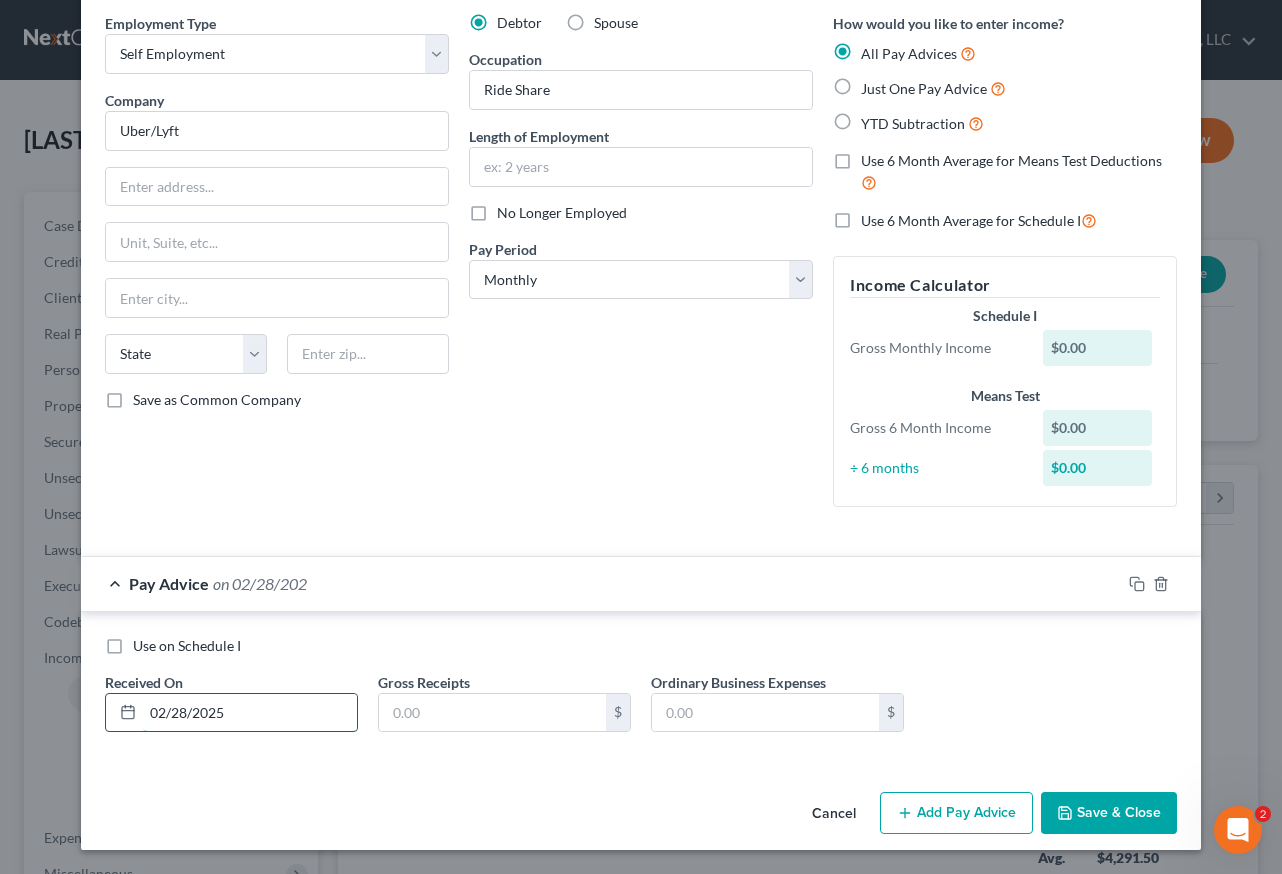 type on "02/28/2025" 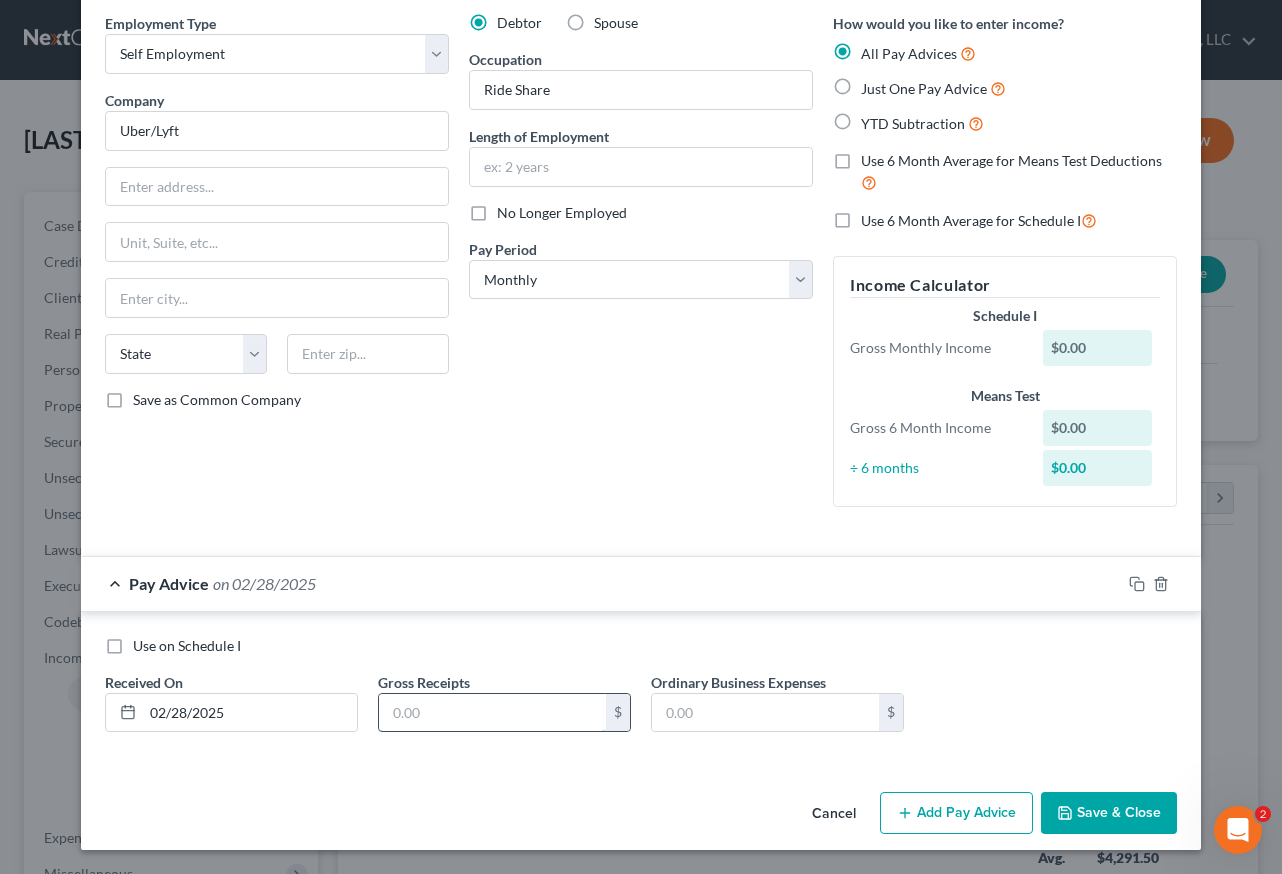 click at bounding box center [492, 713] 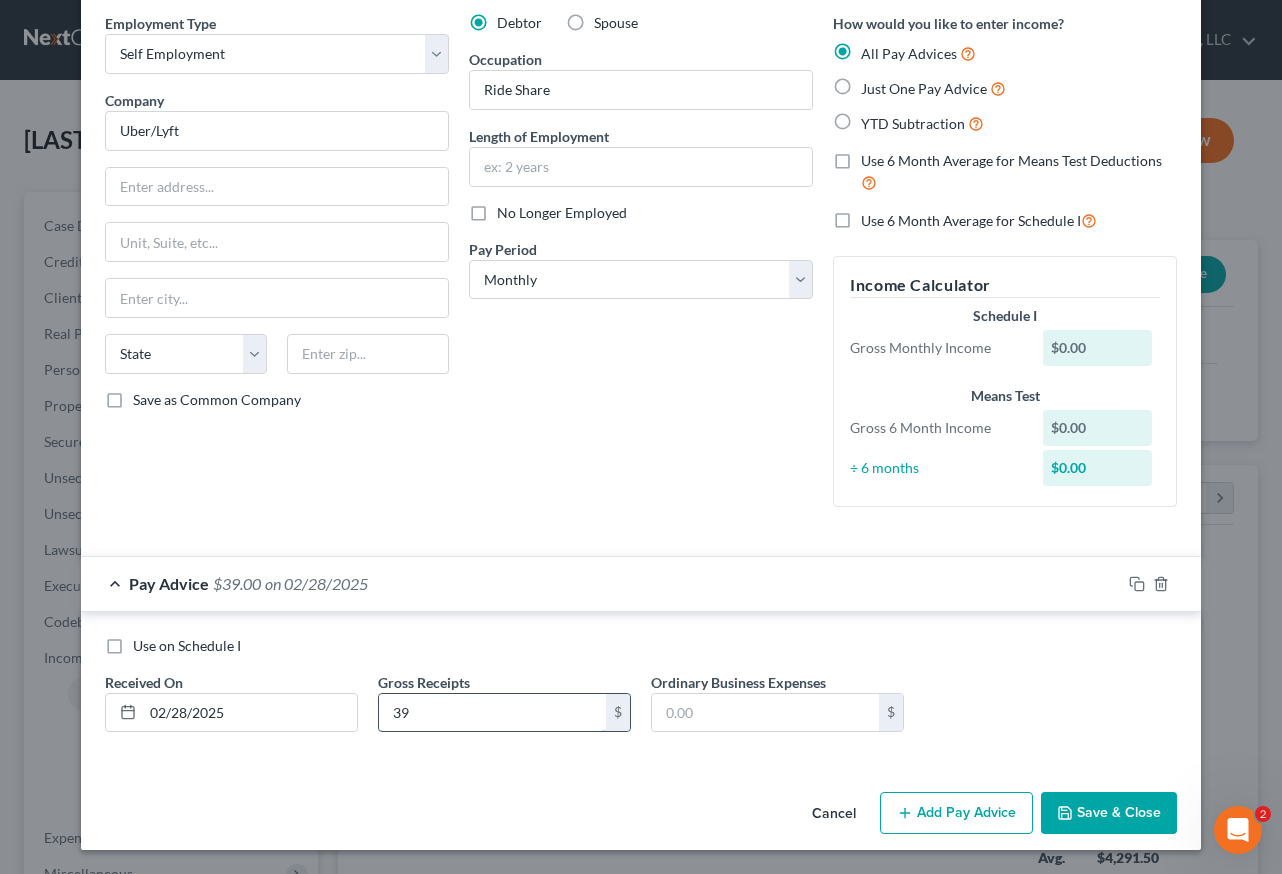 type on "3" 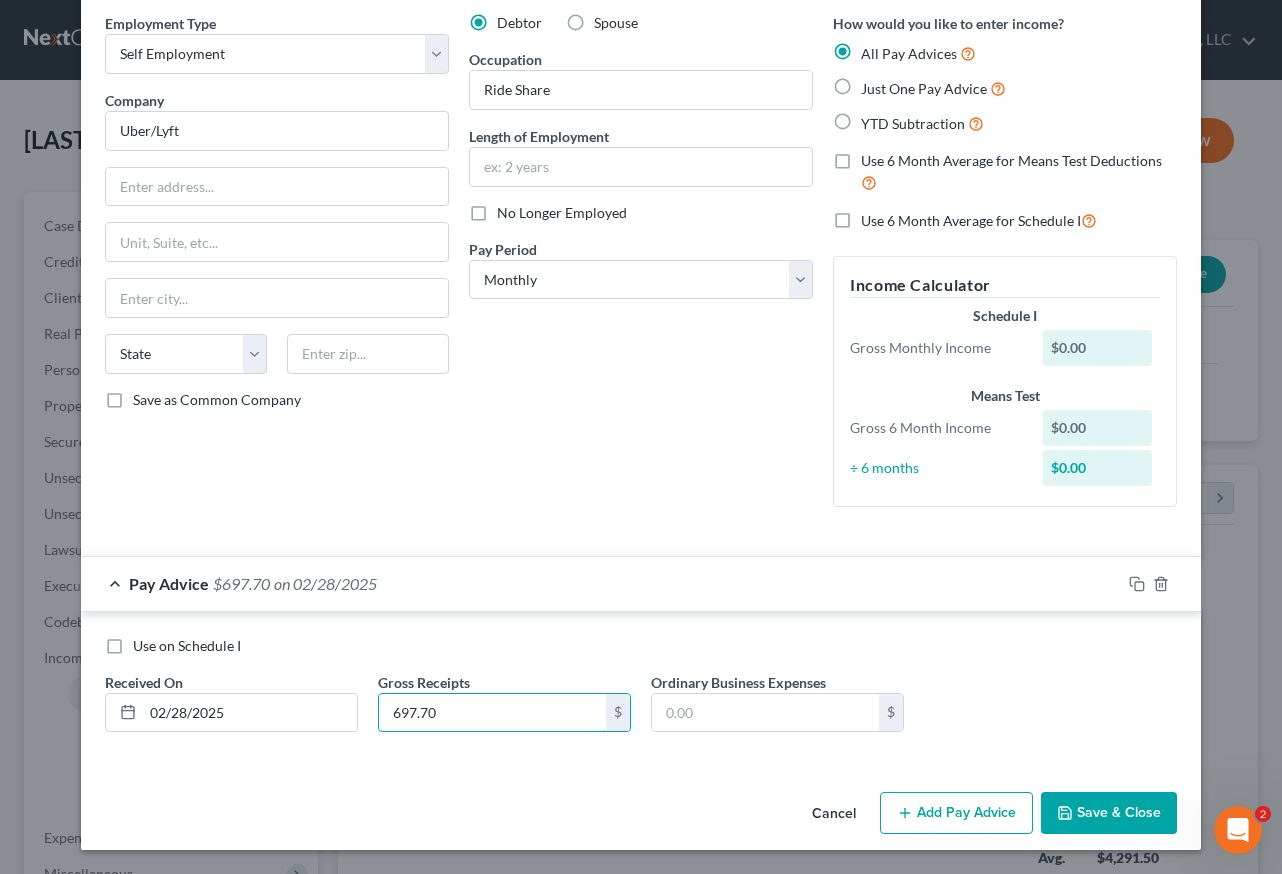 type on "697.70" 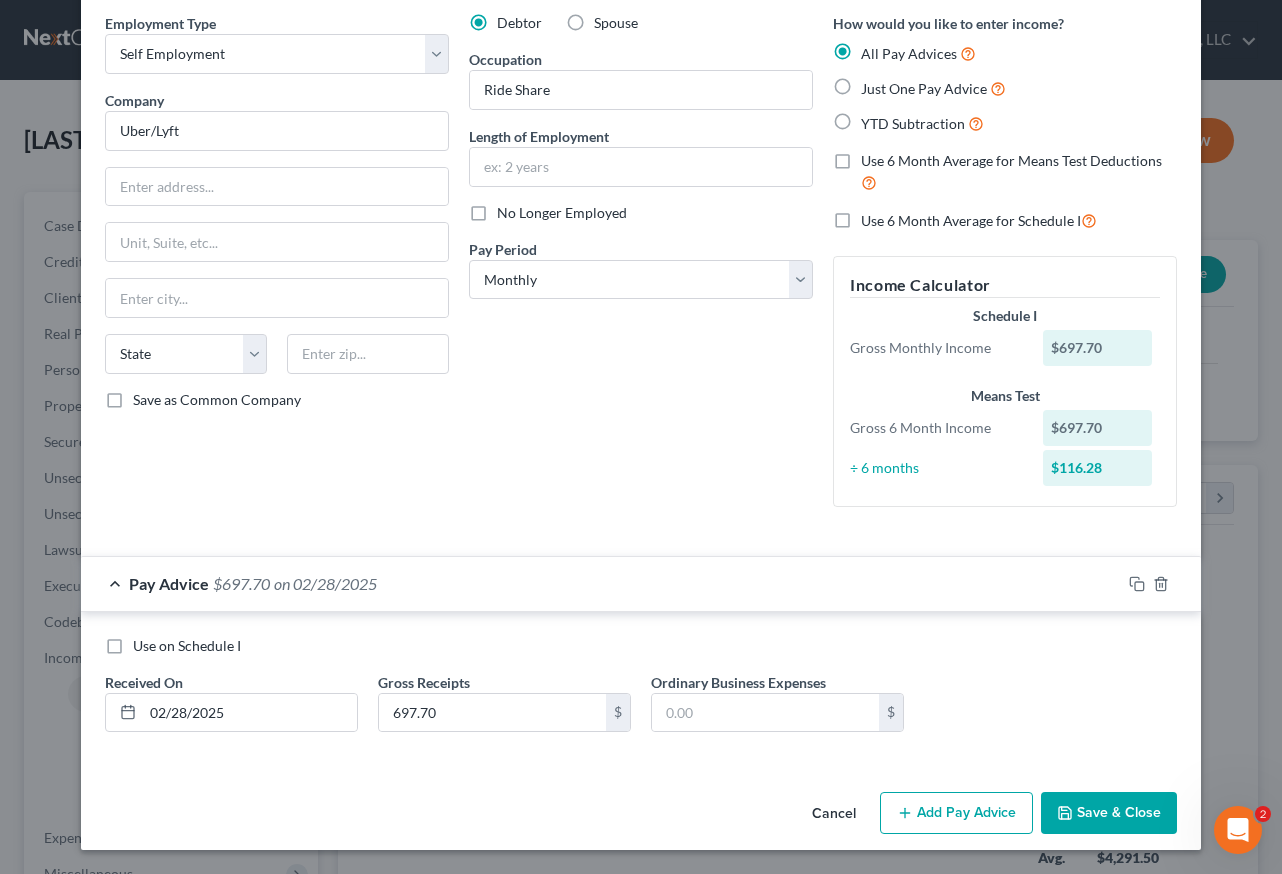 click on "Add Pay Advice" at bounding box center (956, 813) 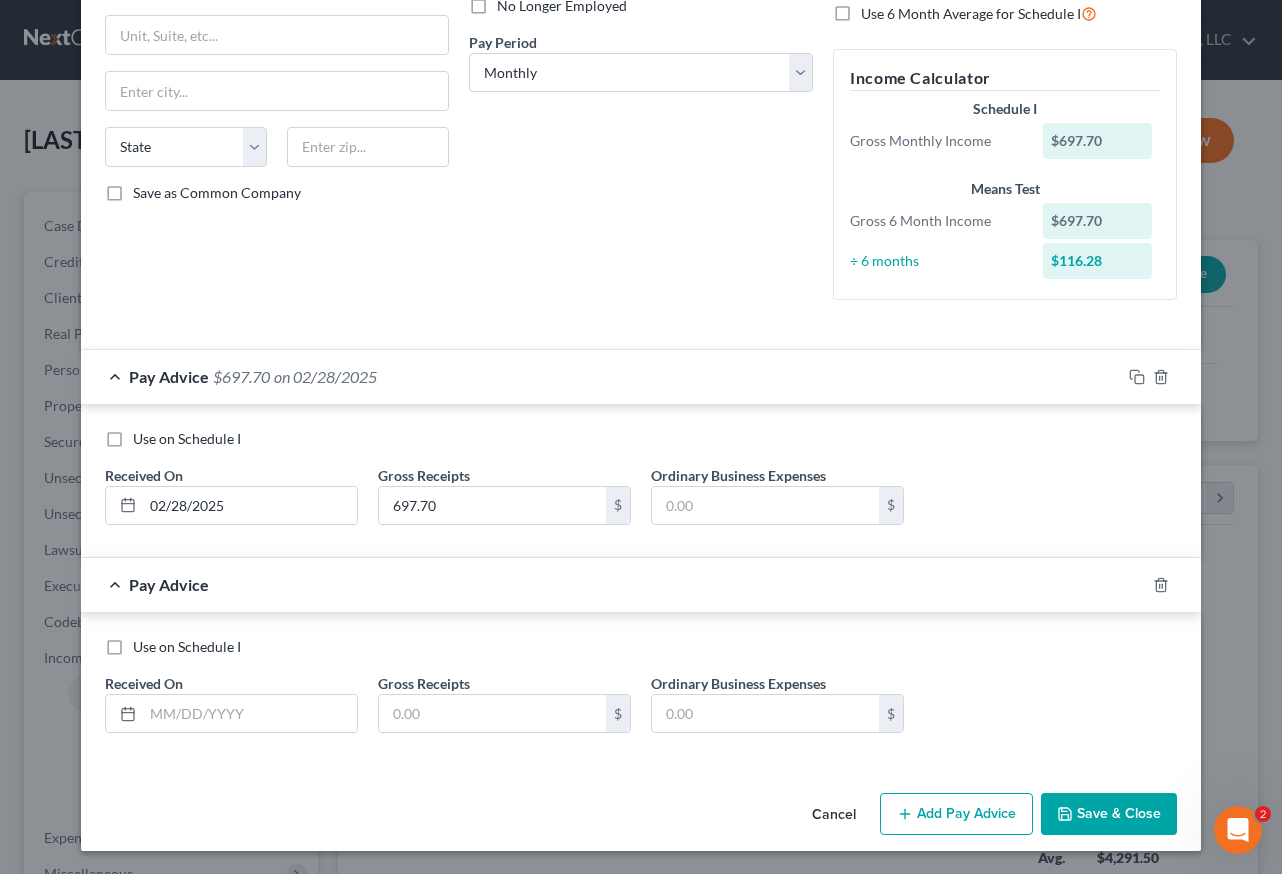 scroll, scrollTop: 287, scrollLeft: 0, axis: vertical 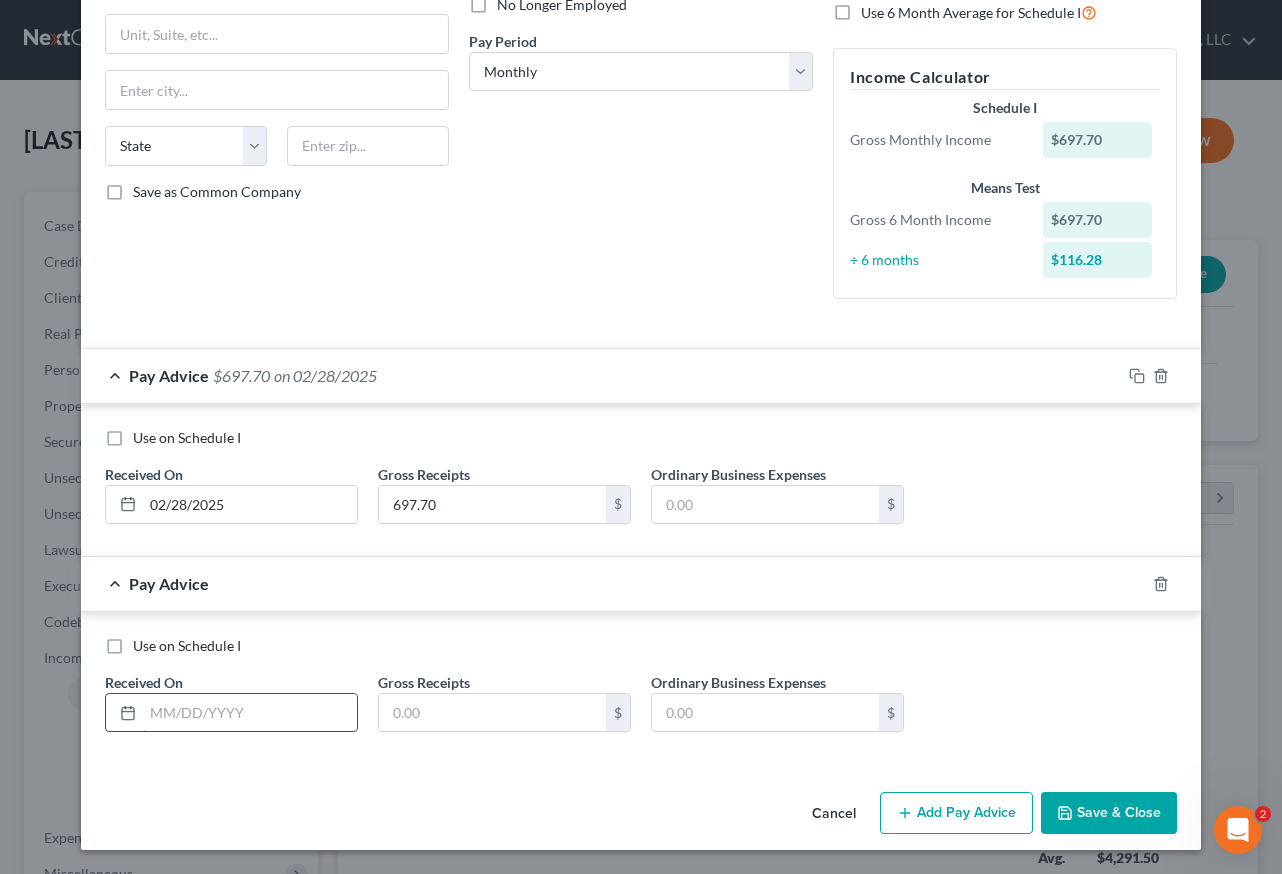 click at bounding box center (250, 713) 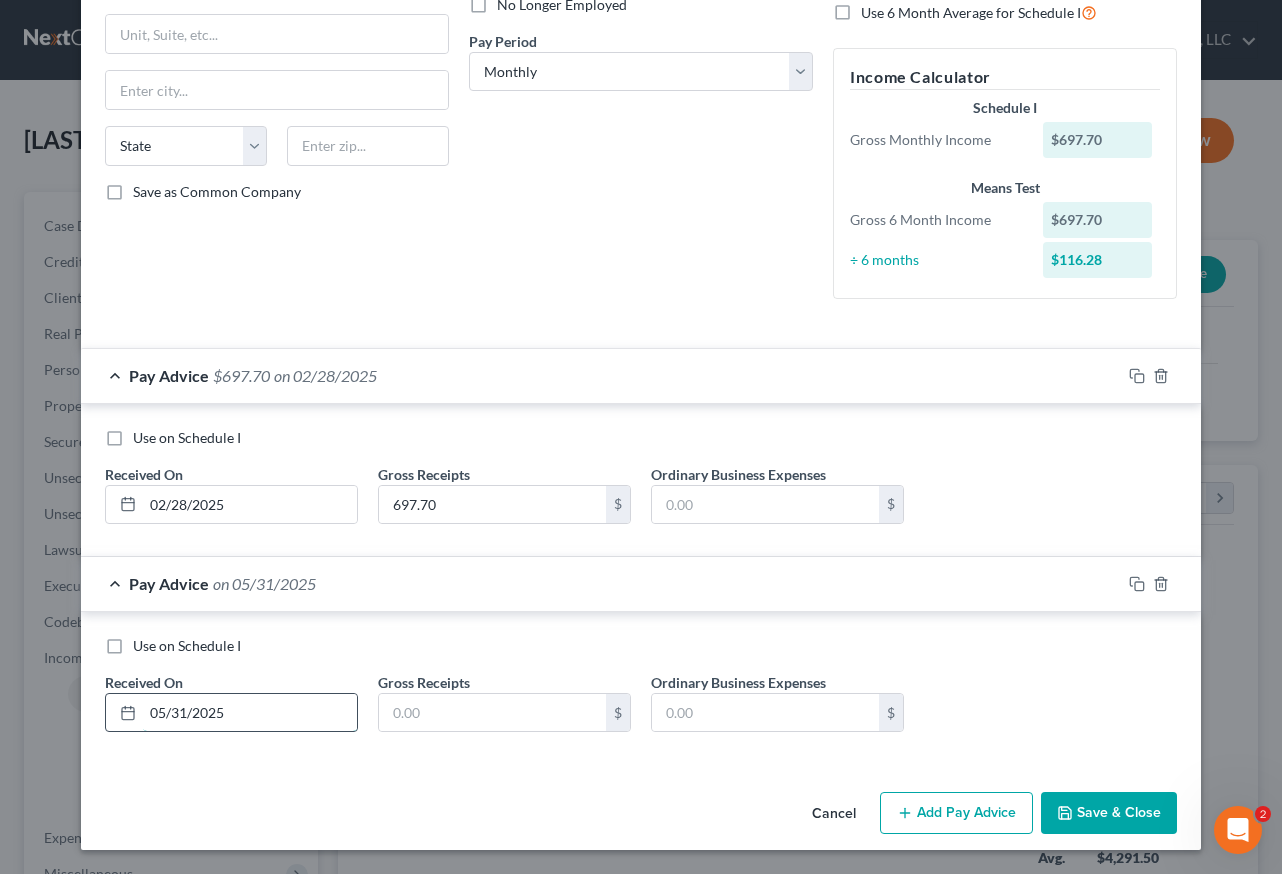 type on "05/31/2025" 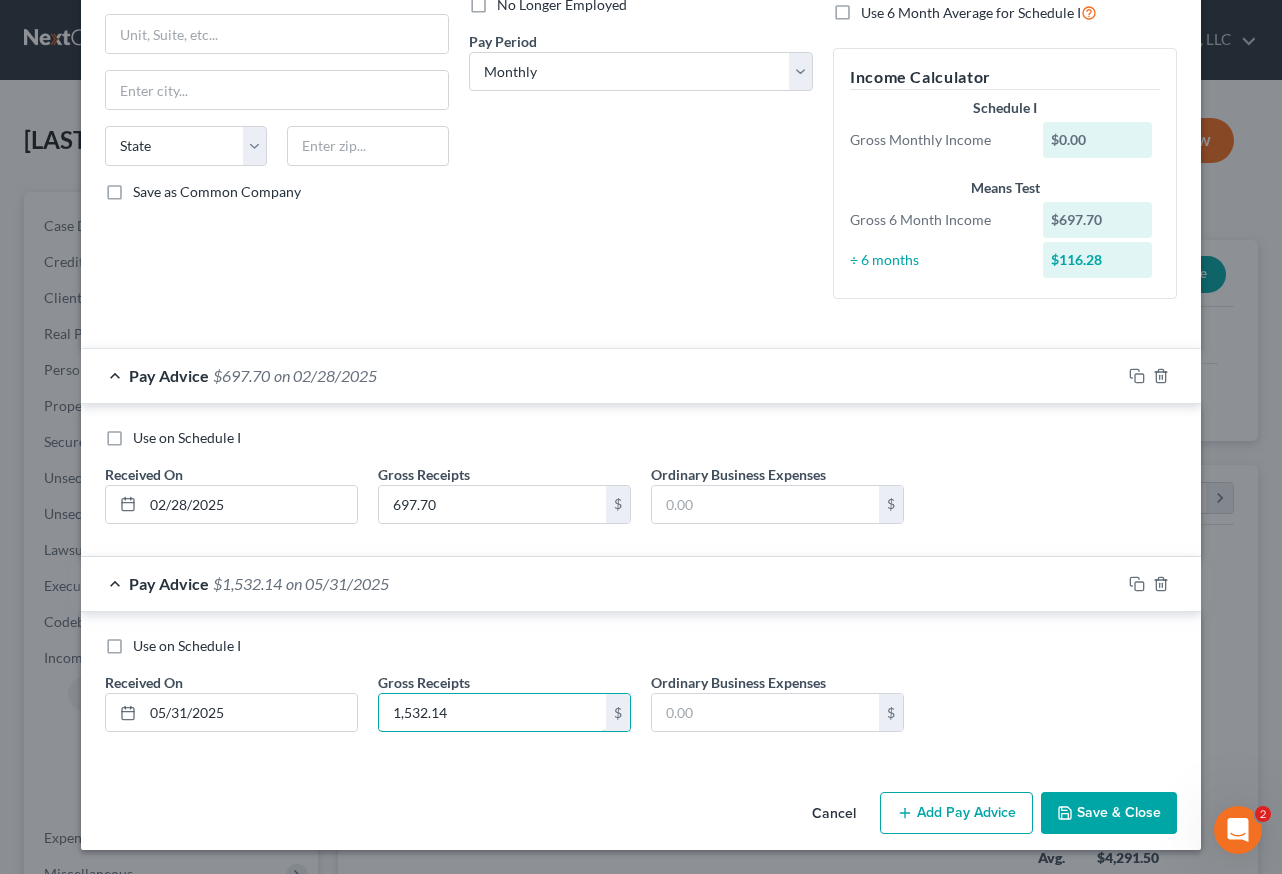 type on "1,532.14" 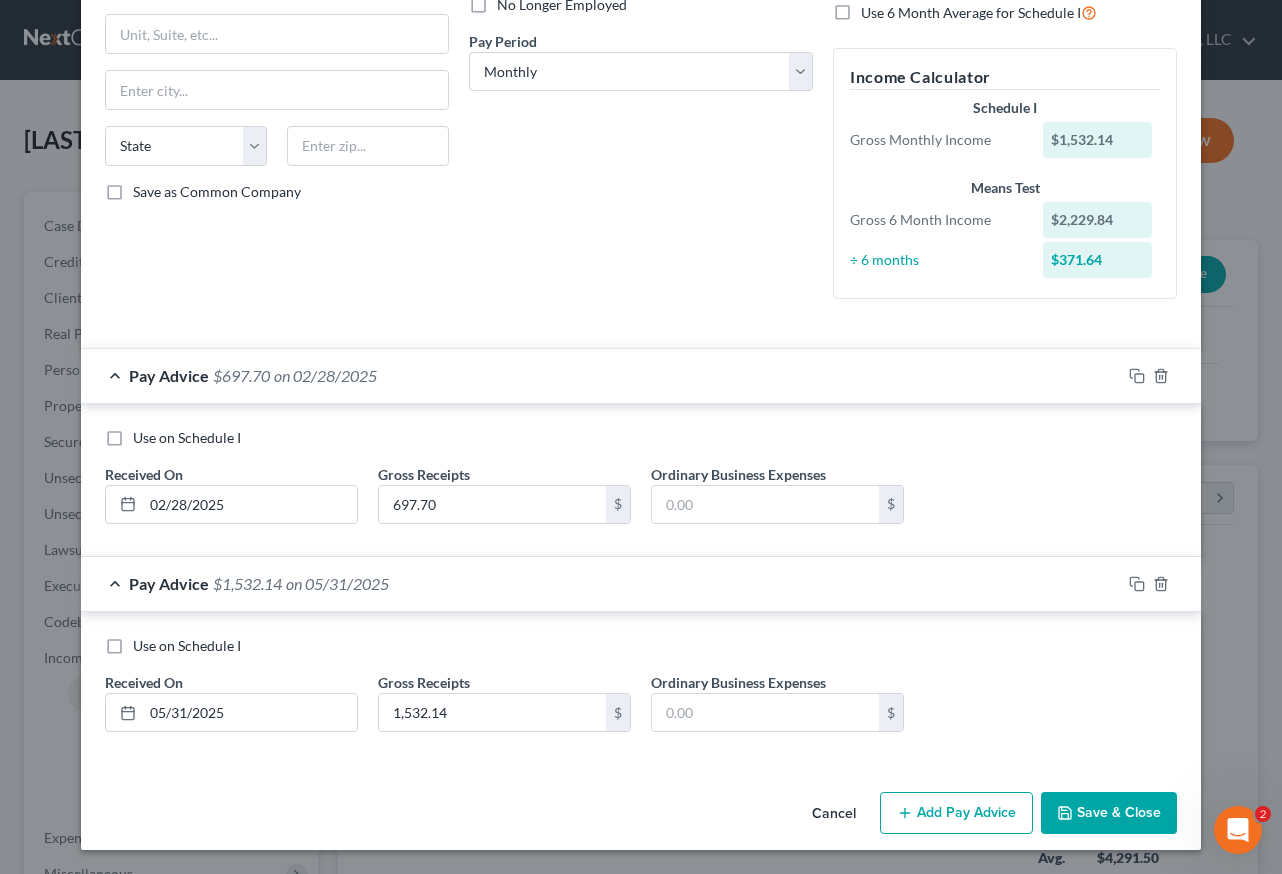 click on "Add Pay Advice" at bounding box center (956, 813) 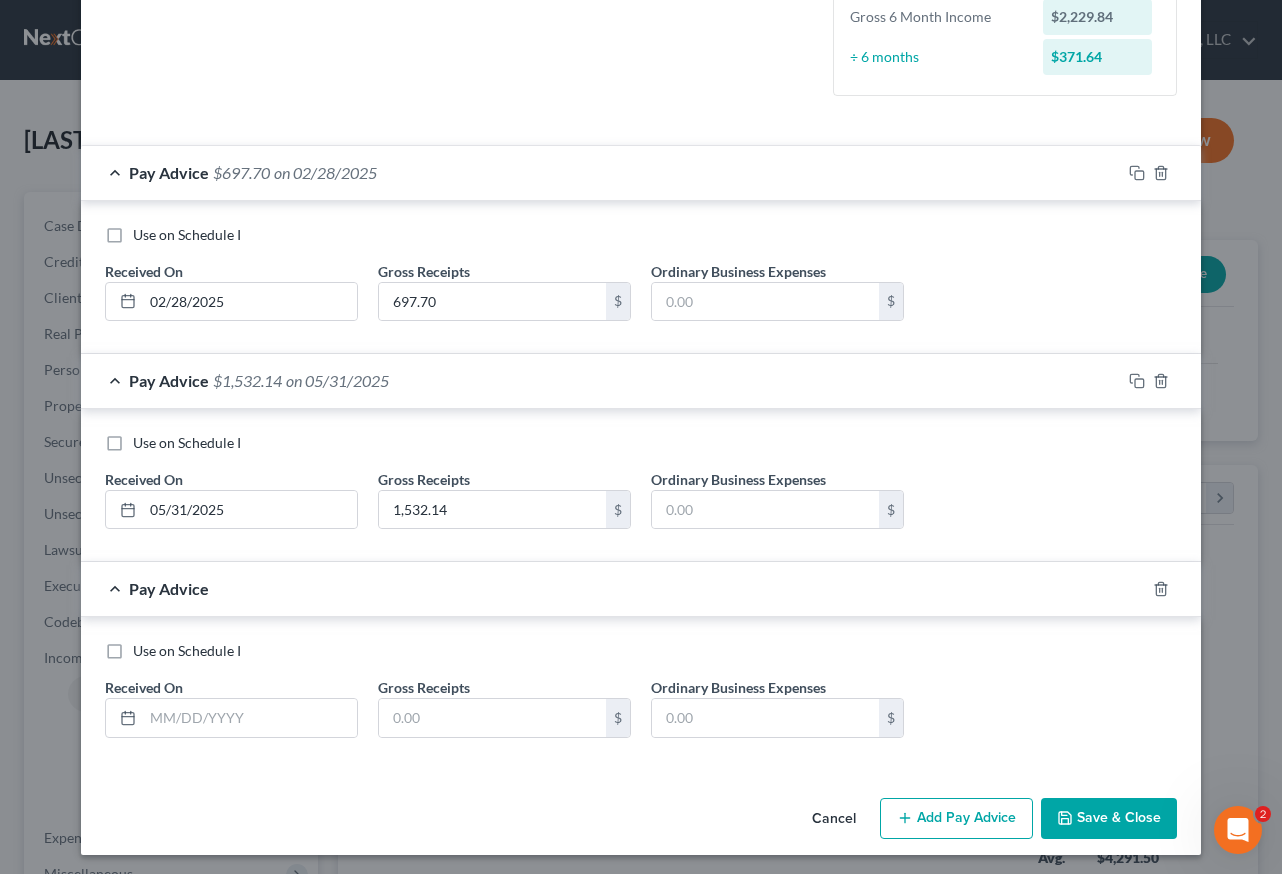 scroll, scrollTop: 495, scrollLeft: 0, axis: vertical 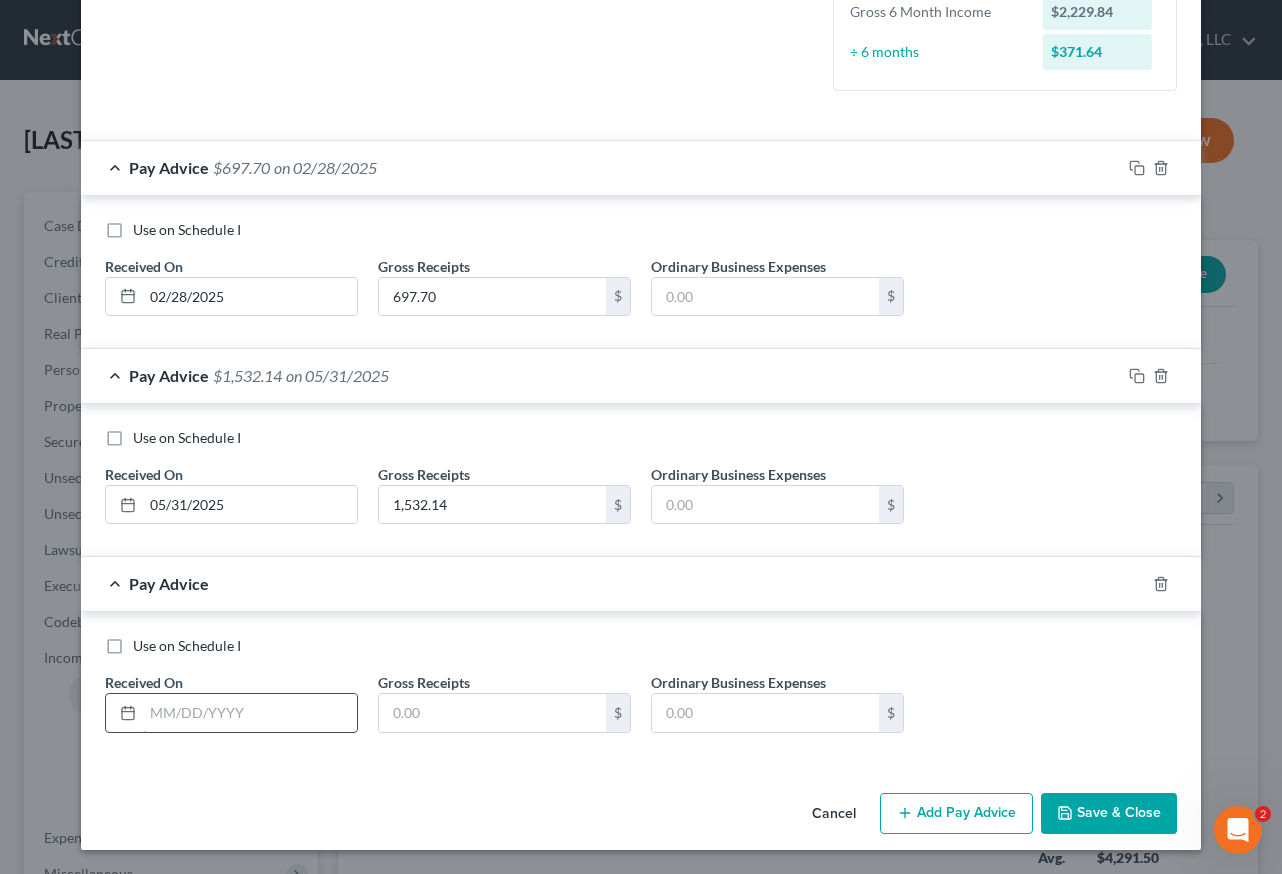 click at bounding box center (250, 713) 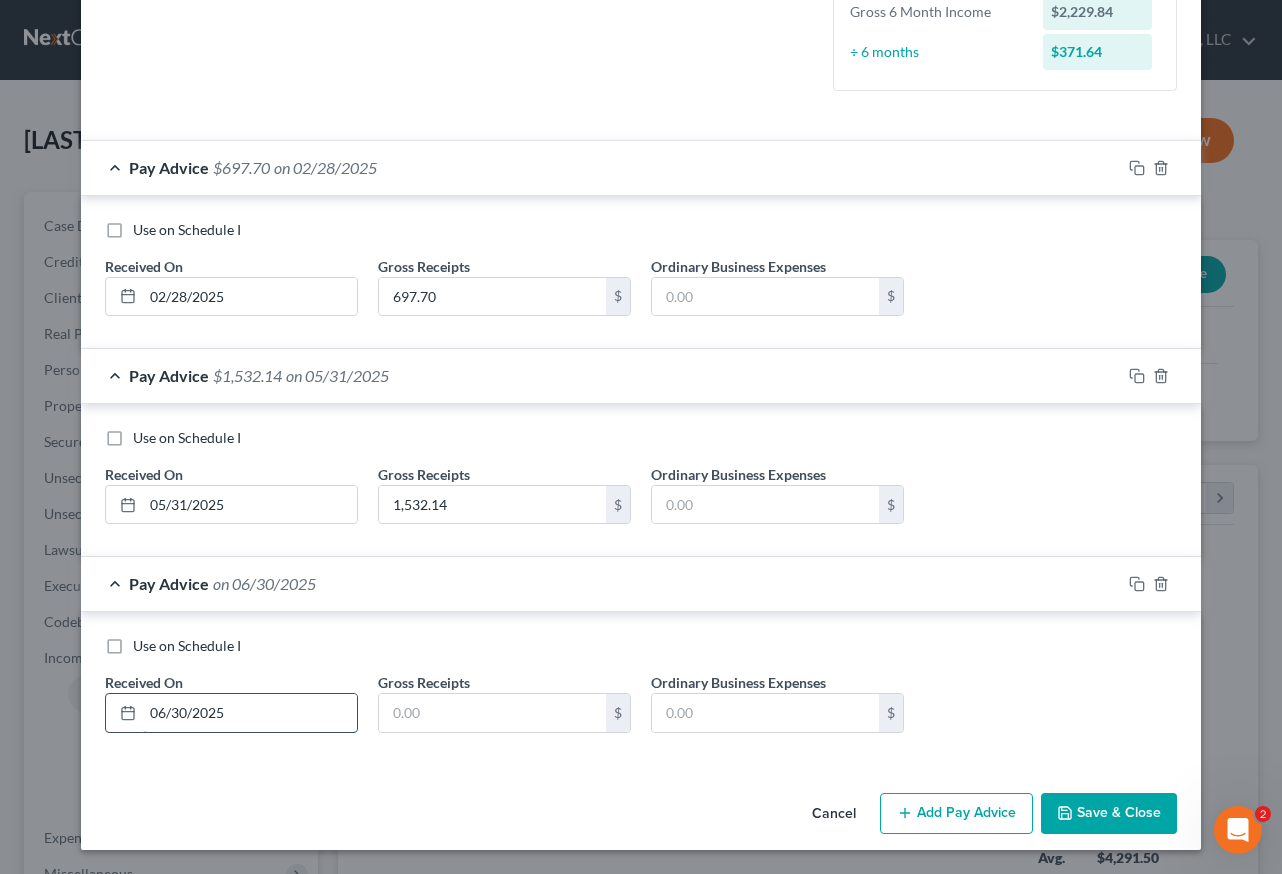 type on "06/30/2025" 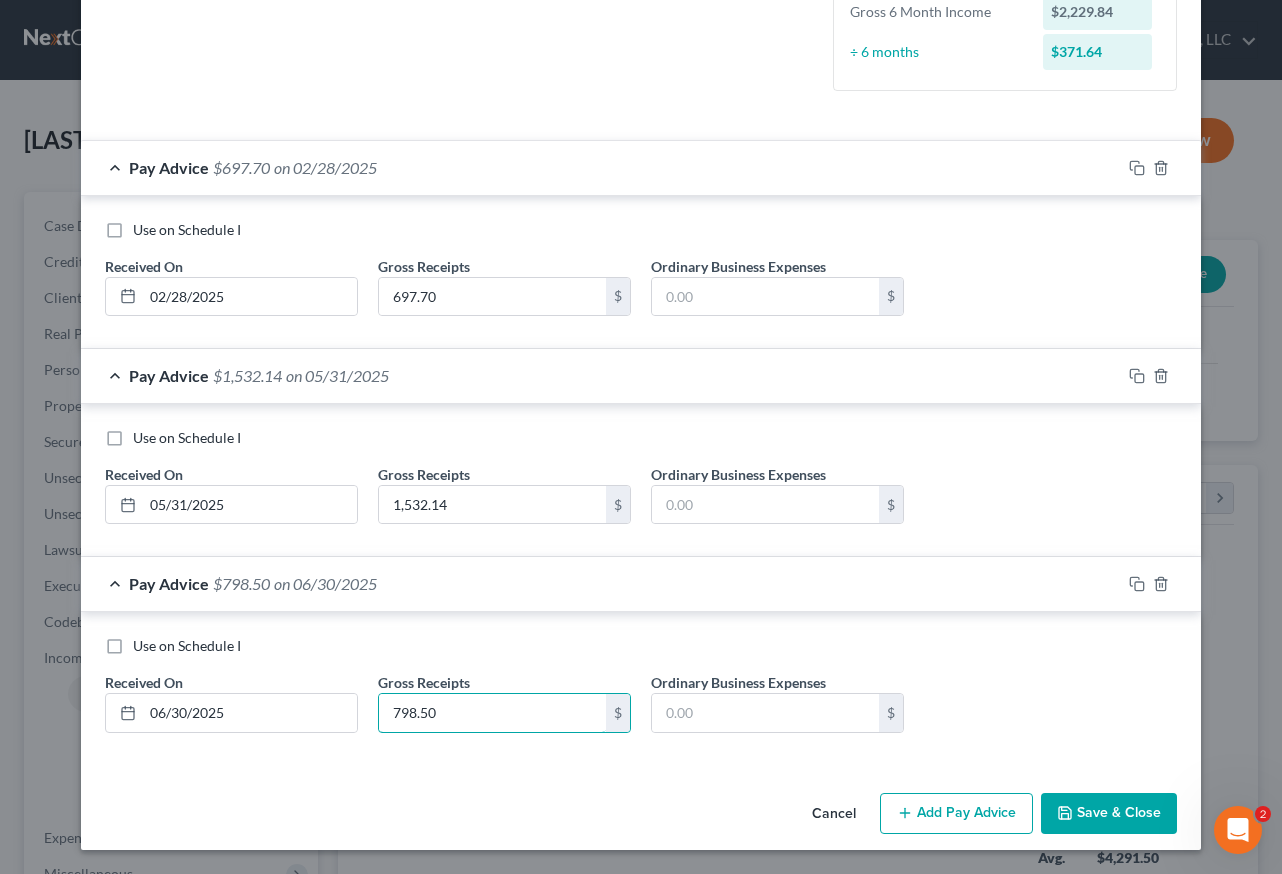 type on "798.50" 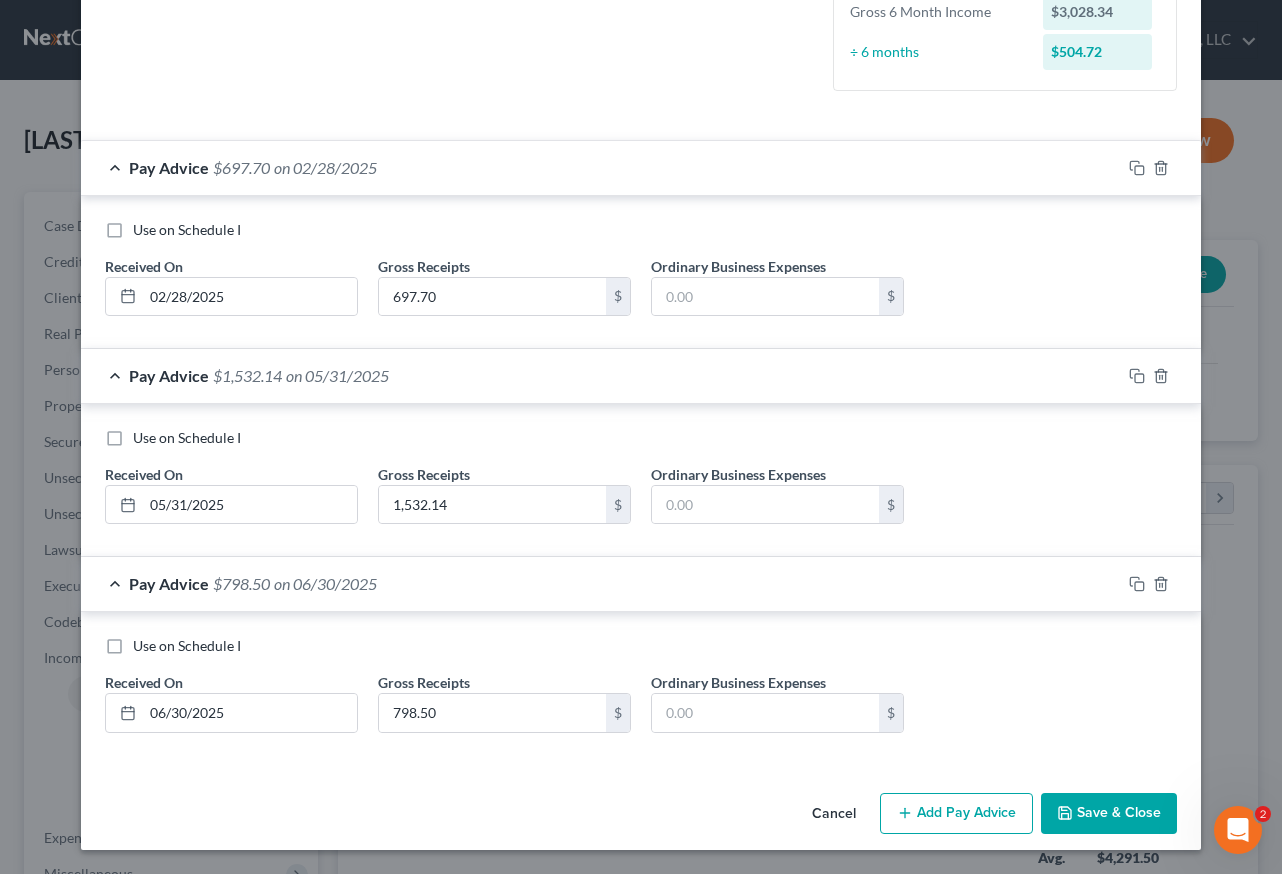click on "Add Pay Advice" at bounding box center (956, 814) 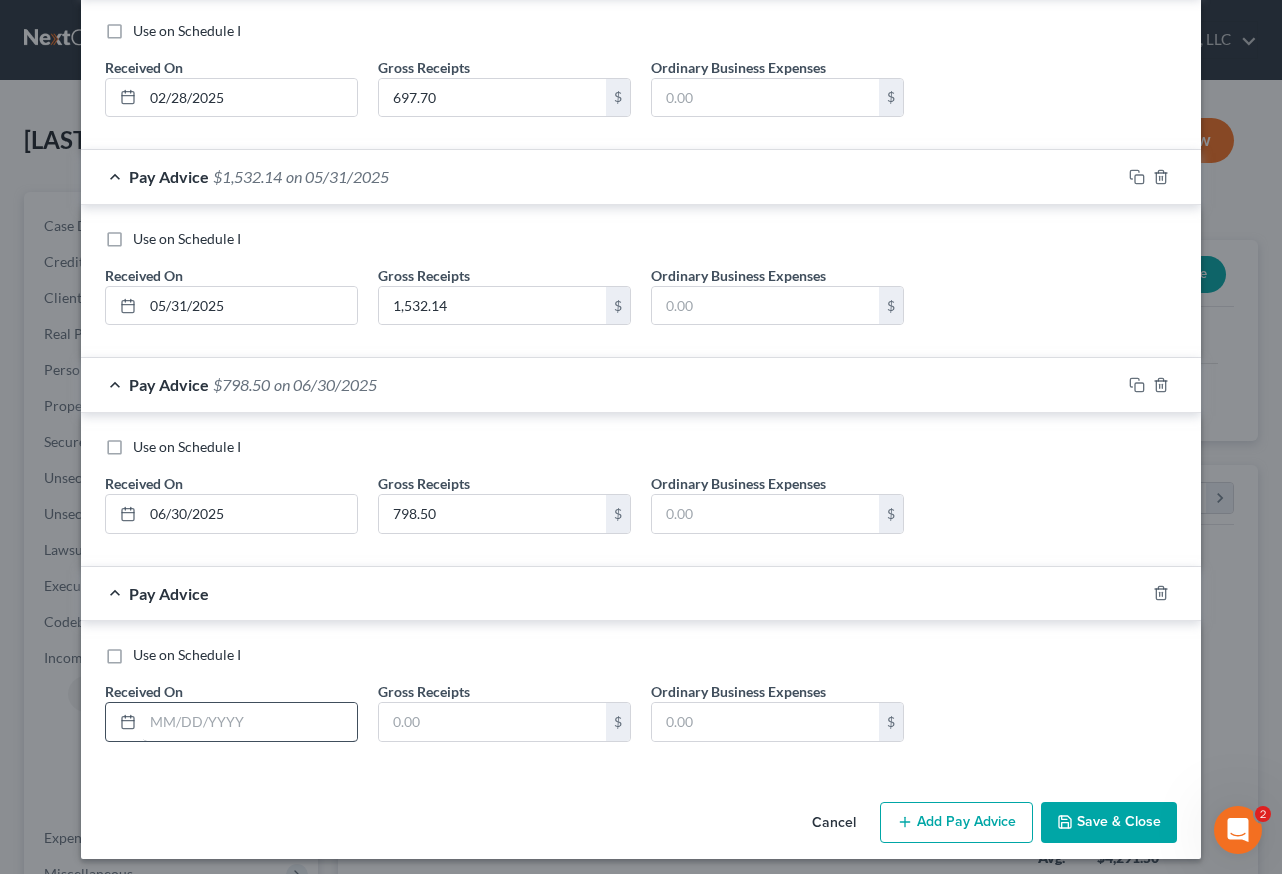 scroll, scrollTop: 703, scrollLeft: 0, axis: vertical 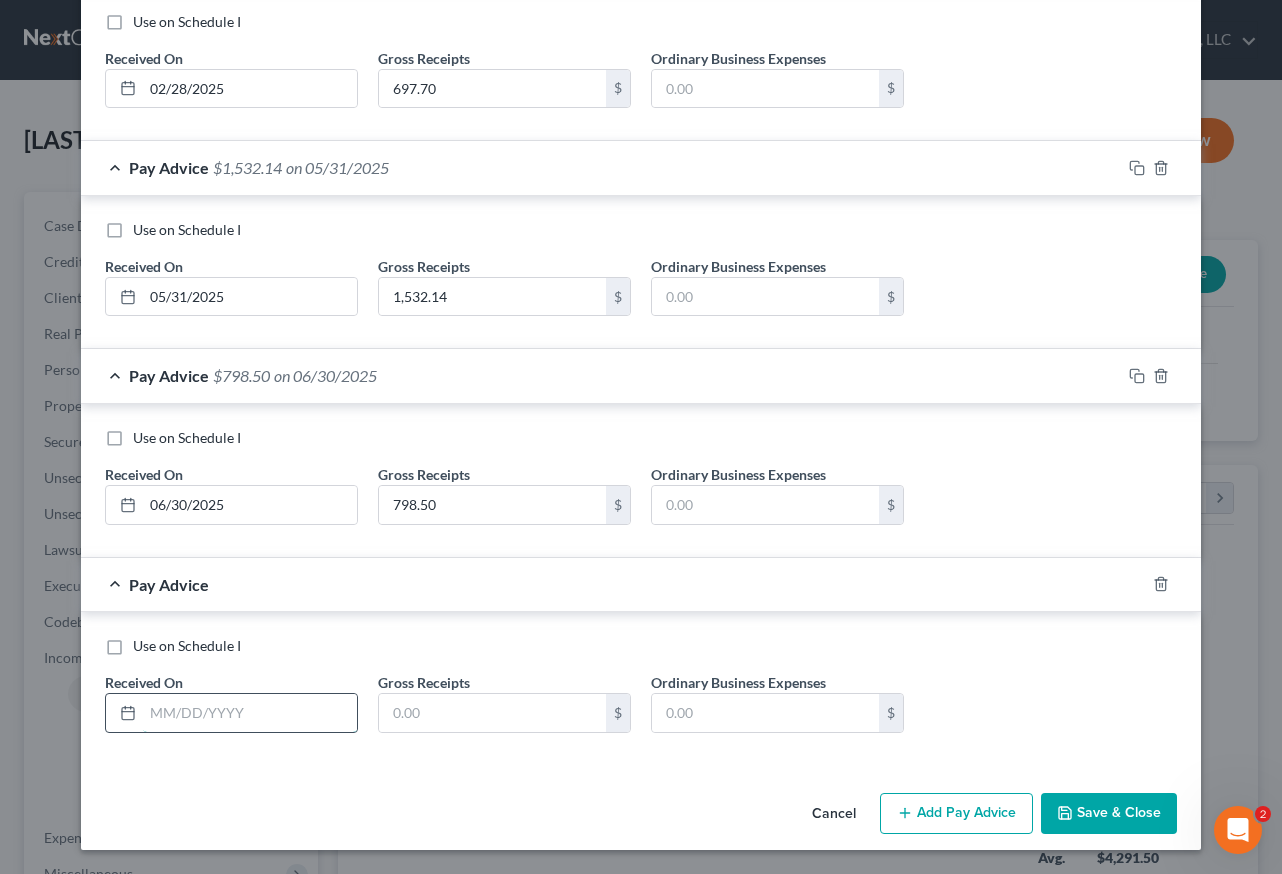 click at bounding box center [250, 713] 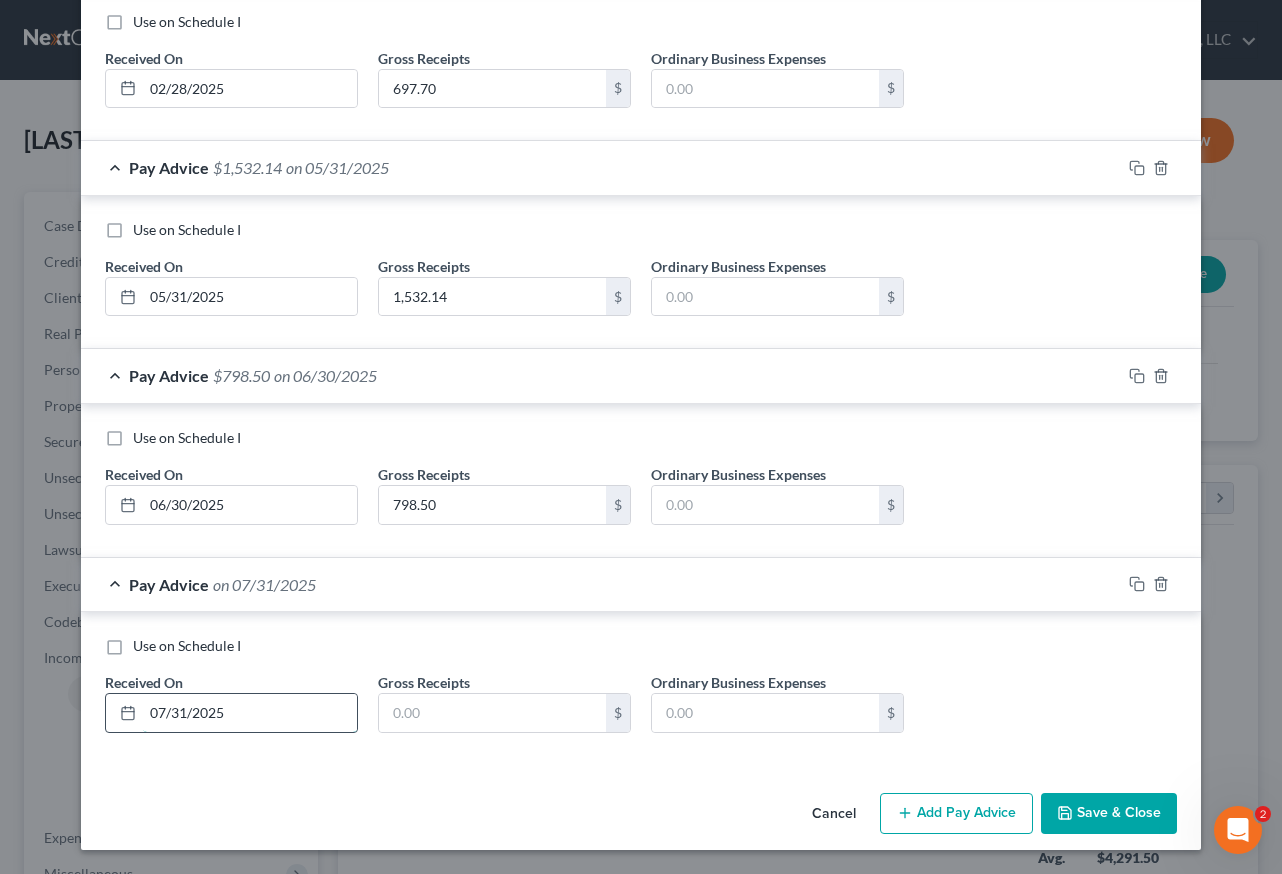 type on "07/31/2025" 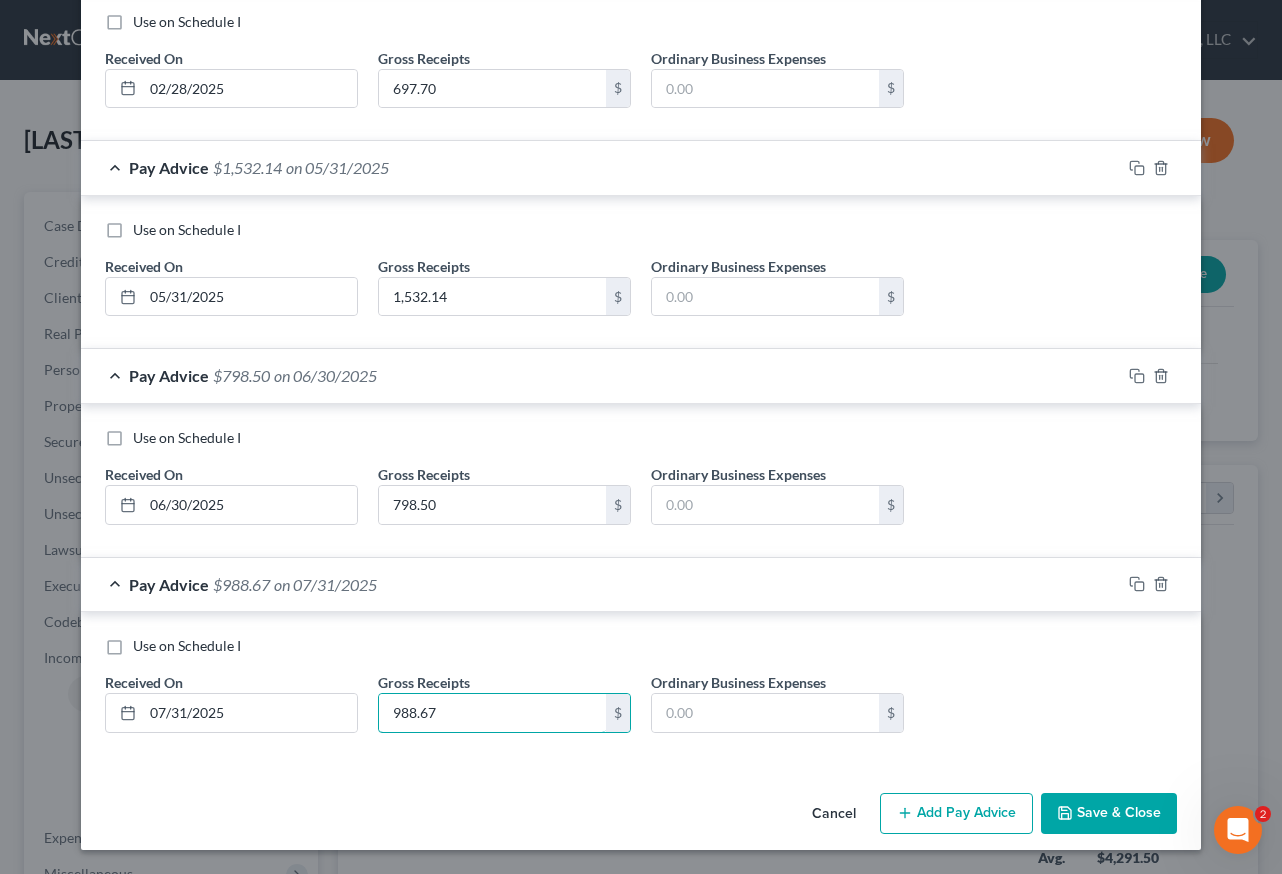 type on "988.67" 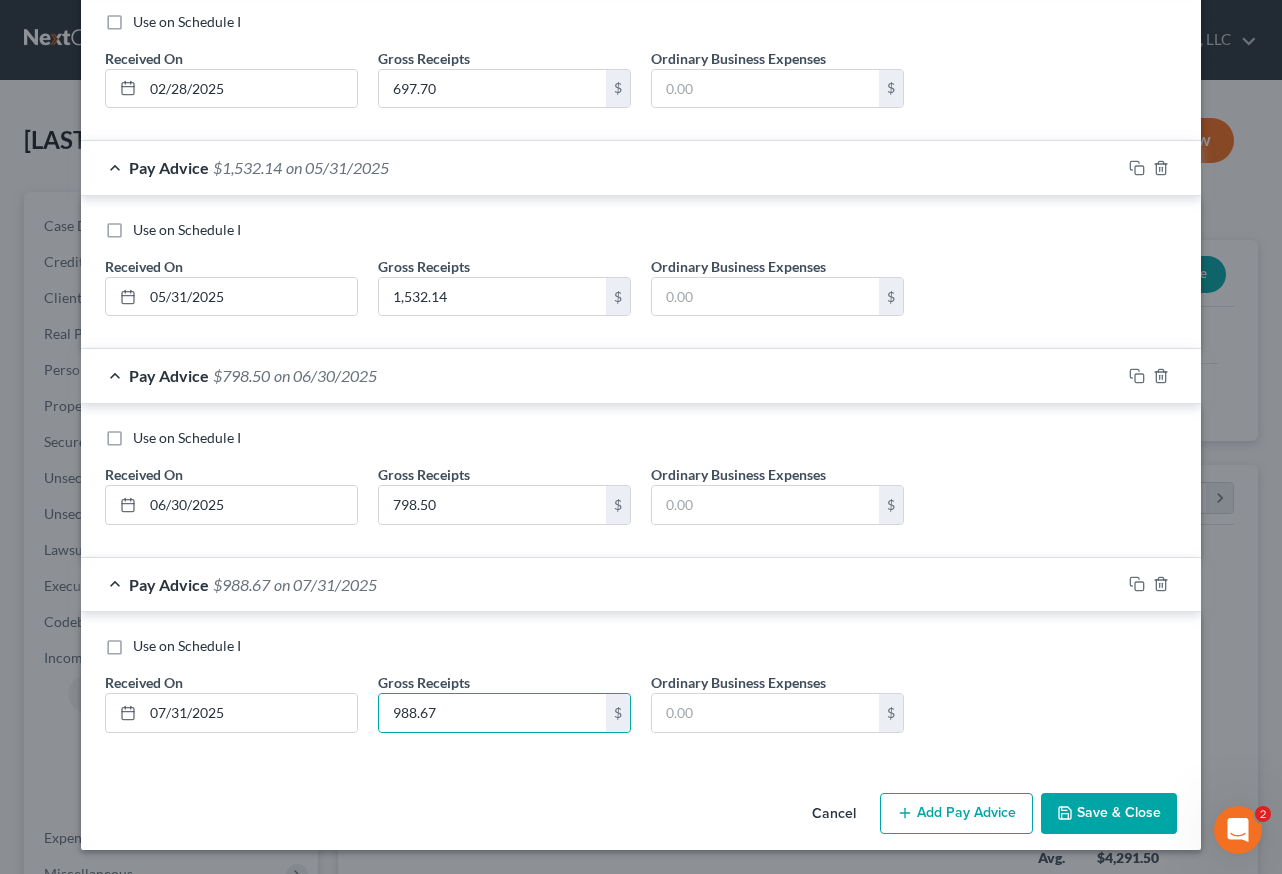 click on "Add Pay Advice" at bounding box center [956, 814] 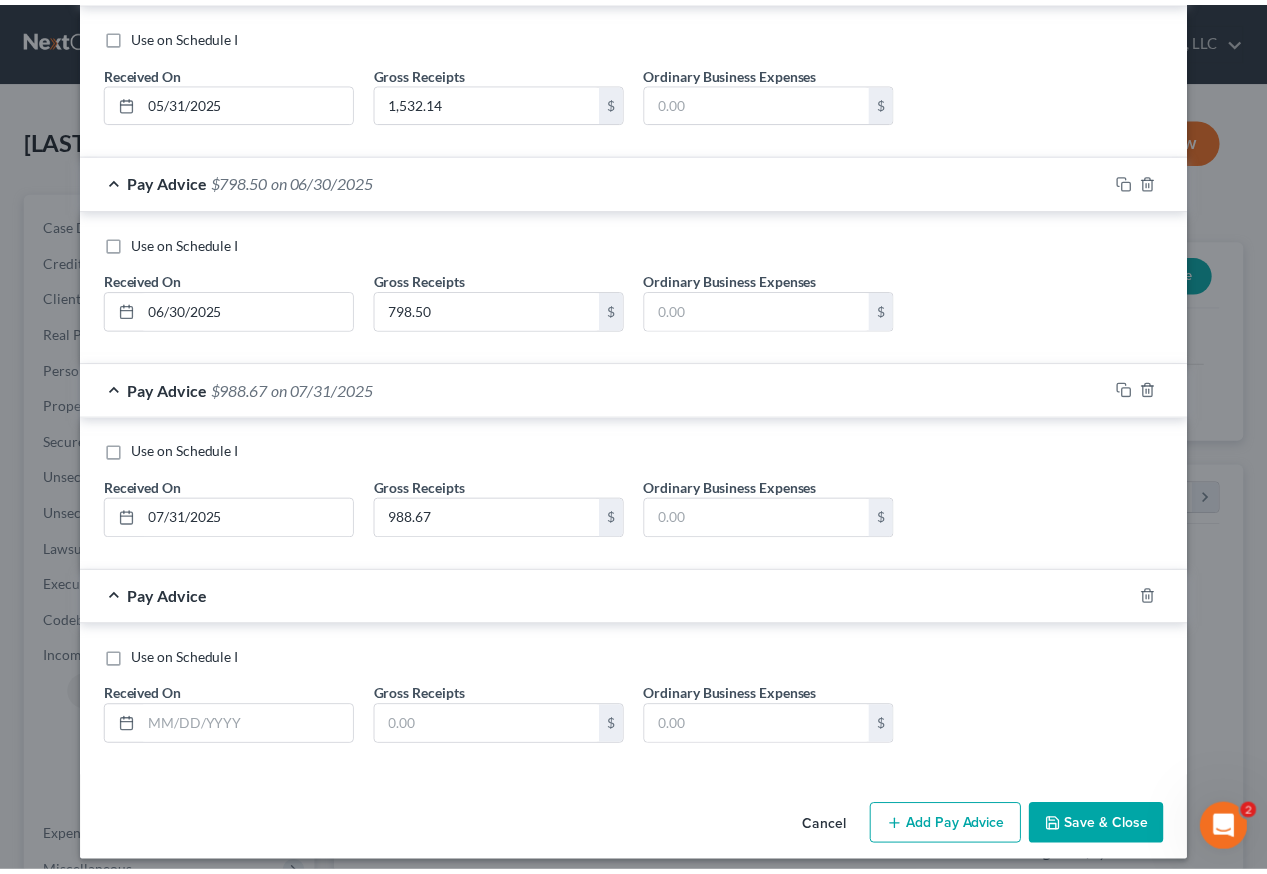 scroll, scrollTop: 911, scrollLeft: 0, axis: vertical 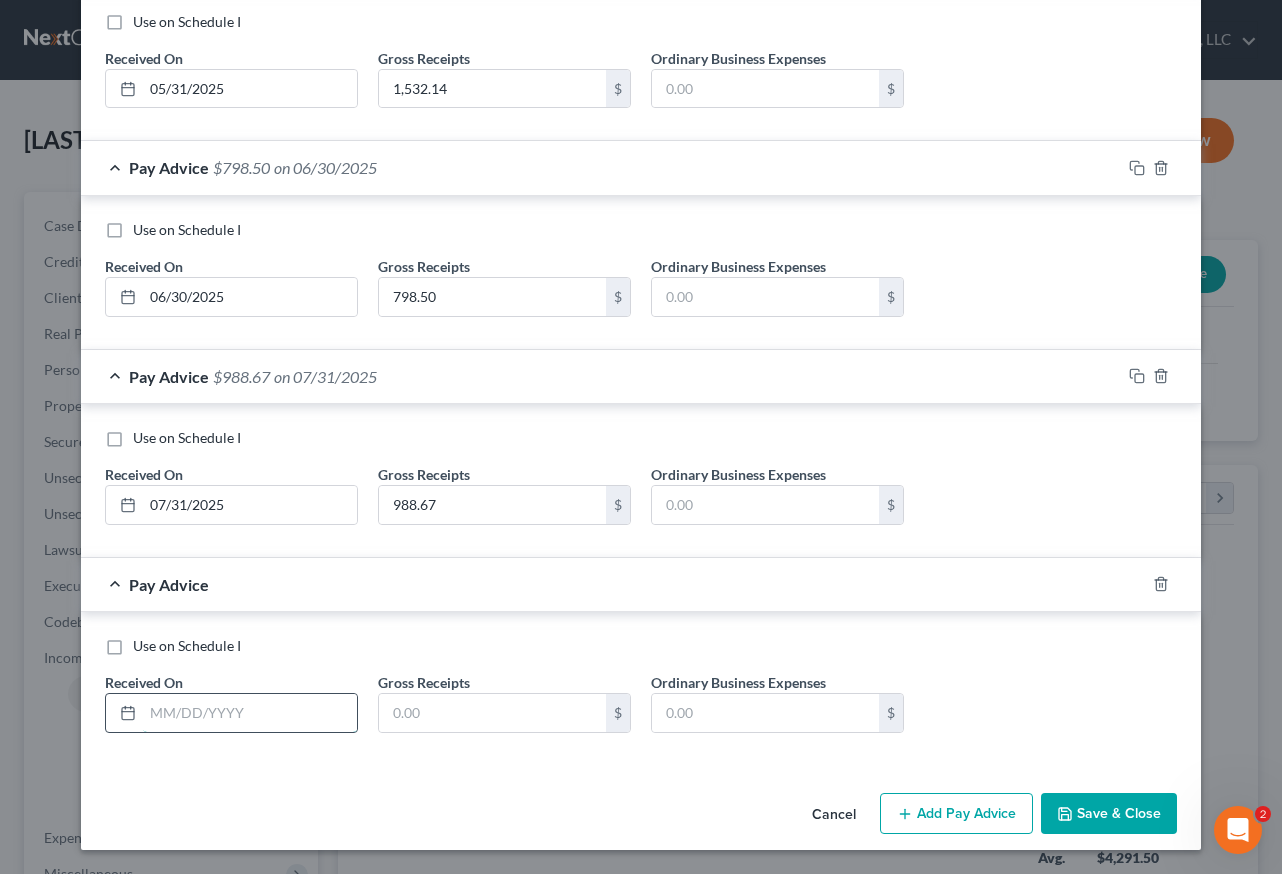 click at bounding box center [250, 713] 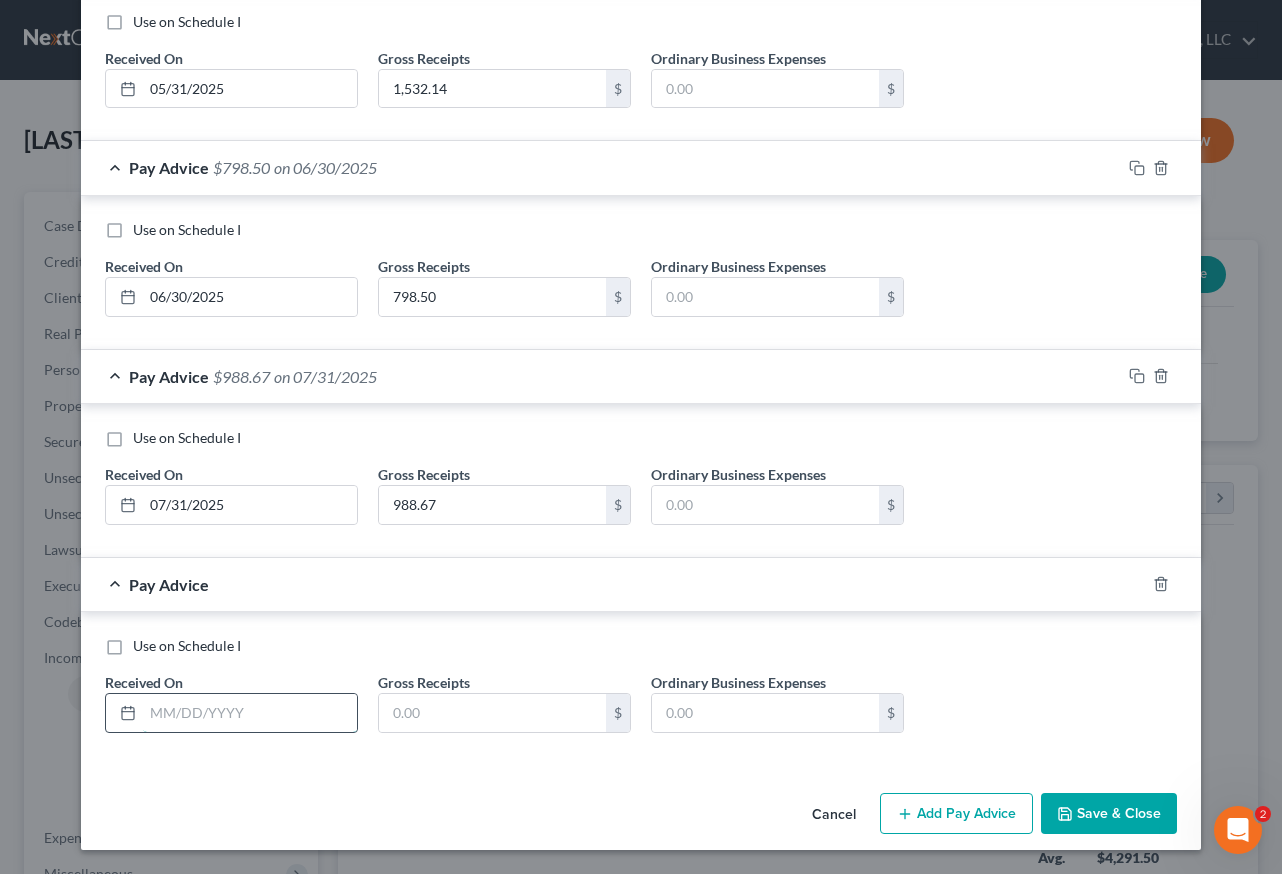 click at bounding box center [250, 713] 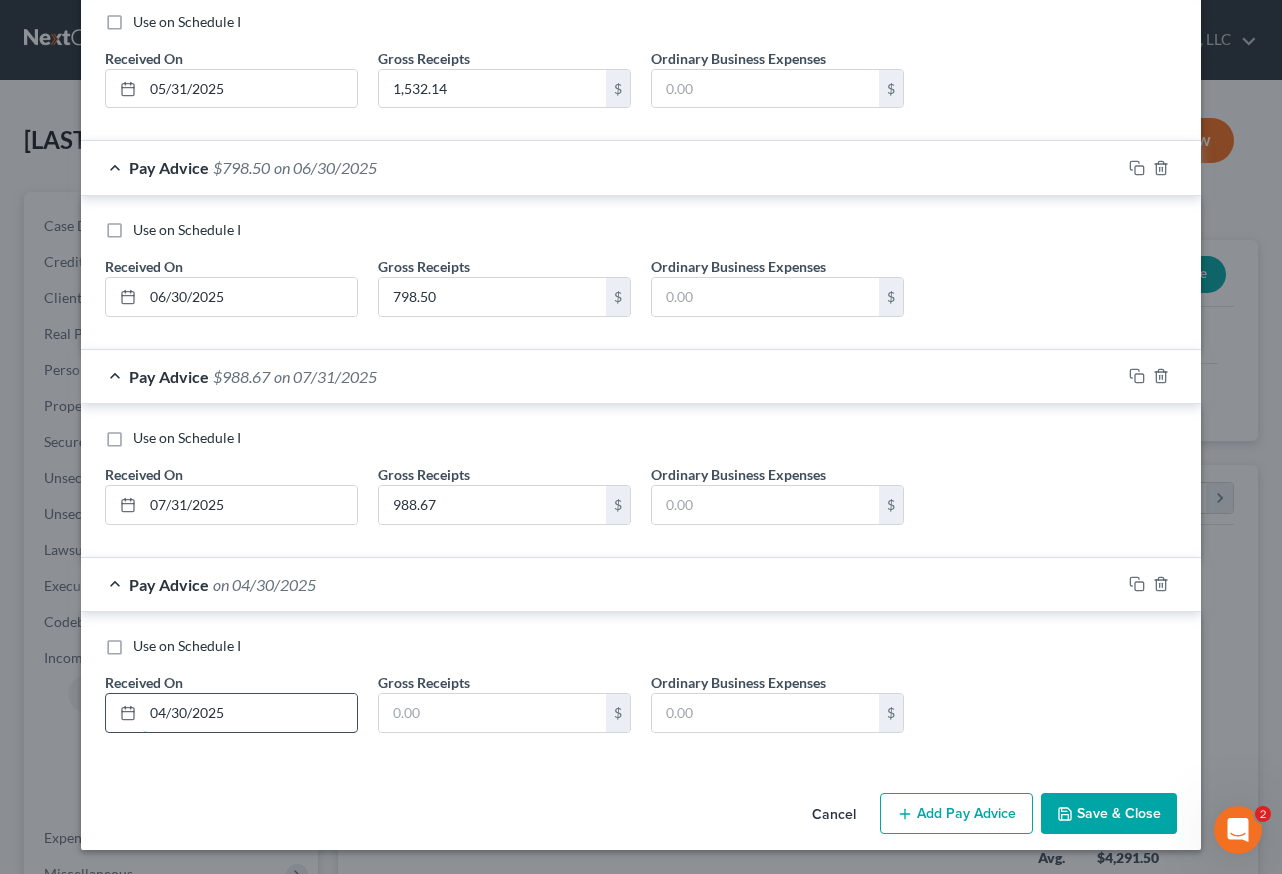 type on "04/30/2025" 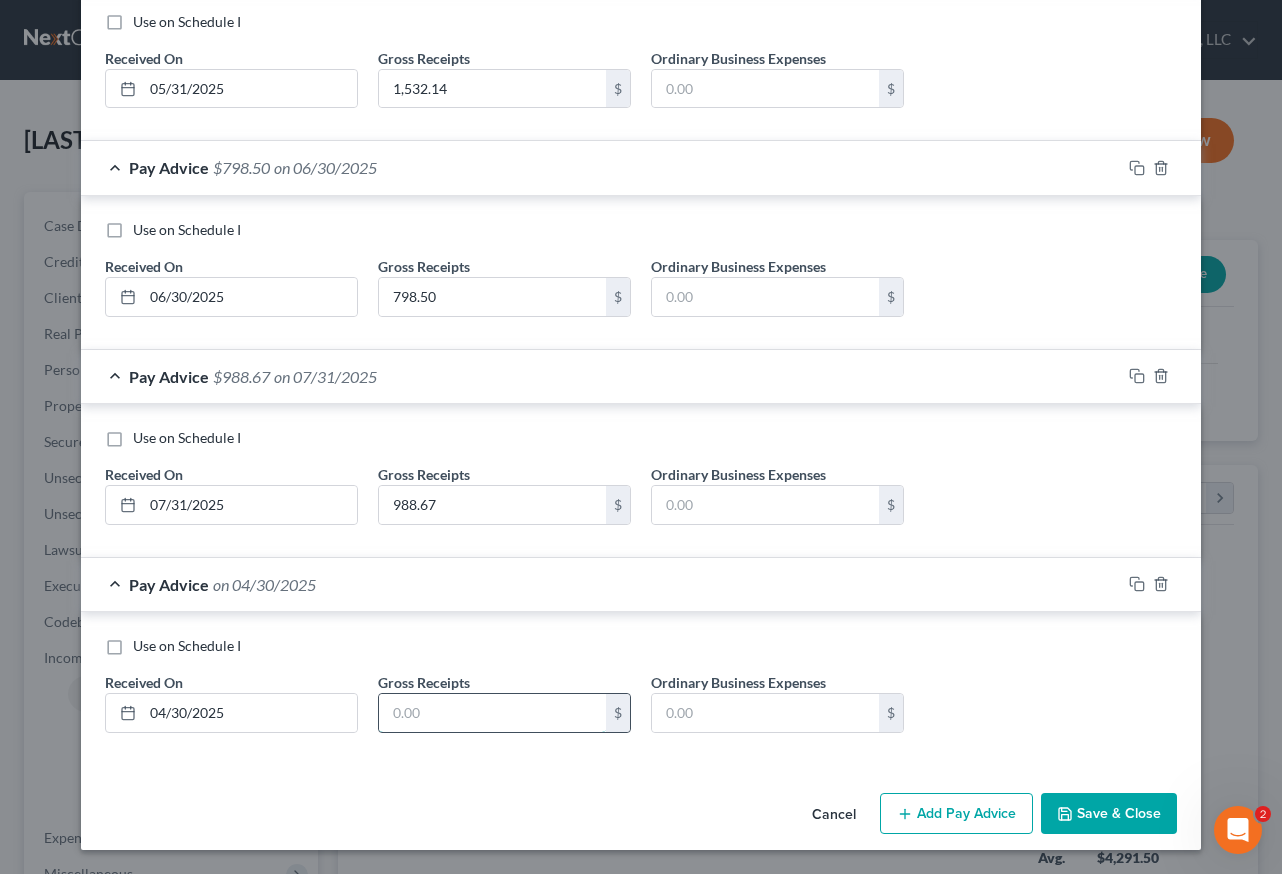 click at bounding box center [492, 713] 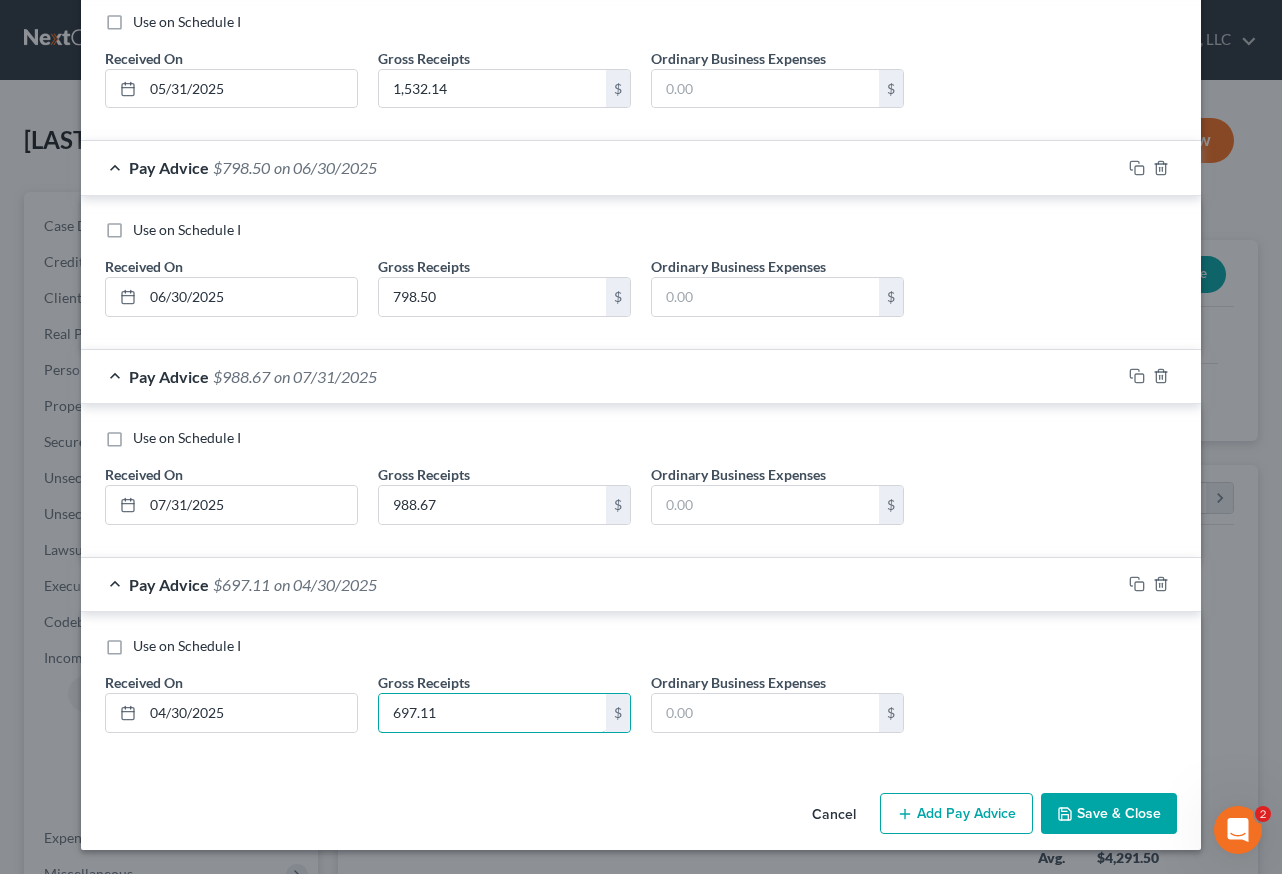 type on "697.11" 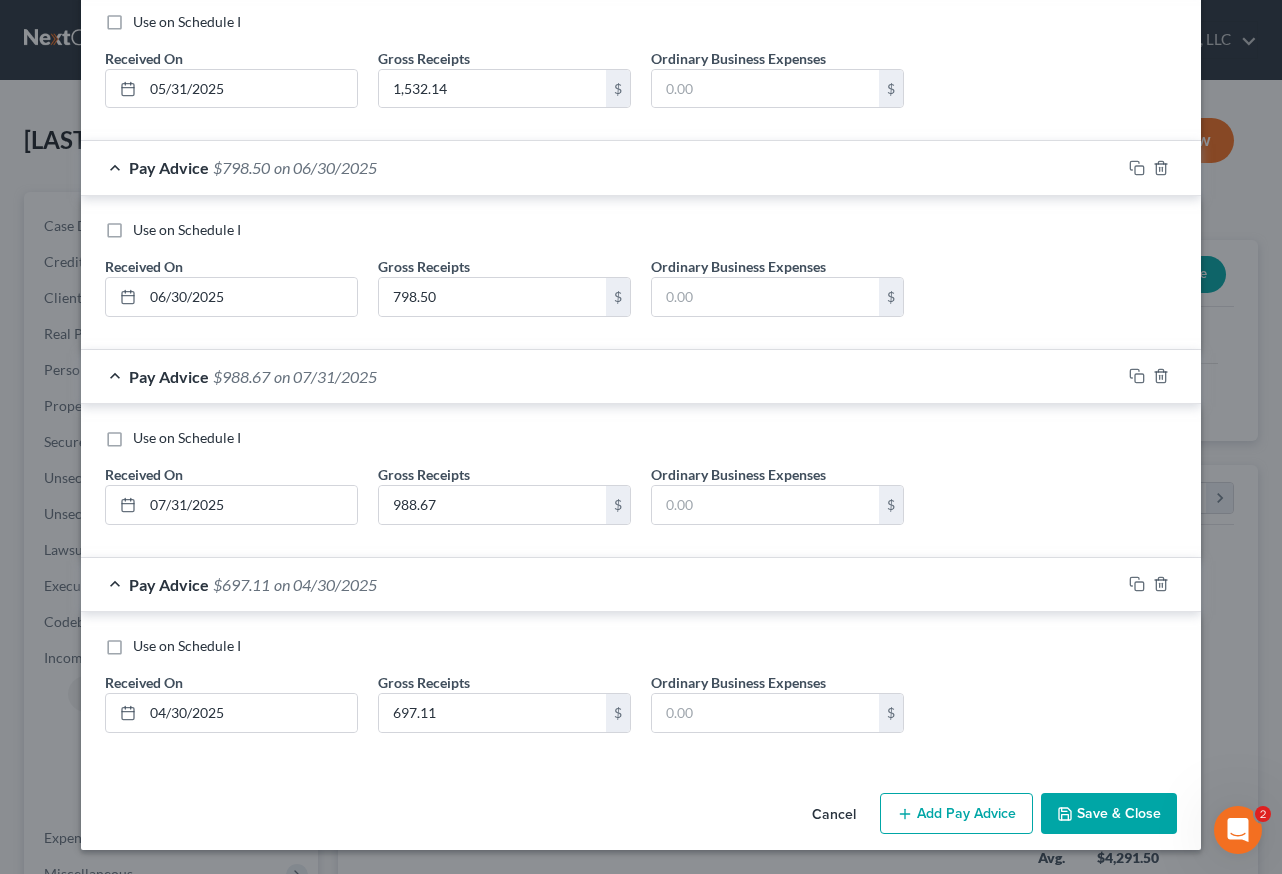 click on "Save & Close" at bounding box center (1109, 814) 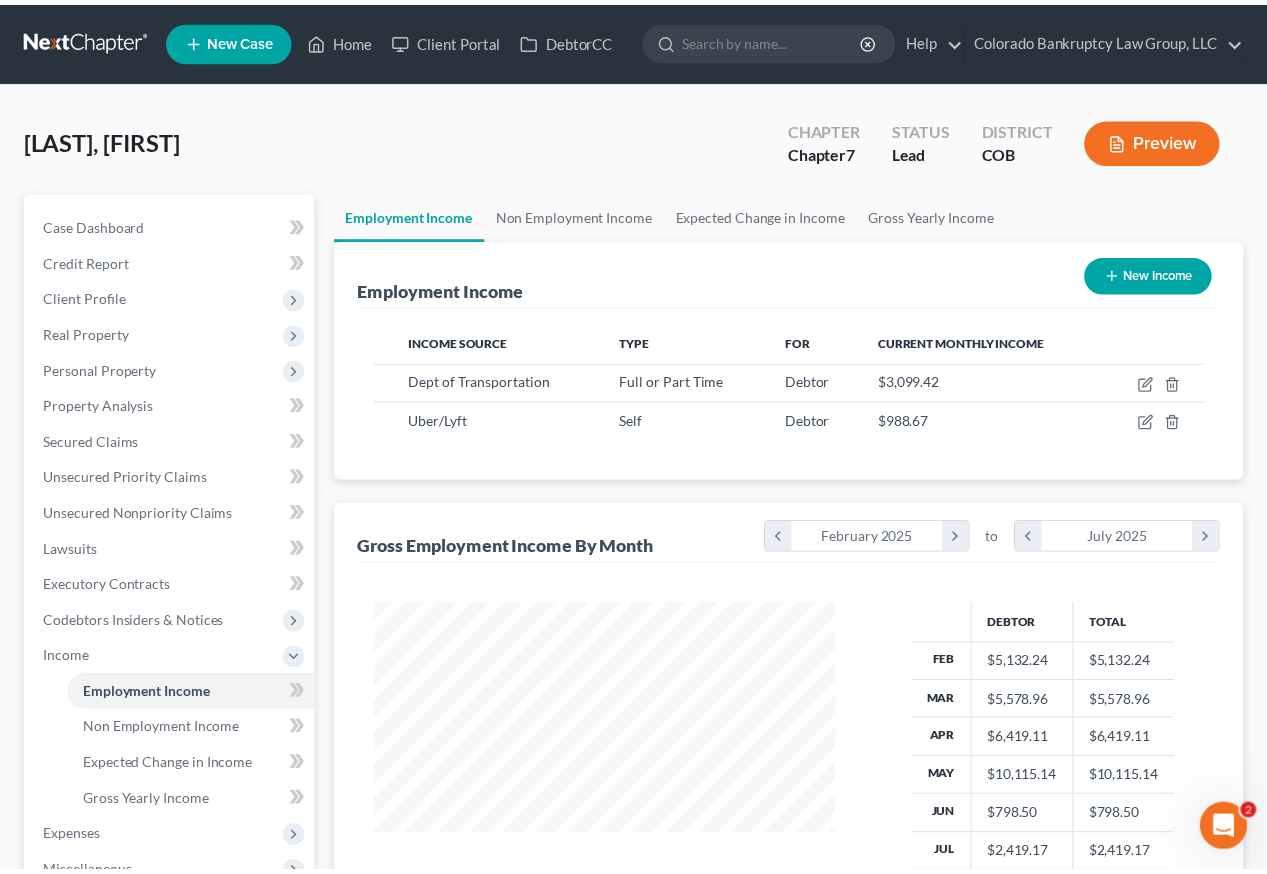 scroll, scrollTop: 359, scrollLeft: 507, axis: both 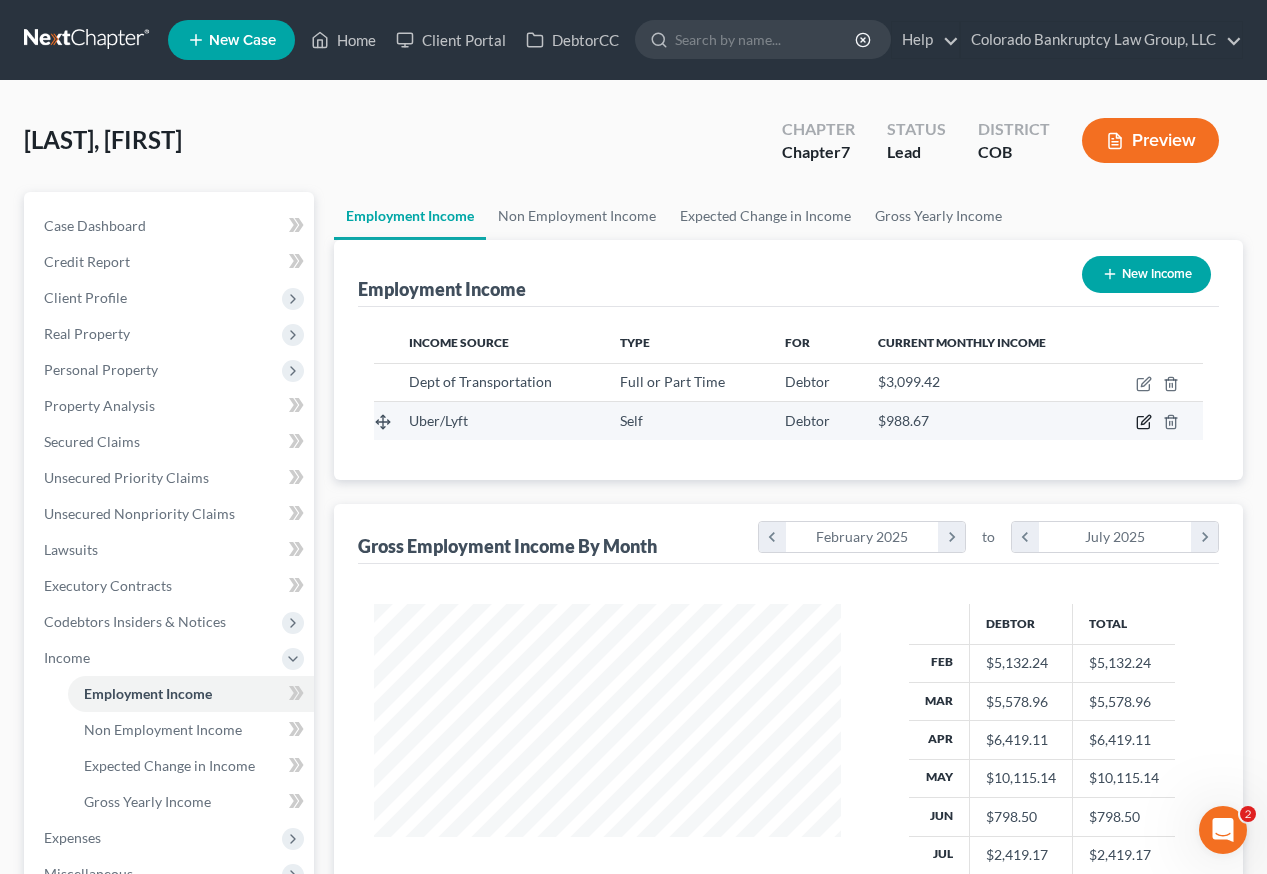 click 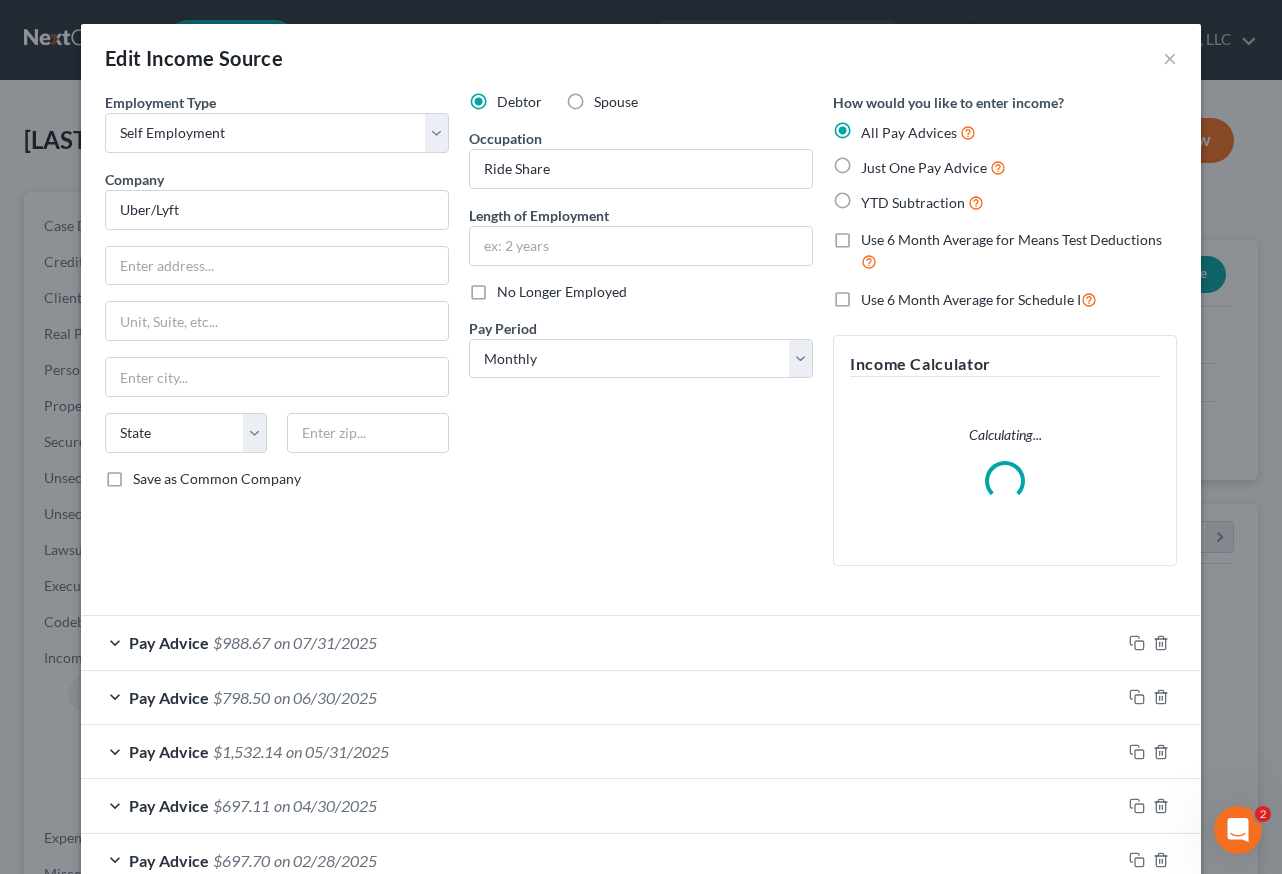 scroll, scrollTop: 999642, scrollLeft: 999486, axis: both 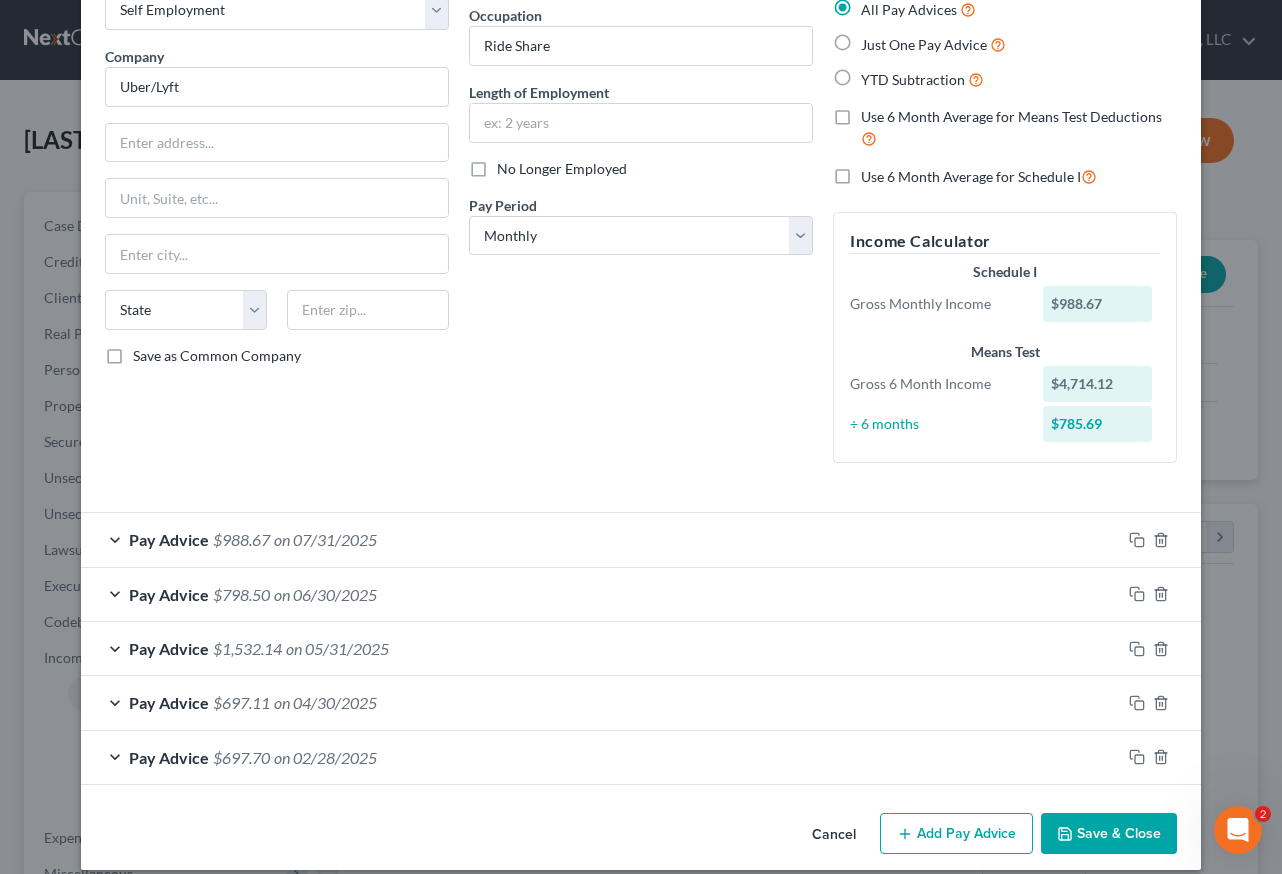 click on "Save & Close" at bounding box center [1109, 834] 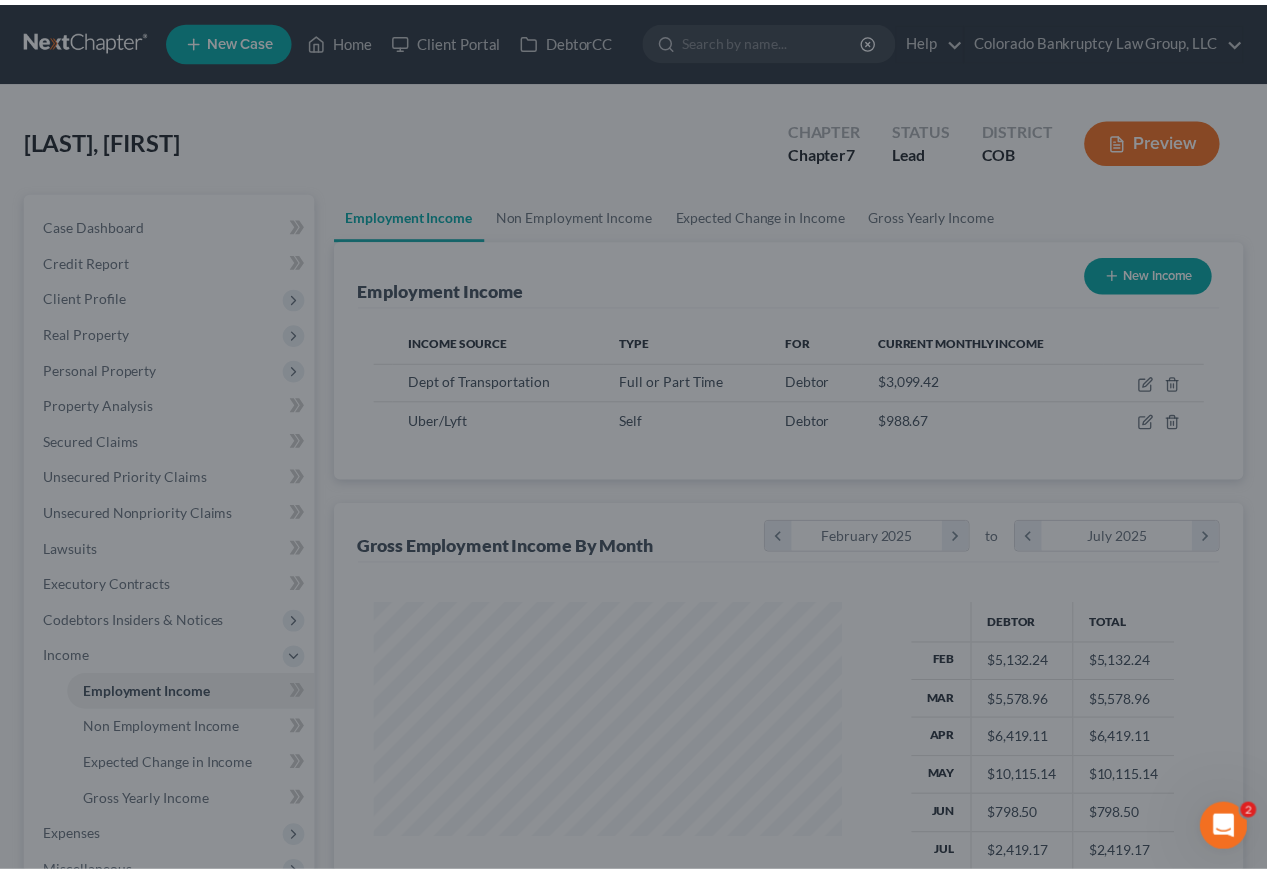 scroll, scrollTop: 359, scrollLeft: 507, axis: both 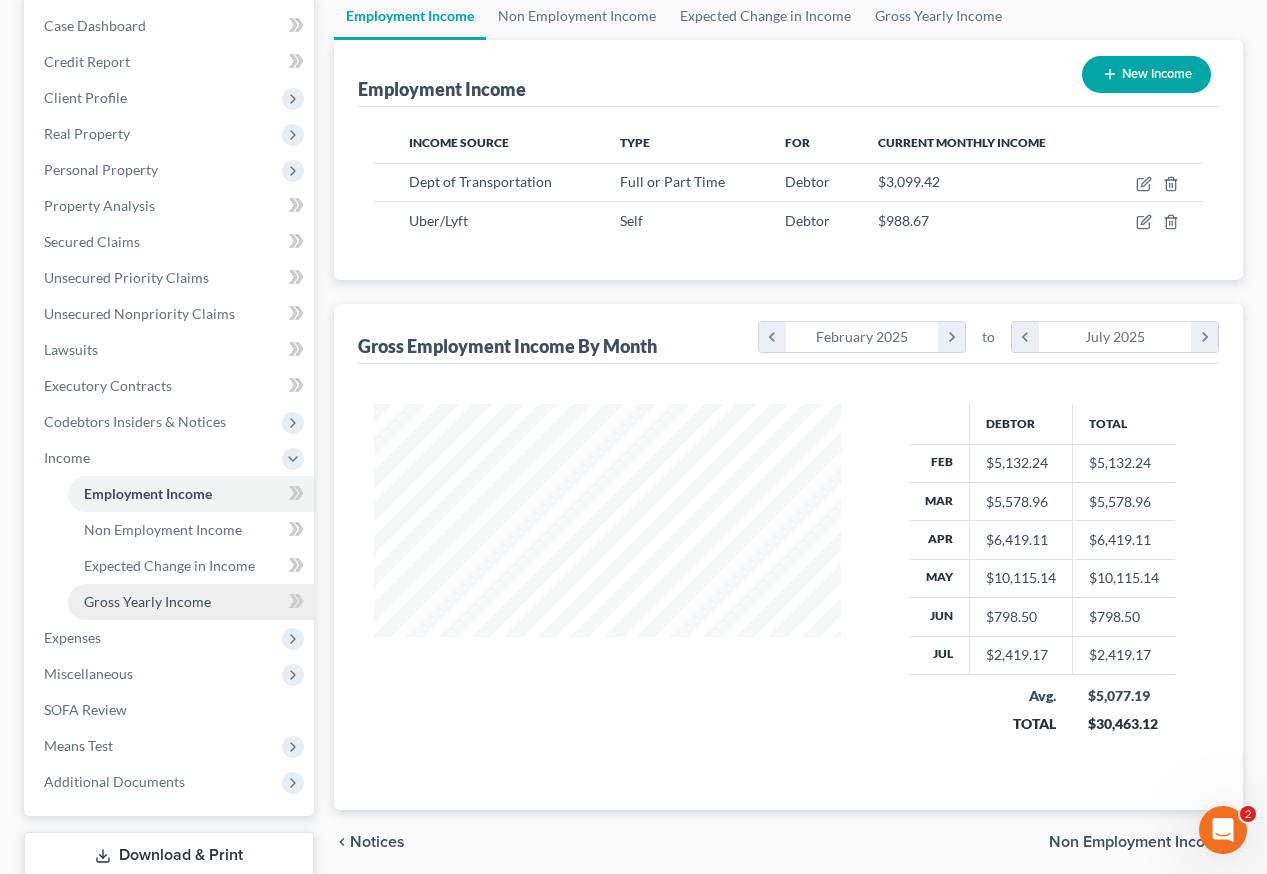 click on "Gross Yearly Income" at bounding box center (147, 601) 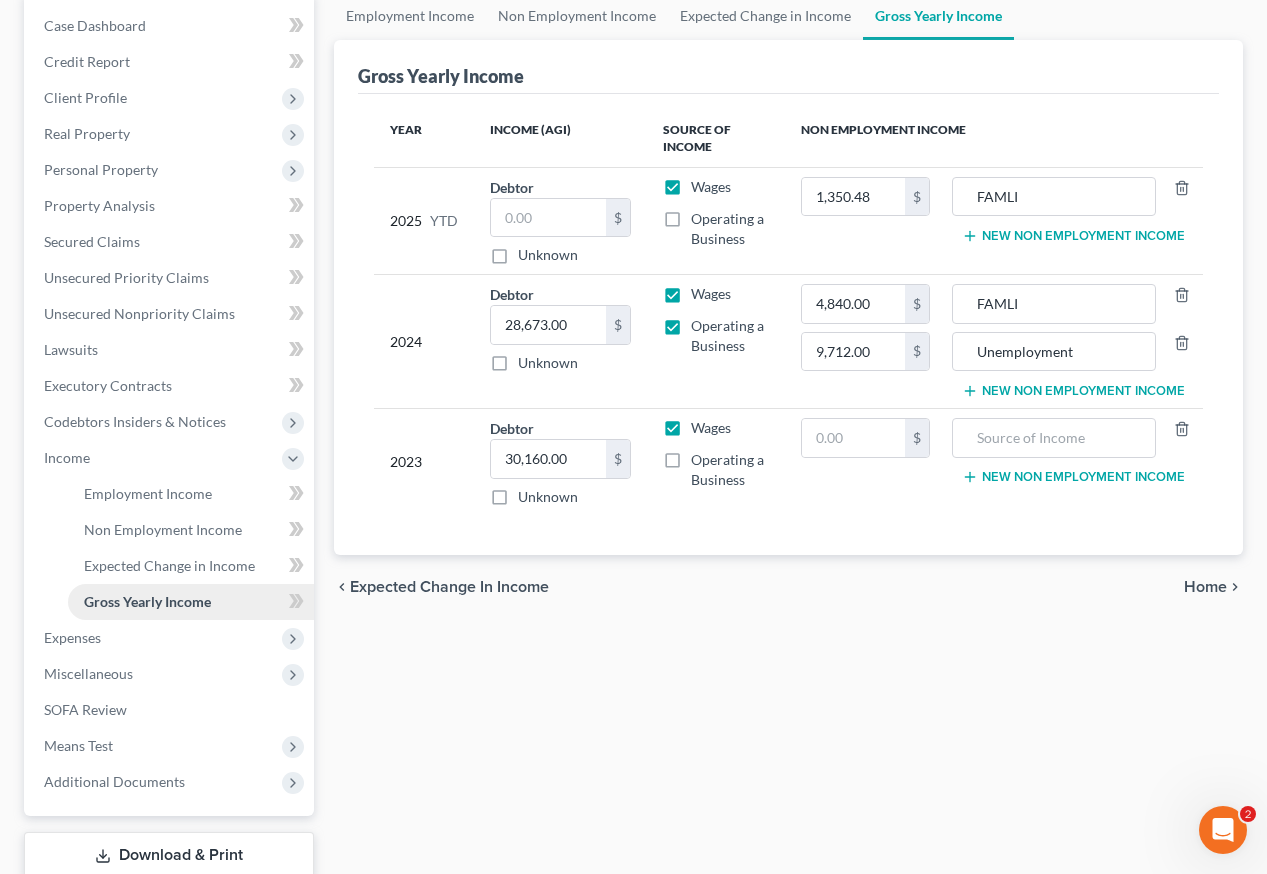 scroll, scrollTop: 0, scrollLeft: 0, axis: both 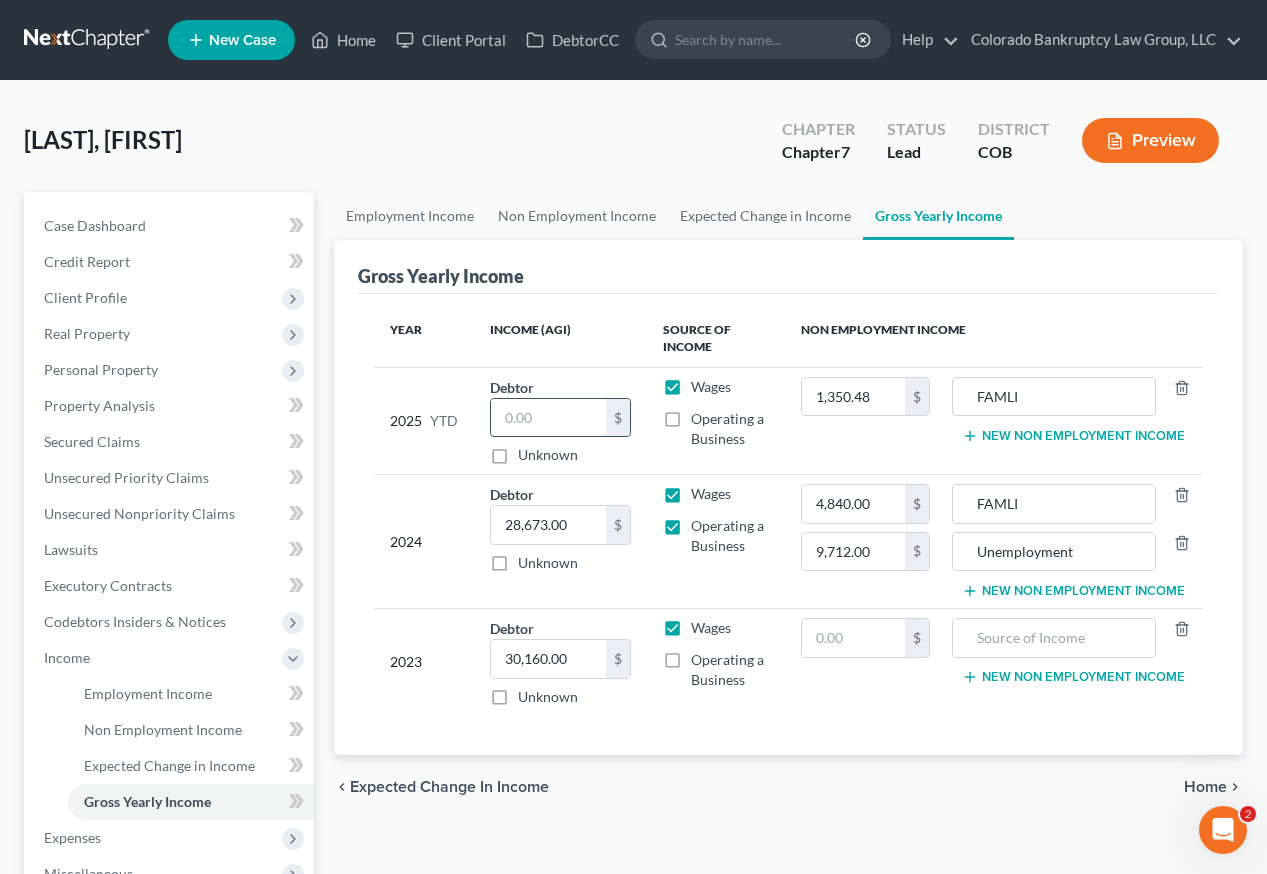 click at bounding box center [548, 418] 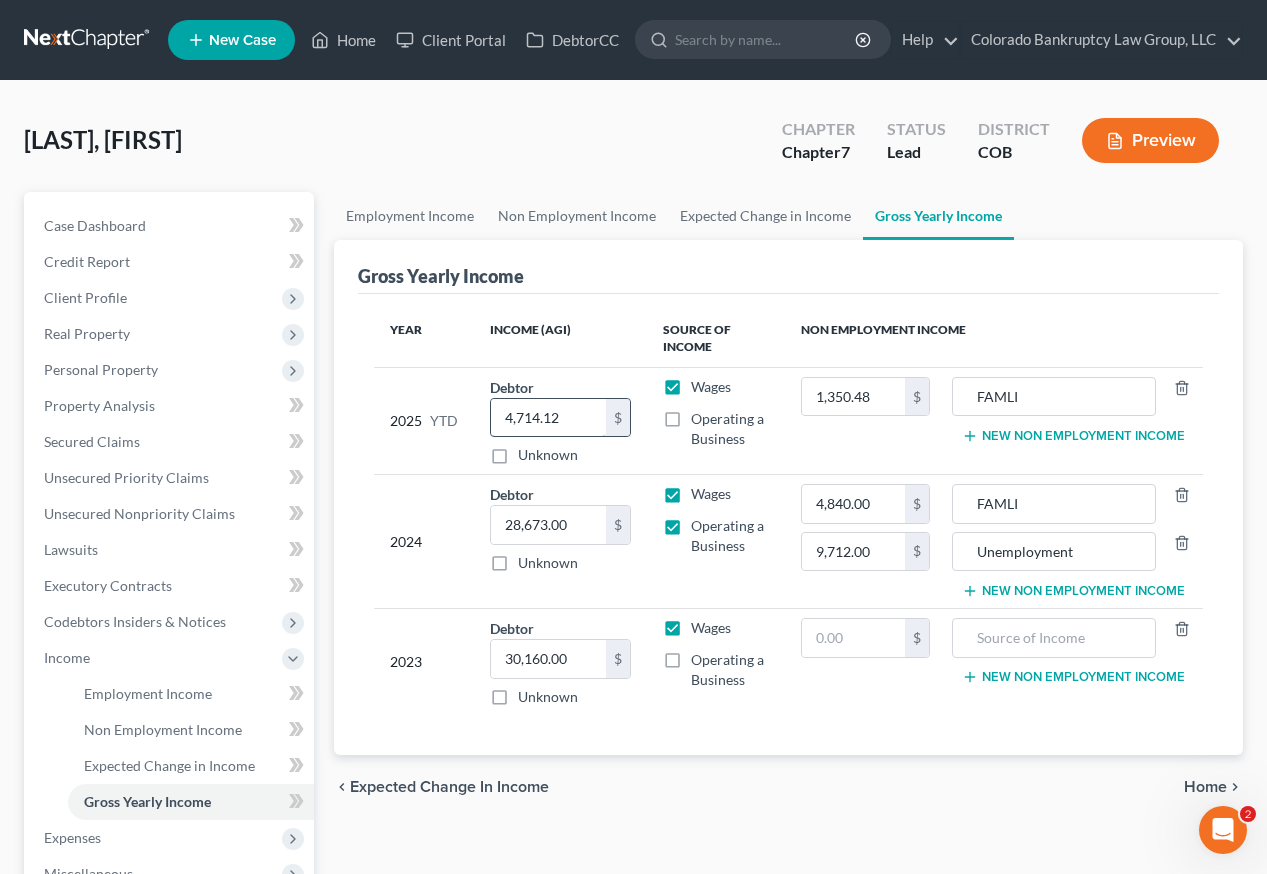 type on "4,714.12" 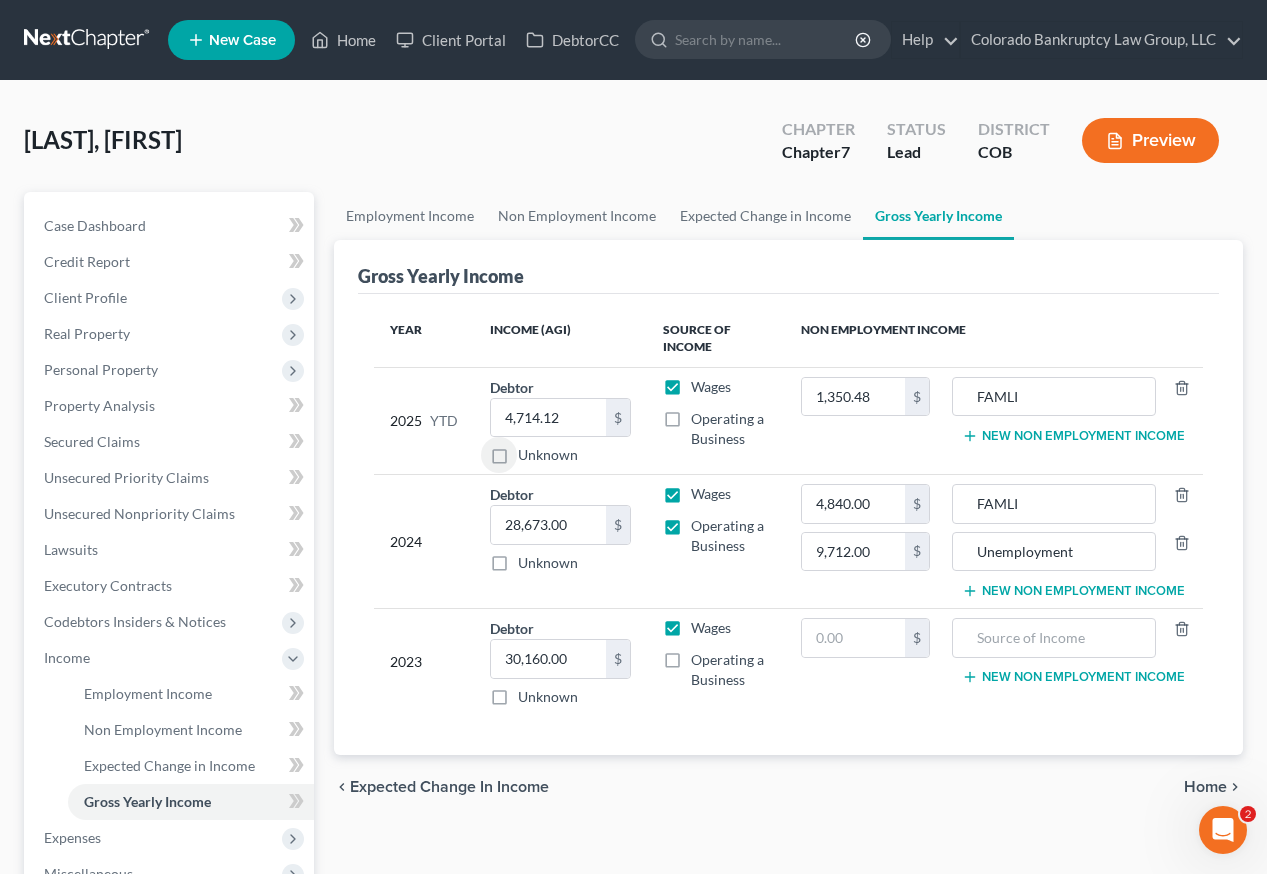 click on "Gross Yearly Income" at bounding box center [788, 267] 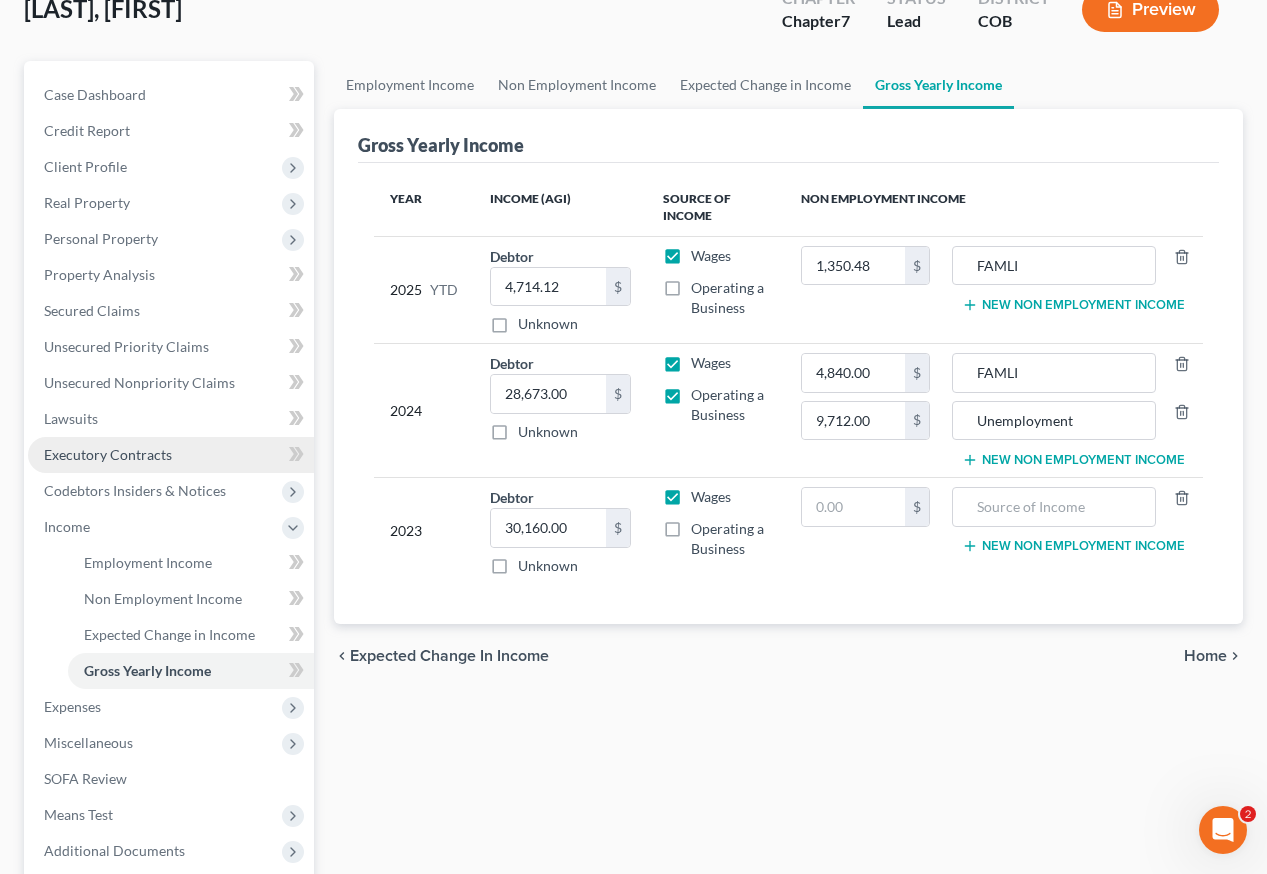scroll, scrollTop: 200, scrollLeft: 0, axis: vertical 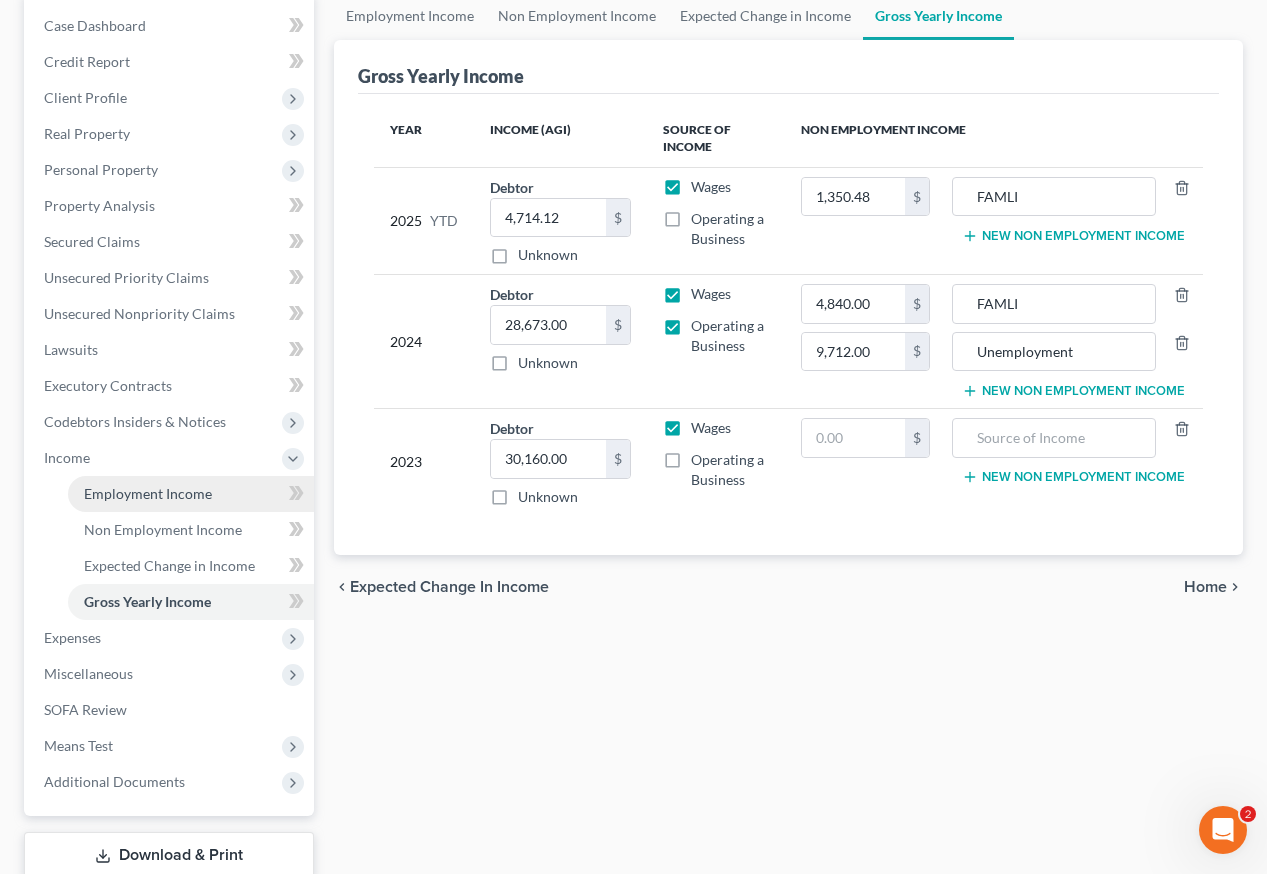 click on "Employment Income" at bounding box center (148, 493) 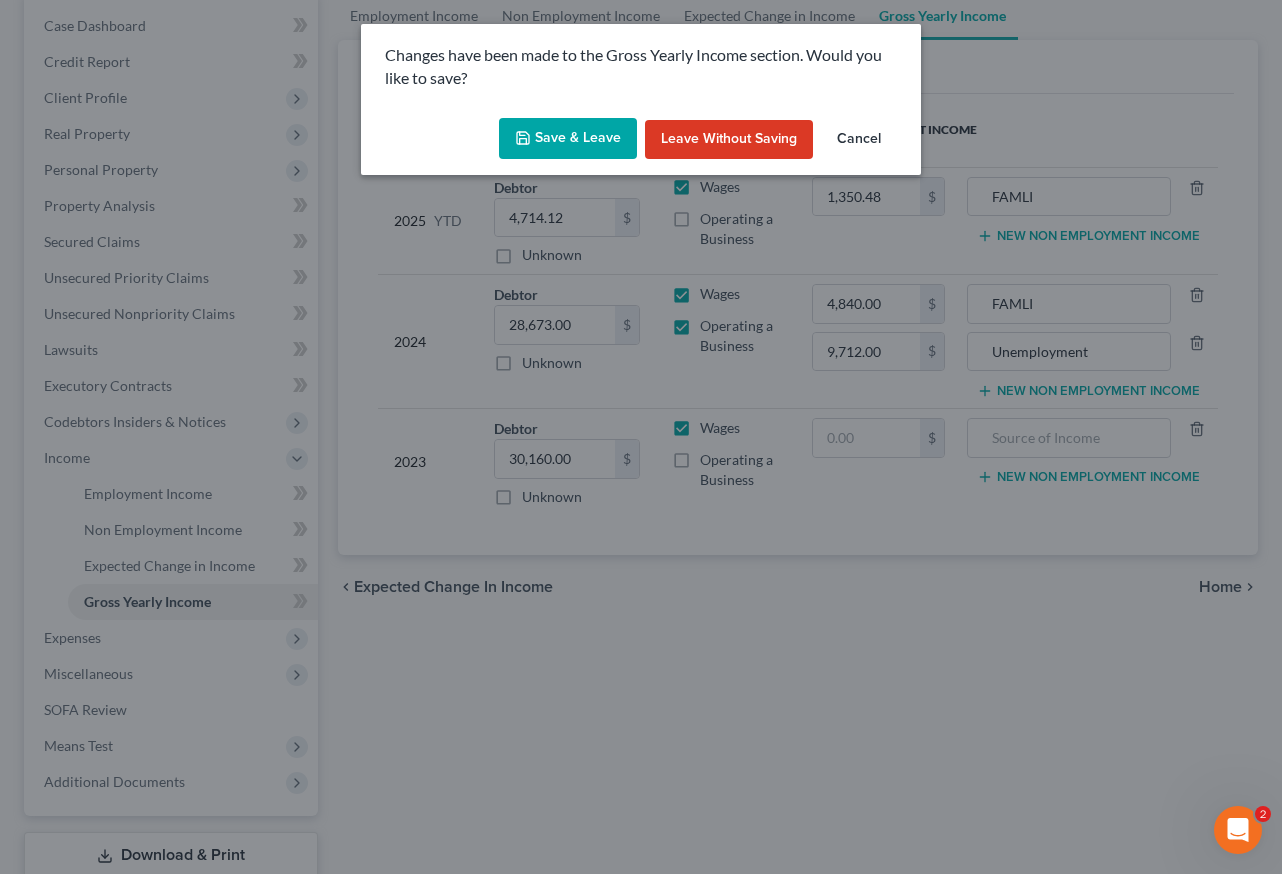 click on "Save & Leave" at bounding box center [568, 139] 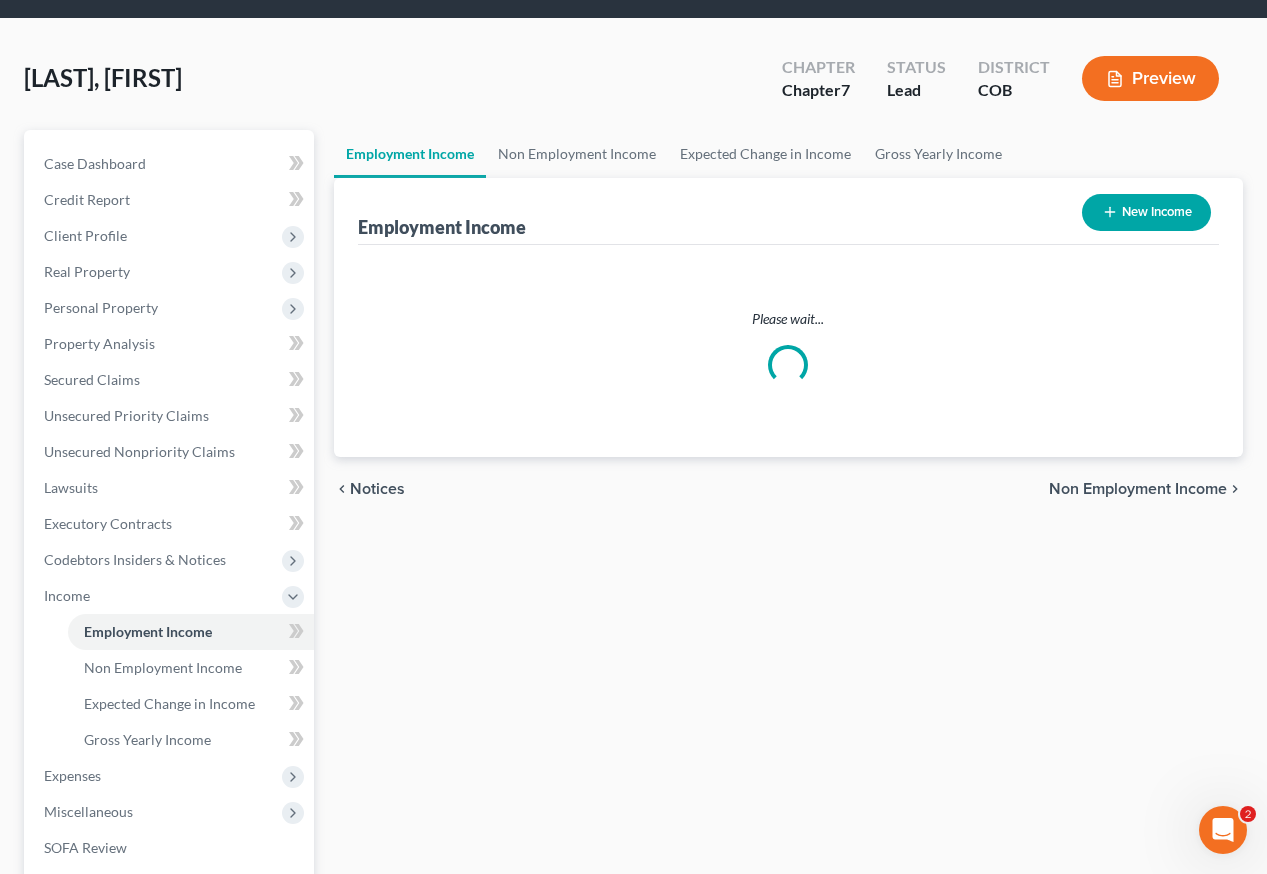 scroll, scrollTop: 0, scrollLeft: 0, axis: both 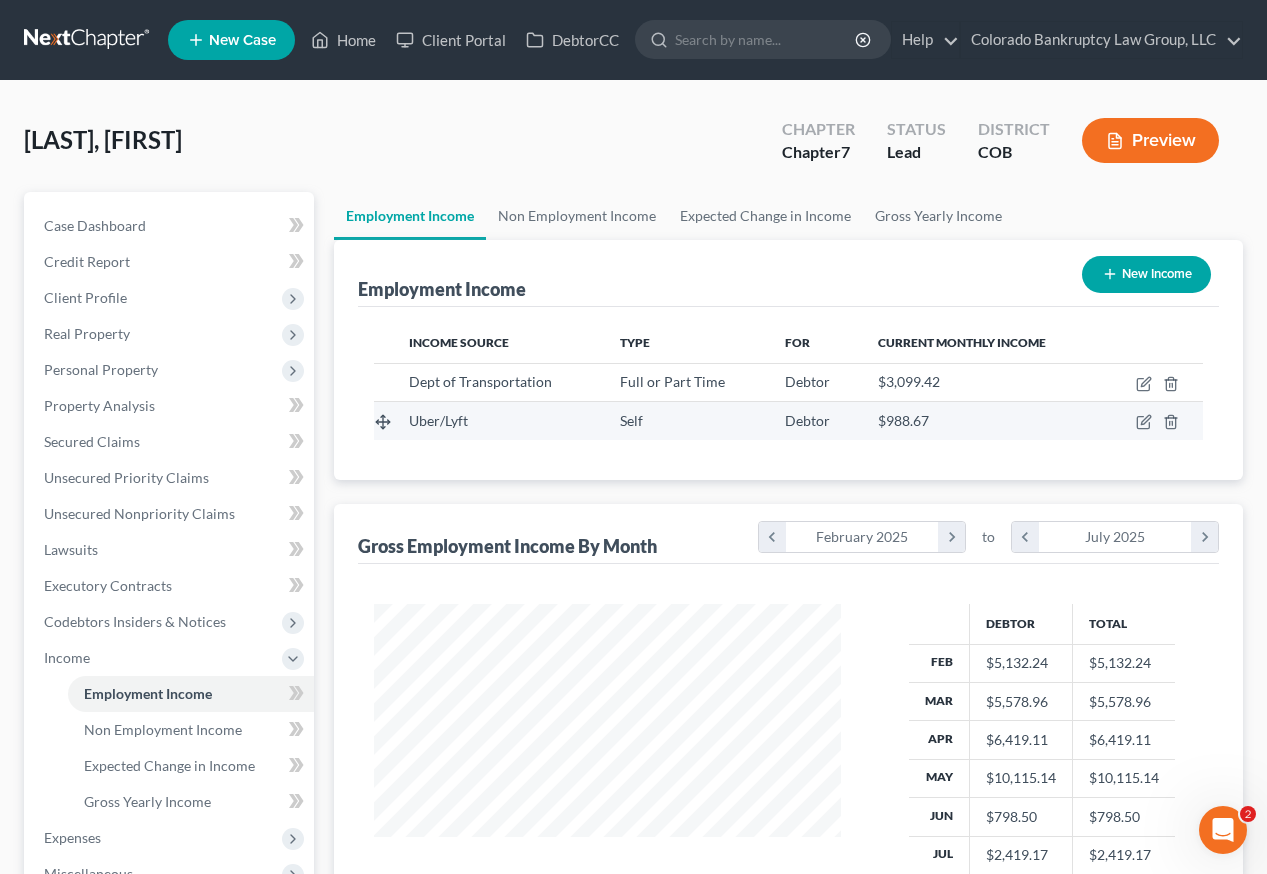 click at bounding box center [1153, 421] 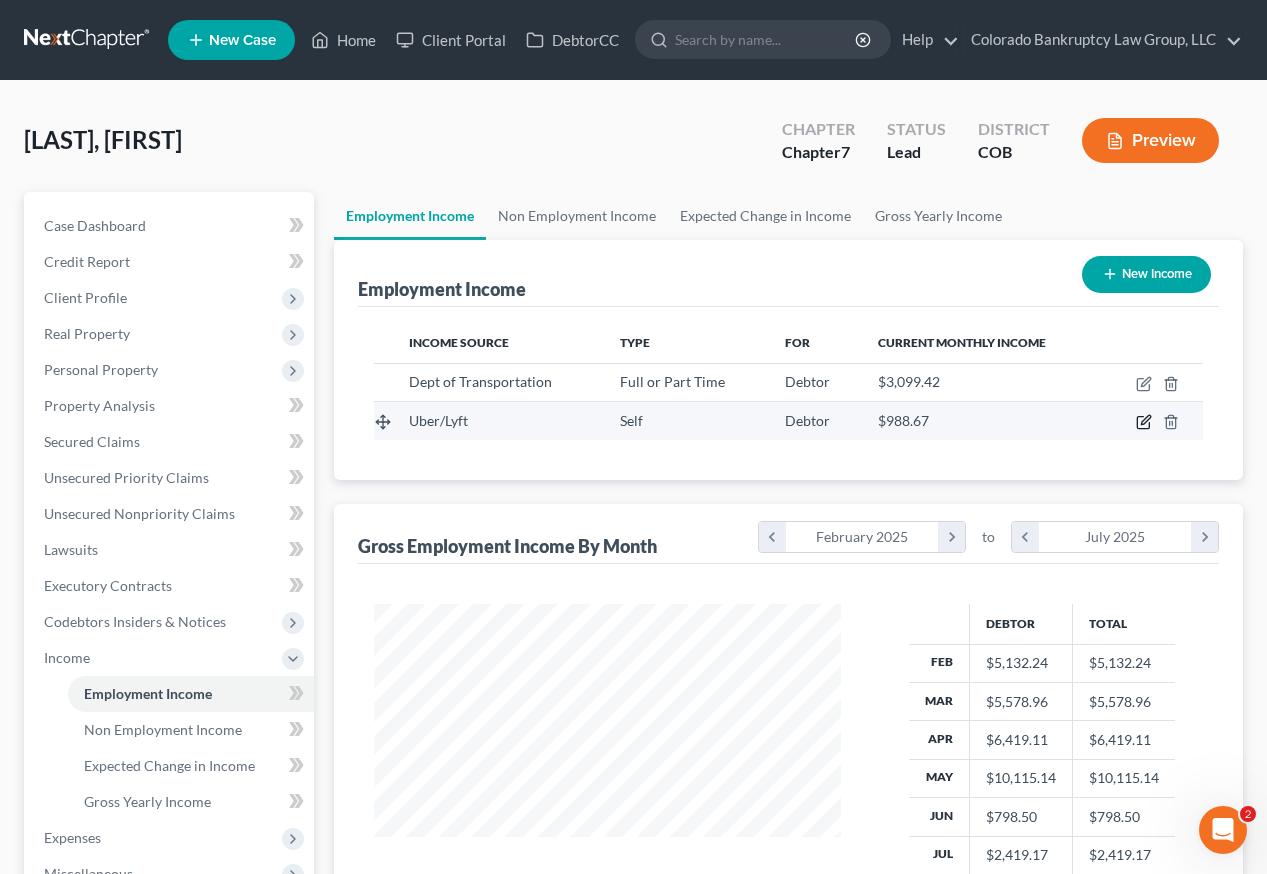 click 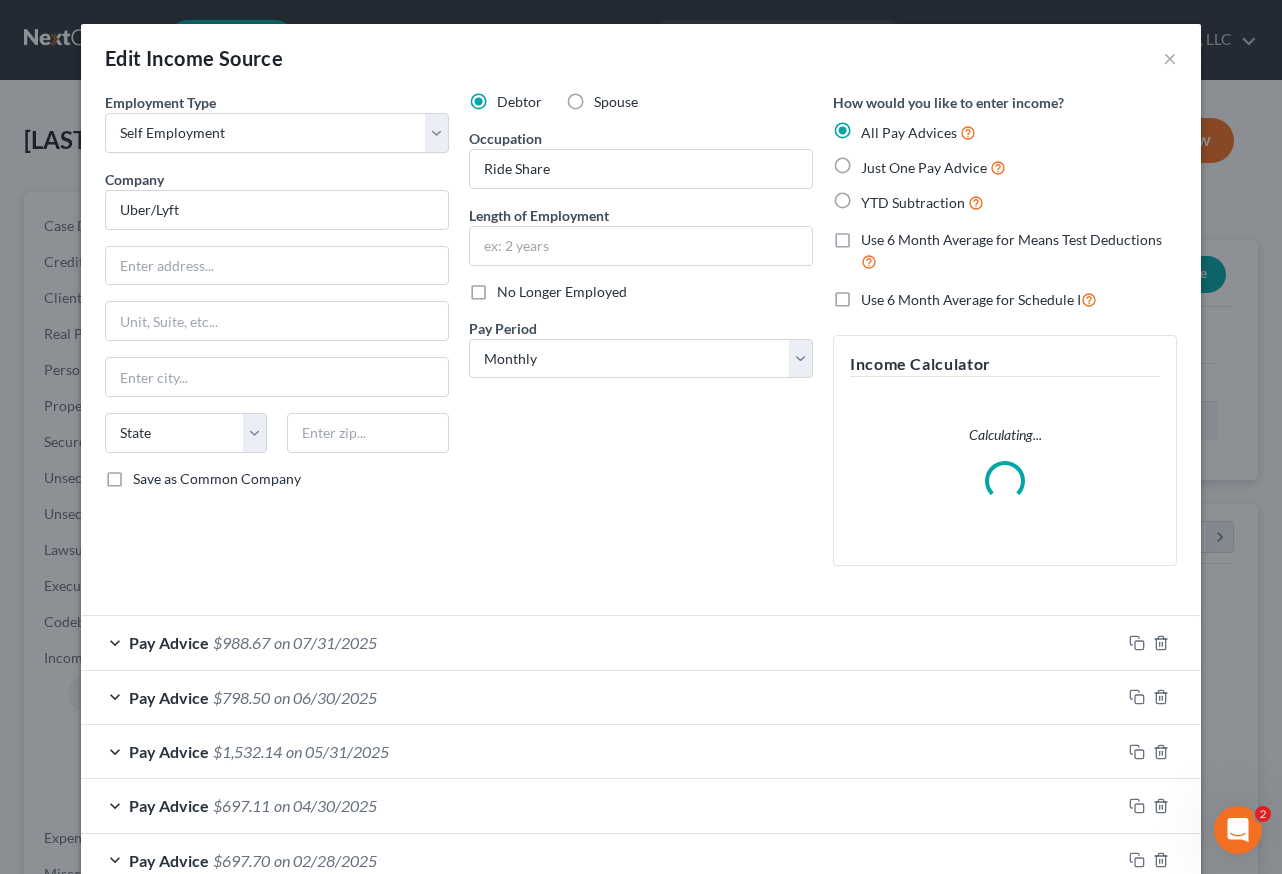 scroll, scrollTop: 999642, scrollLeft: 999486, axis: both 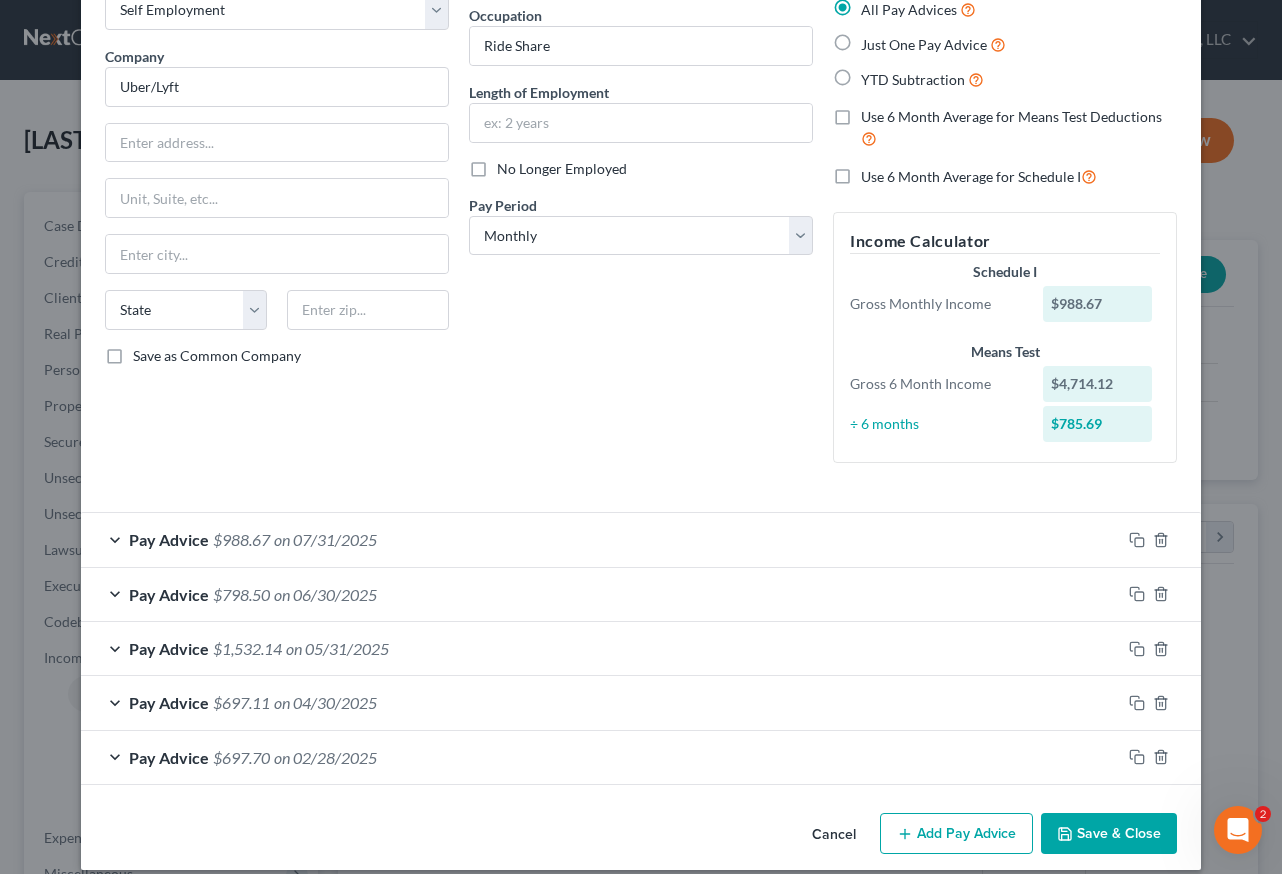 click on "Save & Close" at bounding box center (1109, 834) 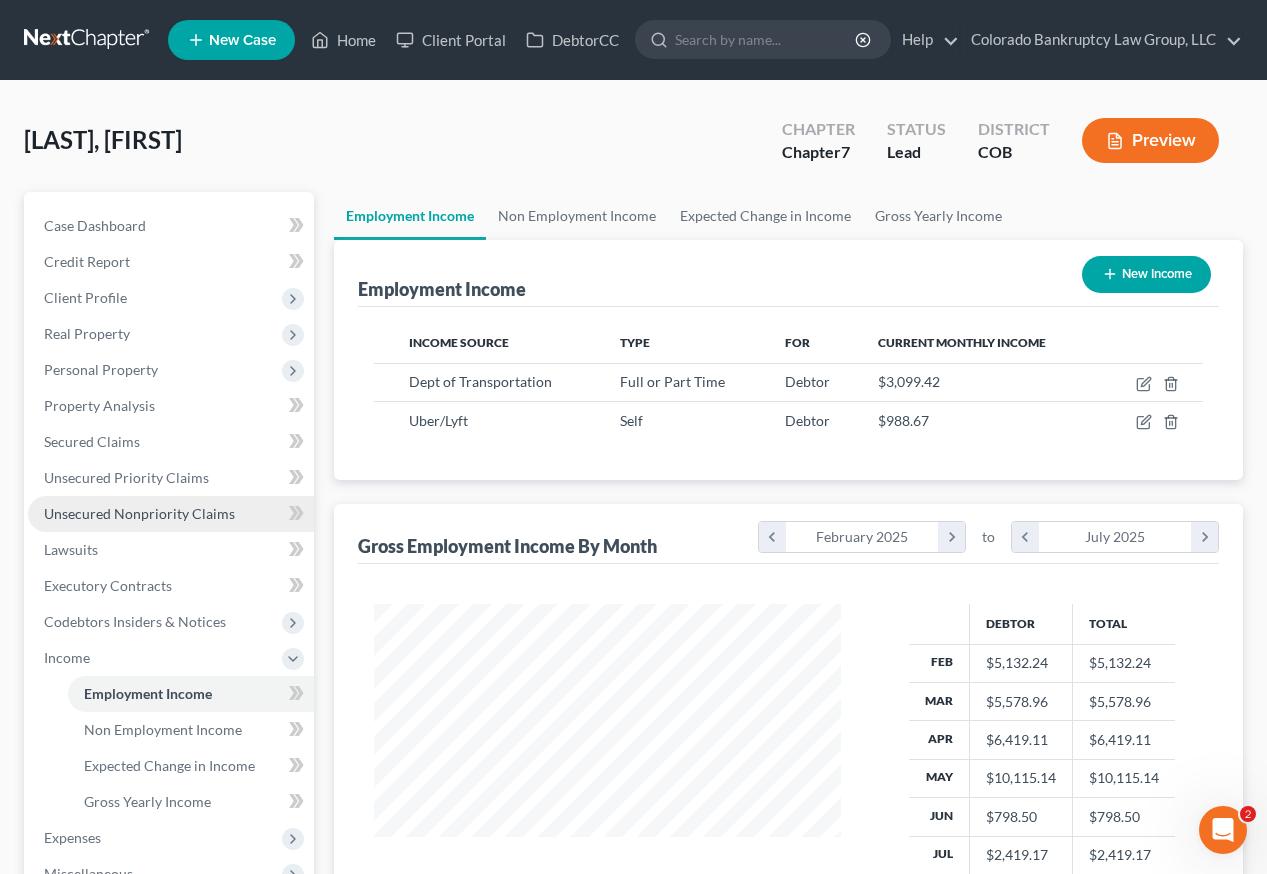 scroll, scrollTop: 359, scrollLeft: 507, axis: both 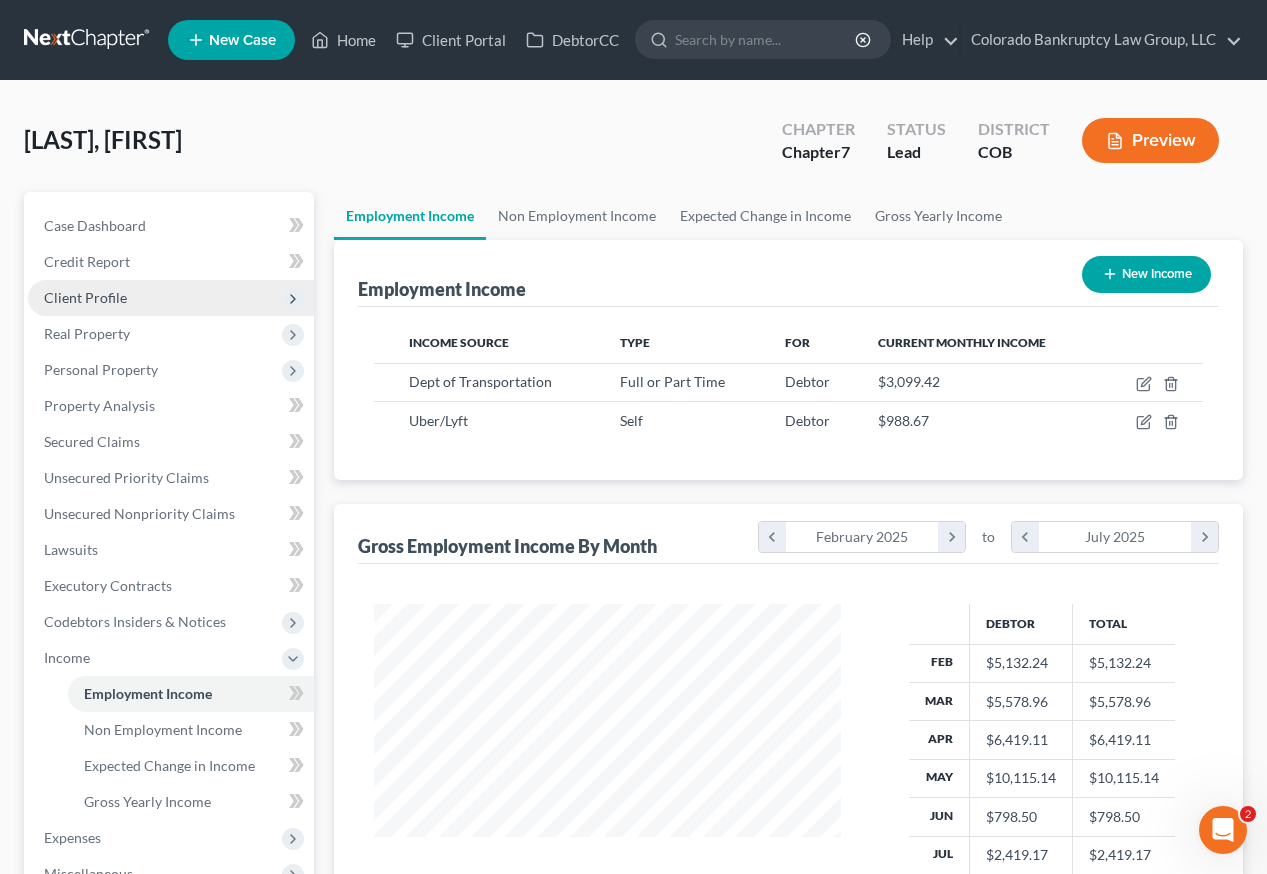 click on "Client Profile" at bounding box center (85, 297) 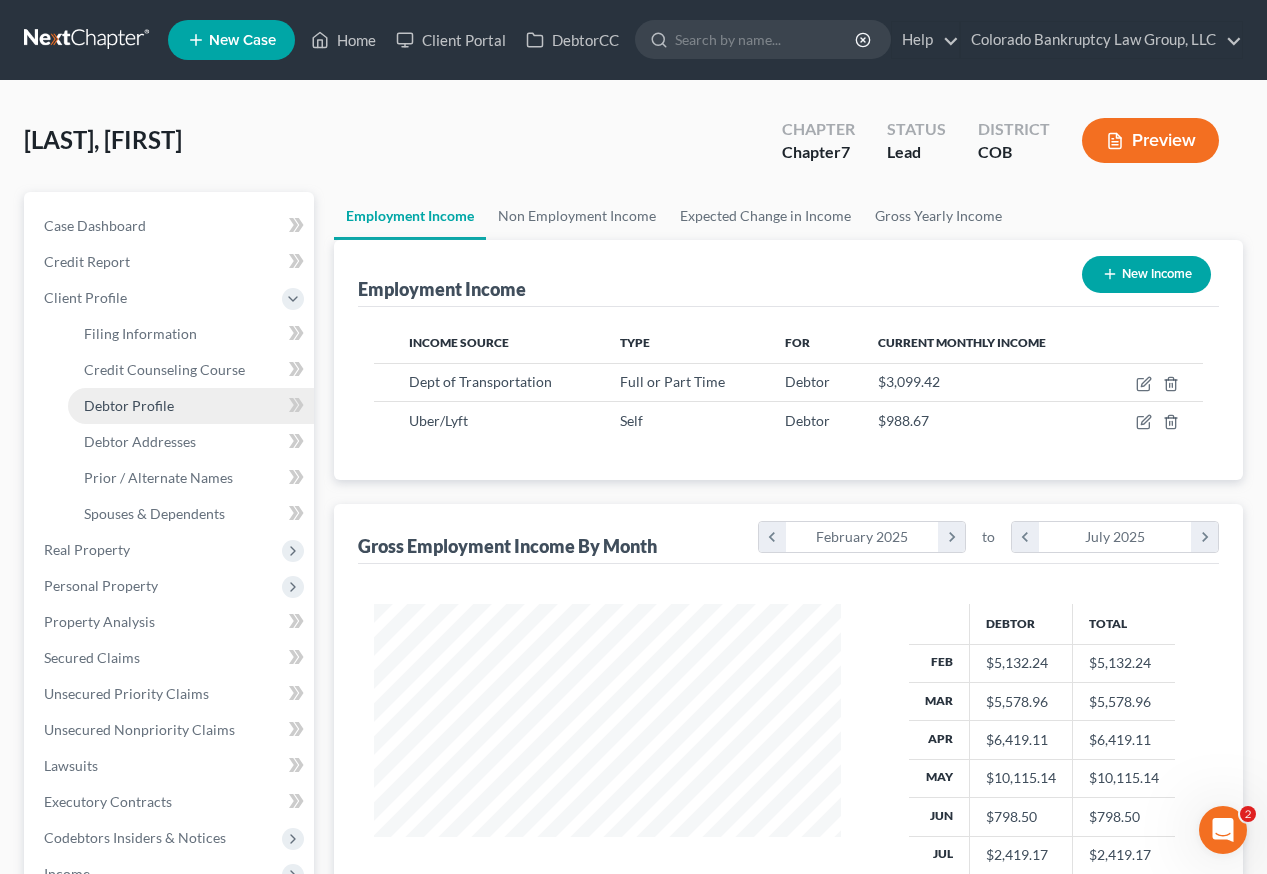 click on "Debtor Profile" at bounding box center (129, 405) 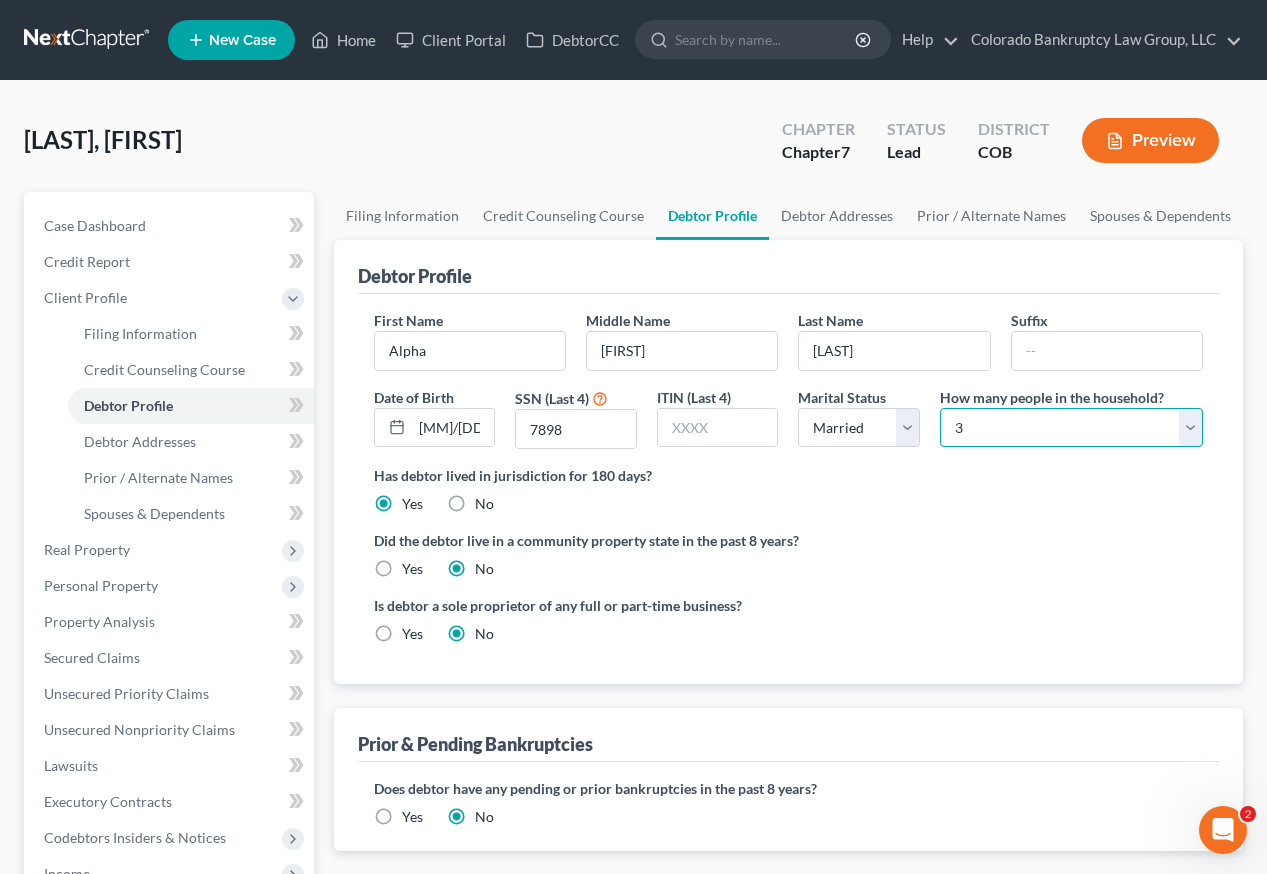 click on "Select 1 2 3 4 5 6 7 8 9 10 11 12 13 14 15 16 17 18 19 20" at bounding box center [1071, 428] 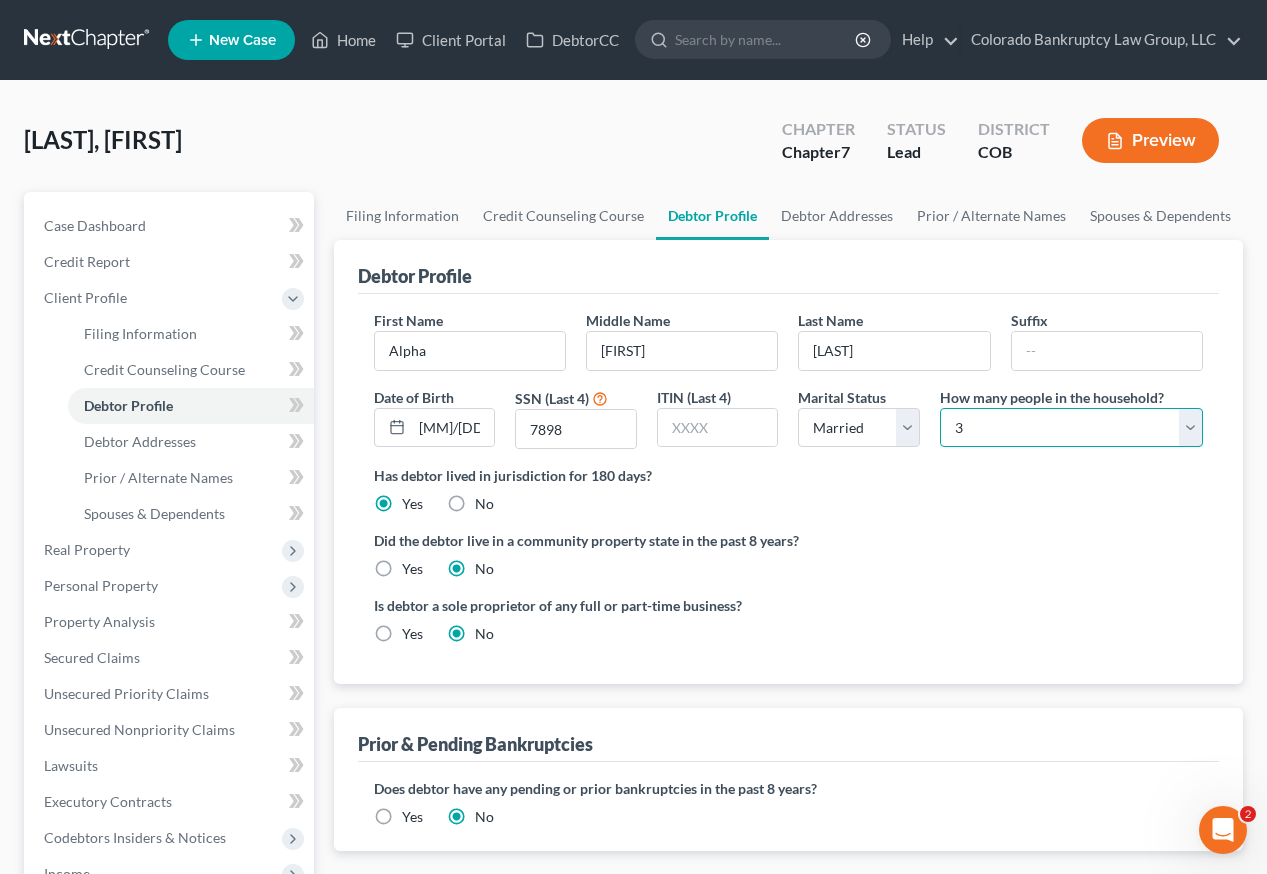 select on "0" 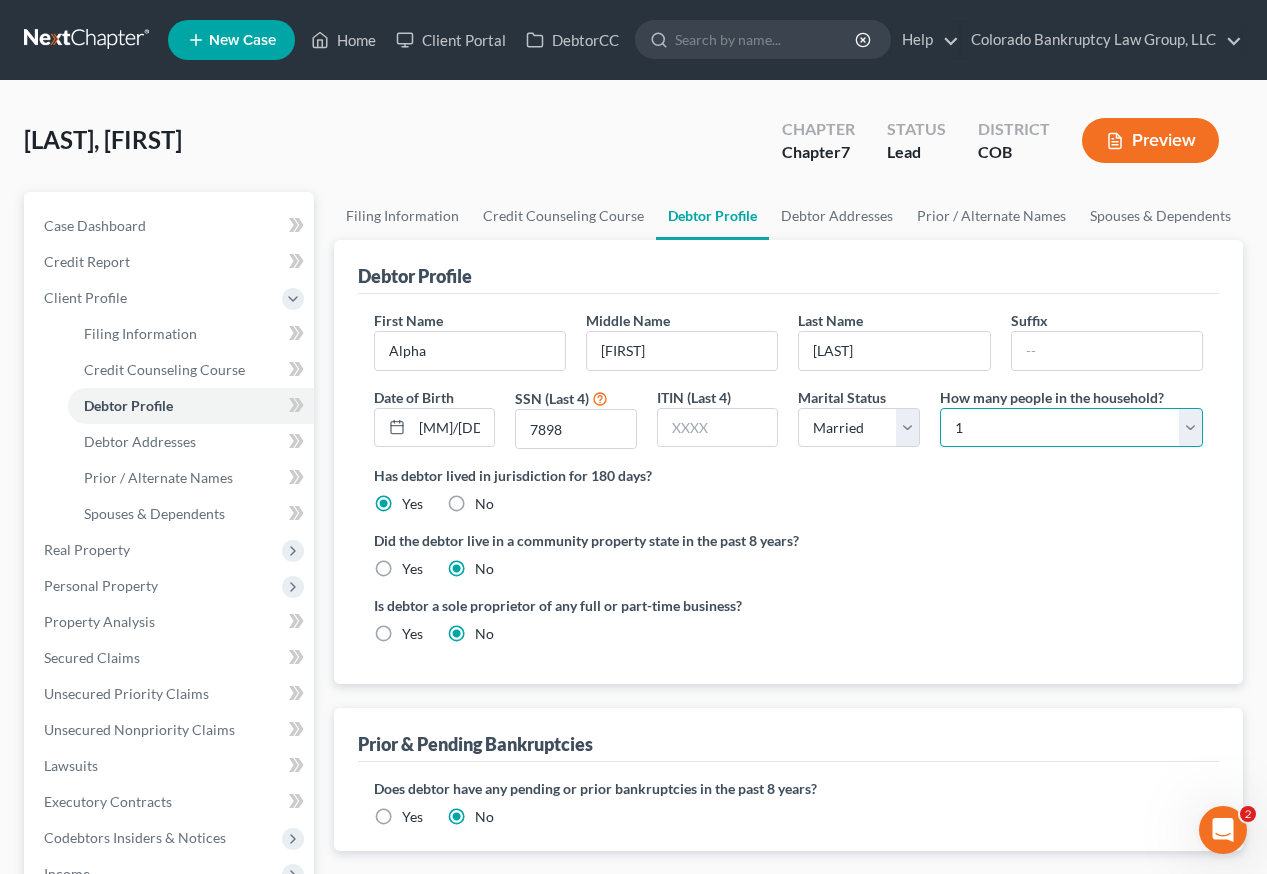 click on "Select 1 2 3 4 5 6 7 8 9 10 11 12 13 14 15 16 17 18 19 20" at bounding box center (1071, 428) 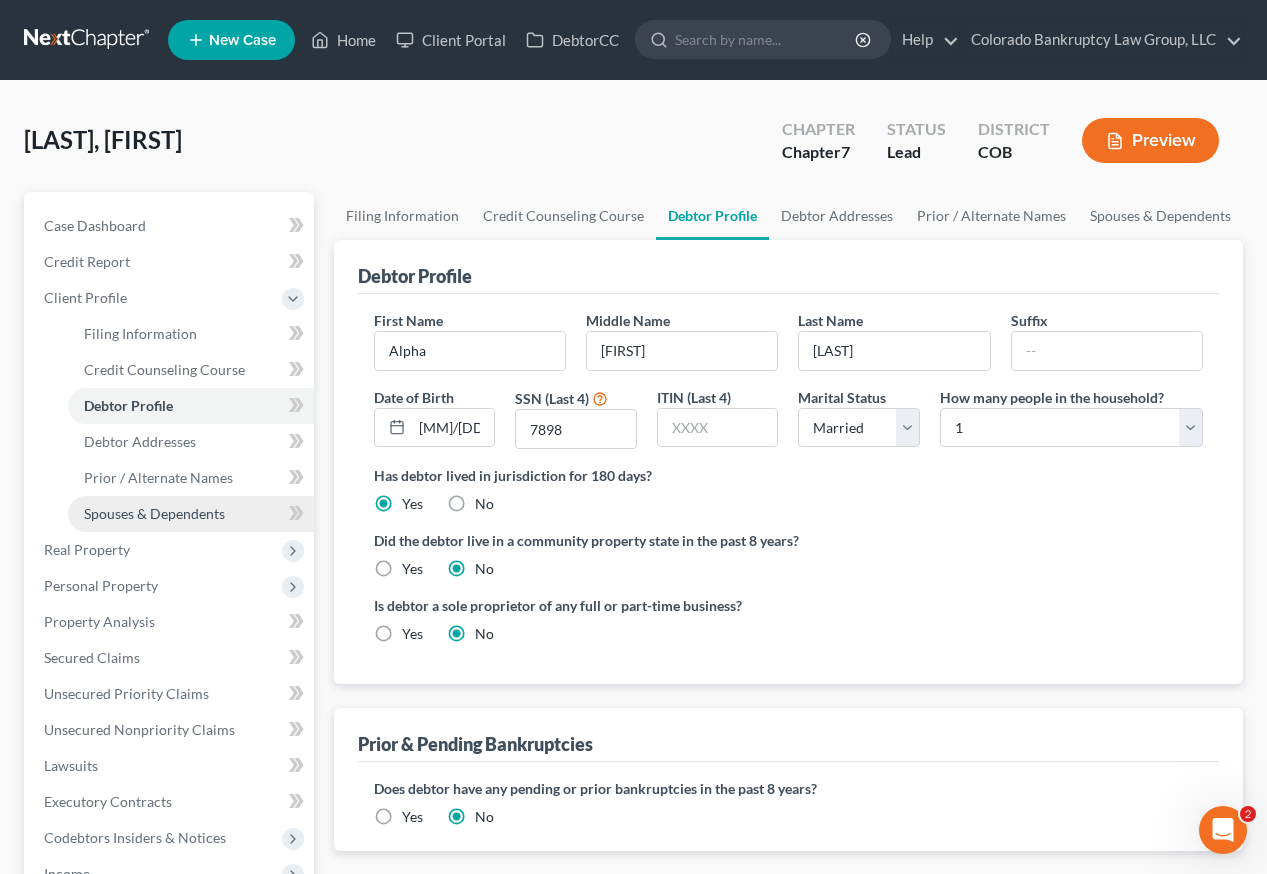 click on "Spouses & Dependents" at bounding box center (154, 513) 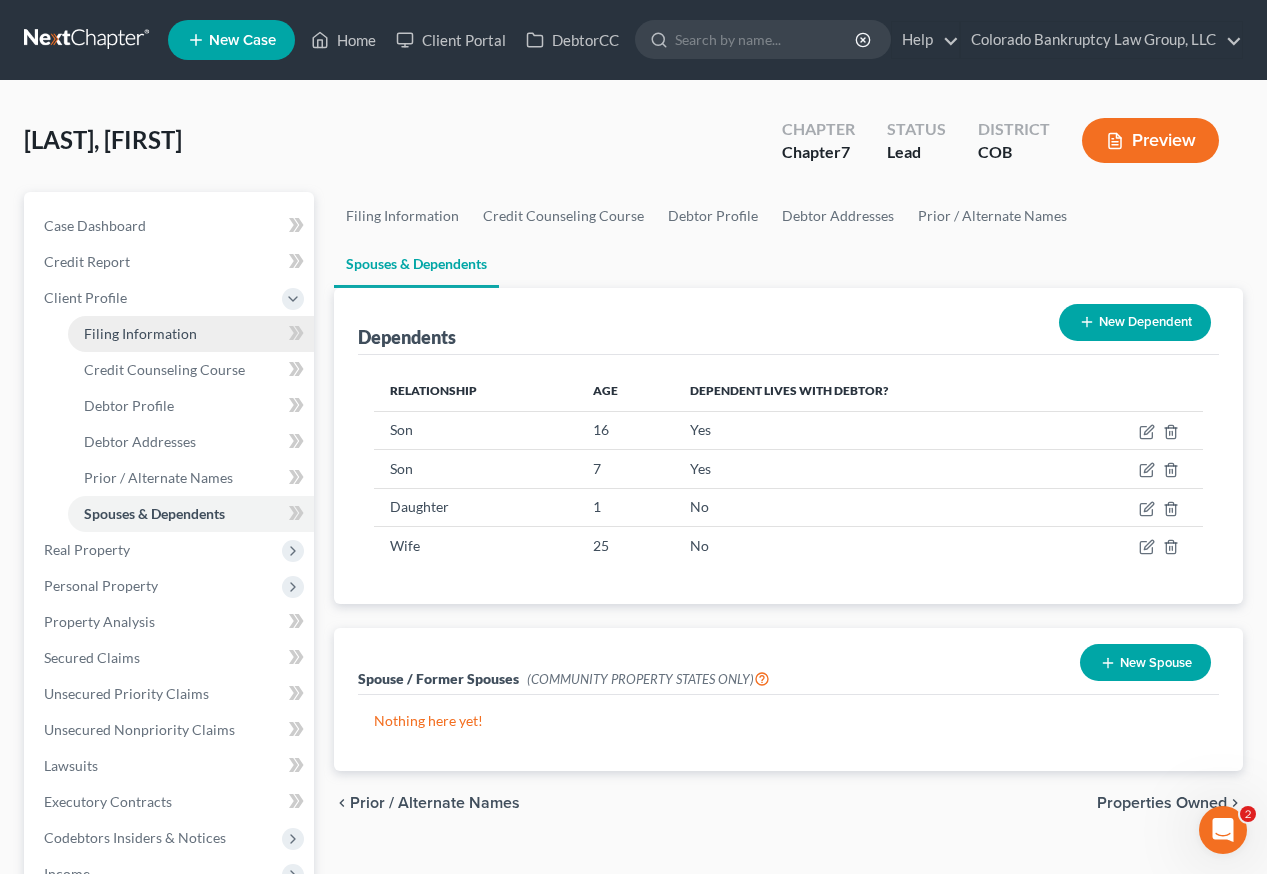click on "Filing Information" at bounding box center (140, 333) 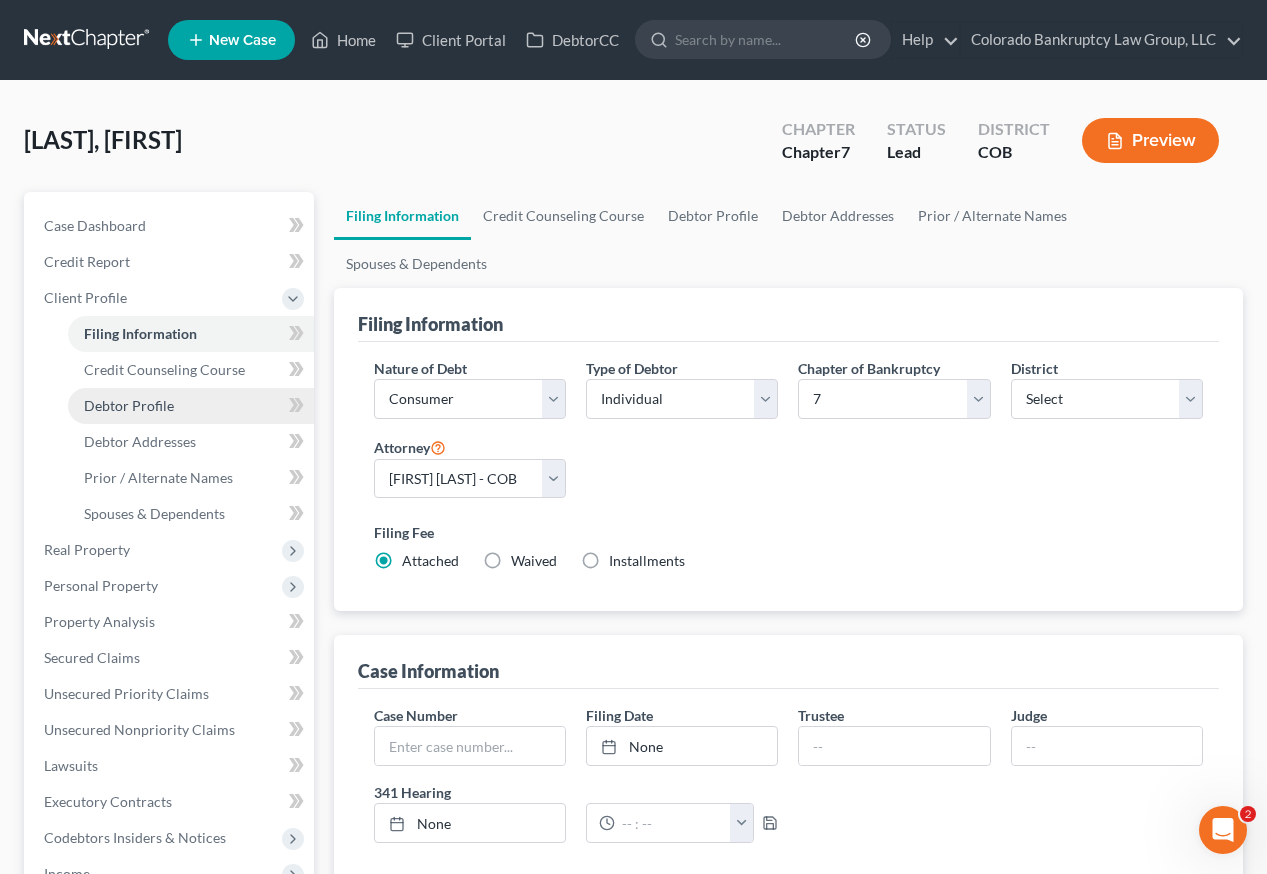 click on "Debtor Profile" at bounding box center (129, 405) 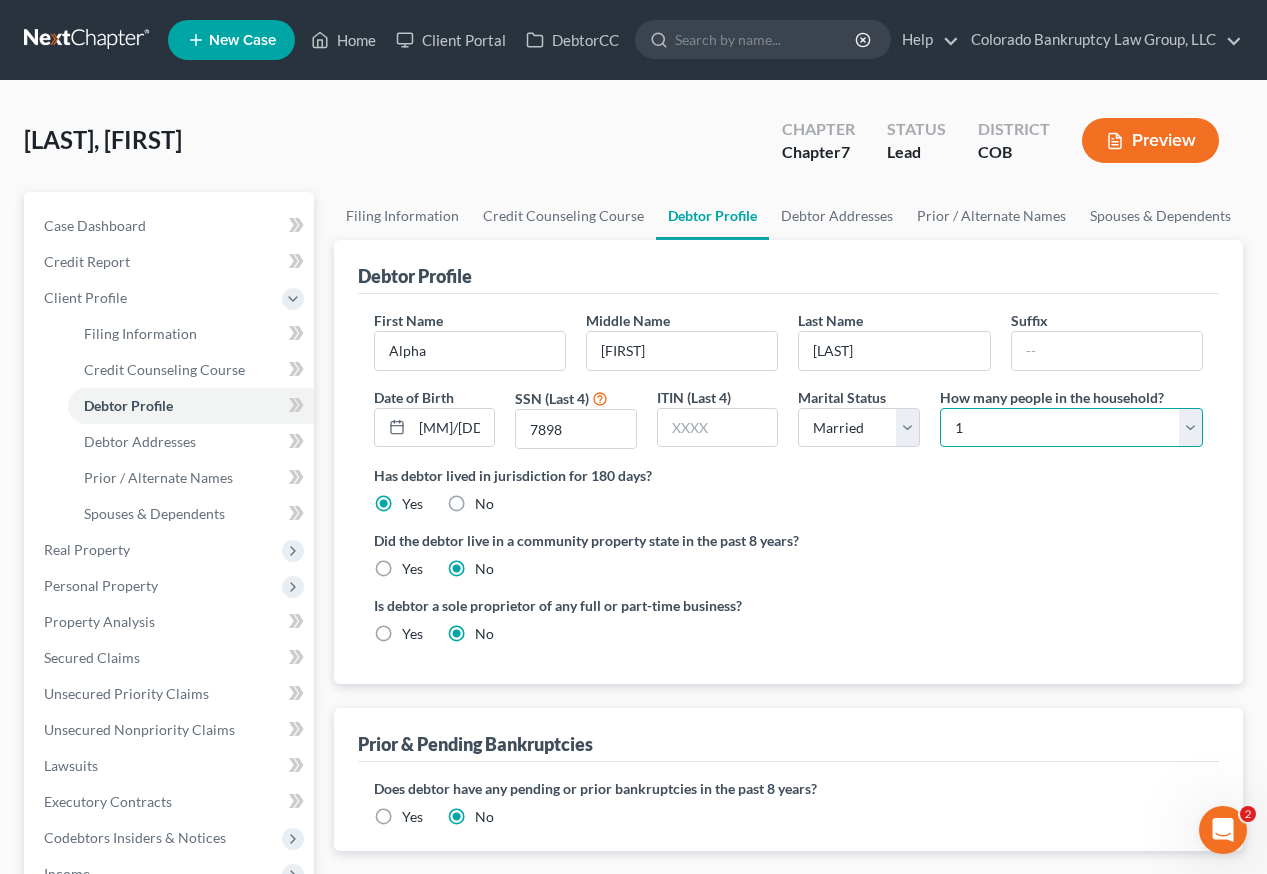 click on "Select 1 2 3 4 5 6 7 8 9 10 11 12 13 14 15 16 17 18 19 20" at bounding box center (1071, 428) 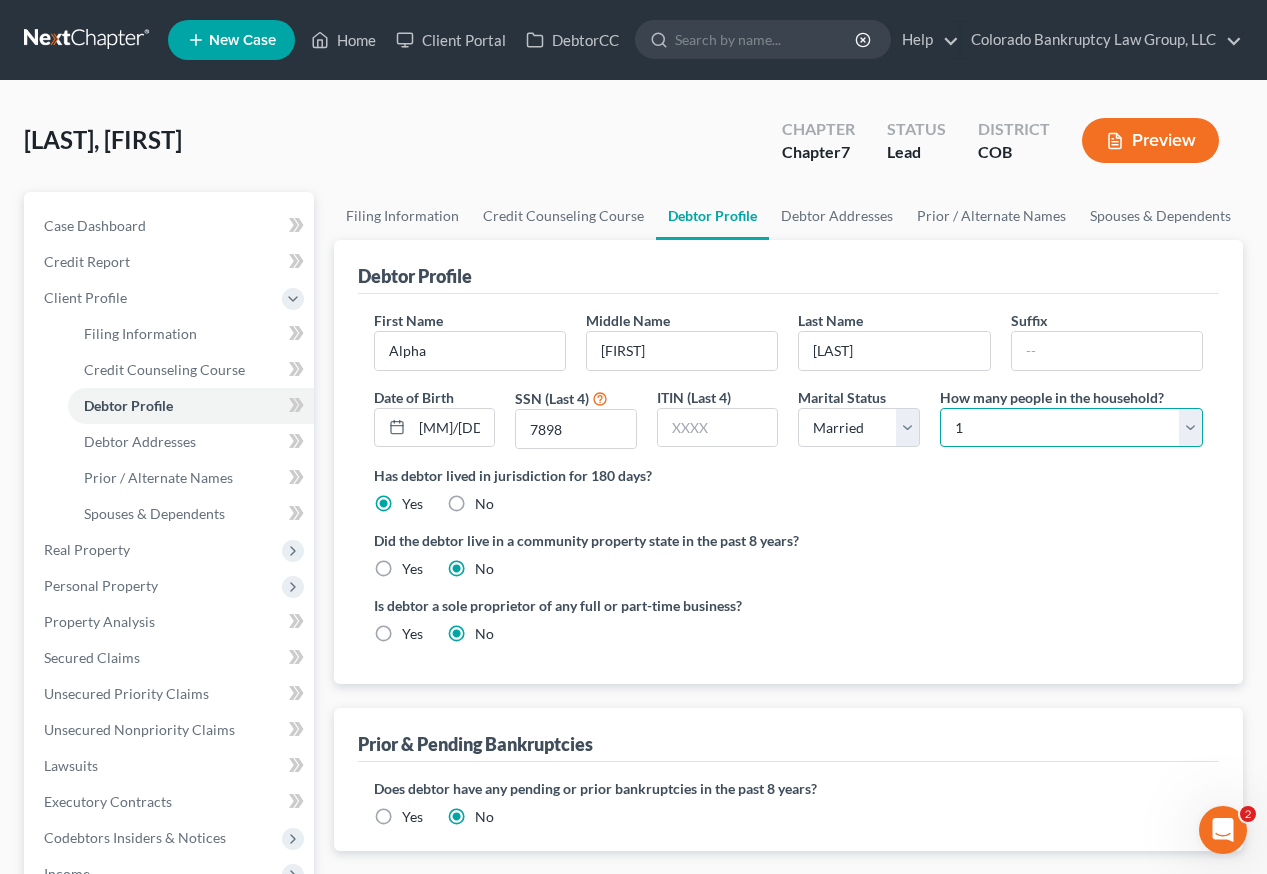 select on "2" 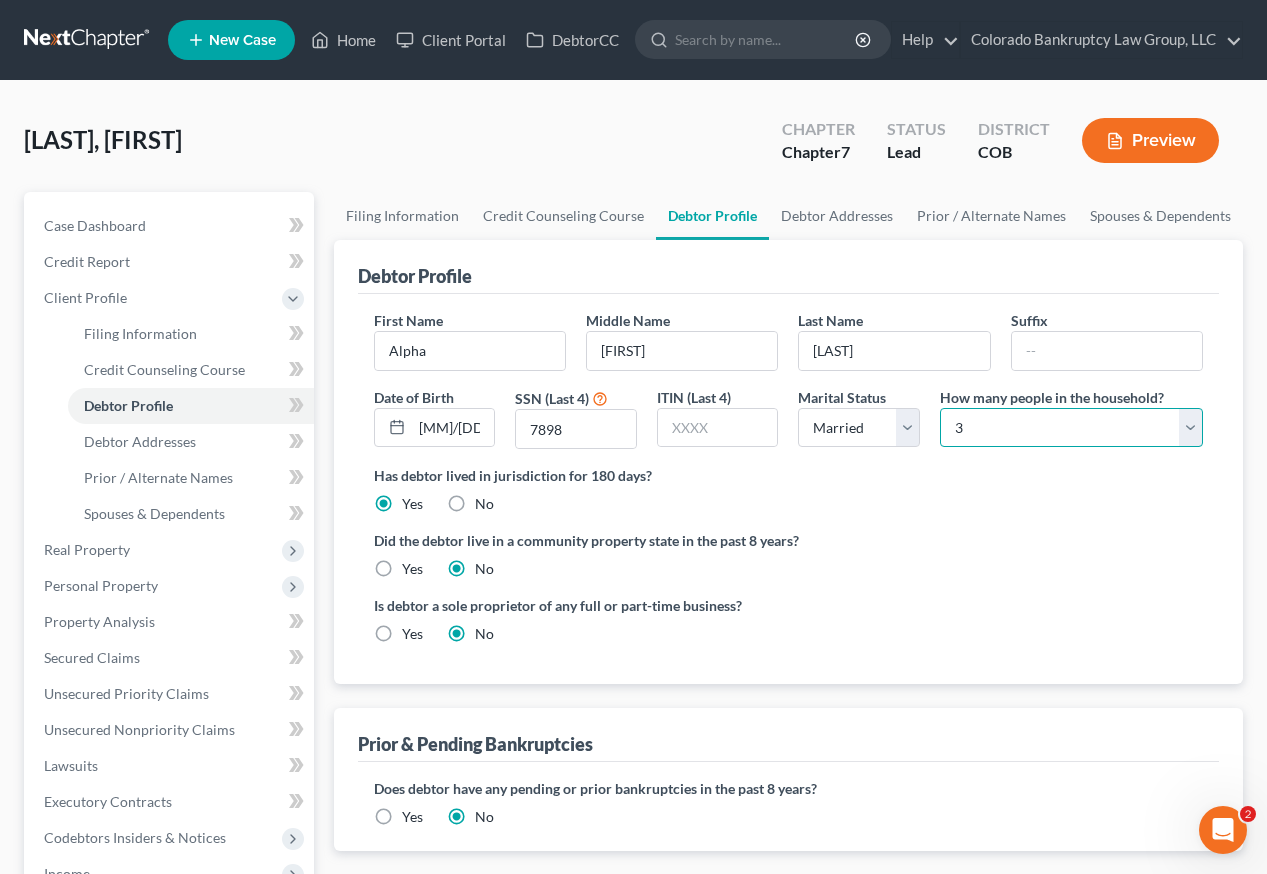 click on "Select 1 2 3 4 5 6 7 8 9 10 11 12 13 14 15 16 17 18 19 20" at bounding box center (1071, 428) 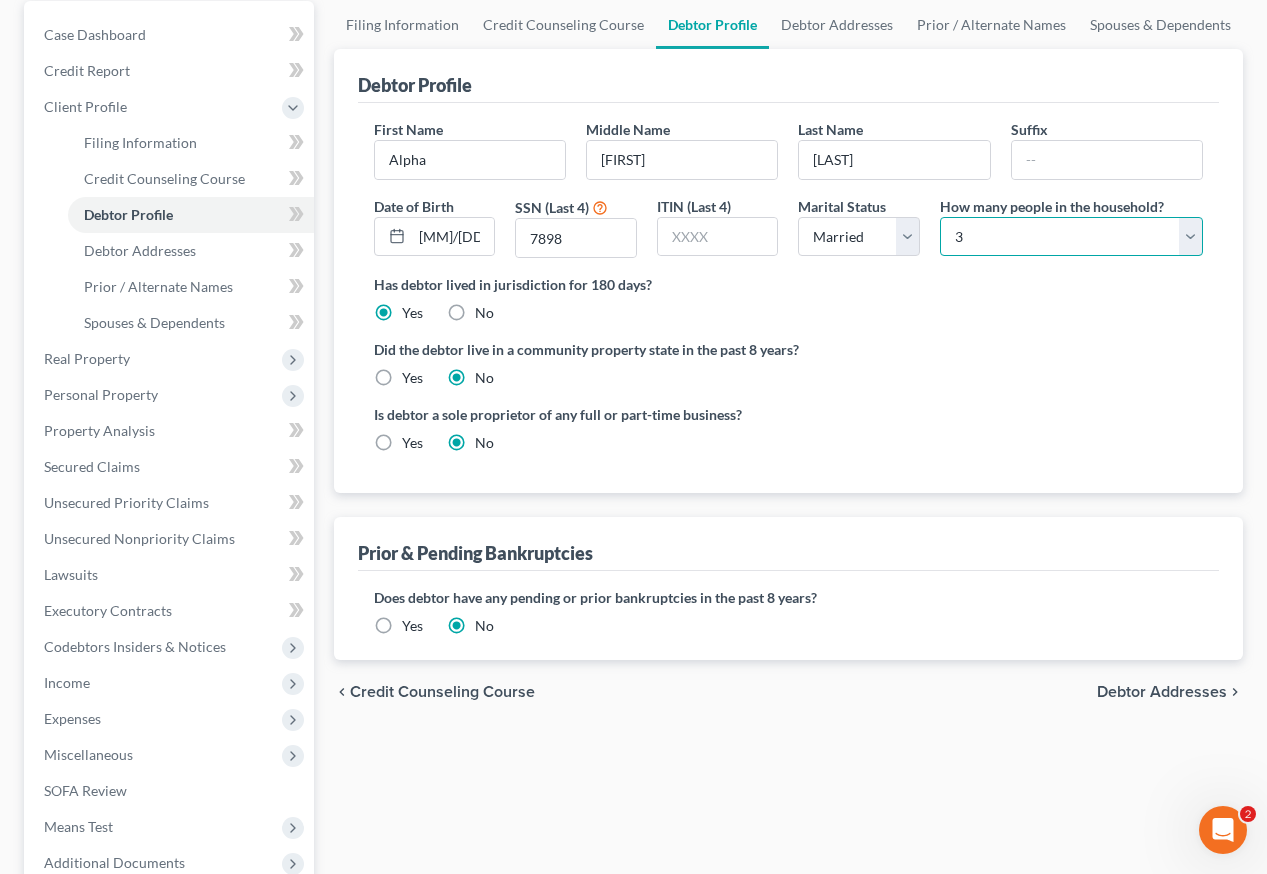 scroll, scrollTop: 200, scrollLeft: 0, axis: vertical 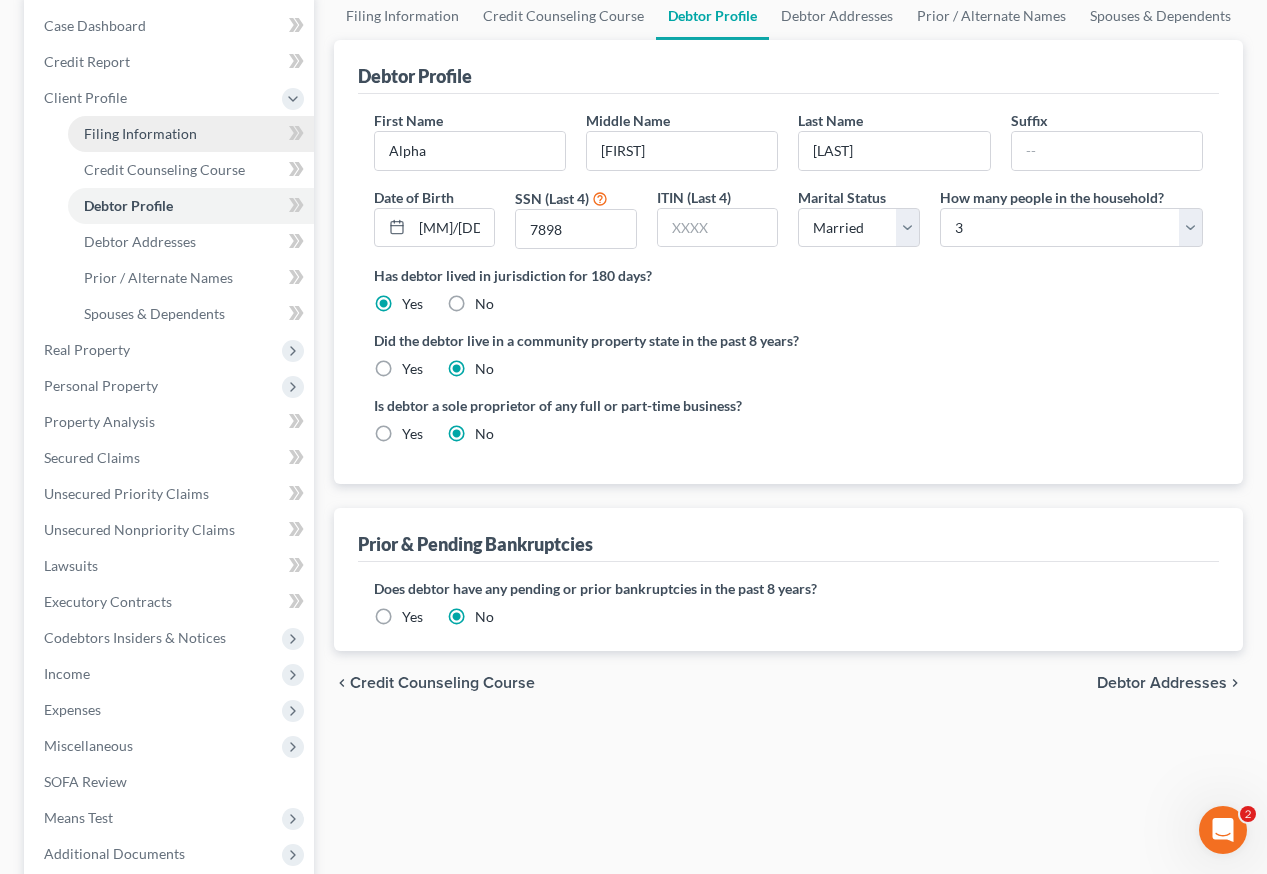 click on "Filing Information" at bounding box center (140, 133) 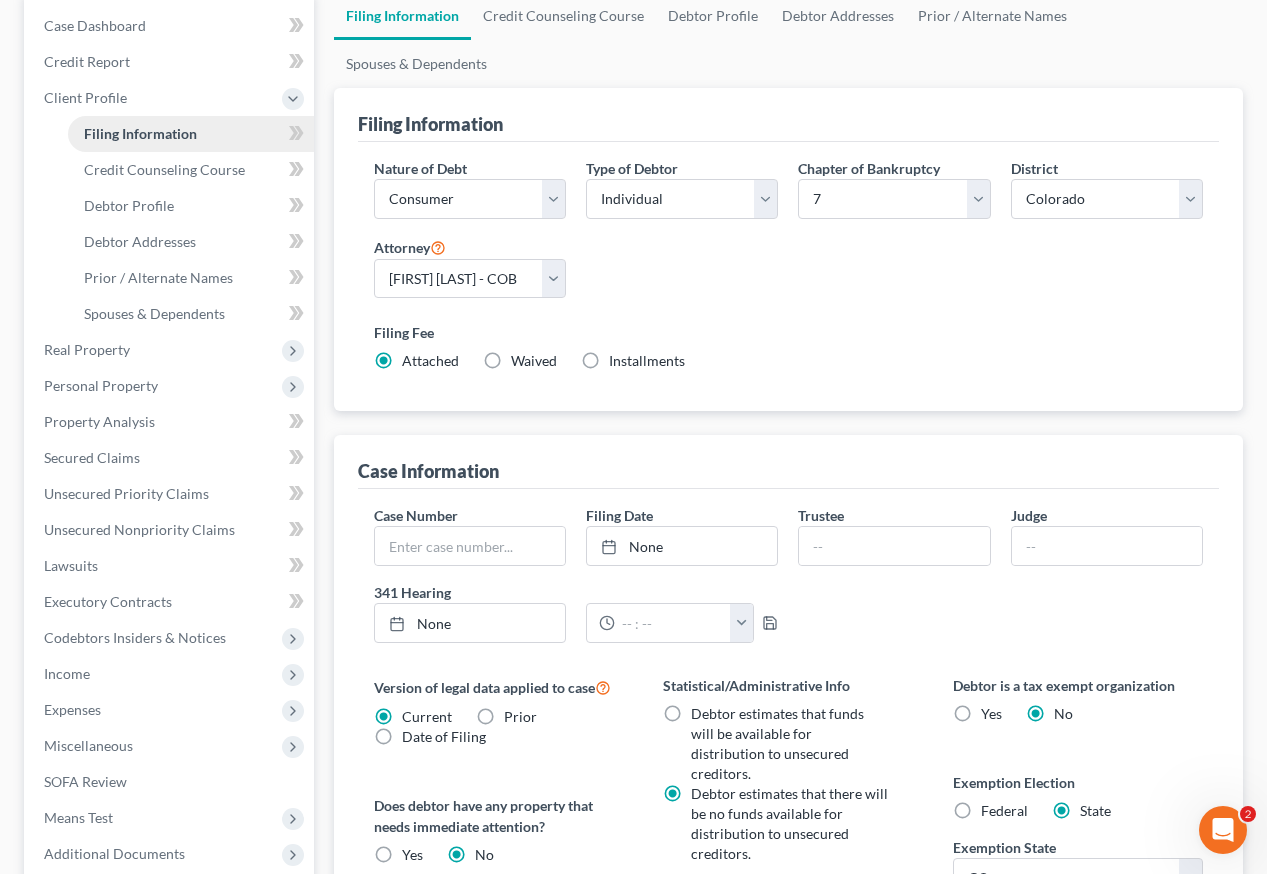 scroll, scrollTop: 0, scrollLeft: 0, axis: both 